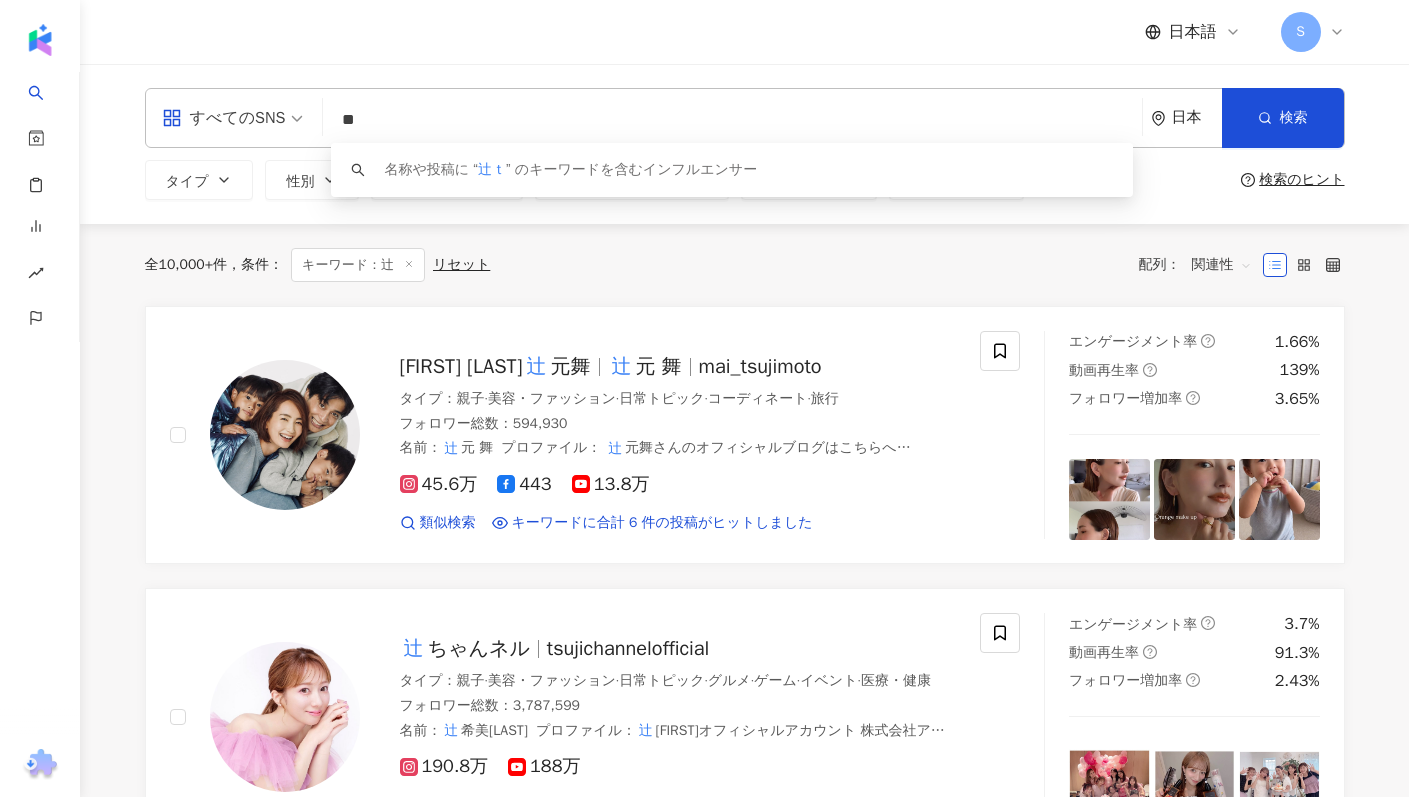 scroll, scrollTop: 0, scrollLeft: 0, axis: both 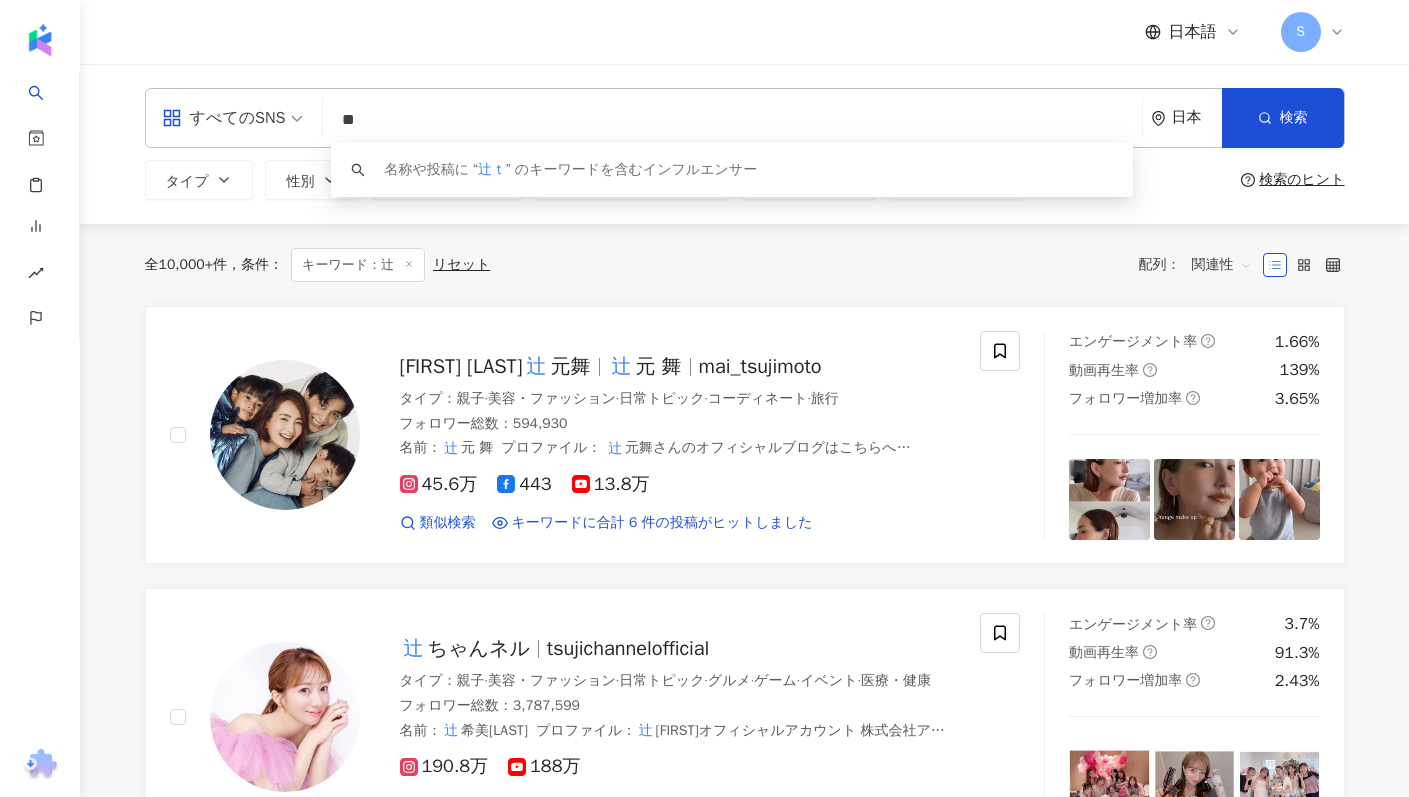 type on "*" 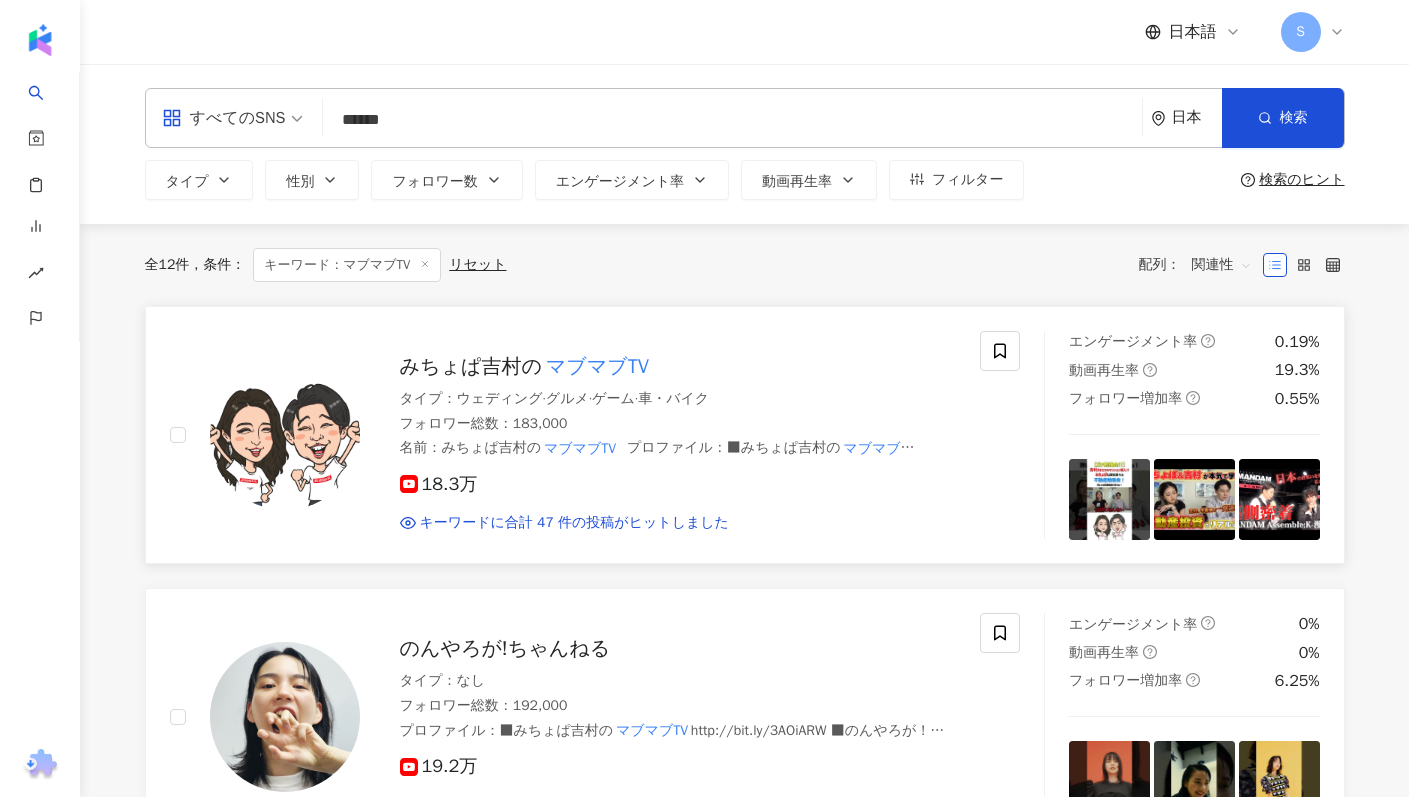 click on "マブマブTV" at bounding box center [597, 366] 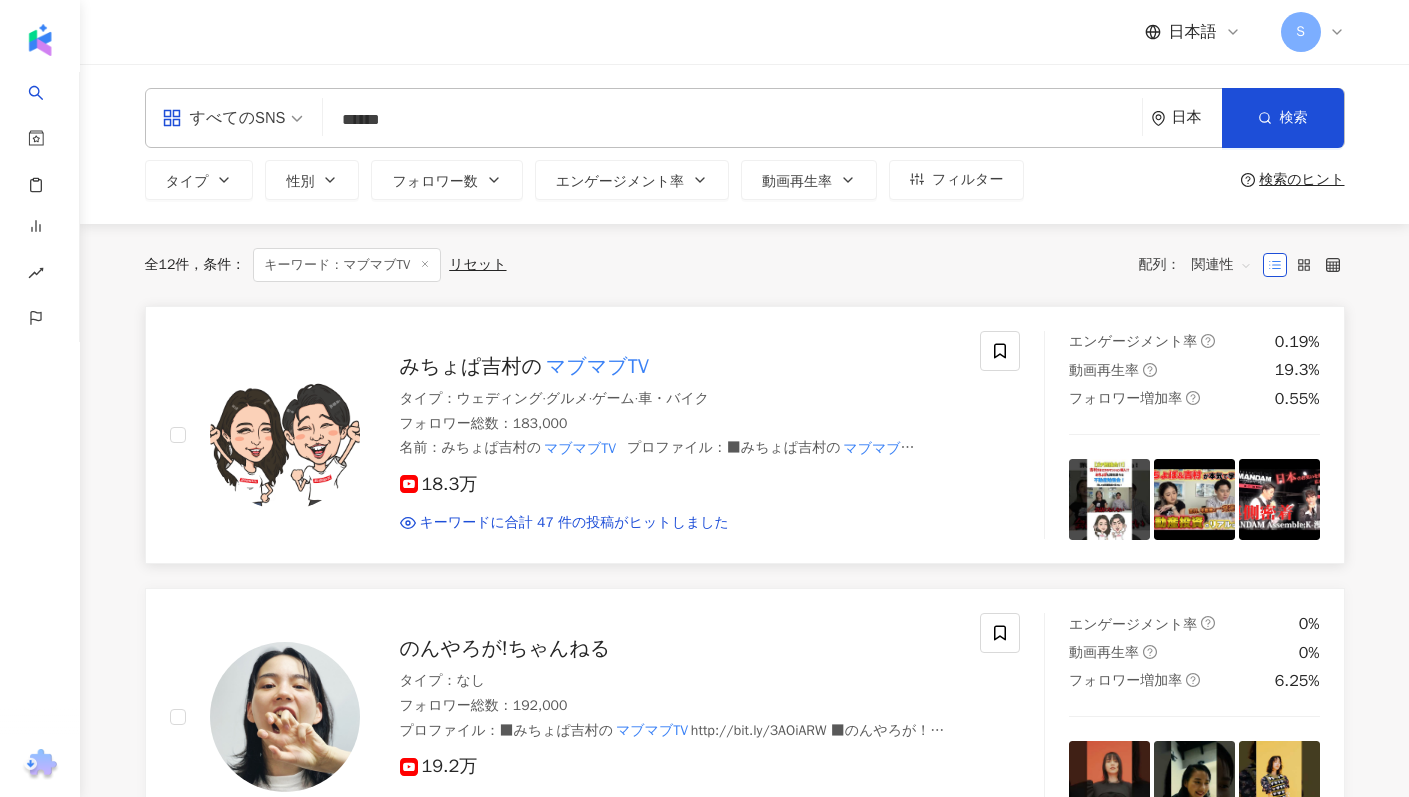 scroll, scrollTop: 95, scrollLeft: 0, axis: vertical 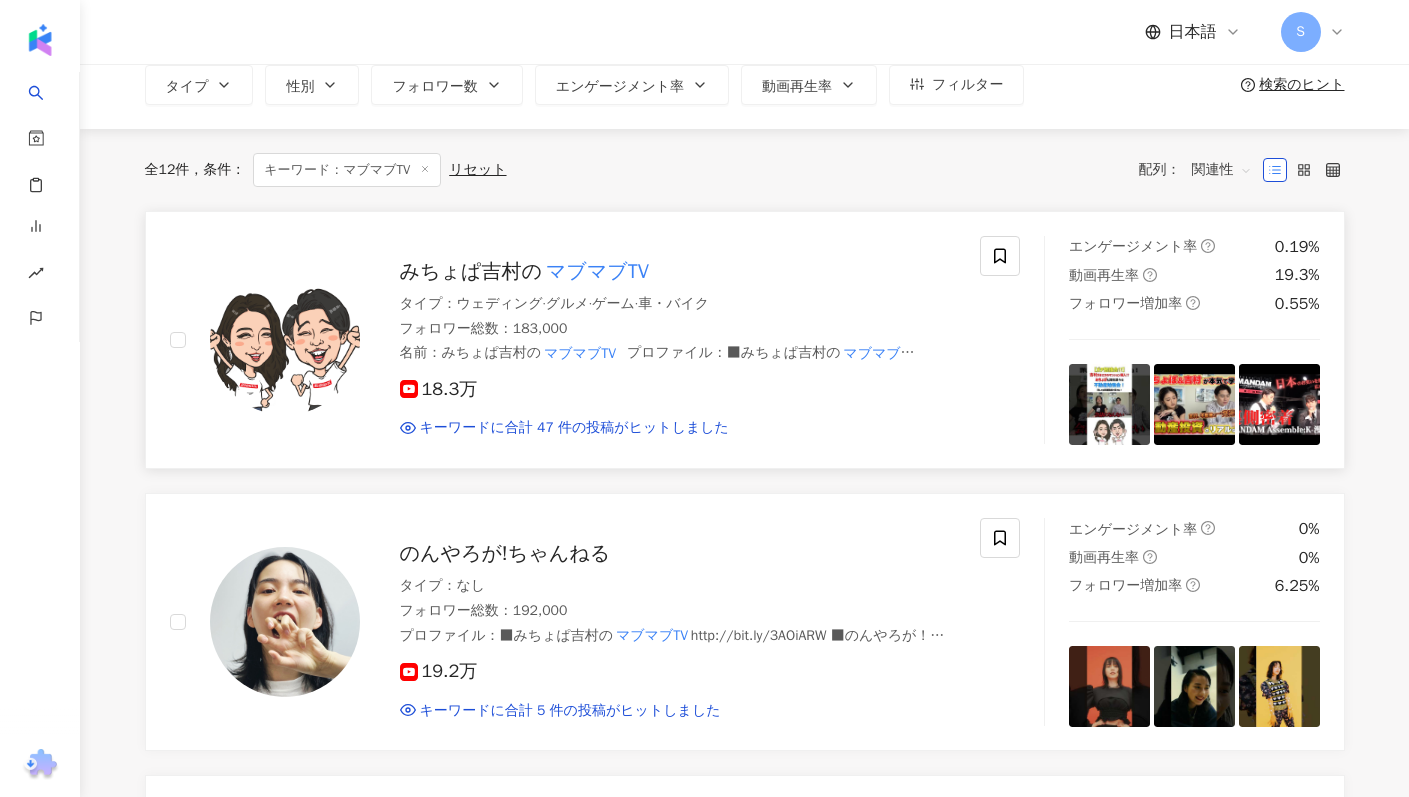 click on "マブマブTV" at bounding box center [597, 271] 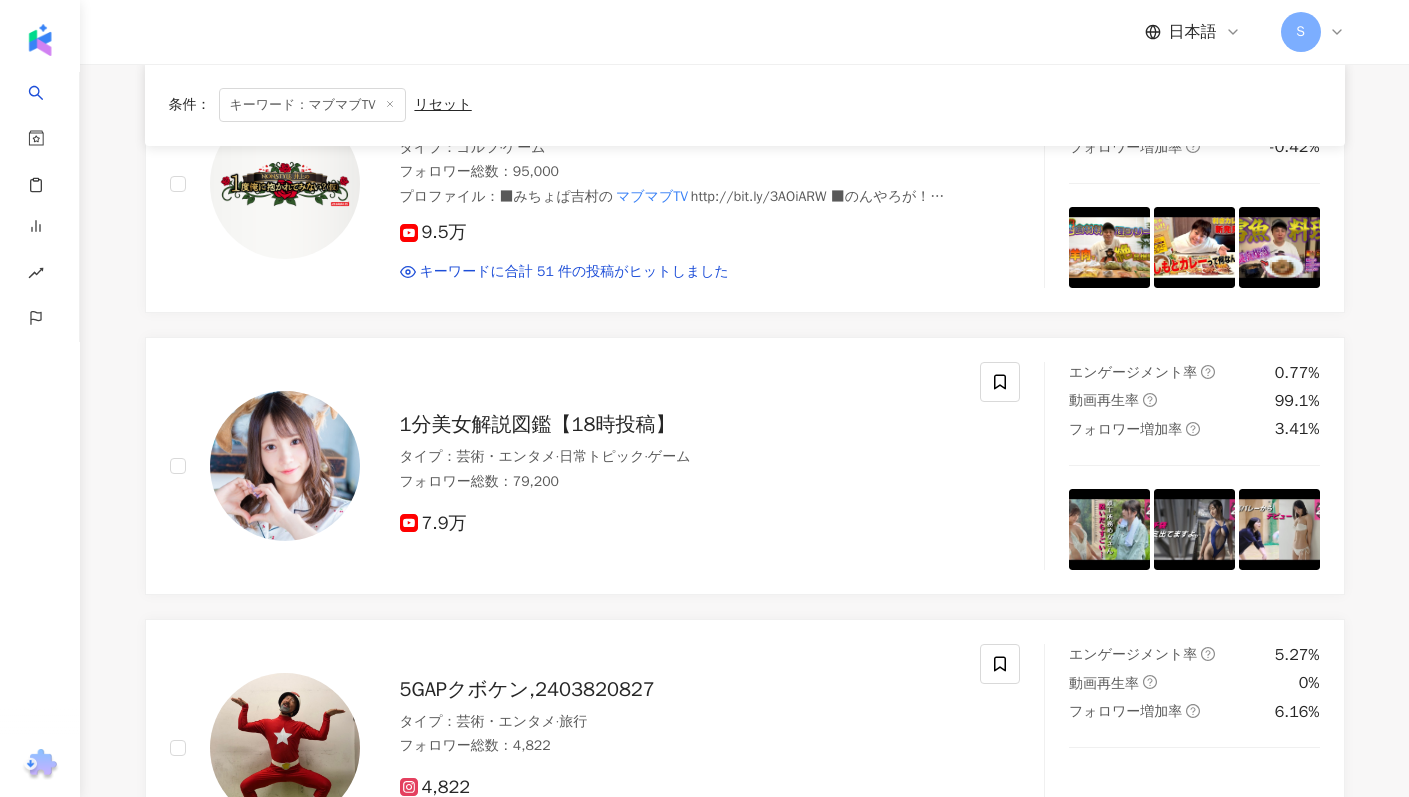 scroll, scrollTop: 0, scrollLeft: 0, axis: both 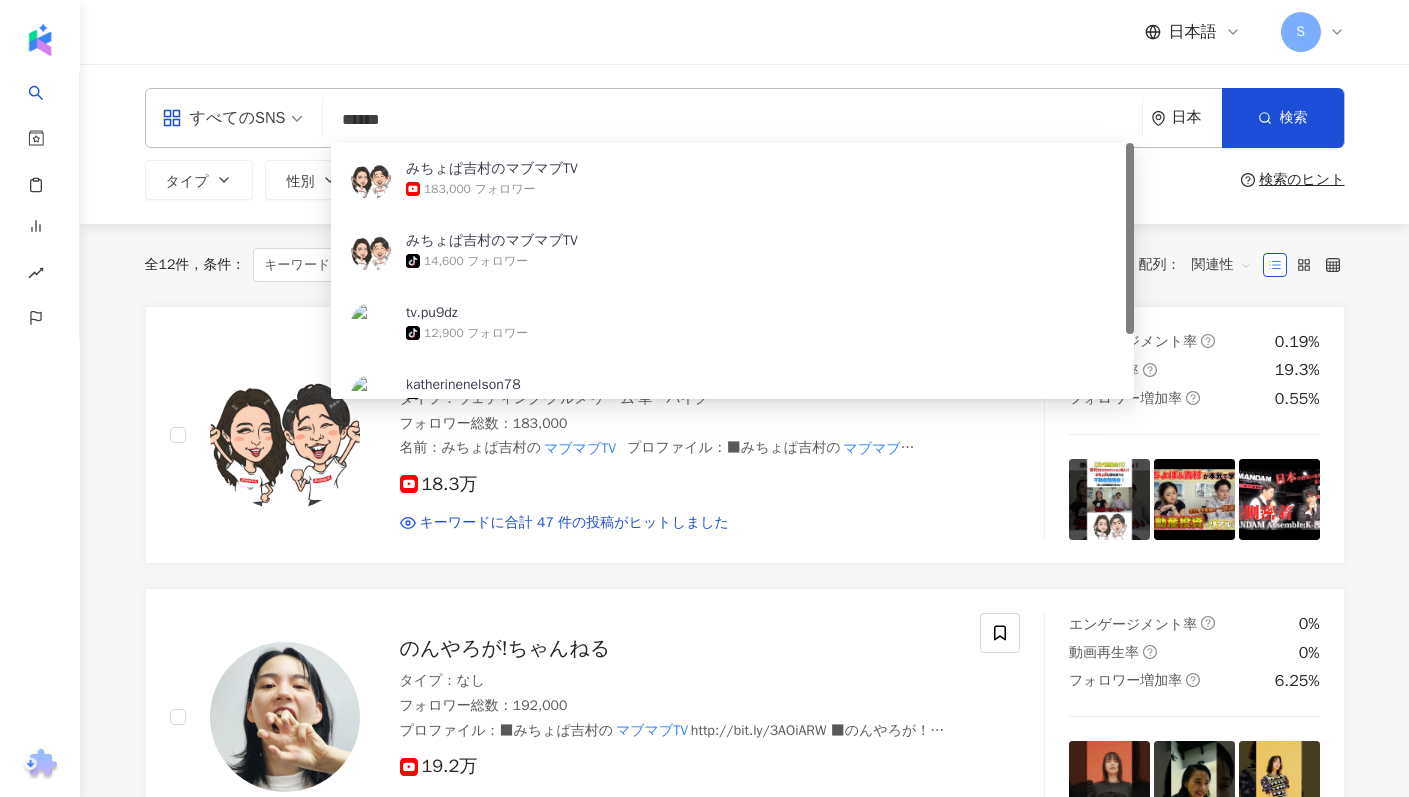 click on "******" at bounding box center (732, 120) 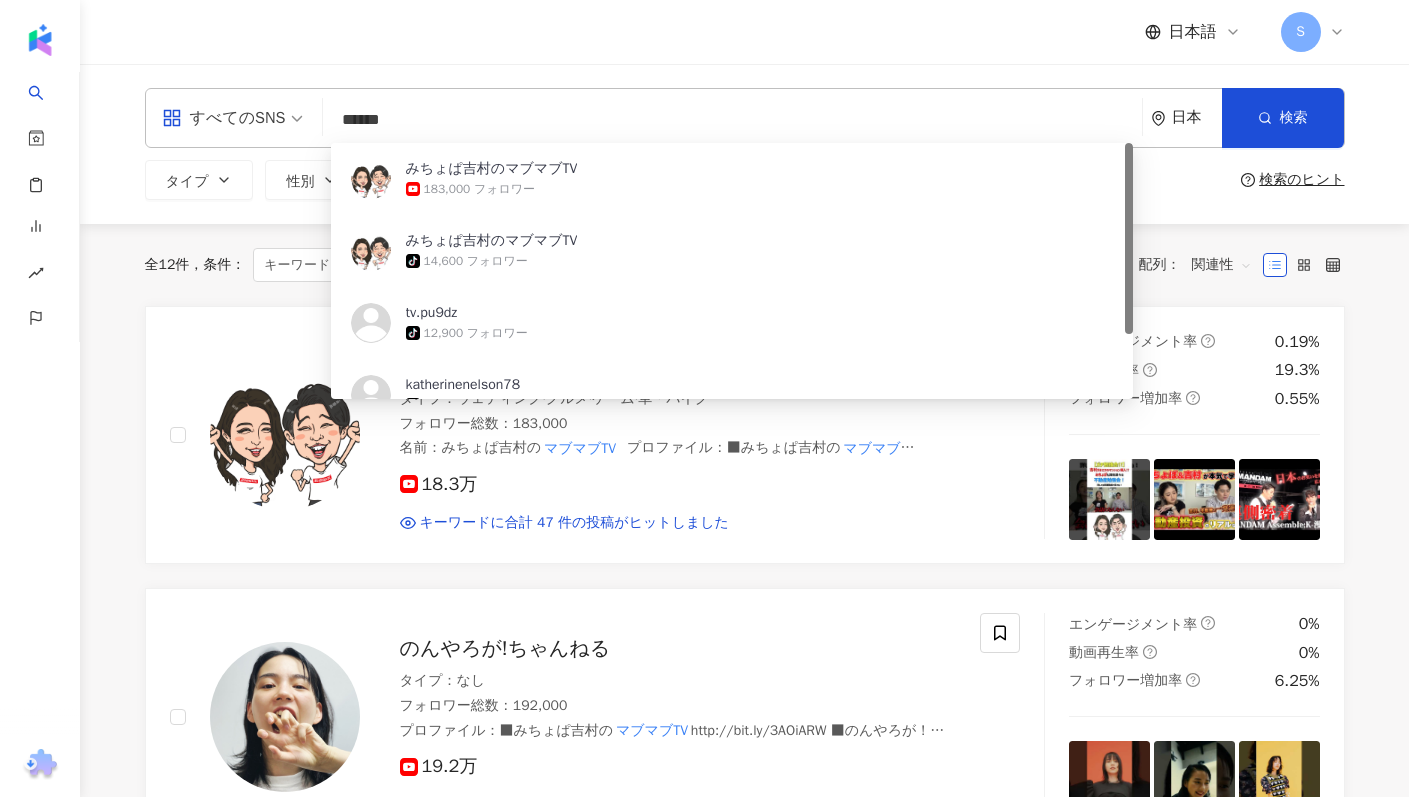 type on "*****" 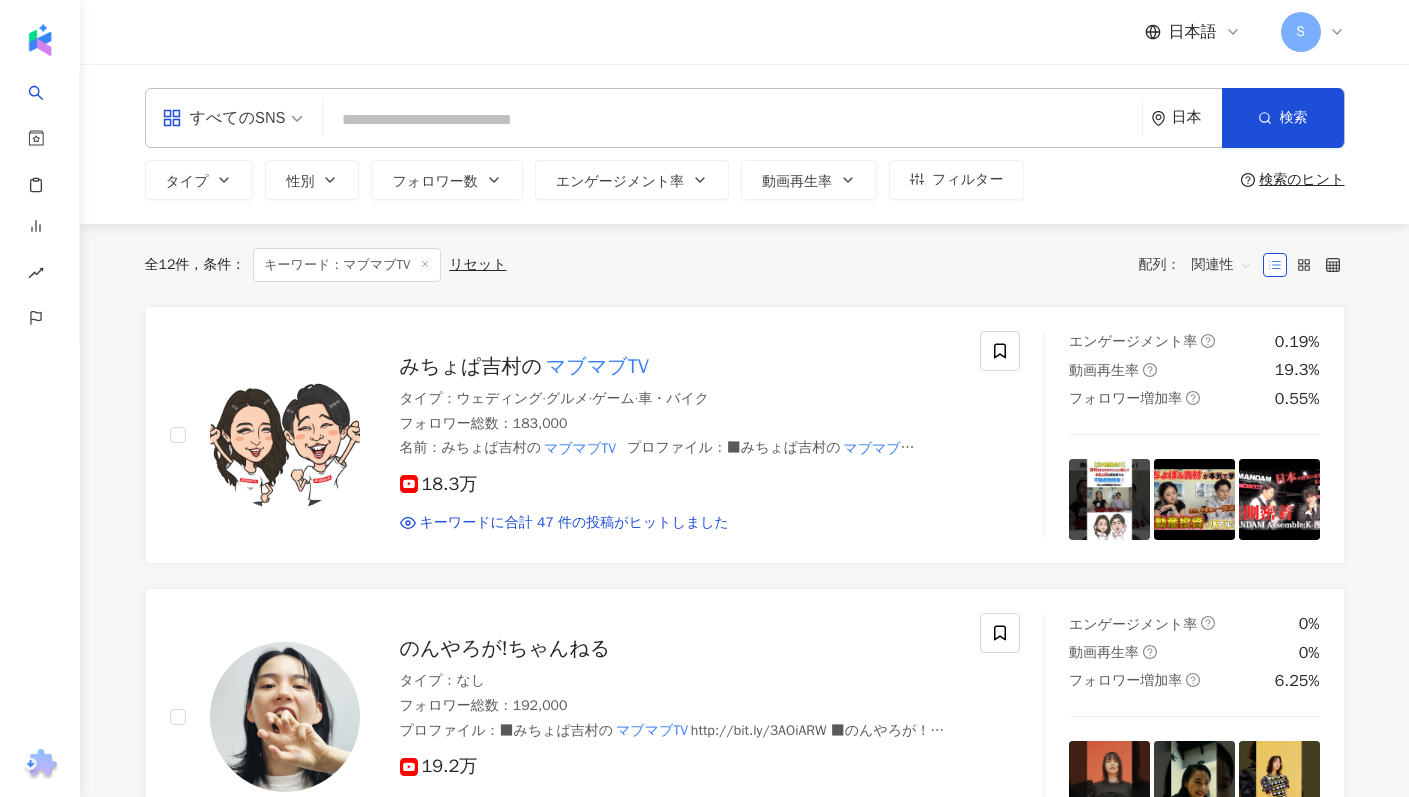 paste on "**********" 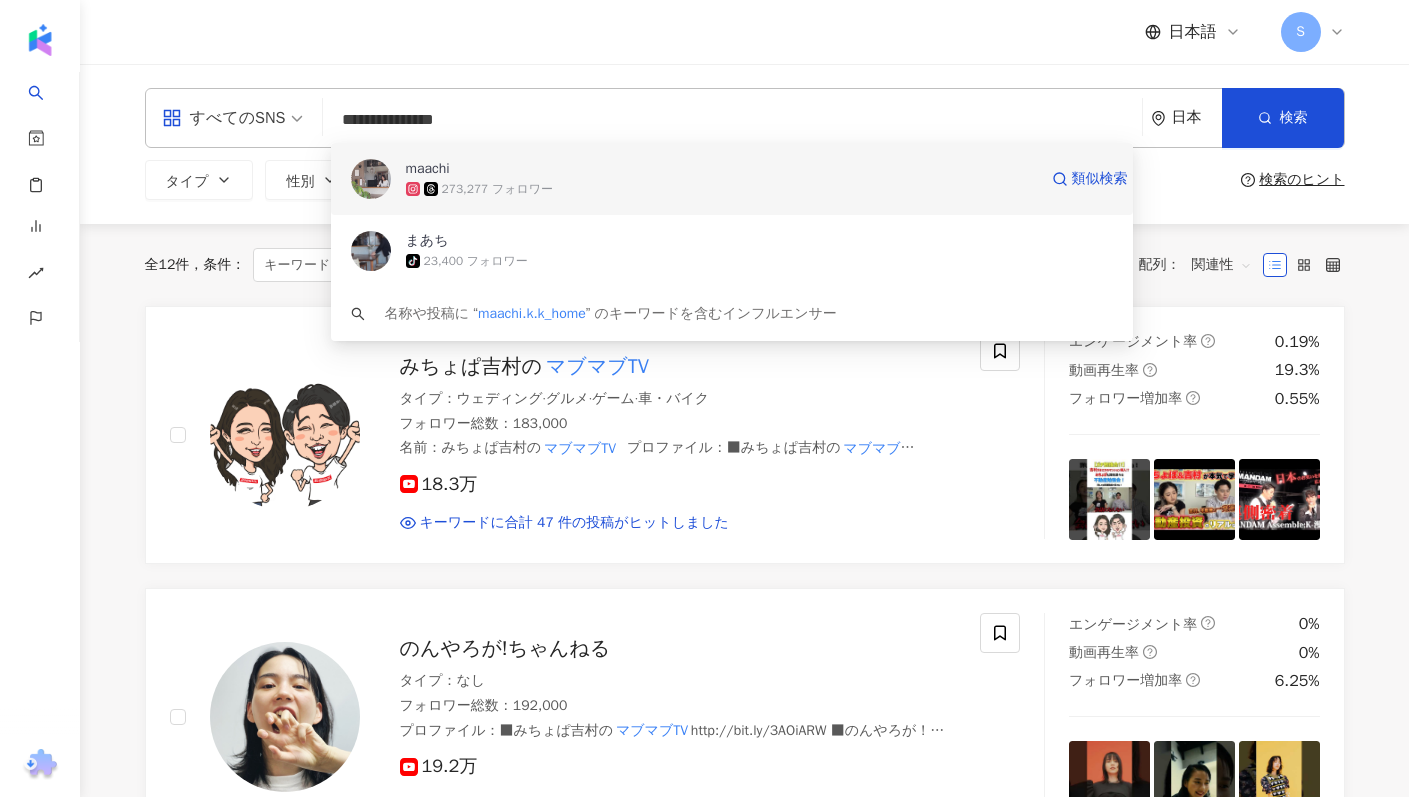 click on "273,277   フォロワー" at bounding box center [721, 189] 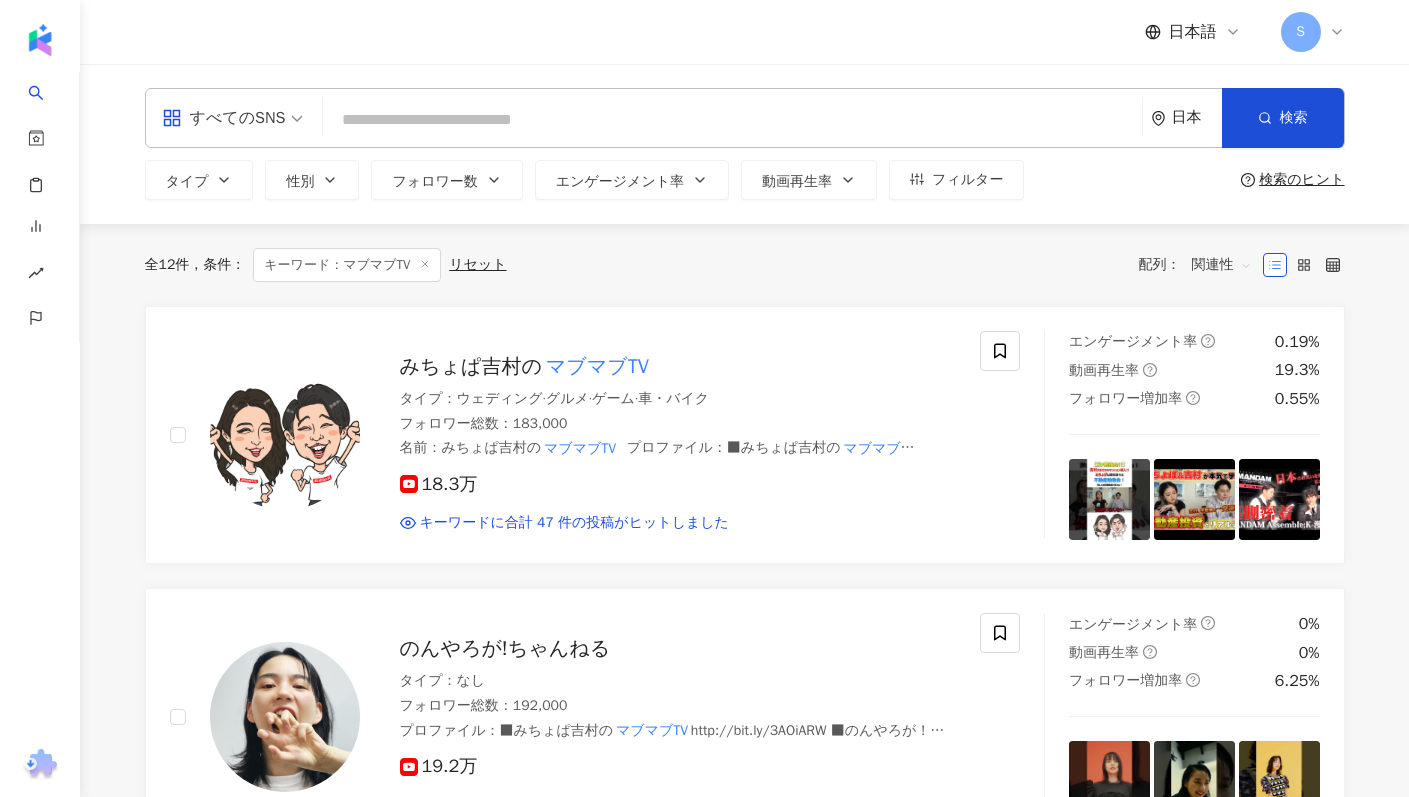 paste on "**********" 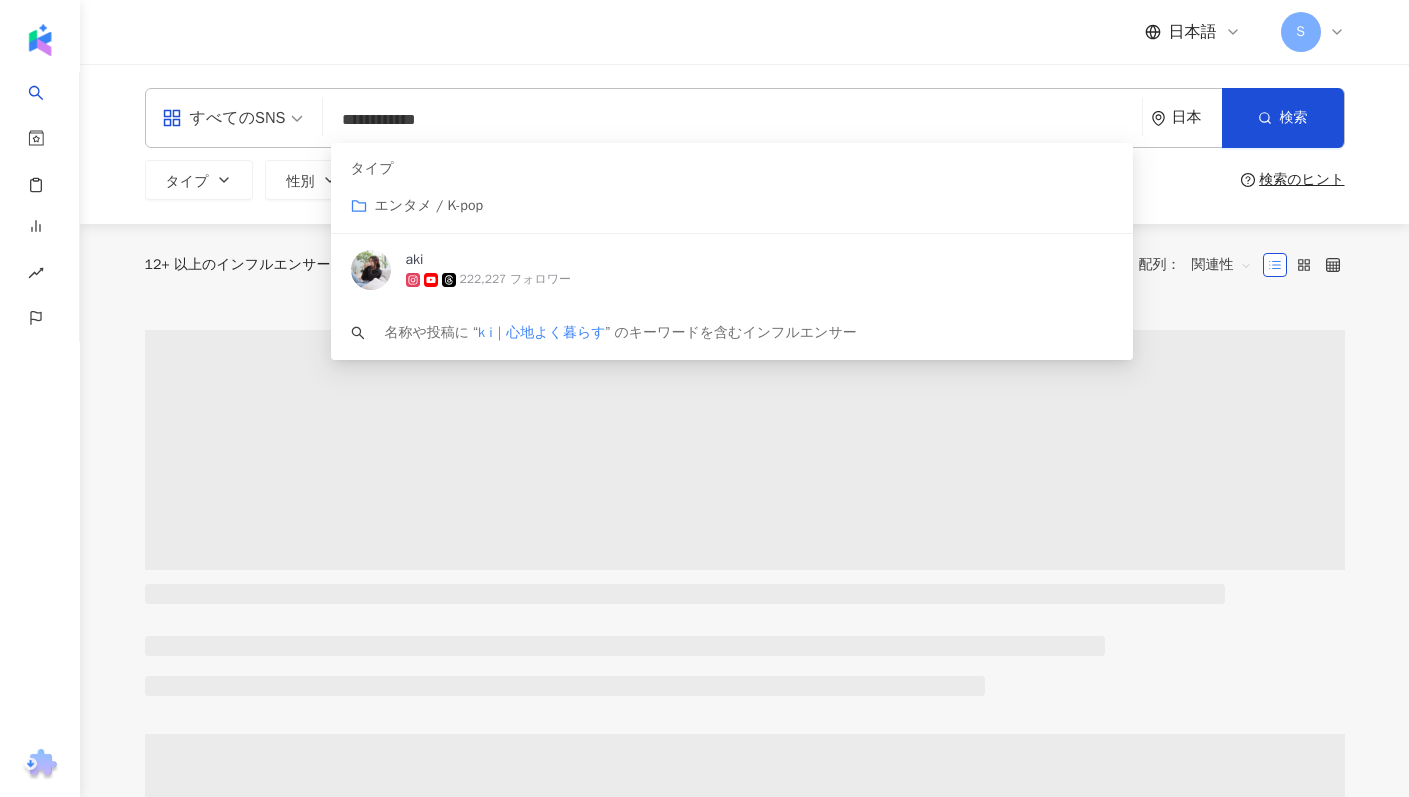 click on "**********" at bounding box center [732, 120] 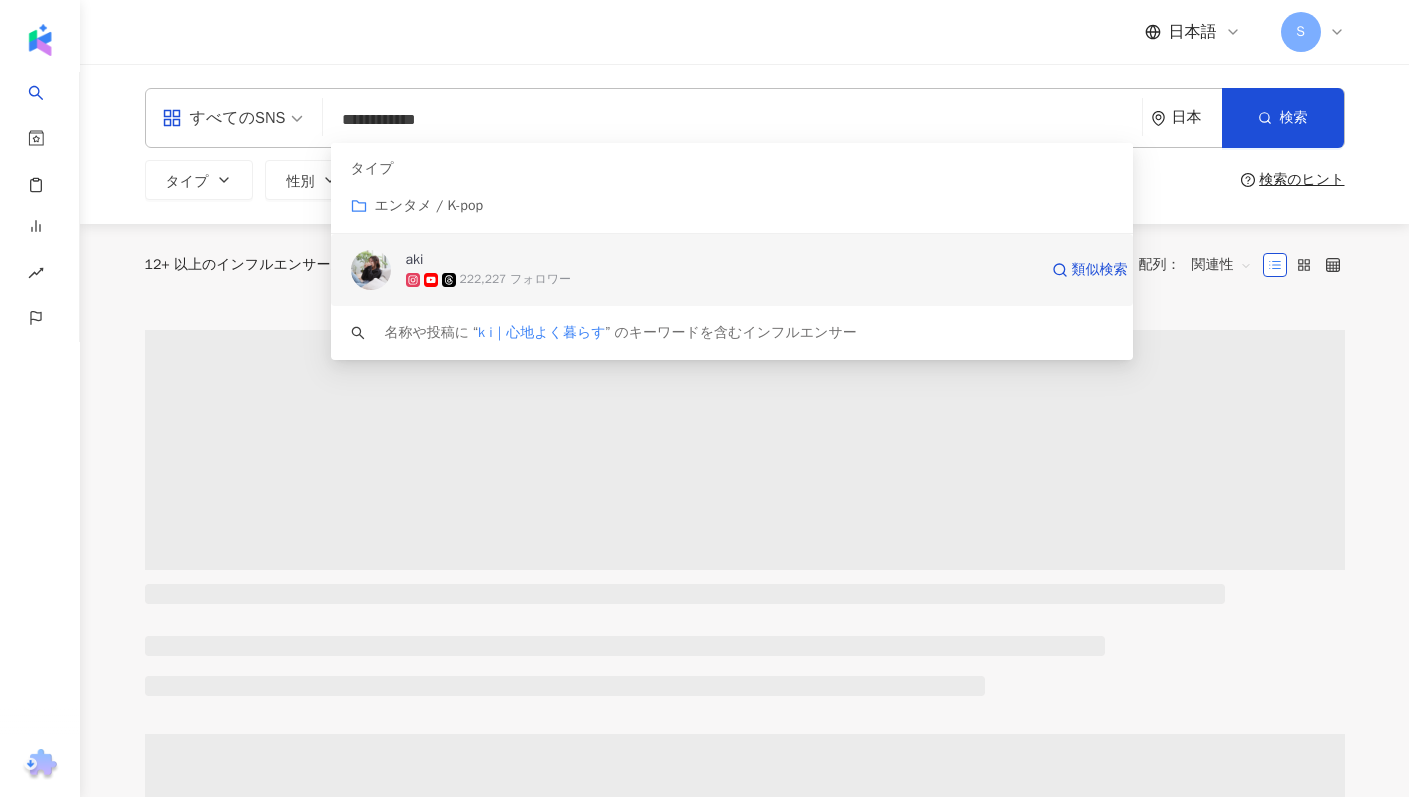 click on "222,227   フォロワー" at bounding box center (721, 280) 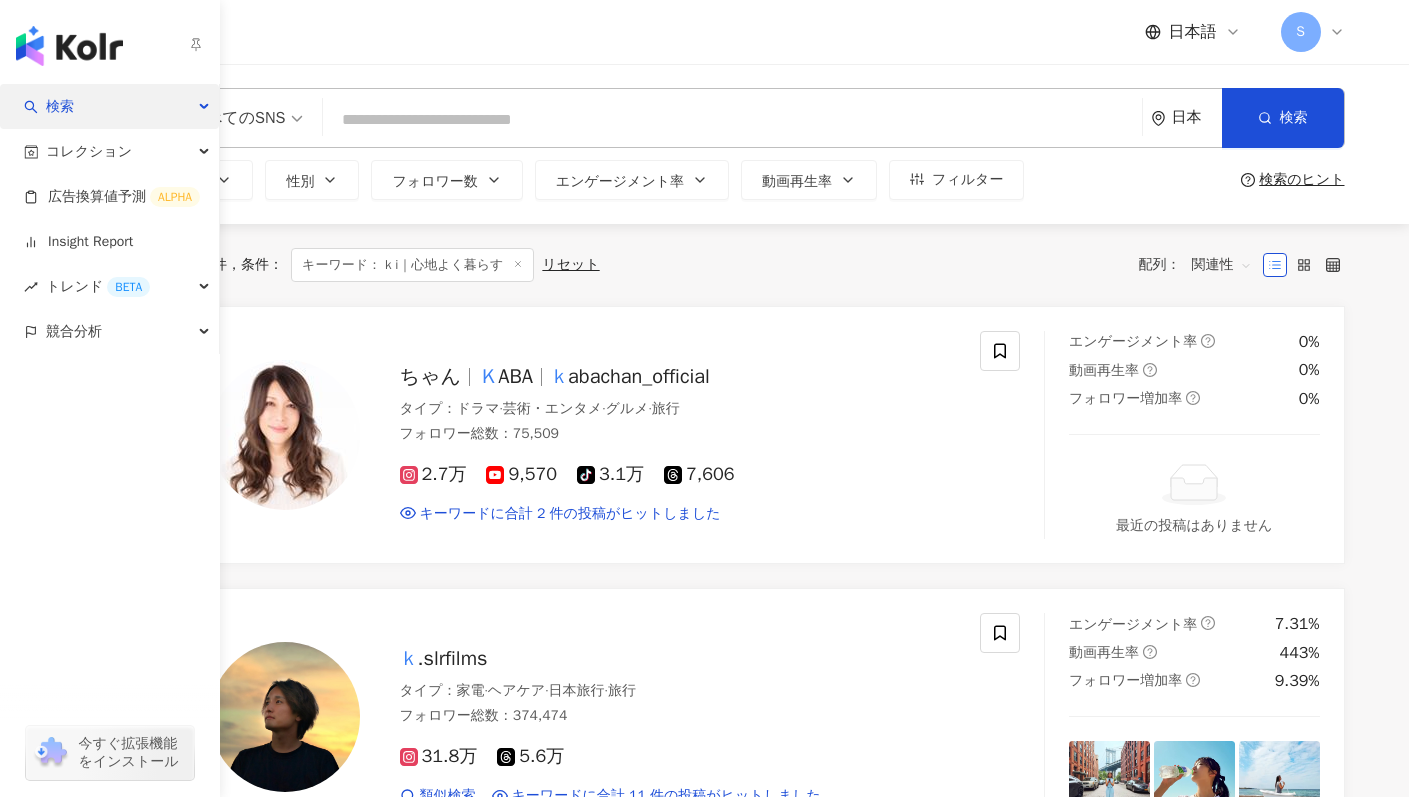 click on "検索" at bounding box center (109, 106) 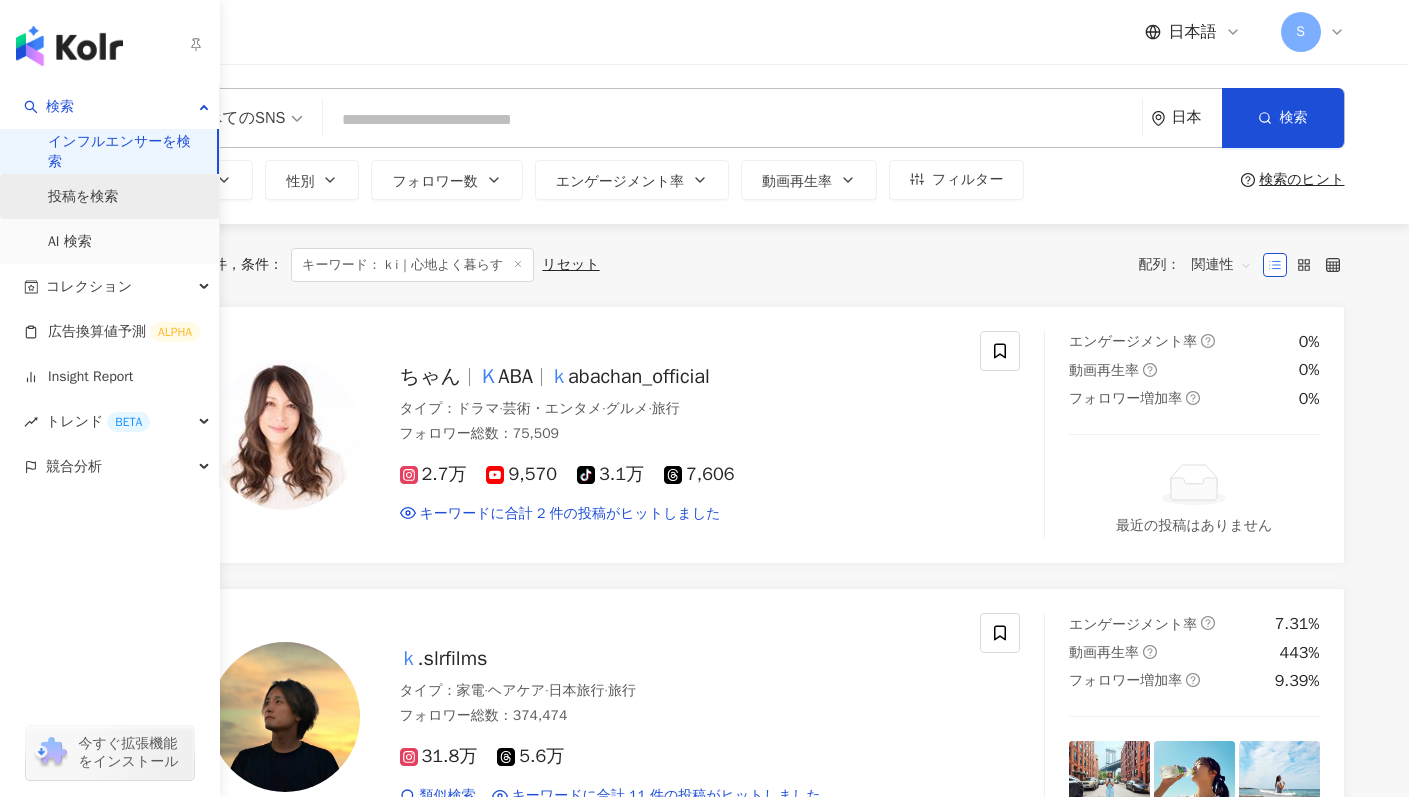 click on "投稿を検索" at bounding box center (83, 197) 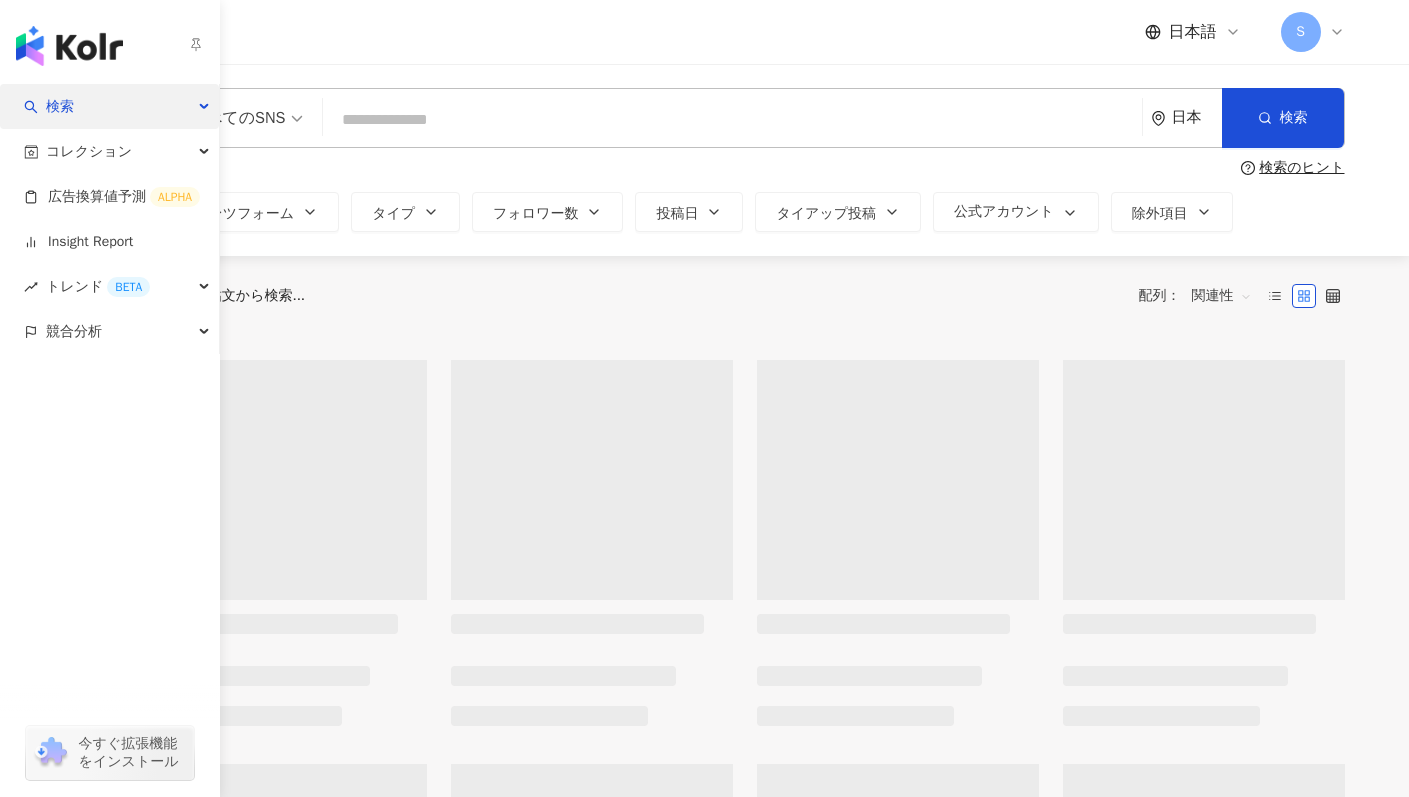 click on "検索" at bounding box center [60, 106] 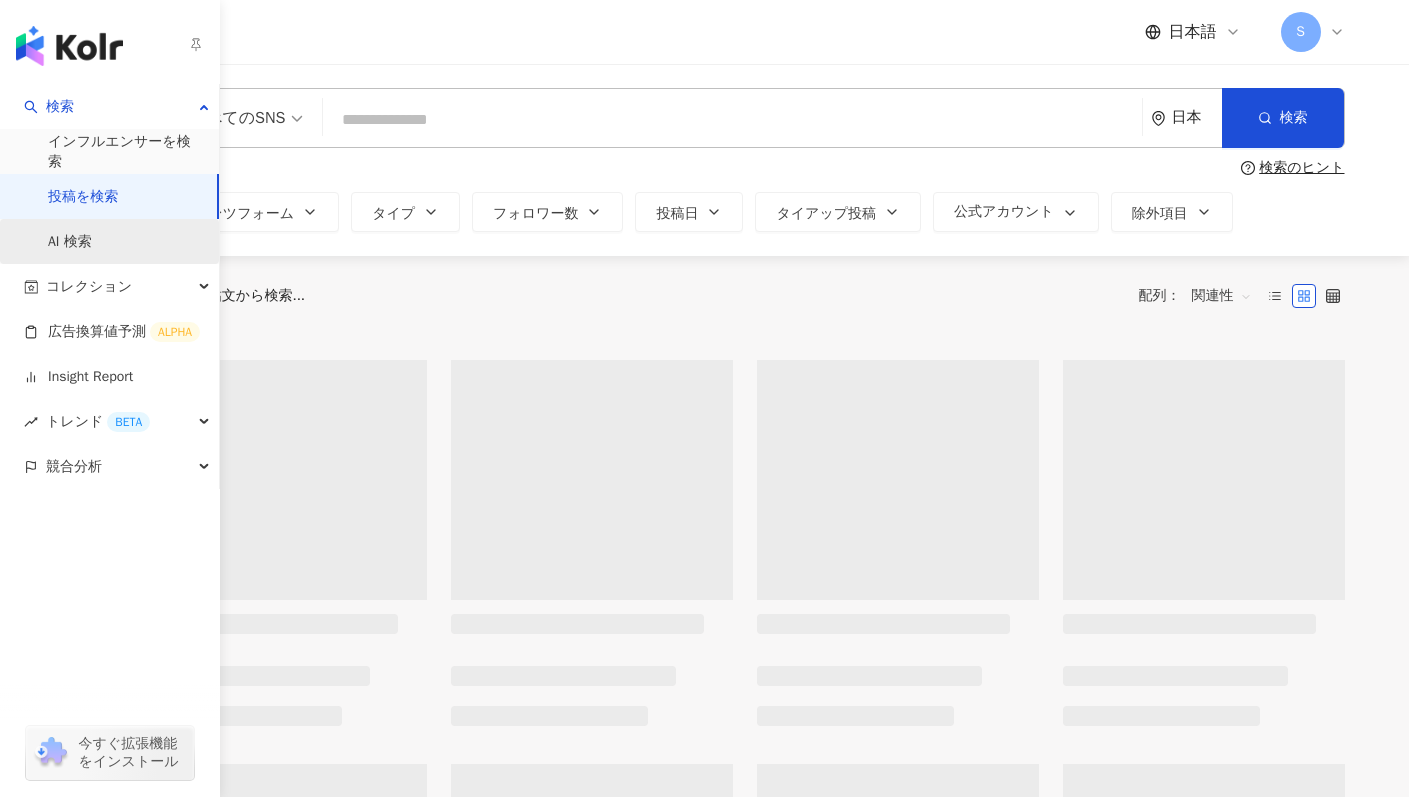 click on "AI 検索" at bounding box center (70, 242) 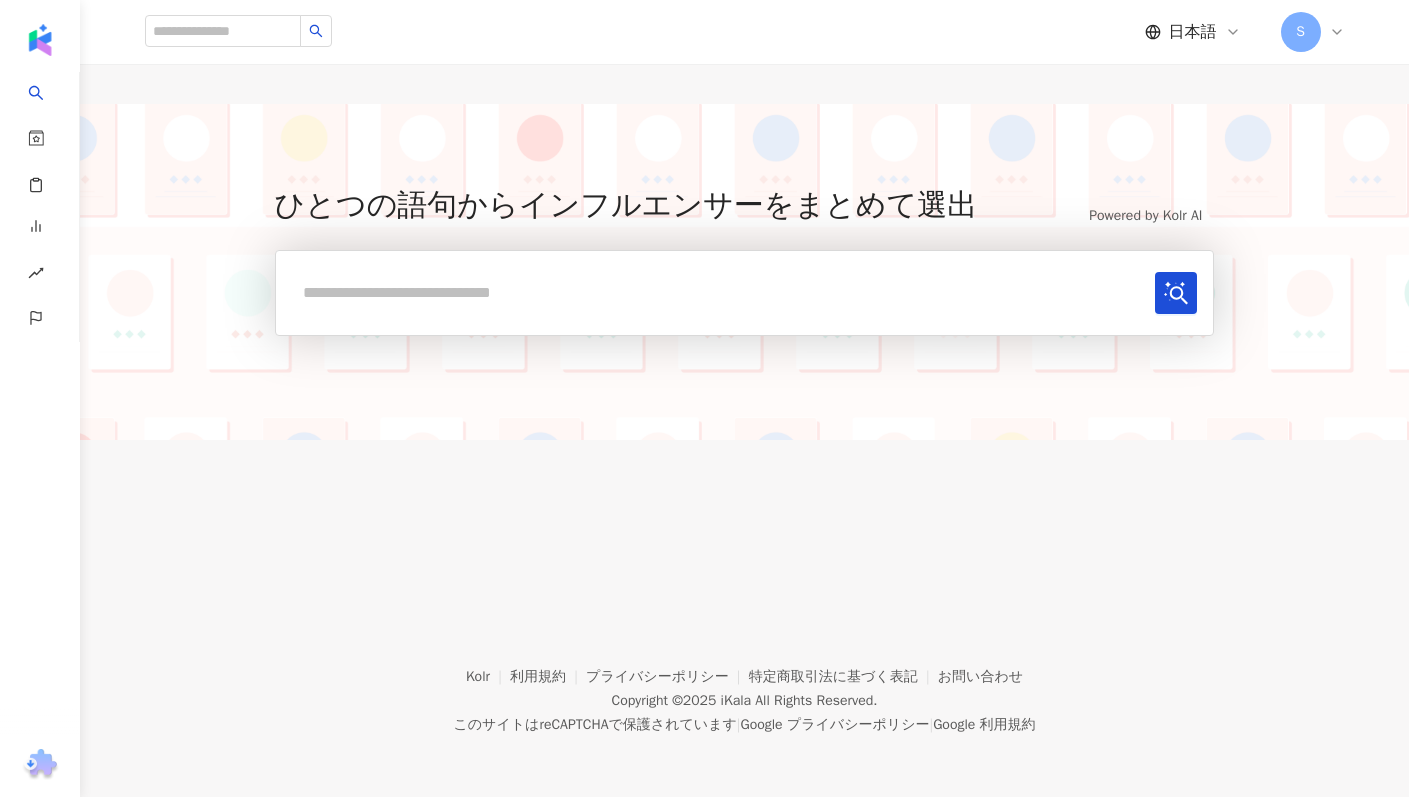 click at bounding box center (720, 292) 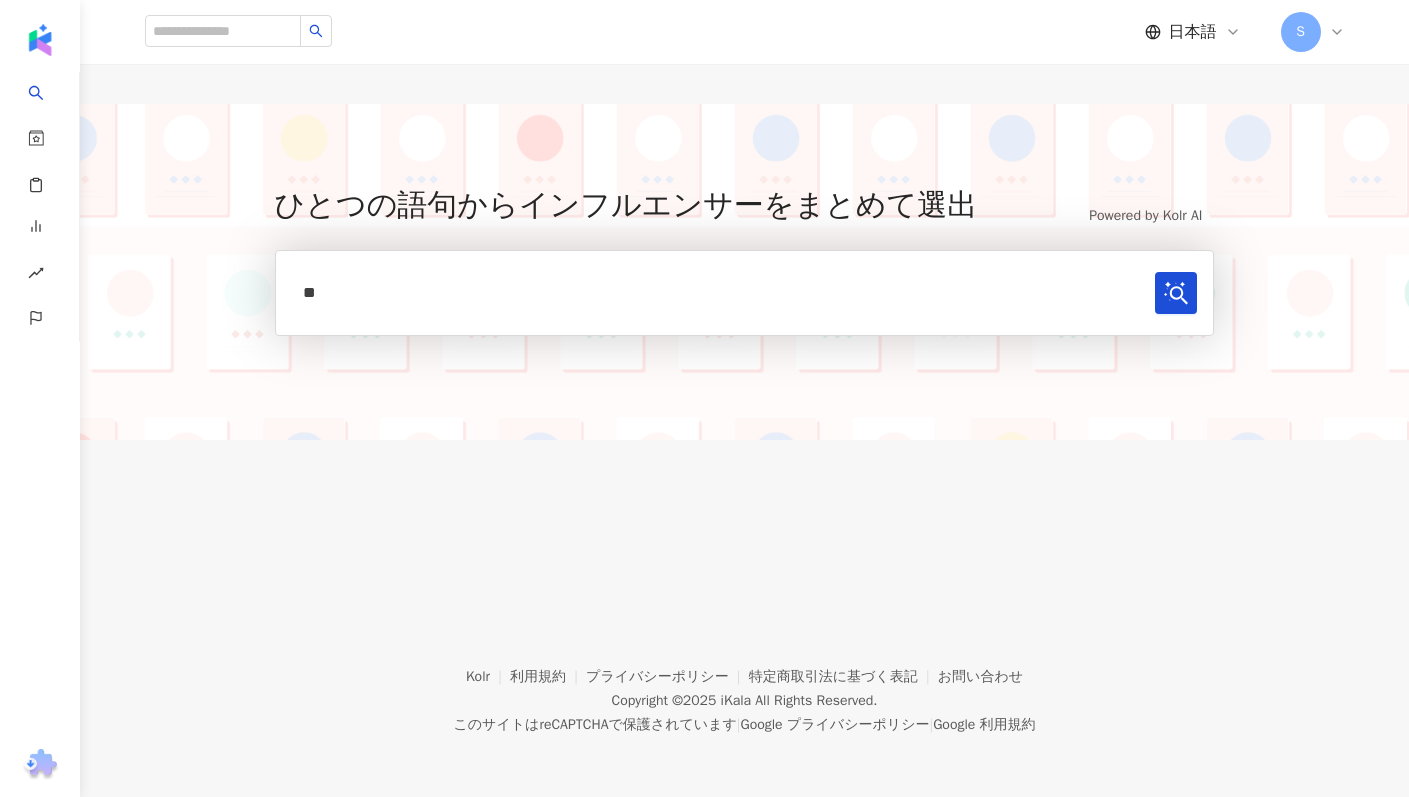 type on "*" 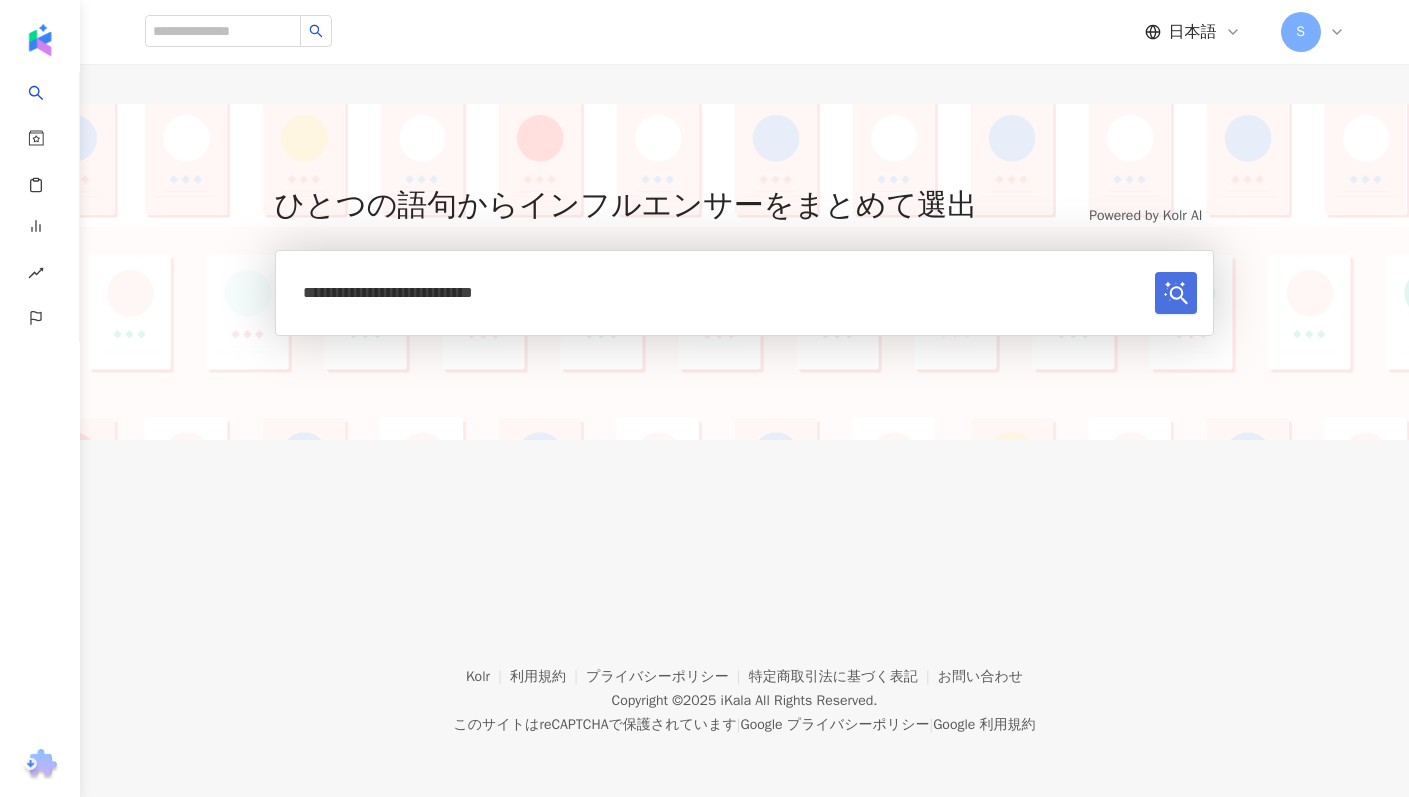 type on "**********" 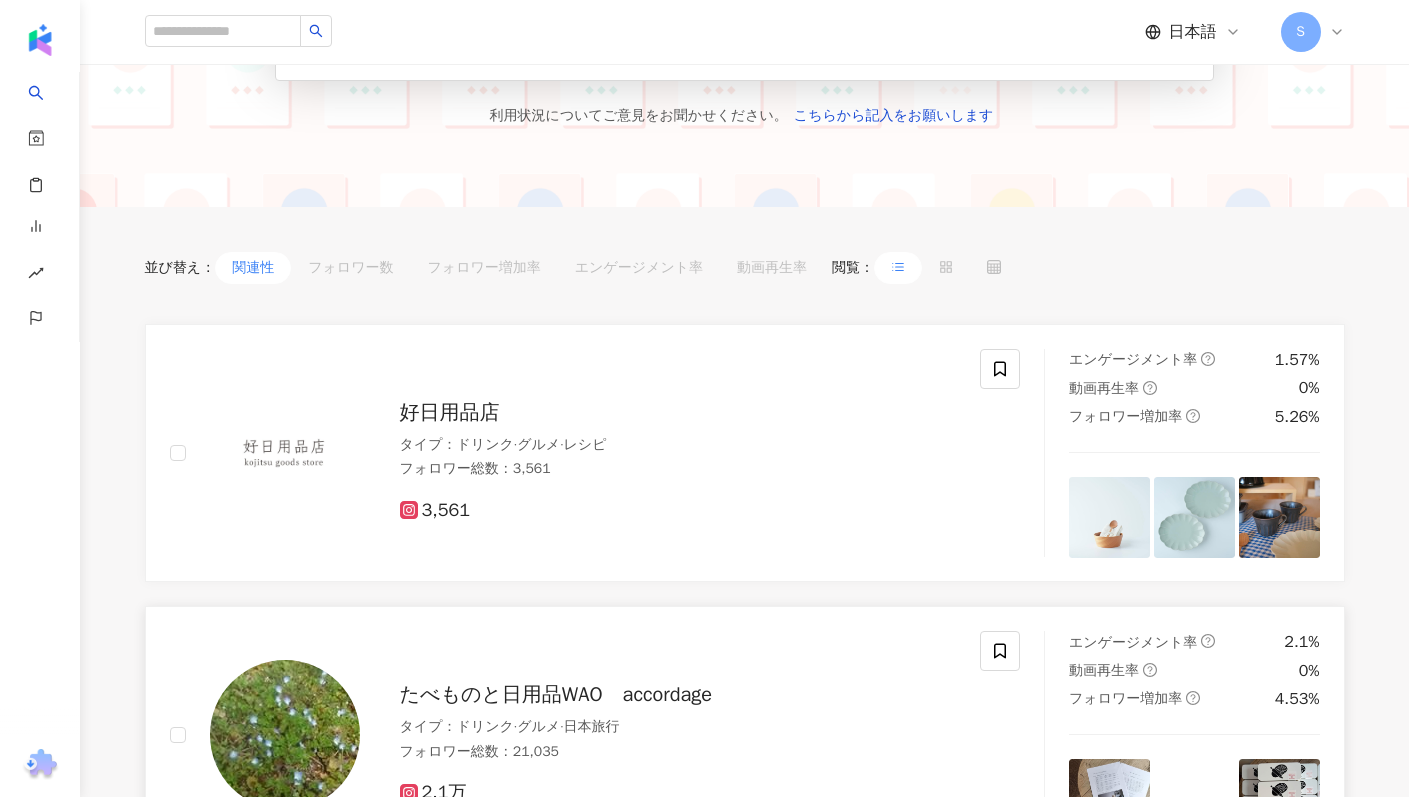 scroll, scrollTop: 257, scrollLeft: 0, axis: vertical 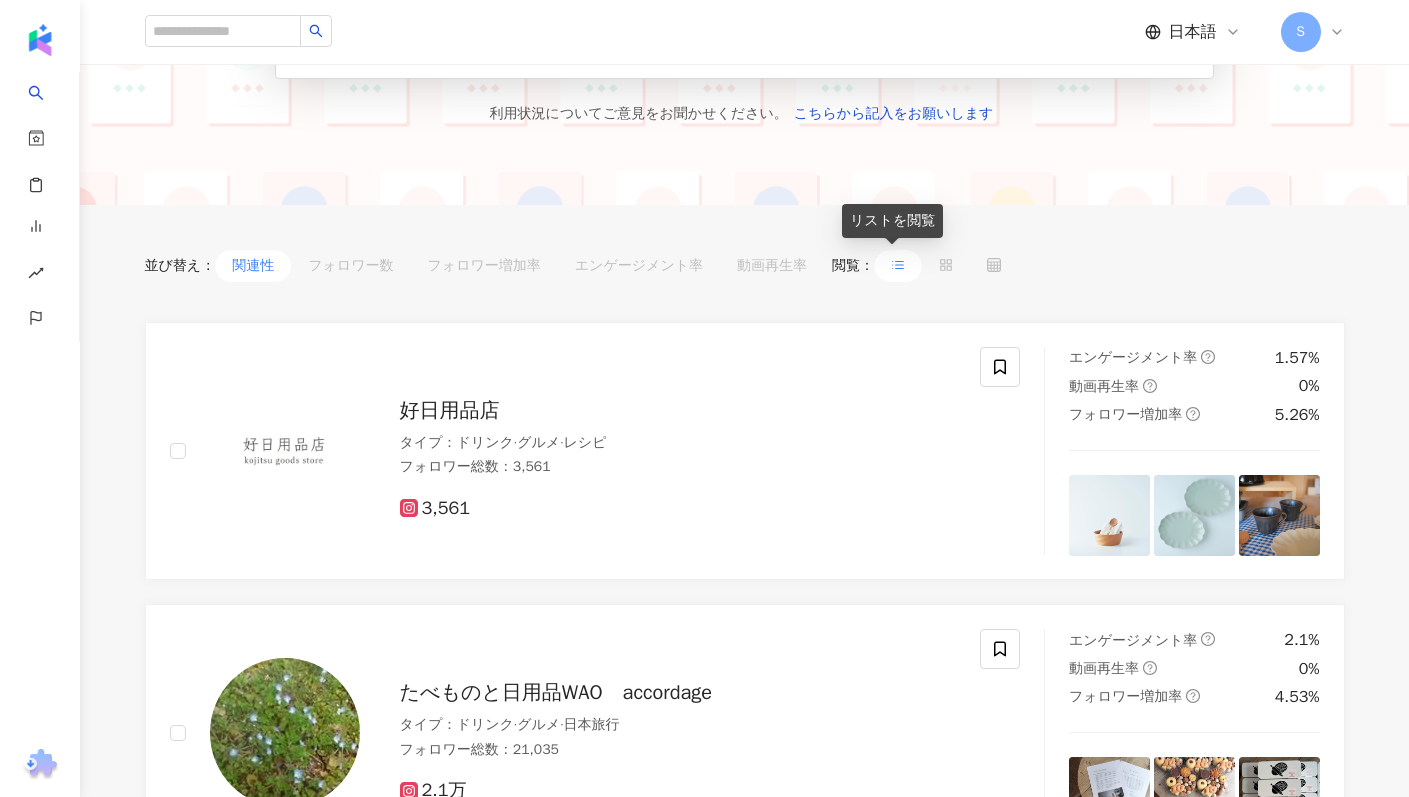 click 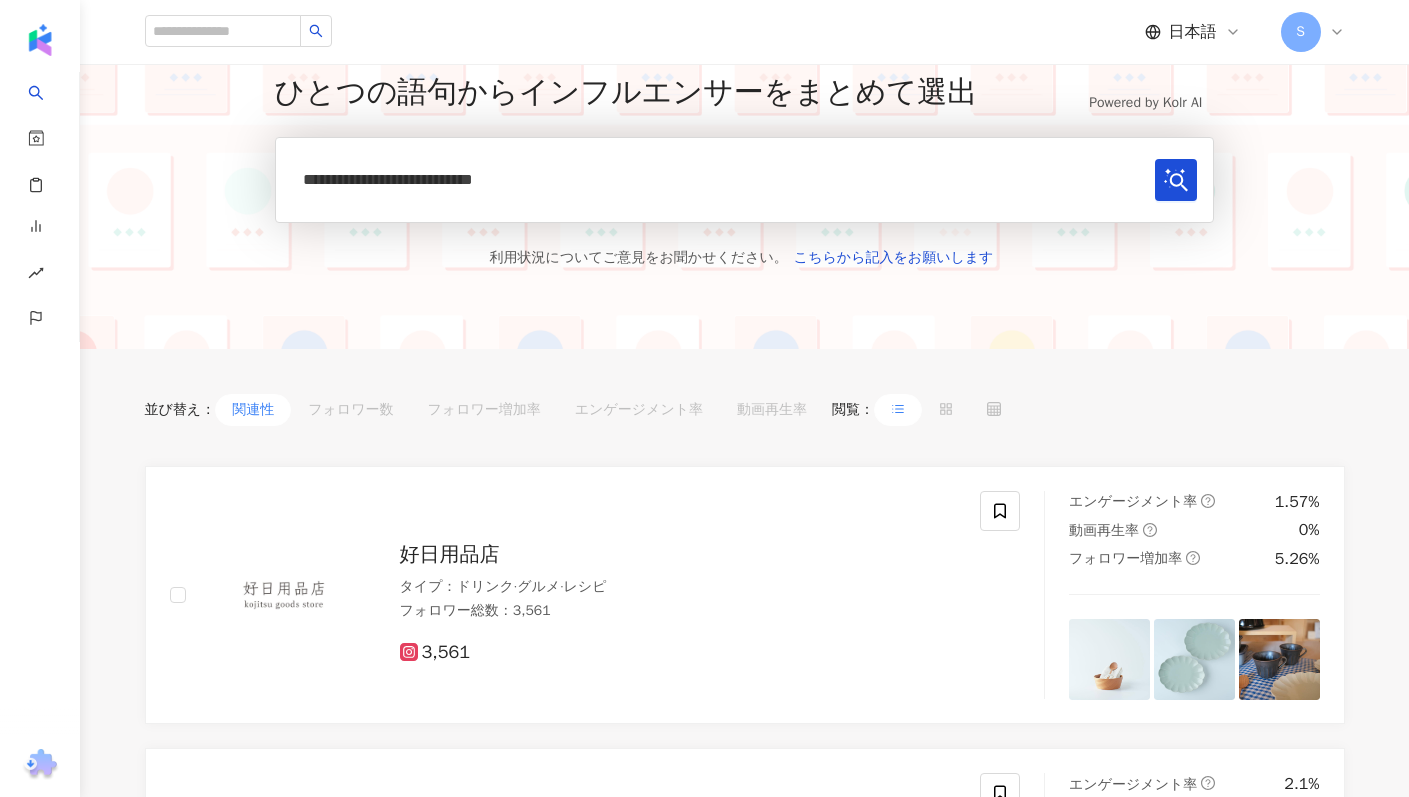 scroll, scrollTop: 0, scrollLeft: 0, axis: both 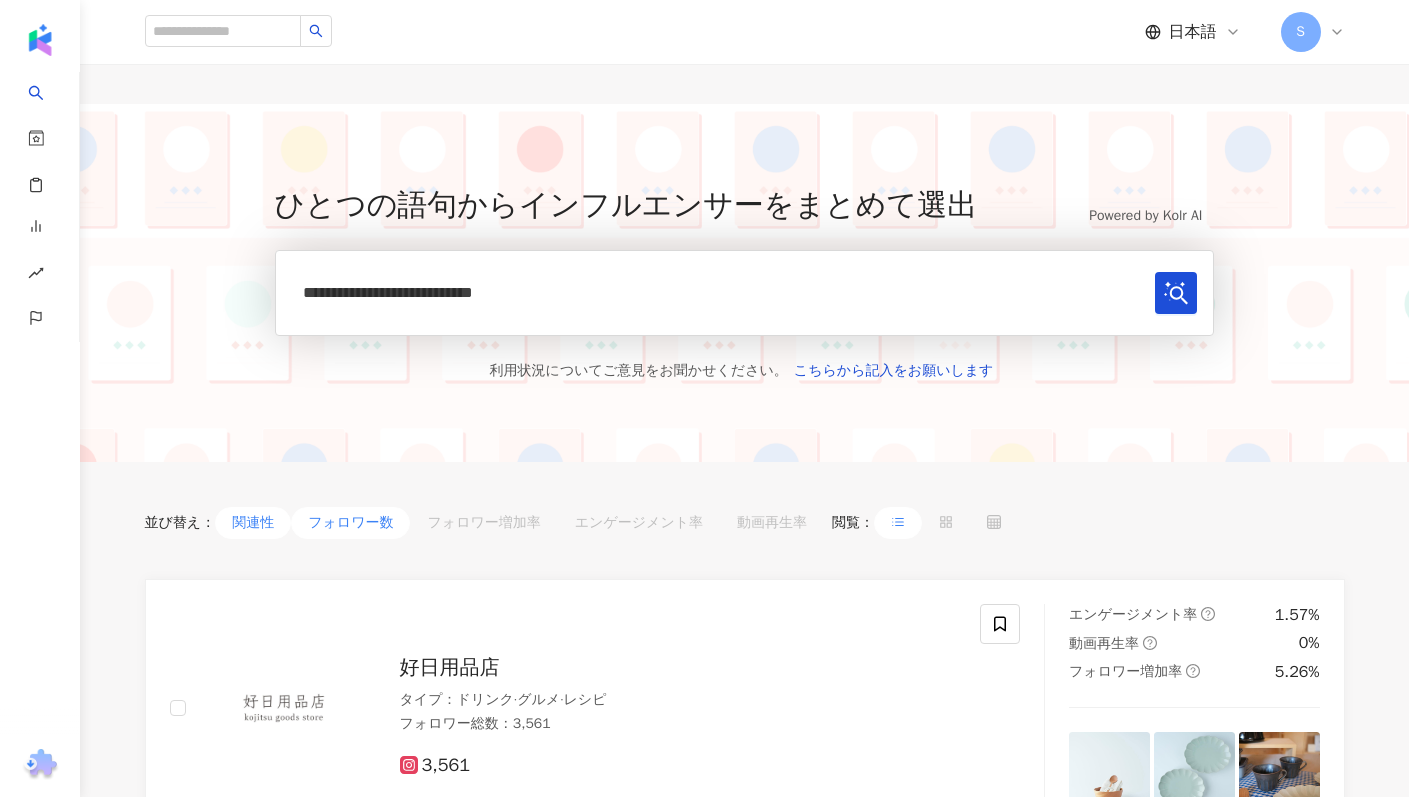 click on "フォロワー数" at bounding box center [350, 523] 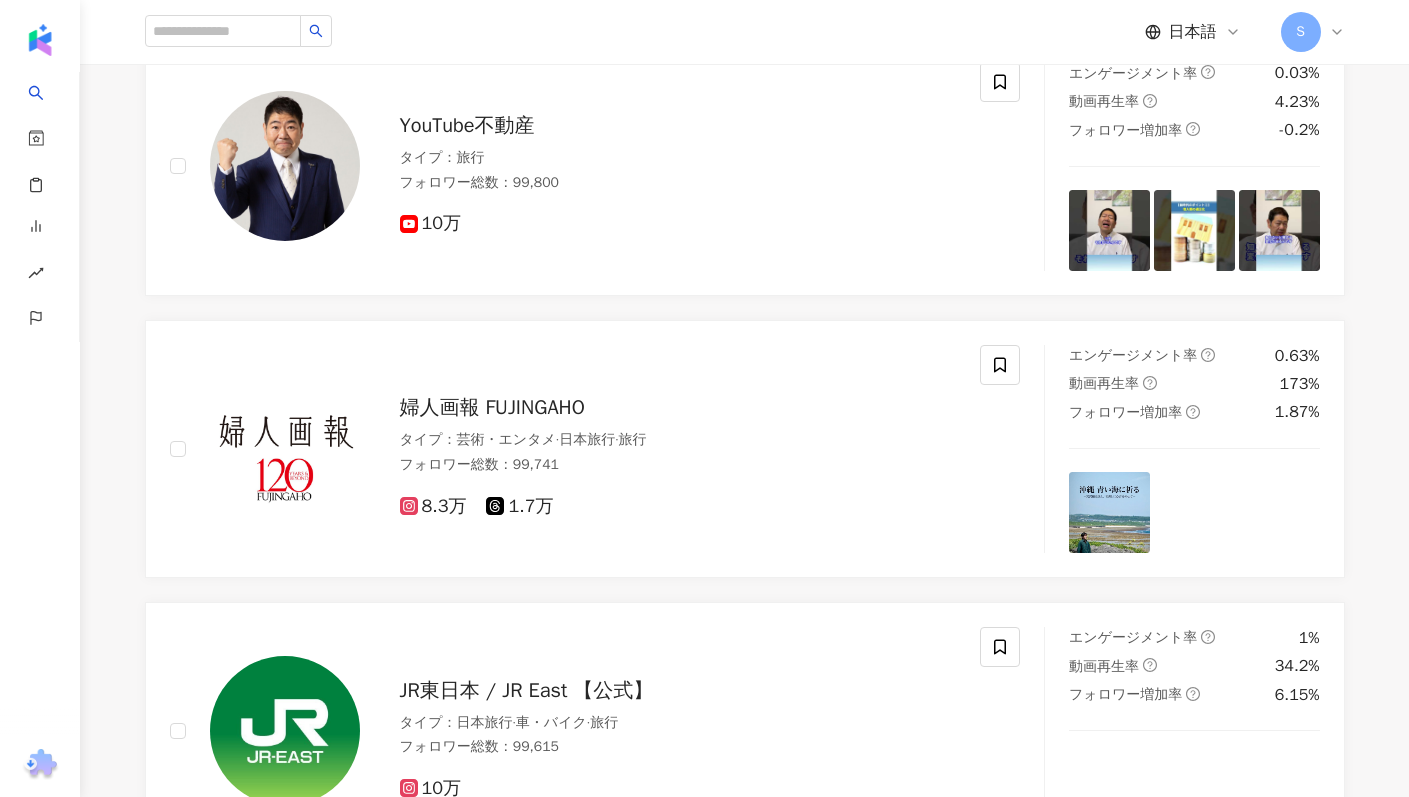 scroll, scrollTop: 3403, scrollLeft: 0, axis: vertical 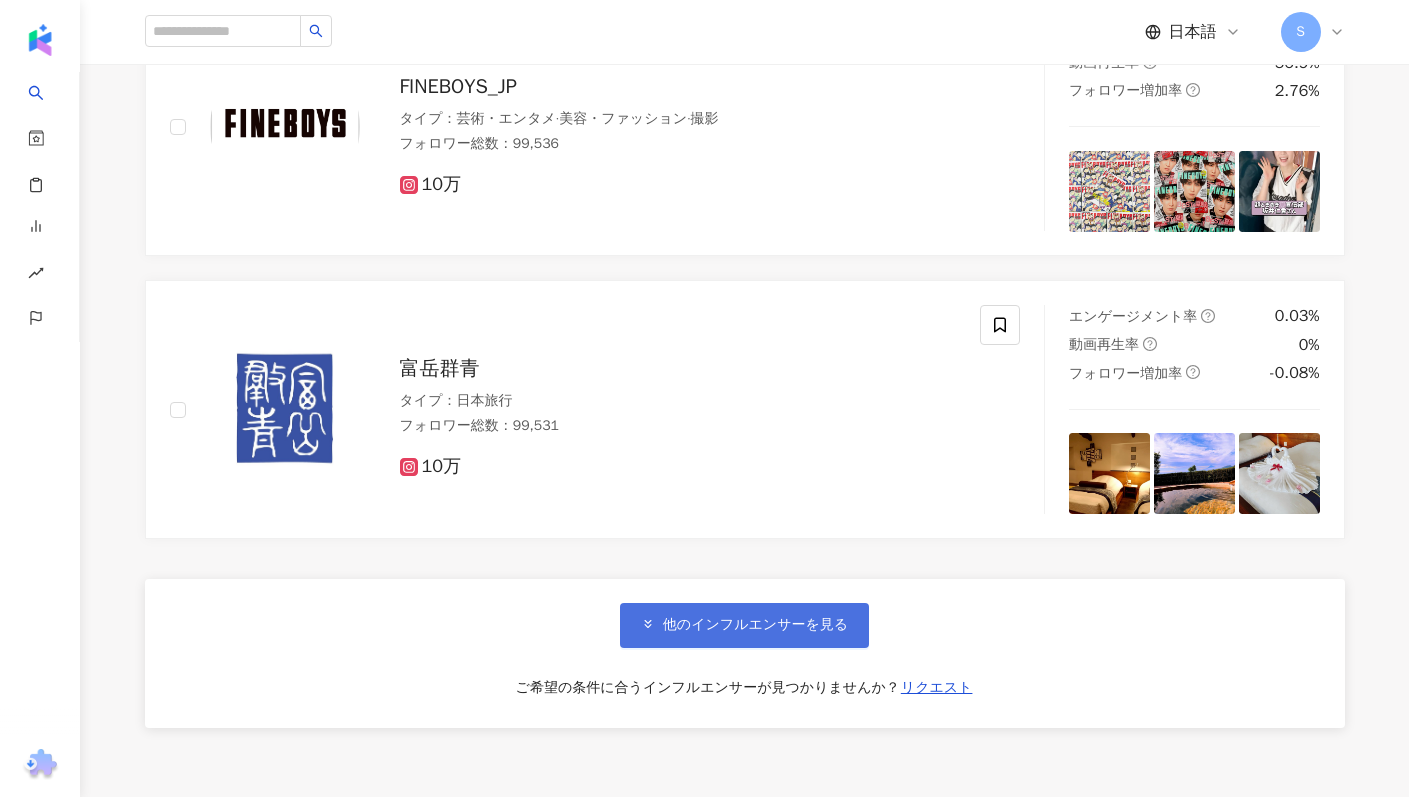 click on "他のインフルエンサーを見る" at bounding box center (755, 625) 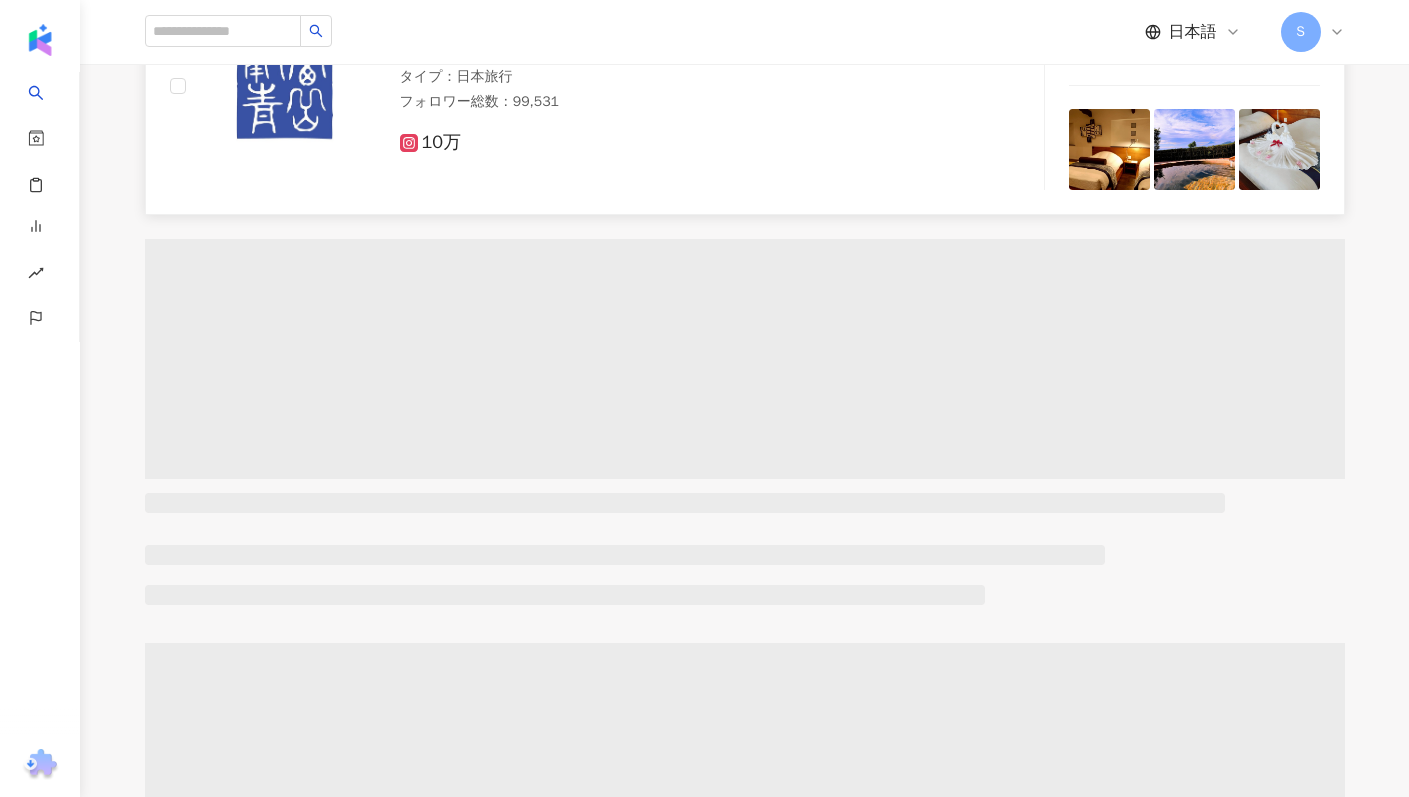 scroll, scrollTop: 3809, scrollLeft: 0, axis: vertical 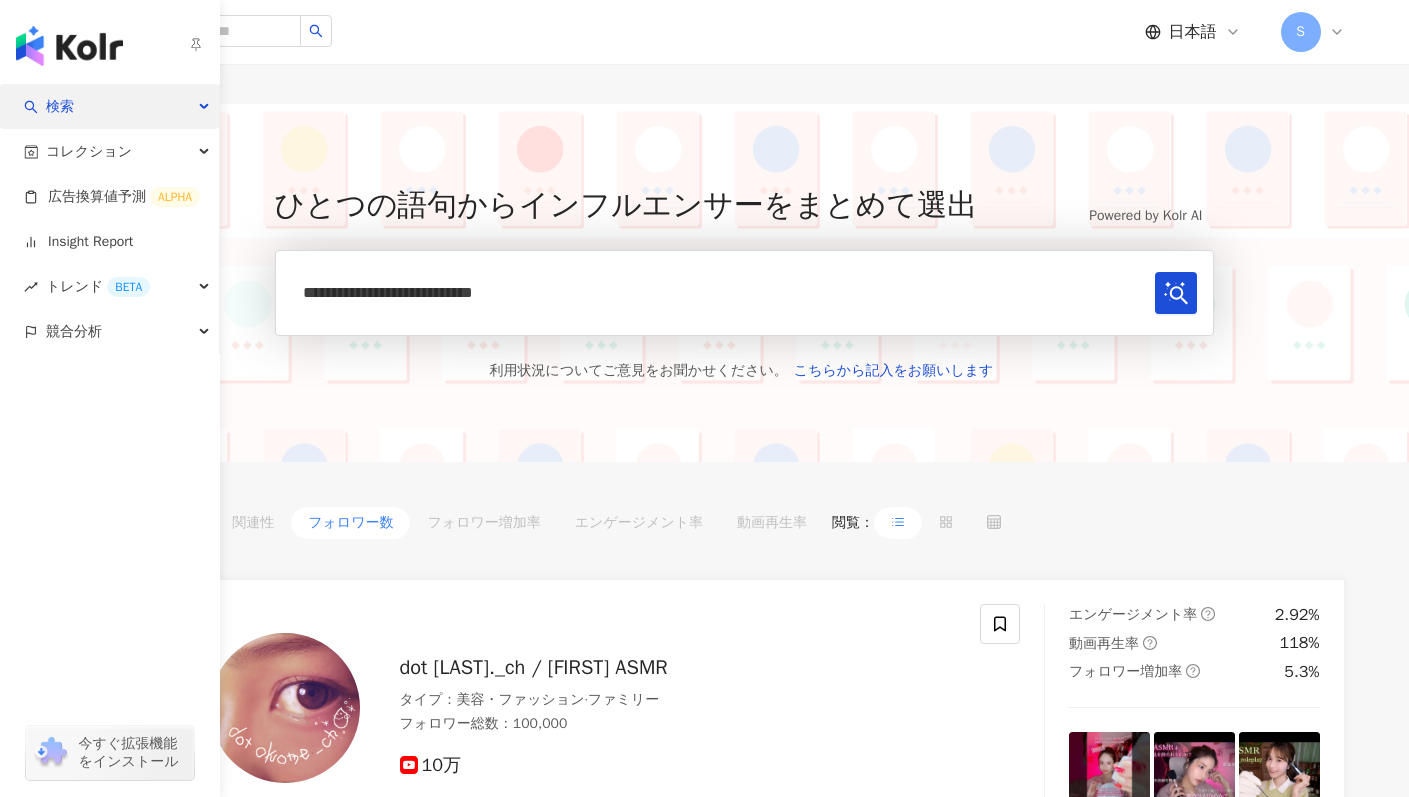 click on "検索" at bounding box center [109, 106] 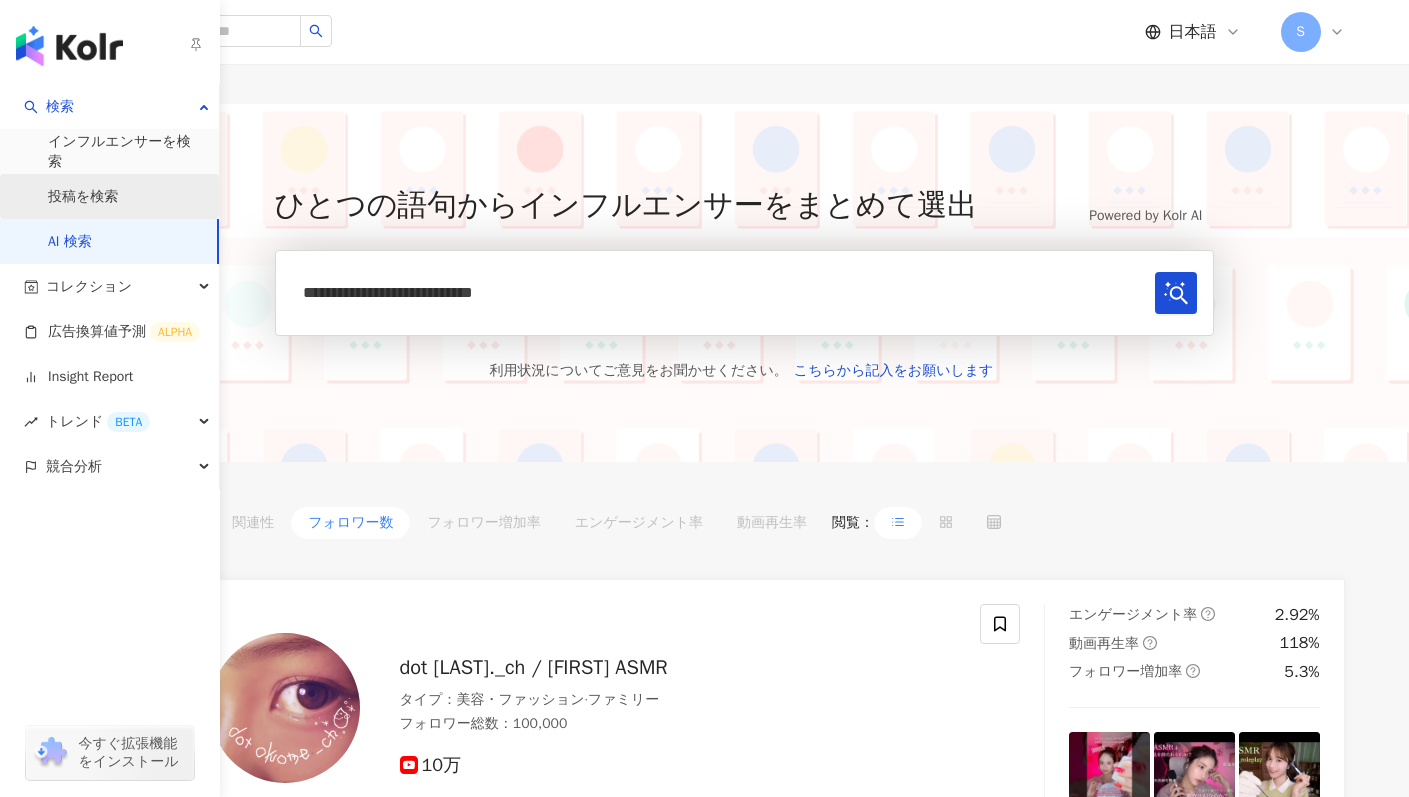 click on "投稿を検索" at bounding box center (83, 197) 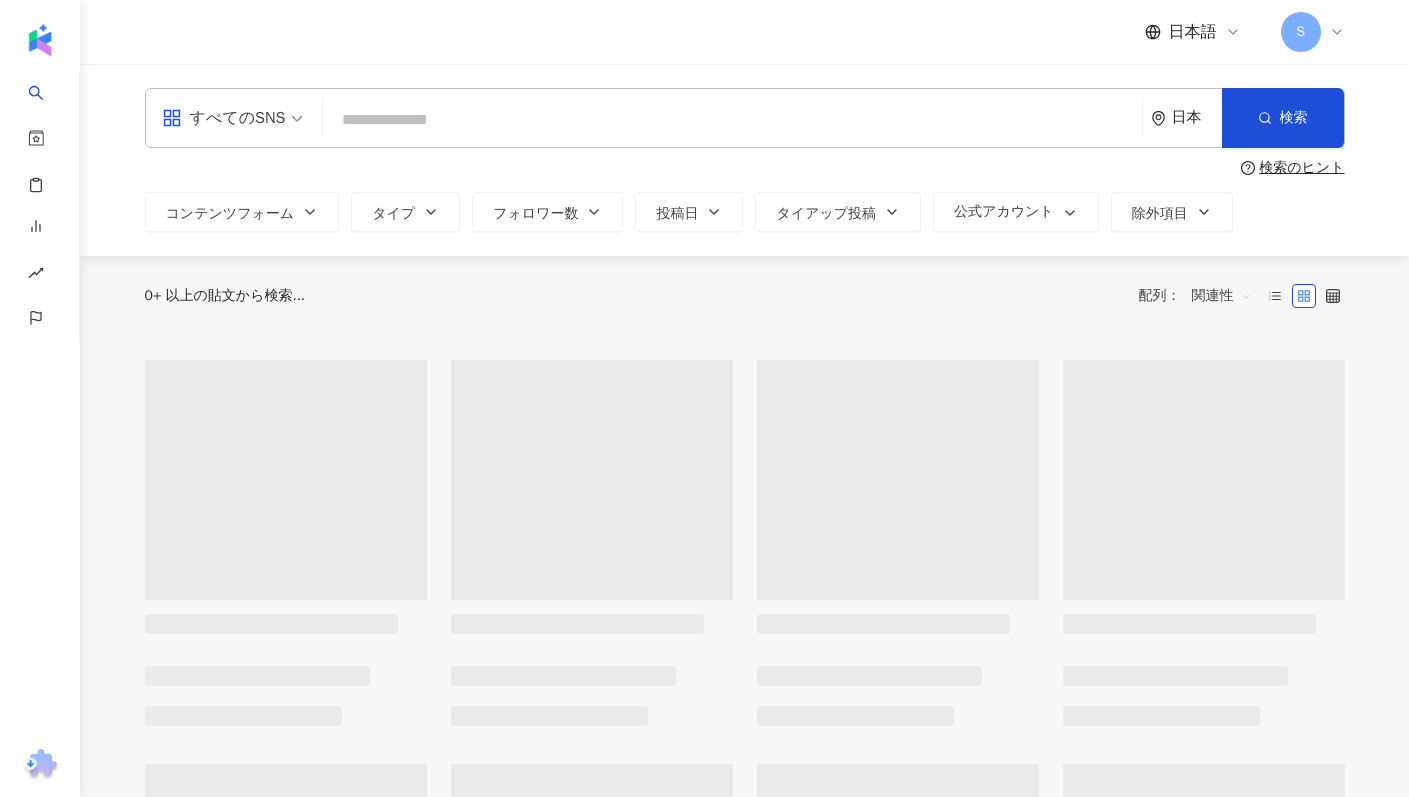 click at bounding box center (732, 119) 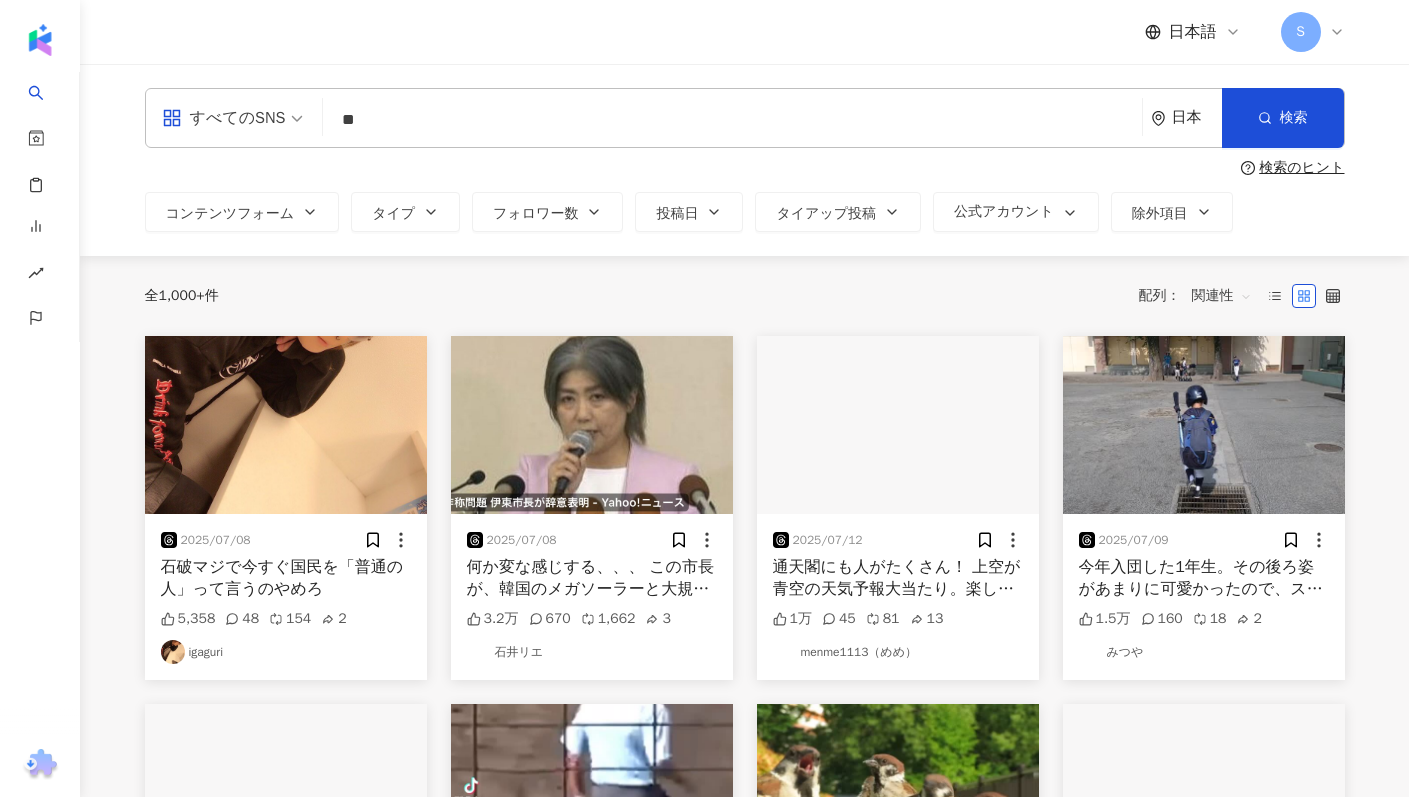 type on "*" 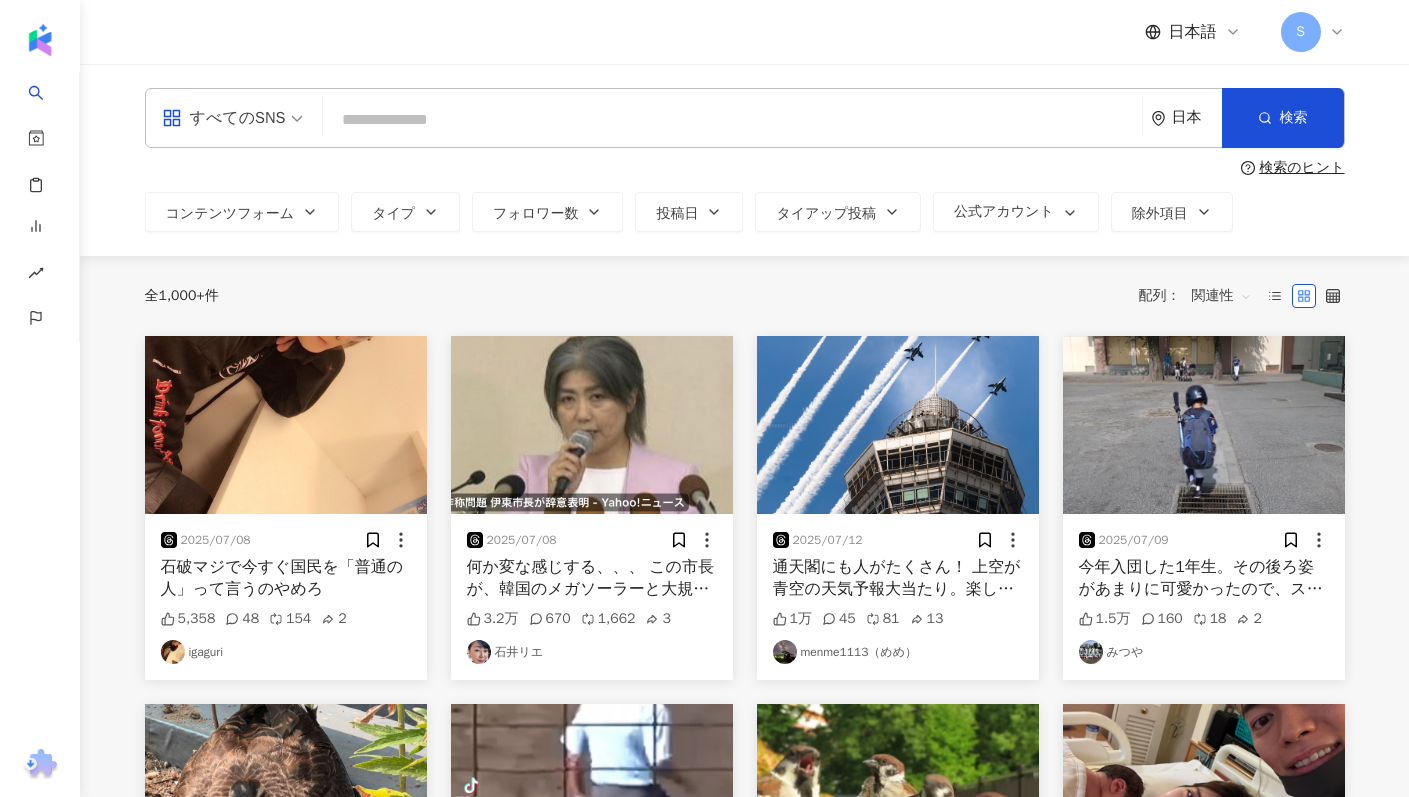 type on "*" 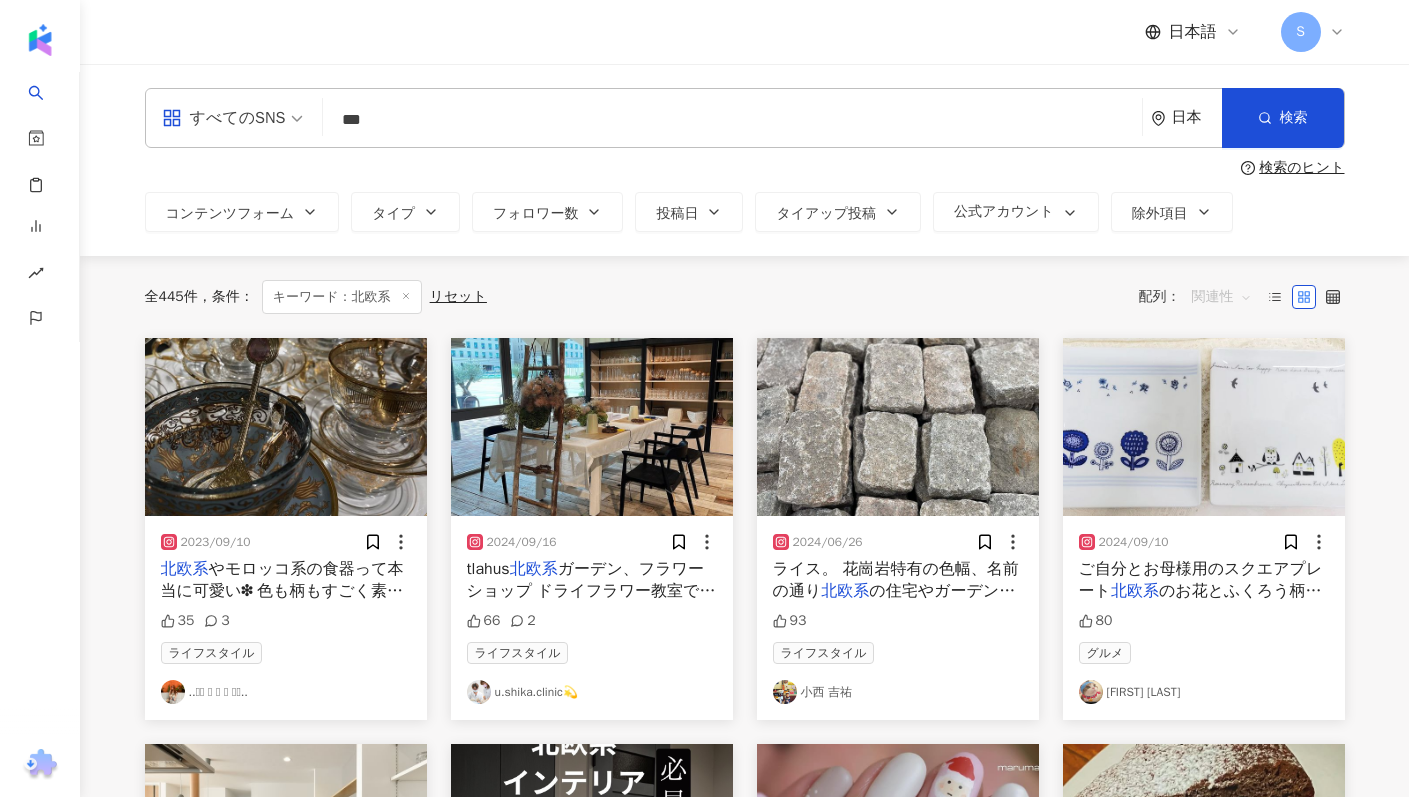 click on "関連性" at bounding box center [1222, 297] 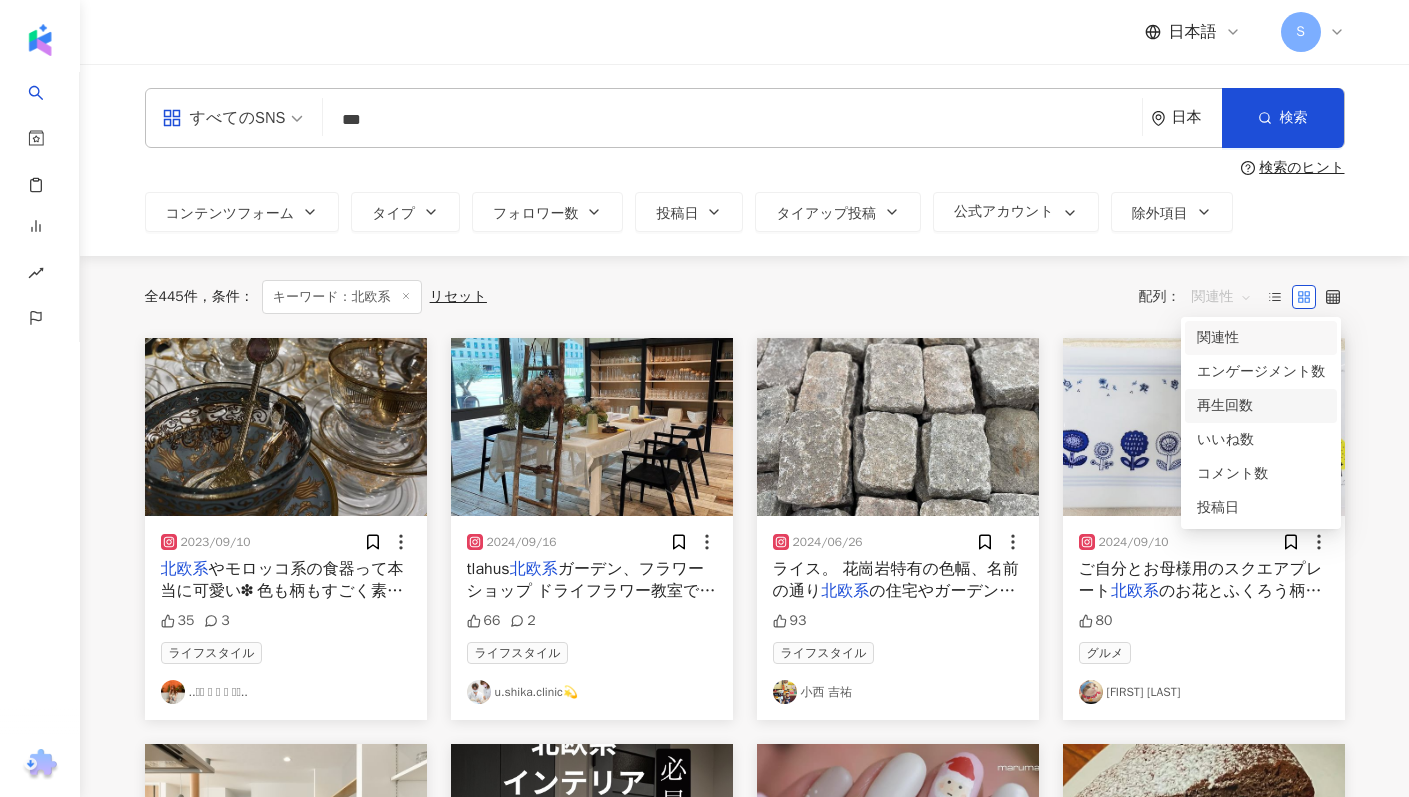 click on "再生回数" at bounding box center (1261, 406) 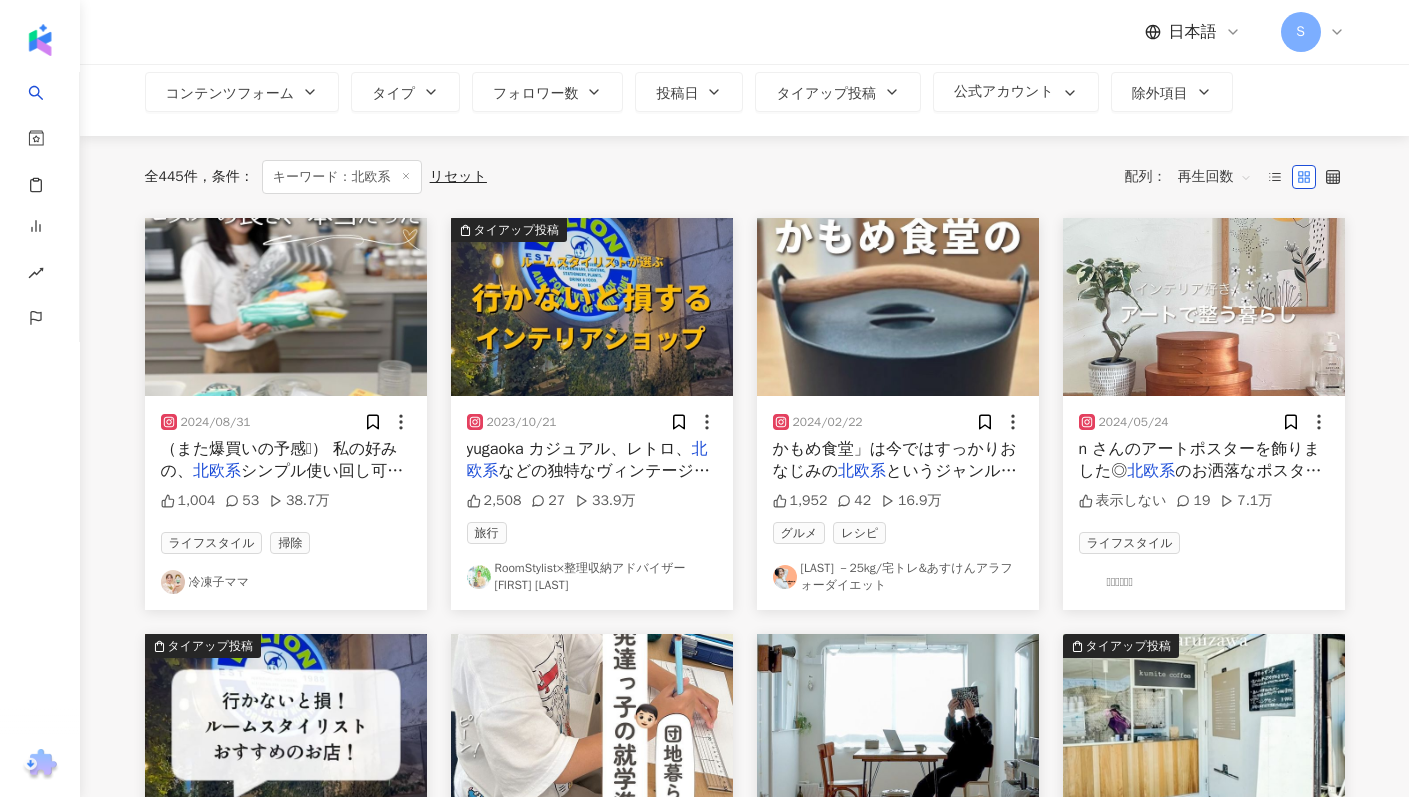 scroll, scrollTop: 191, scrollLeft: 0, axis: vertical 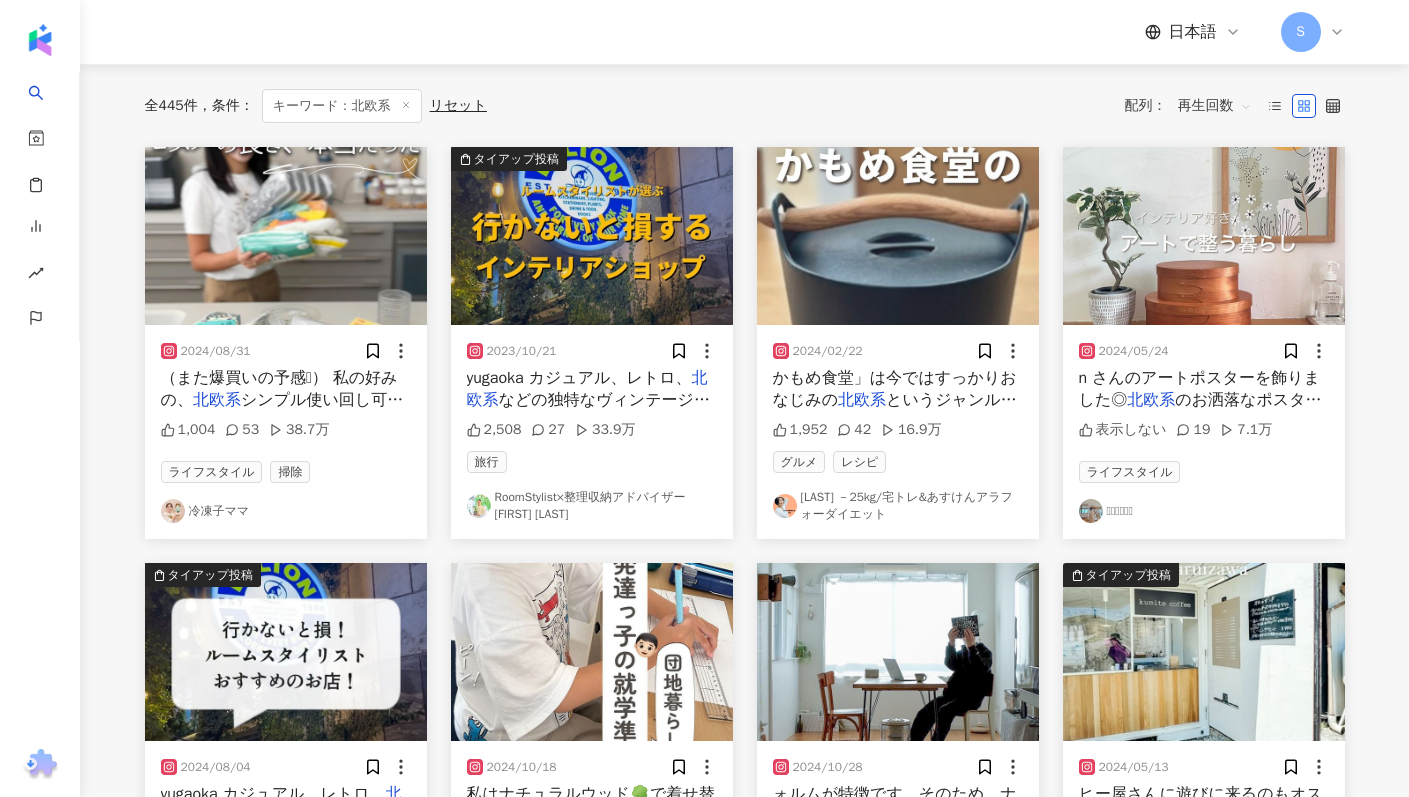 click on "𝚔𝚊𝚘𝚛𝚒𓇬" at bounding box center (1204, 511) 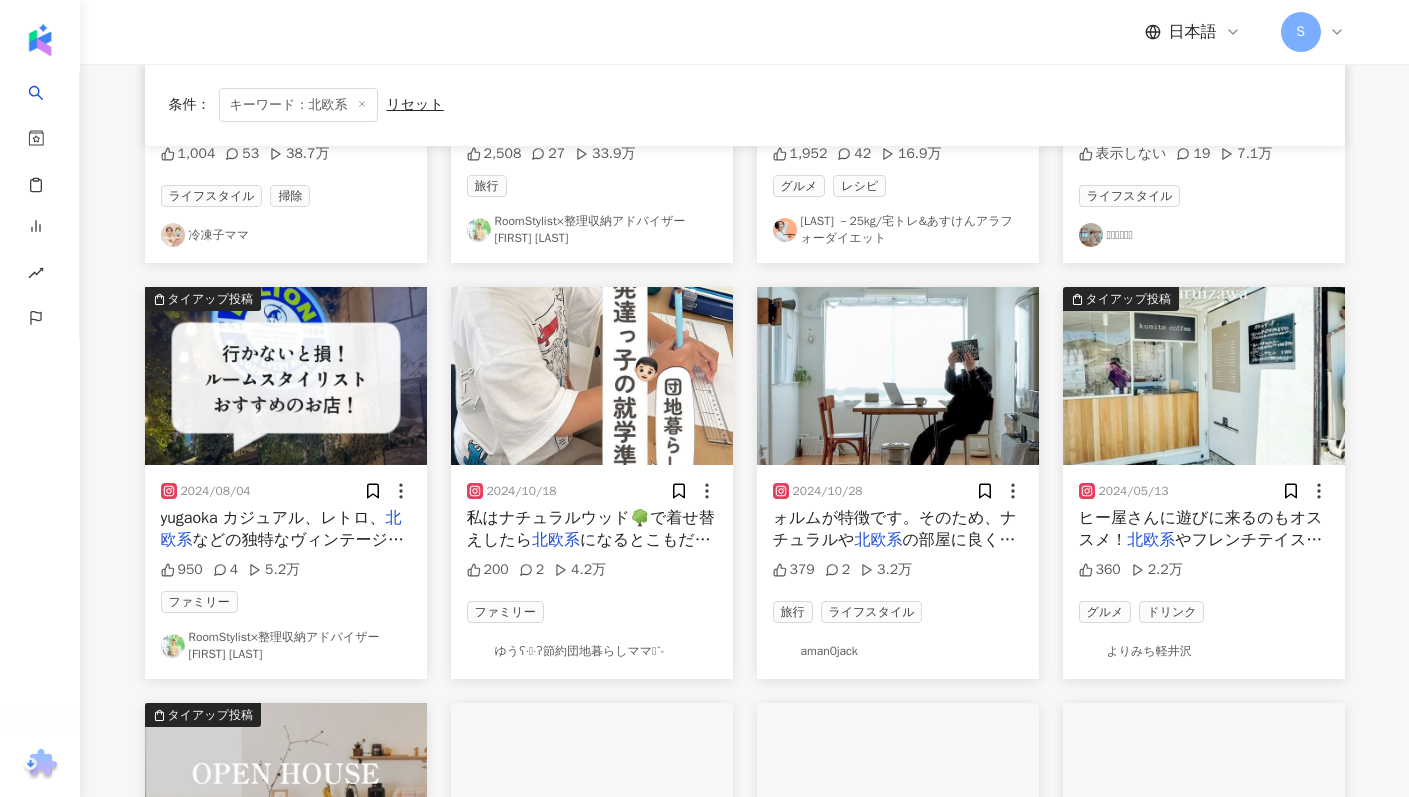 scroll, scrollTop: 482, scrollLeft: 0, axis: vertical 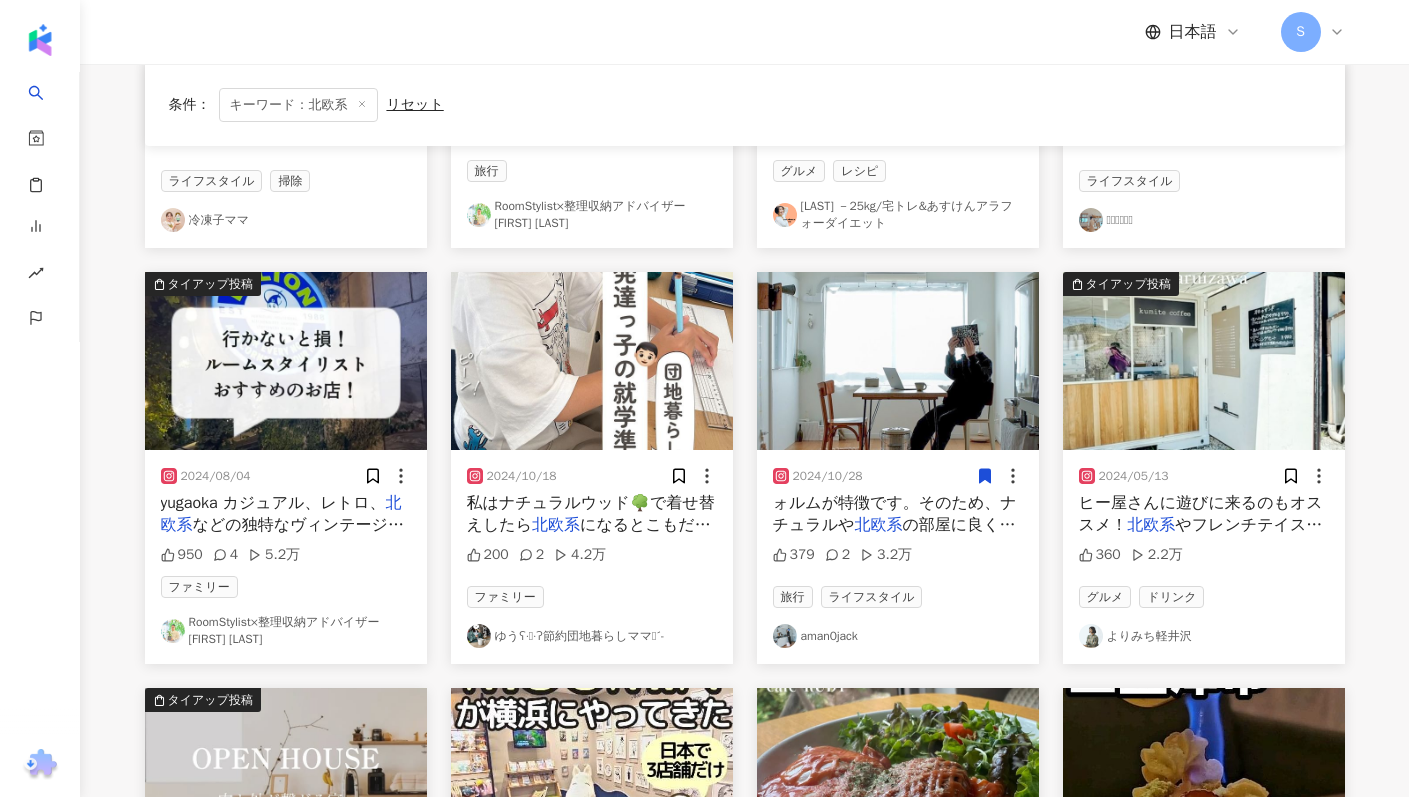 click on "aman0jack" at bounding box center [898, 636] 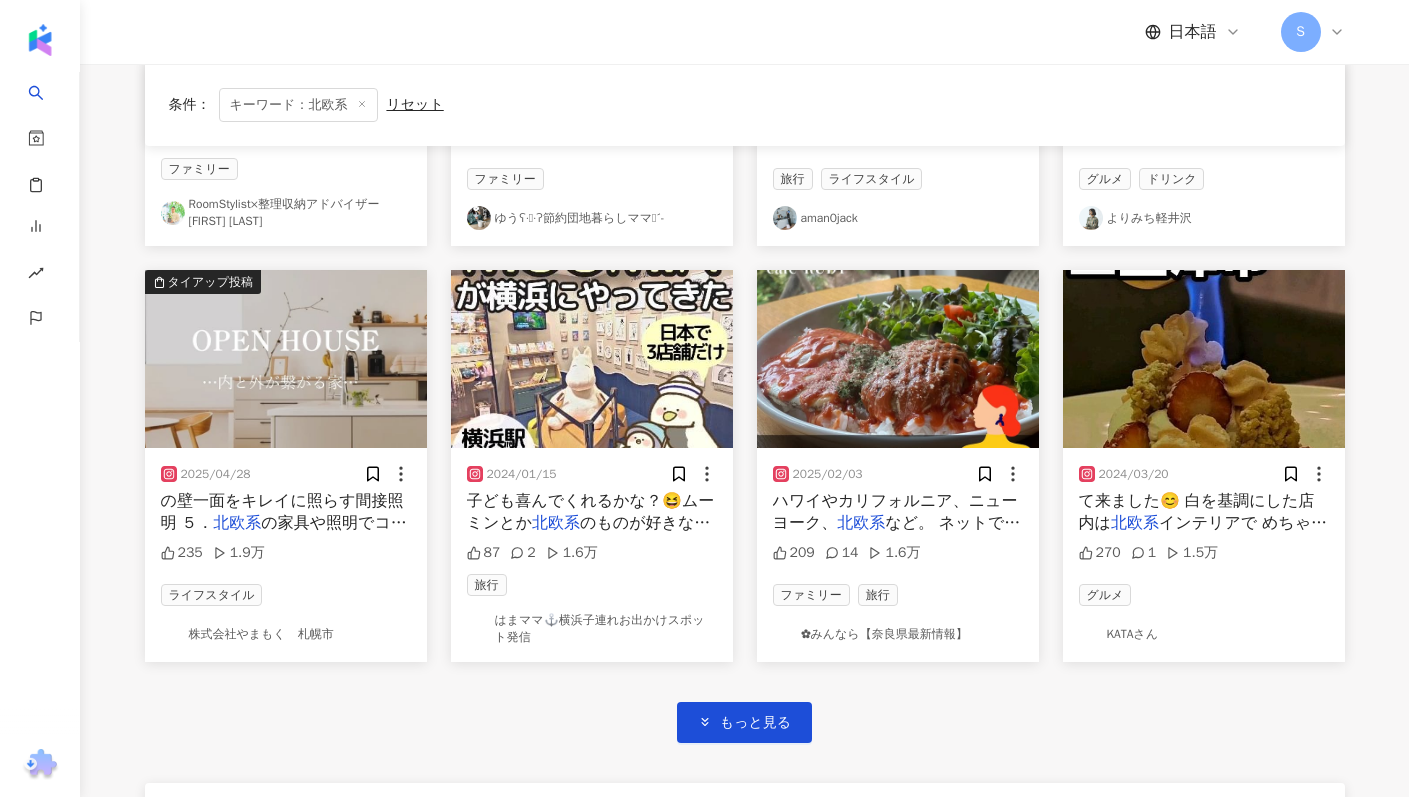 scroll, scrollTop: 906, scrollLeft: 0, axis: vertical 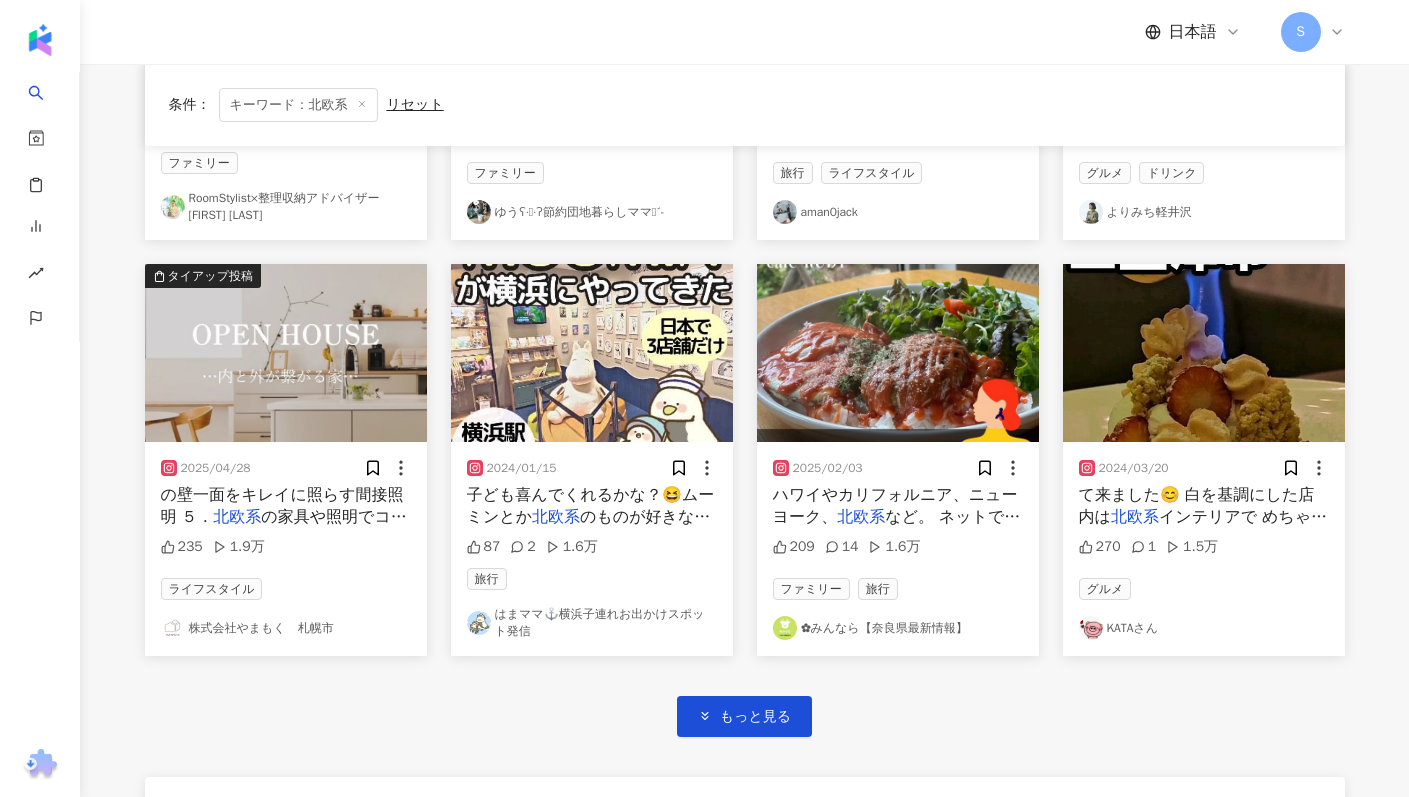 click on "2024/08/31 （また爆買いの予感🫨）
私の好みの、 北欧系 シンプル使い回し可能で食洗機もレン 1,004 53 38.7万 ライフスタイル 掃除 冷凍子ママ タイアップ投稿 2023/10/21 yugaoka
カジュアル、レトロ、 北欧系 などの独特なヴィンテージ感のあるブ 2,508 27 33.9万 旅行 RoomStylist×整理収納アドバイザー安藤秀通(ひでまる) 2024/02/22 かもめ食堂」は今ではすっかりおなじみの
北欧系 というジャンルの火付け役だったよう 1,952 42 16.9万 グルメ レシピ ねこくらりえ　－25kg/宅トレ&あすけんアラフォーダイエット 2024/05/24 n さんのアートポスターを飾りました◎
北欧系 のお洒落なポスターや，絵画のポスタ 表示しない 19 7.1万 ライフスタイル 𝚔𝚊𝚘𝚛𝚒𓇬 タイアップ投稿 2024/08/04 yugaoka
カジュアル、レトロ、 北欧系 などの独特なヴィンテージ感のあるブ 950 4 5.2万 200" at bounding box center (745, 378) 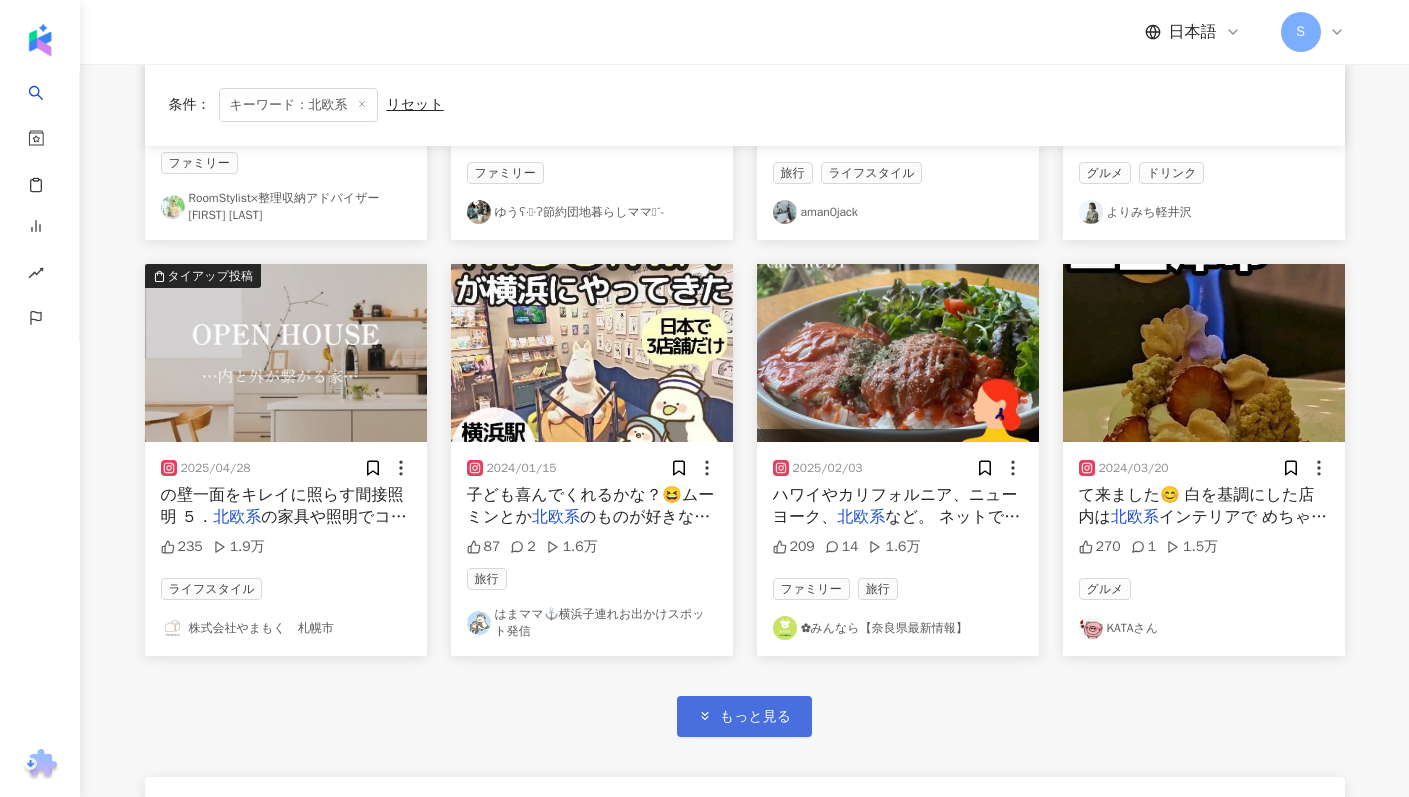 click on "もっと見る" at bounding box center (744, 716) 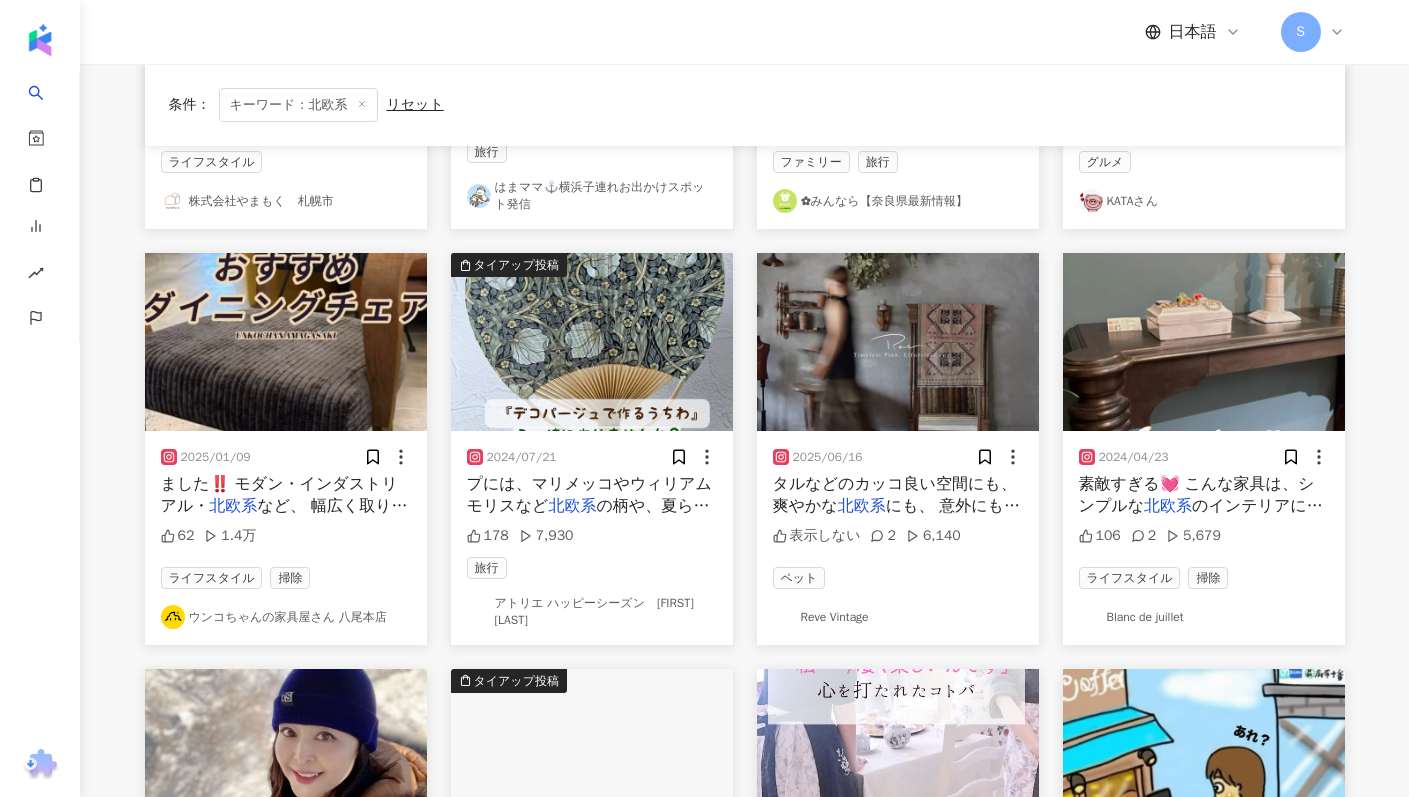 scroll, scrollTop: 1330, scrollLeft: 0, axis: vertical 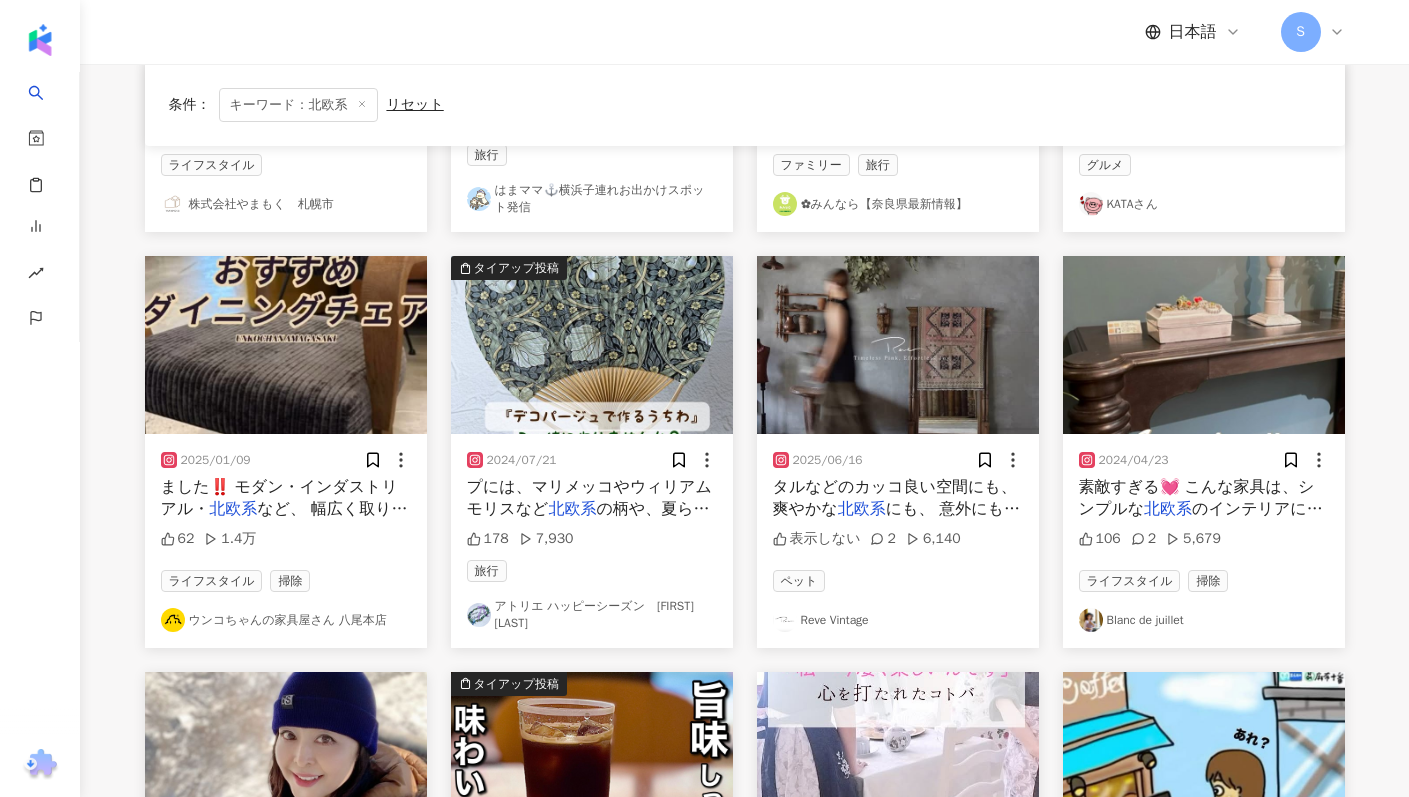 click on "Reve Vintage" at bounding box center (898, 620) 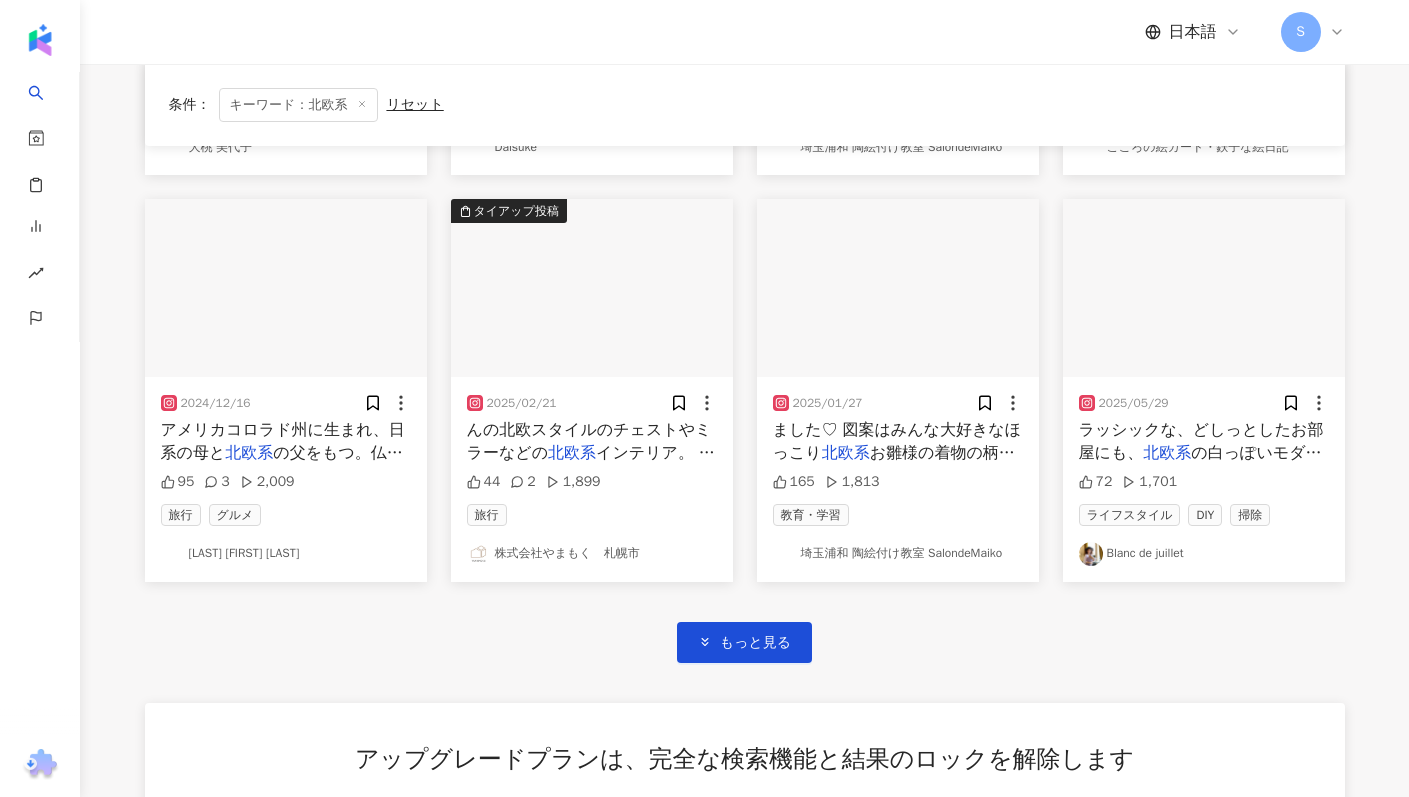 scroll, scrollTop: 2217, scrollLeft: 0, axis: vertical 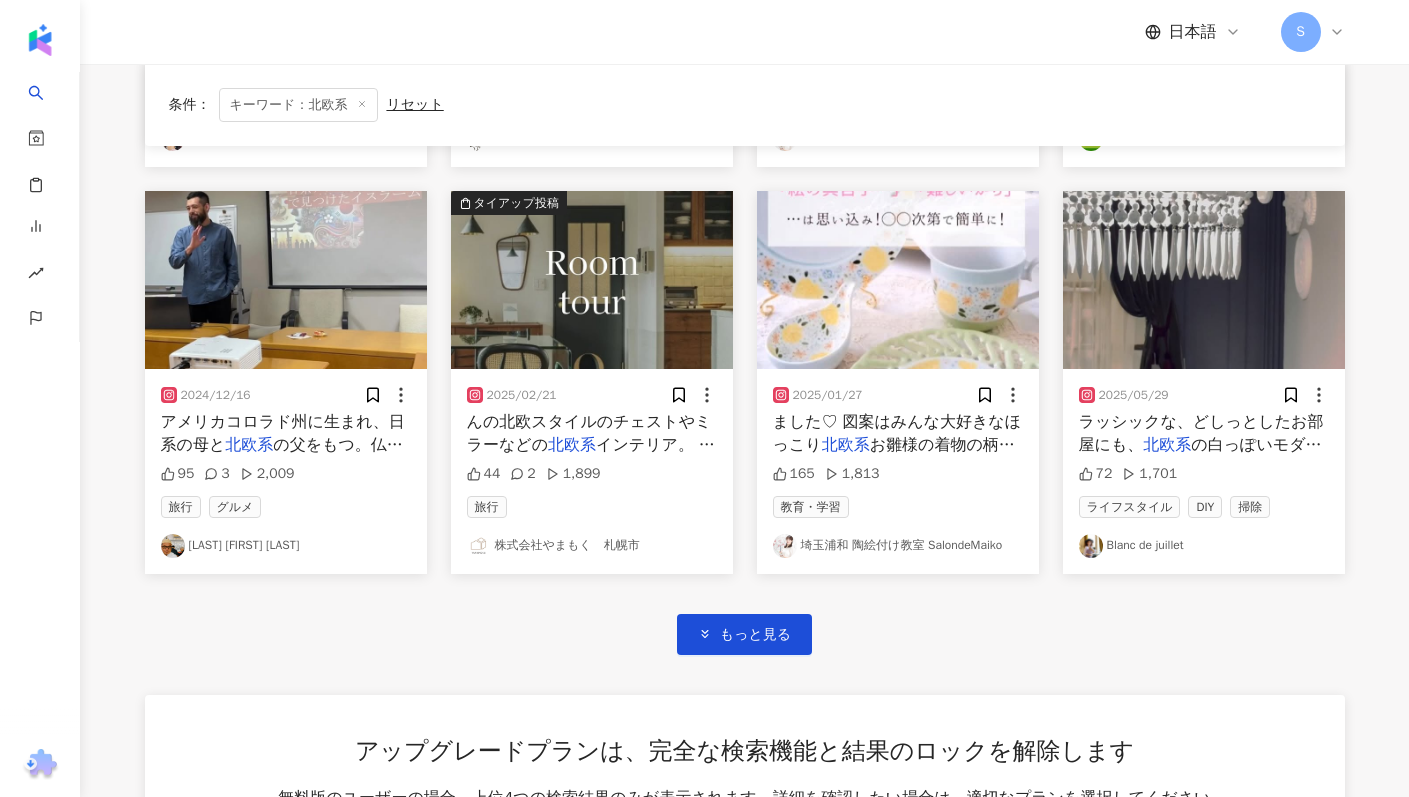 click on "Blanc de juillet" at bounding box center (1204, 546) 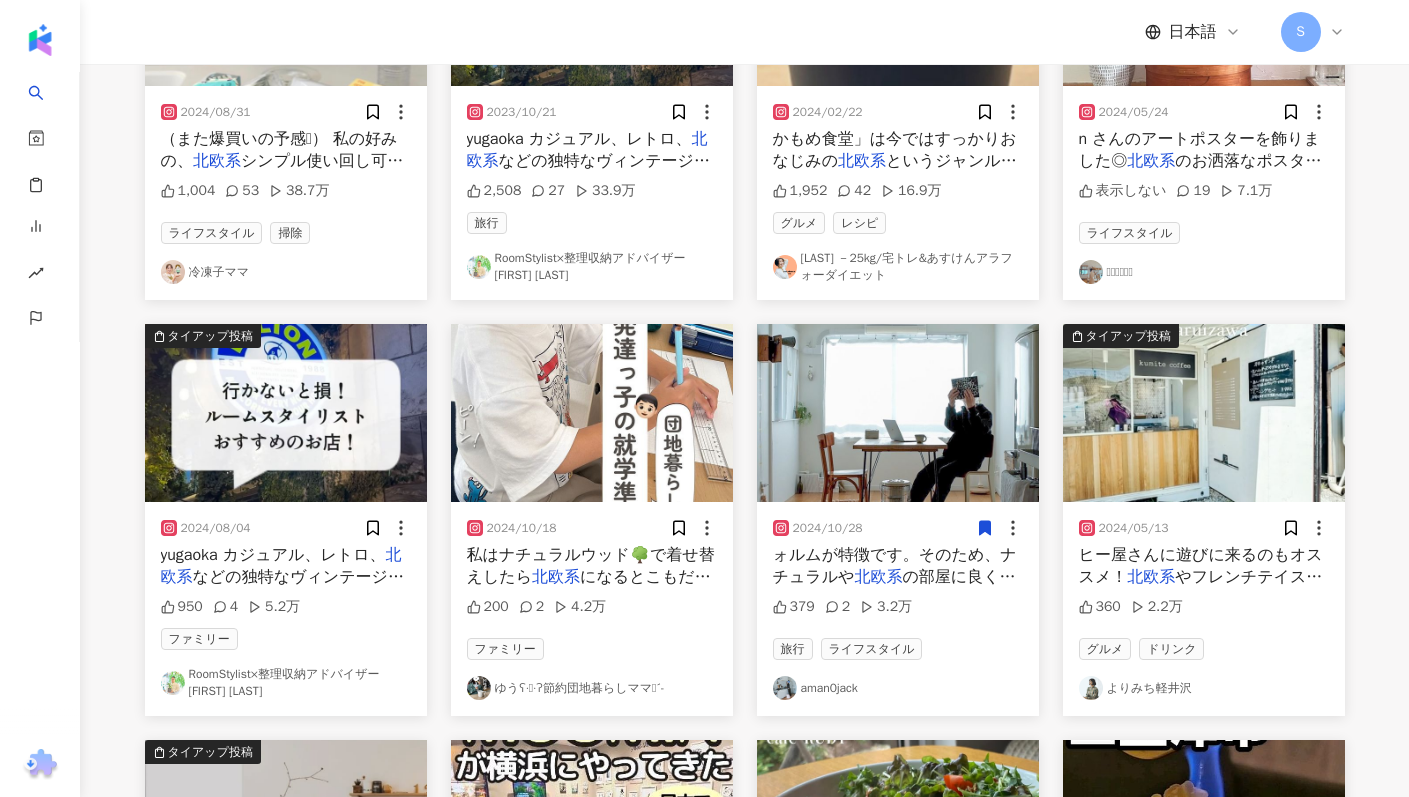 scroll, scrollTop: 0, scrollLeft: 0, axis: both 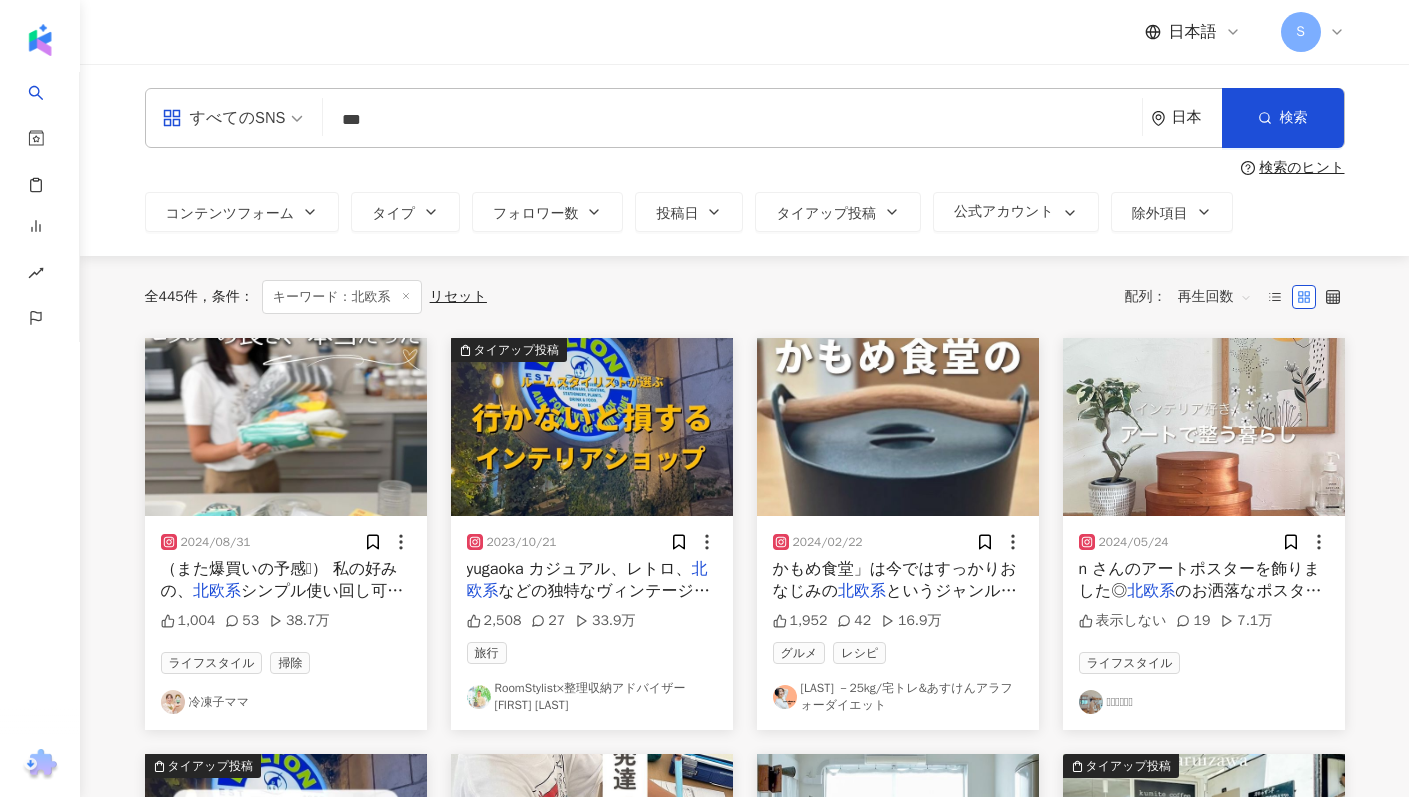 click on "再生回数" at bounding box center [1215, 297] 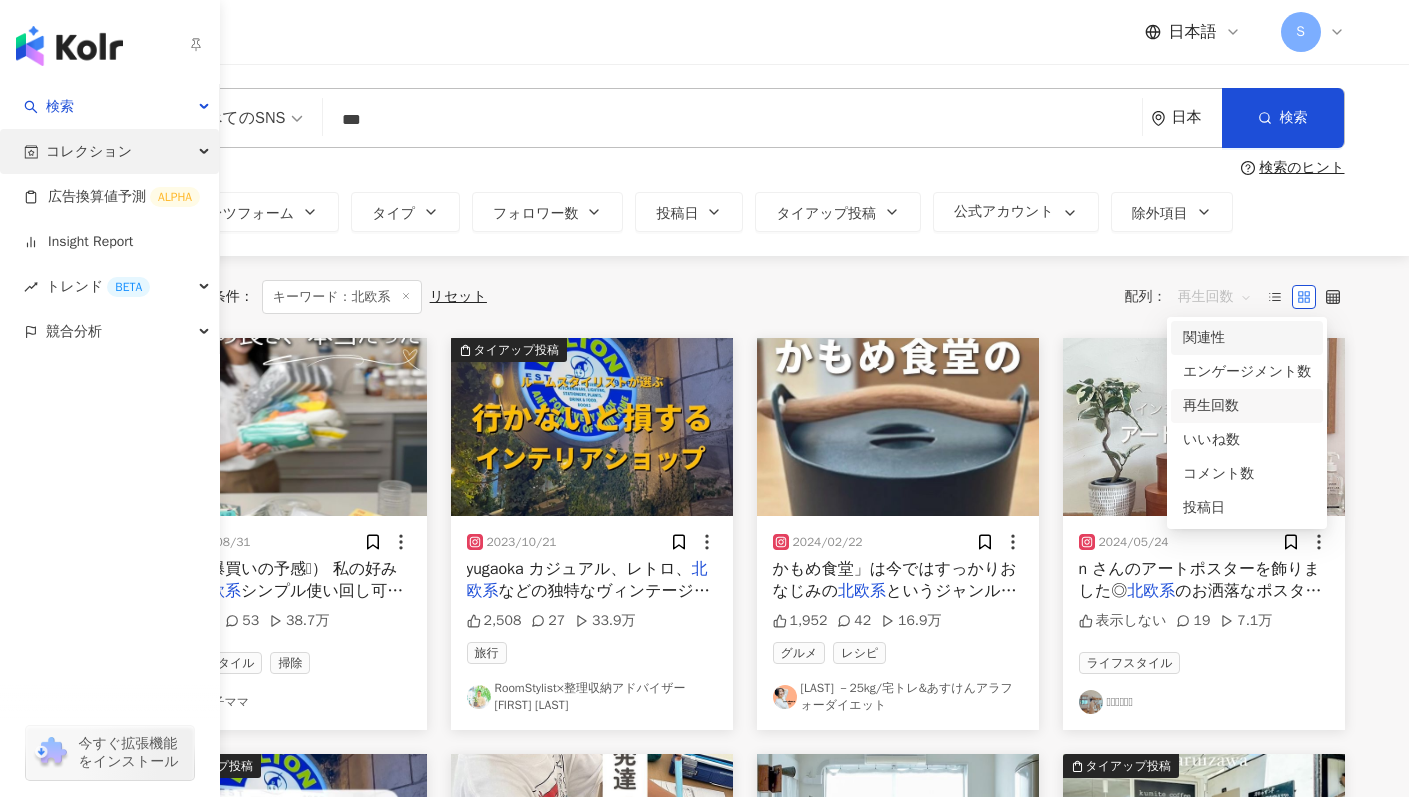 click on "コレクション" at bounding box center [109, 151] 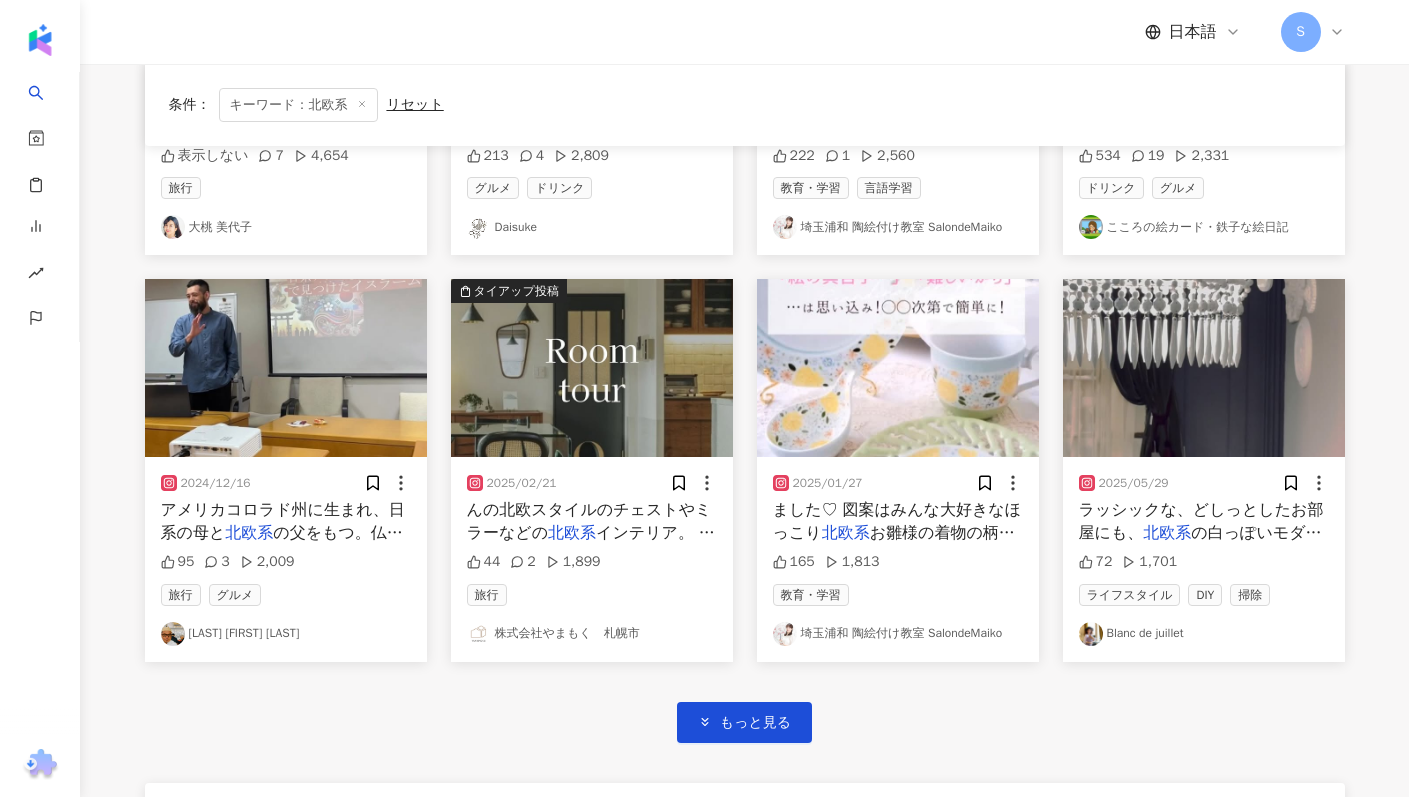 scroll, scrollTop: 2128, scrollLeft: 0, axis: vertical 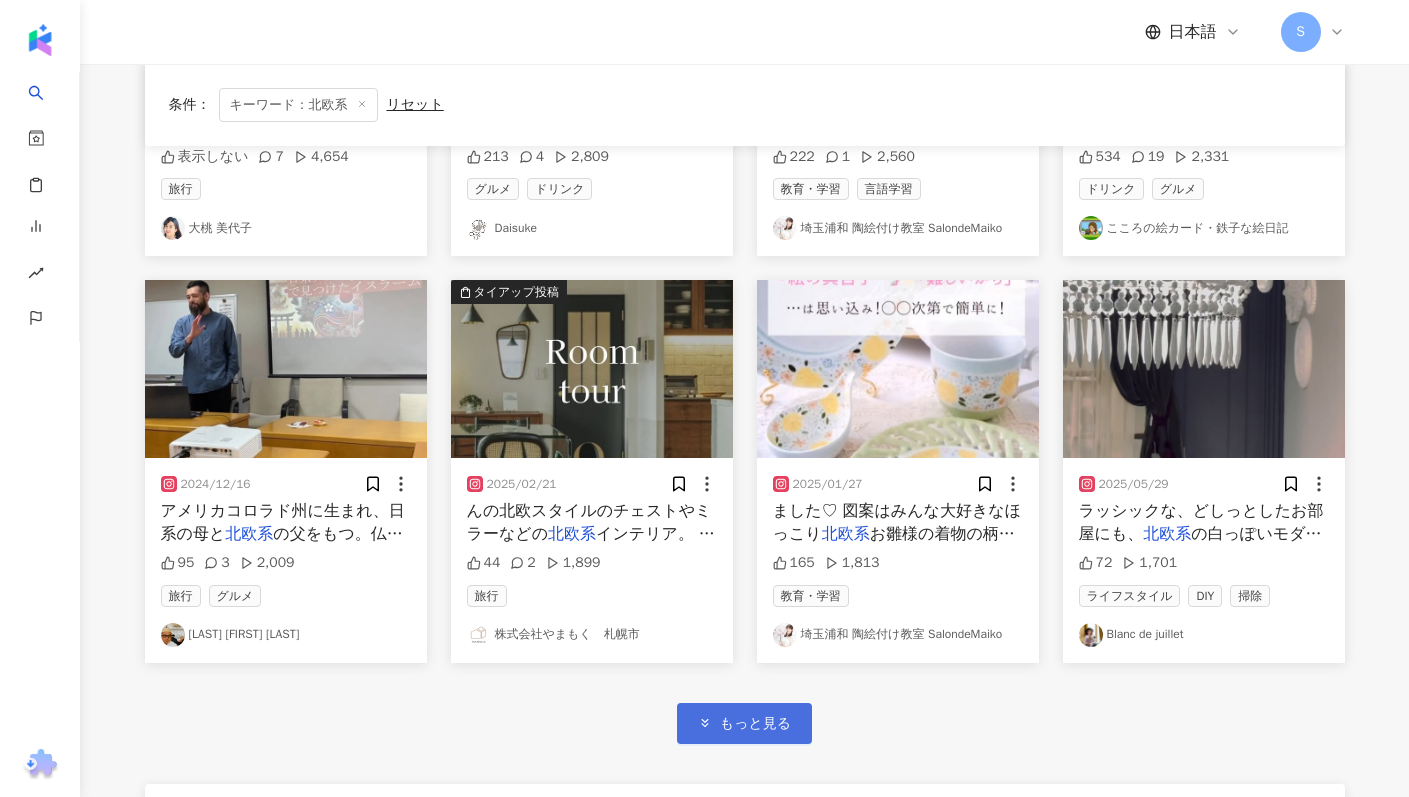 click on "もっと見る" at bounding box center (744, 723) 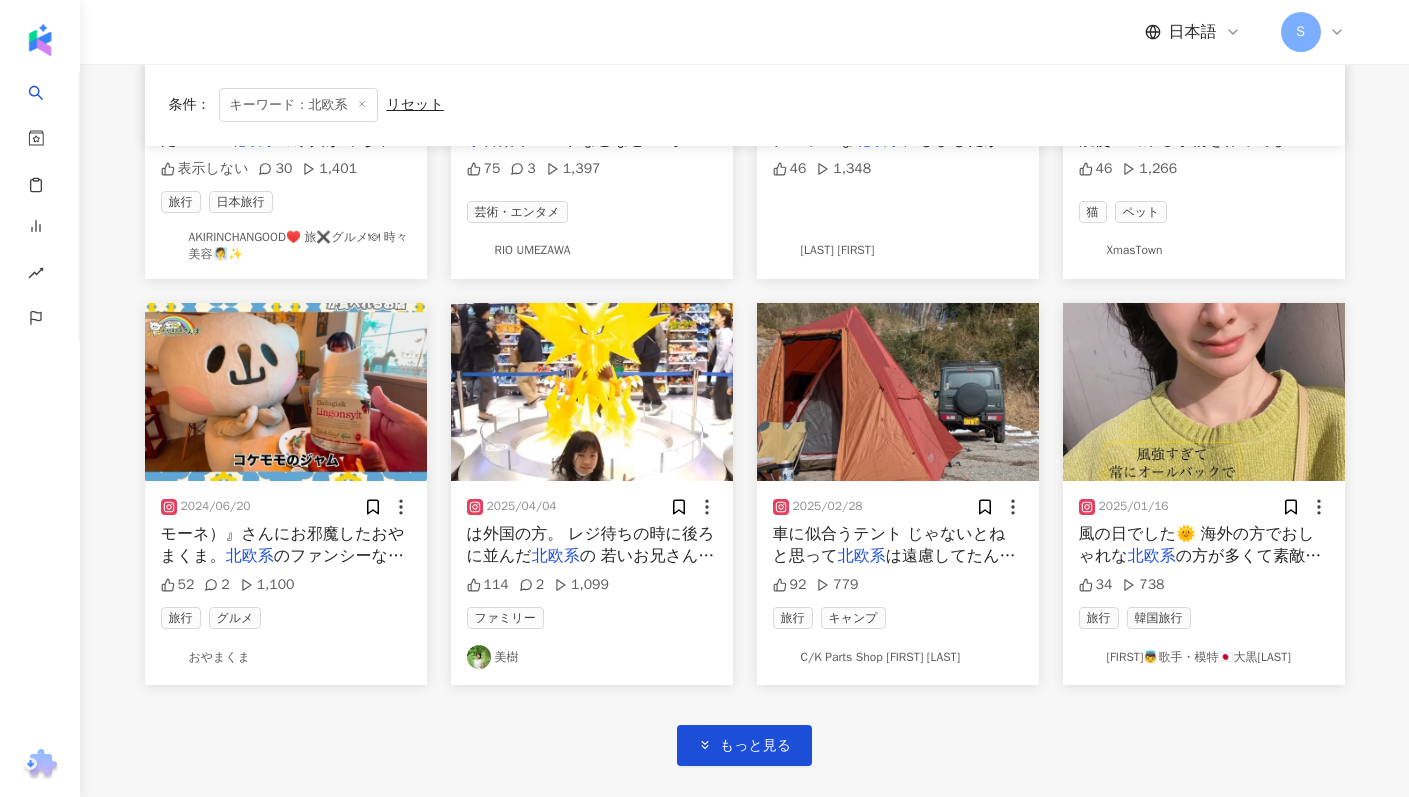 scroll, scrollTop: 3533, scrollLeft: 0, axis: vertical 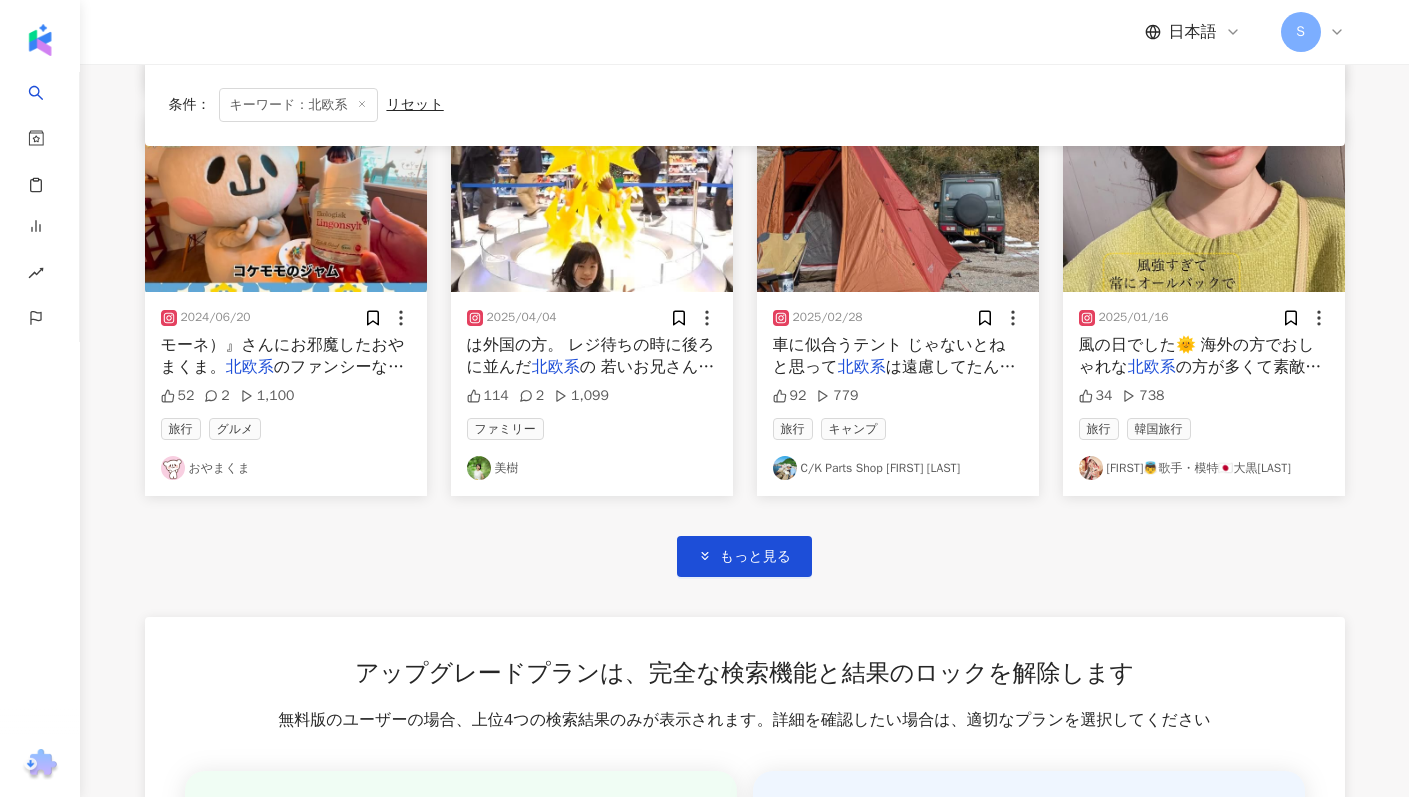 click on "2024/08/31 （また爆買いの予感🫨）
私の好みの、 北欧系 シンプル使い回し可能で食洗機もレン 1,004 53 38.7万 ライフスタイル 掃除 冷凍子ママ タイアップ投稿 2023/10/21 yugaoka
カジュアル、レトロ、 北欧系 などの独特なヴィンテージ感のあるブ 2,508 27 33.9万 旅行 RoomStylist×整理収納アドバイザー安藤秀通(ひでまる) 2024/02/22 かもめ食堂」は今ではすっかりおなじみの
北欧系 というジャンルの火付け役だったよう 1,952 42 16.9万 グルメ レシピ ねこくらりえ　－25kg/宅トレ&あすけんアラフォーダイエット 2024/05/24 n さんのアートポスターを飾りました◎
北欧系 のお洒落なポスターや，絵画のポスタ 表示しない 19 7.1万 ライフスタイル 𝚔𝚊𝚘𝚛𝚒𓇬 タイアップ投稿 2024/08/04 yugaoka
カジュアル、レトロ、 北欧系 などの独特なヴィンテージ感のあるブ 950 4 5.2万 200" at bounding box center [745, -1016] 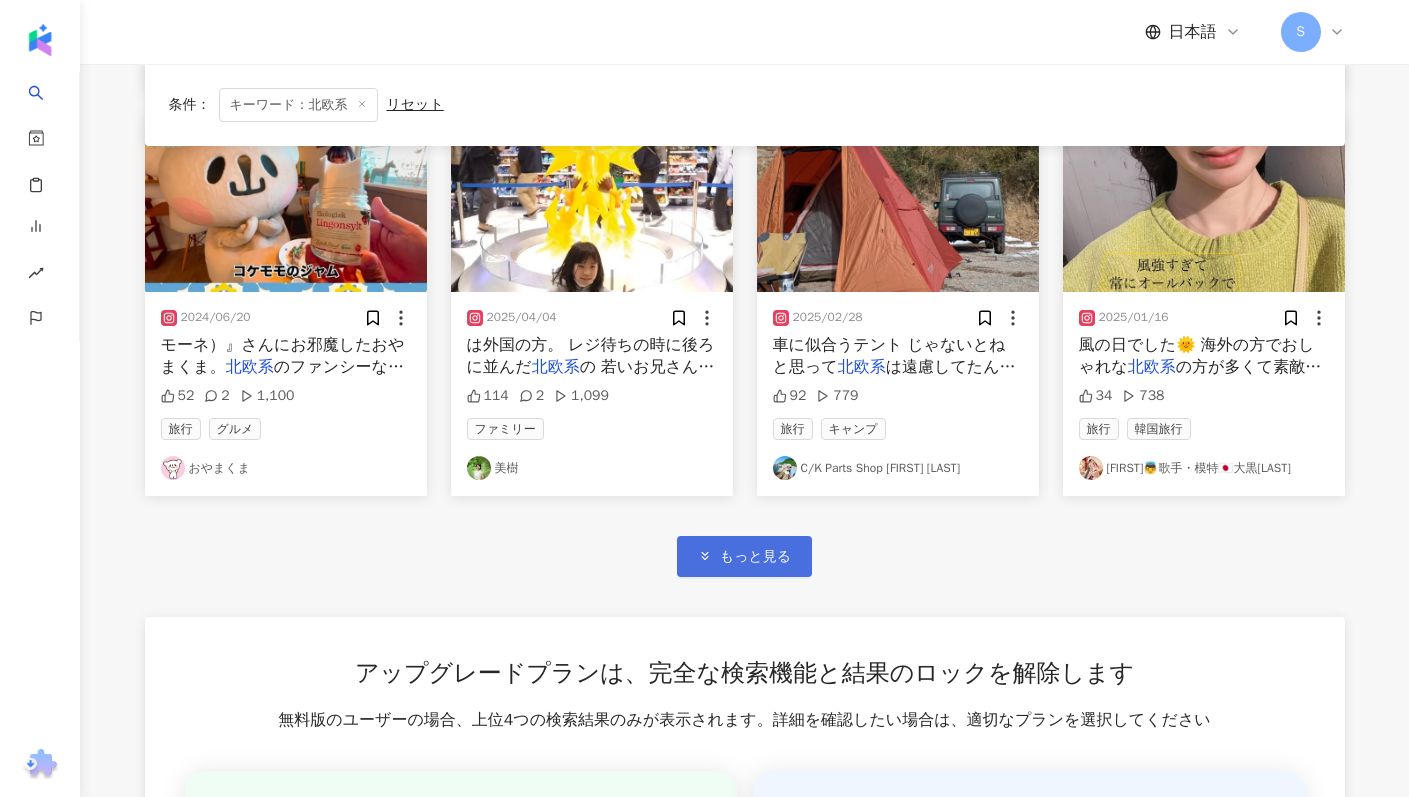 click on "もっと見る" at bounding box center (744, 556) 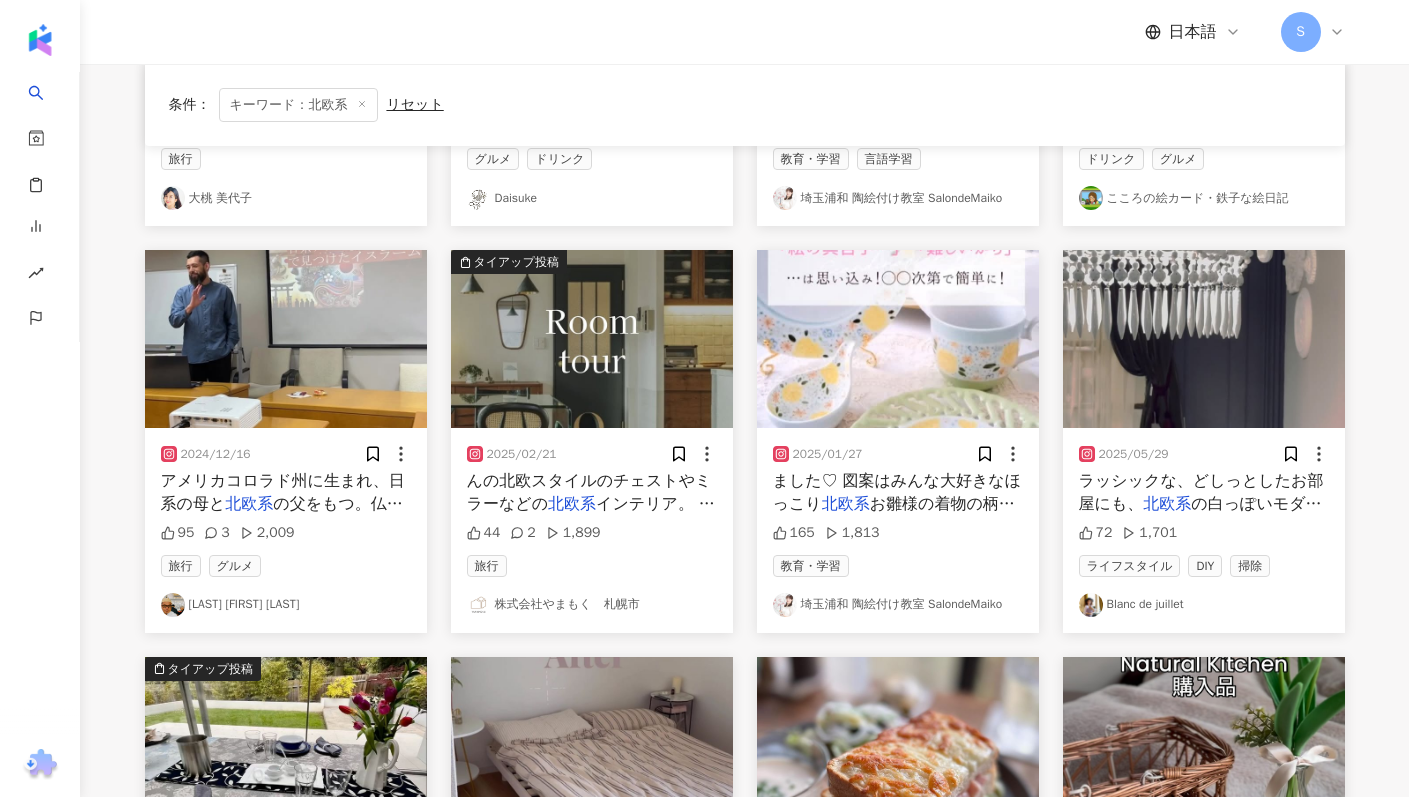 scroll, scrollTop: 0, scrollLeft: 0, axis: both 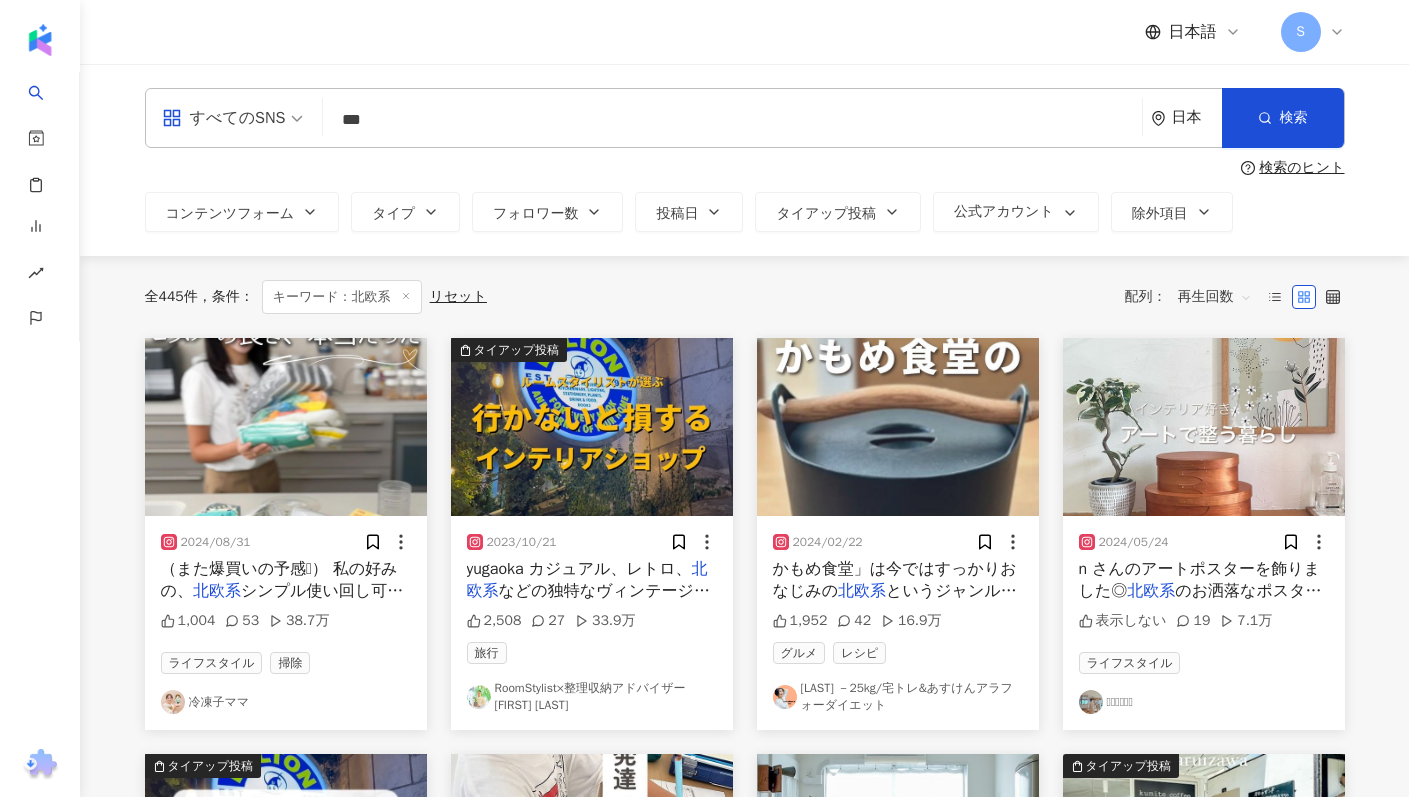 click on "***" at bounding box center [732, 119] 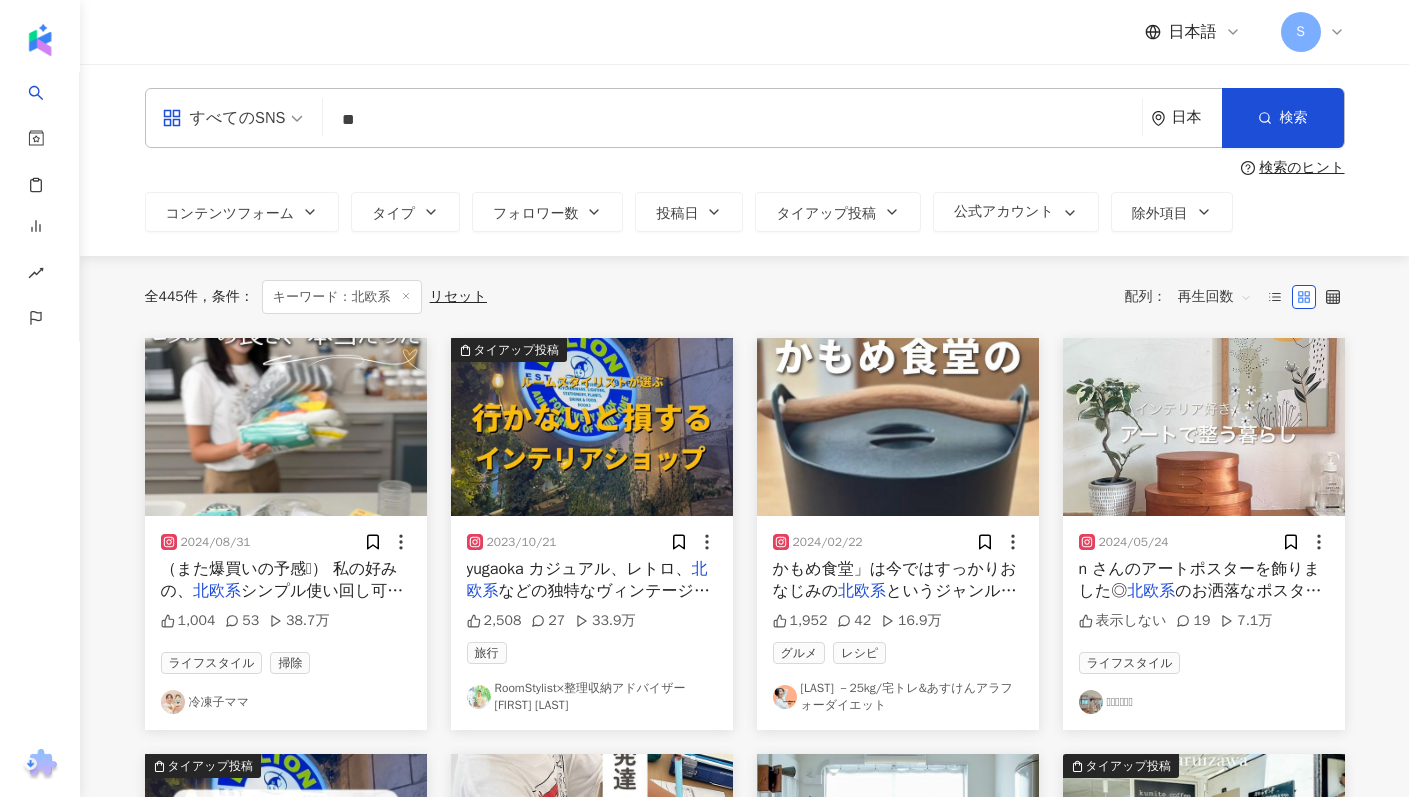 type on "*" 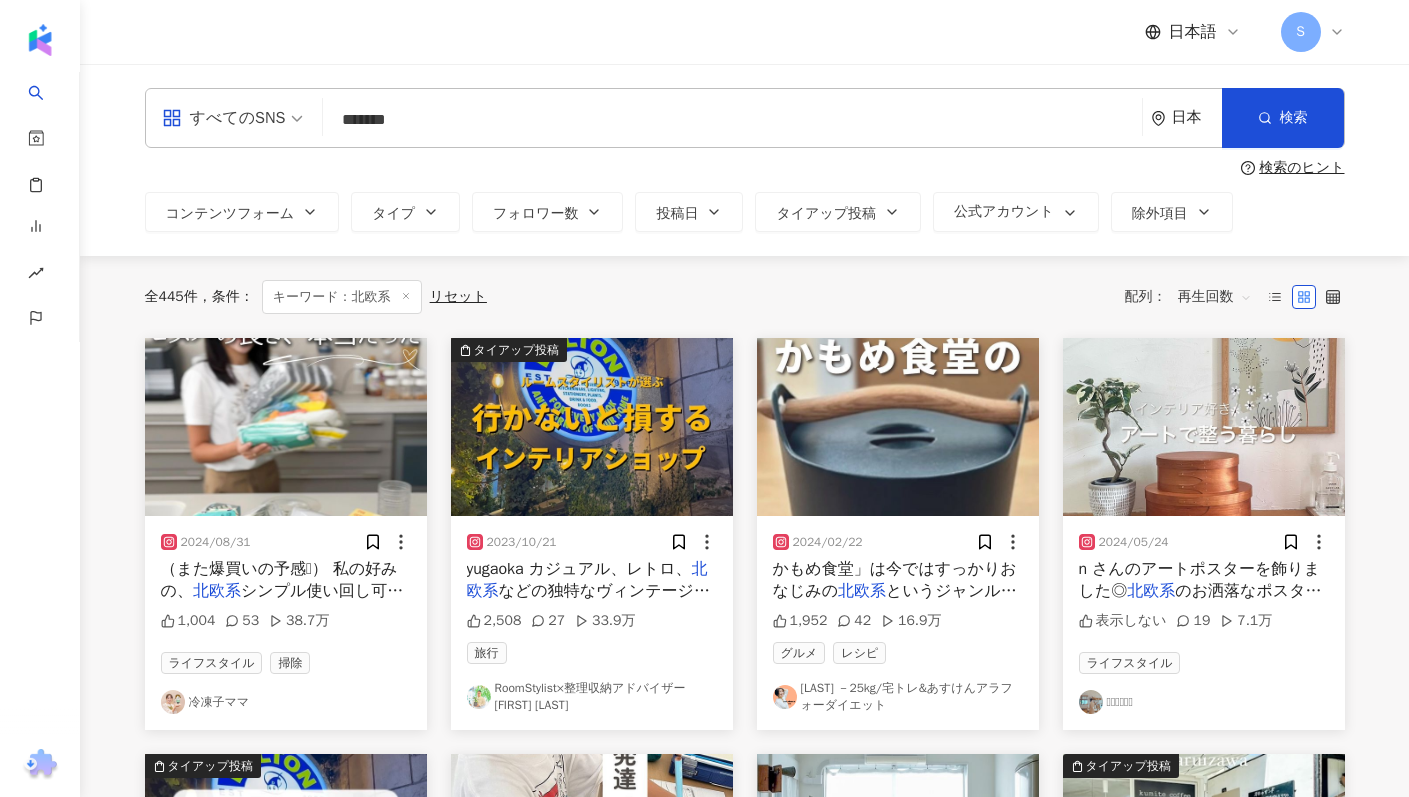 type on "*******" 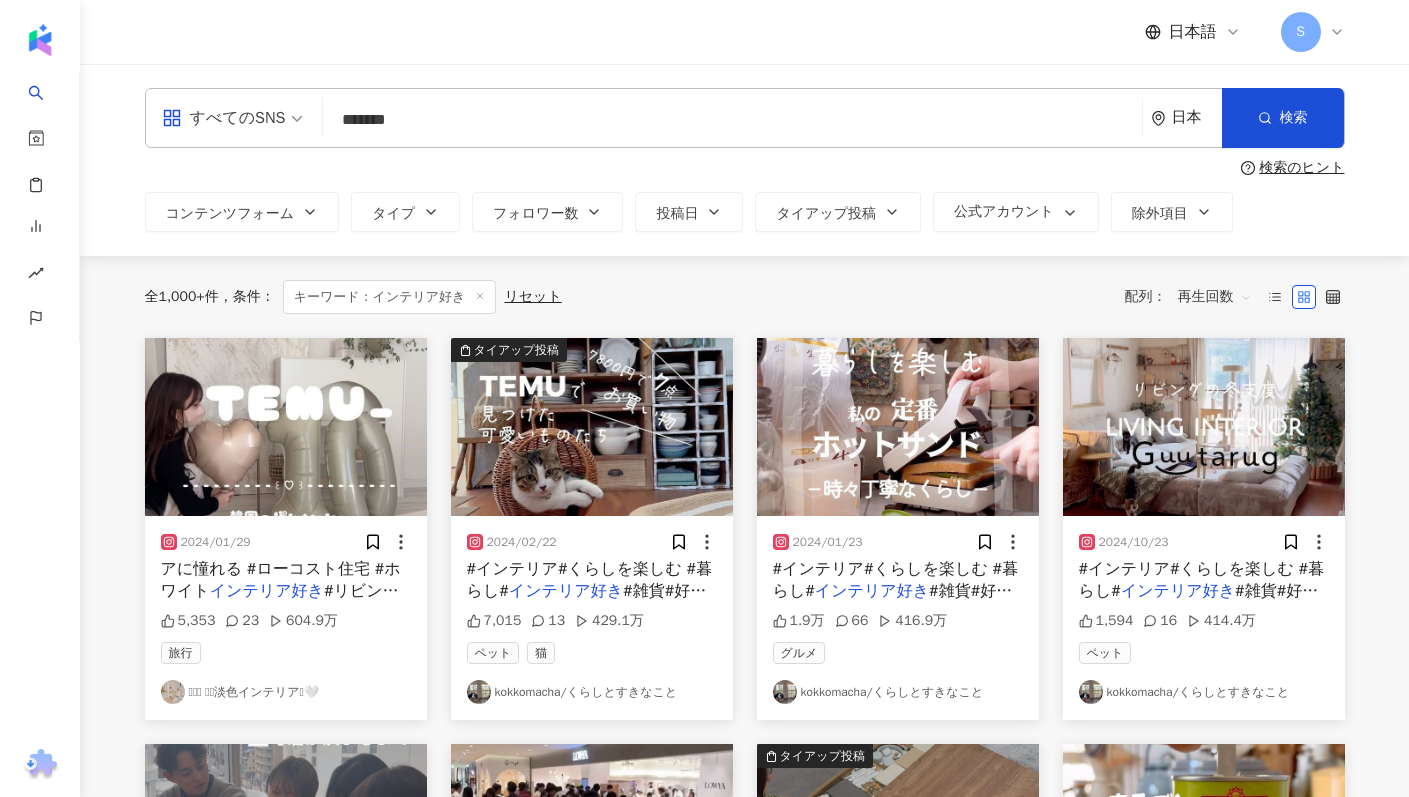 click on "𝚖𝚒𝚒 𓏲𓏲淡色インテリア🫧🤍" at bounding box center [286, 692] 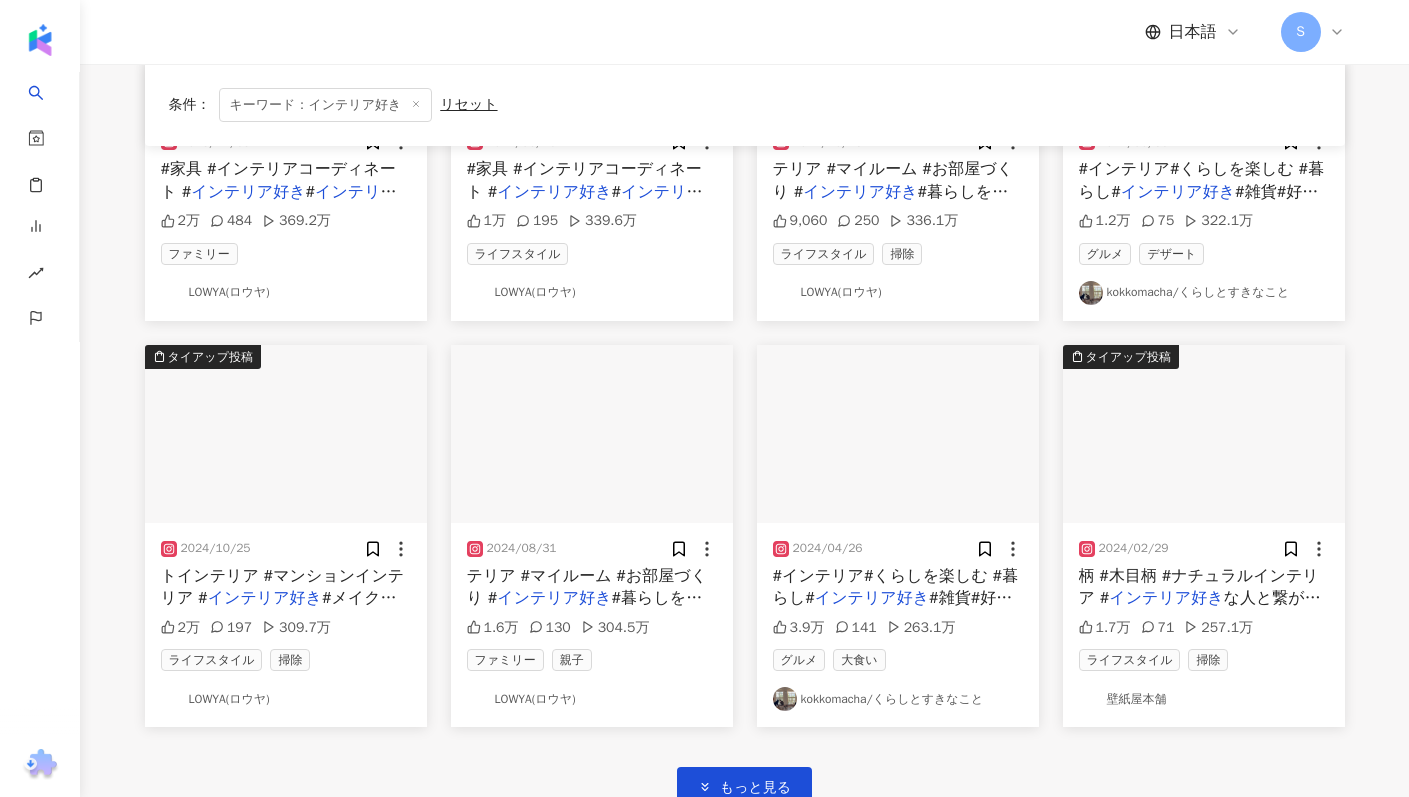 scroll, scrollTop: 840, scrollLeft: 0, axis: vertical 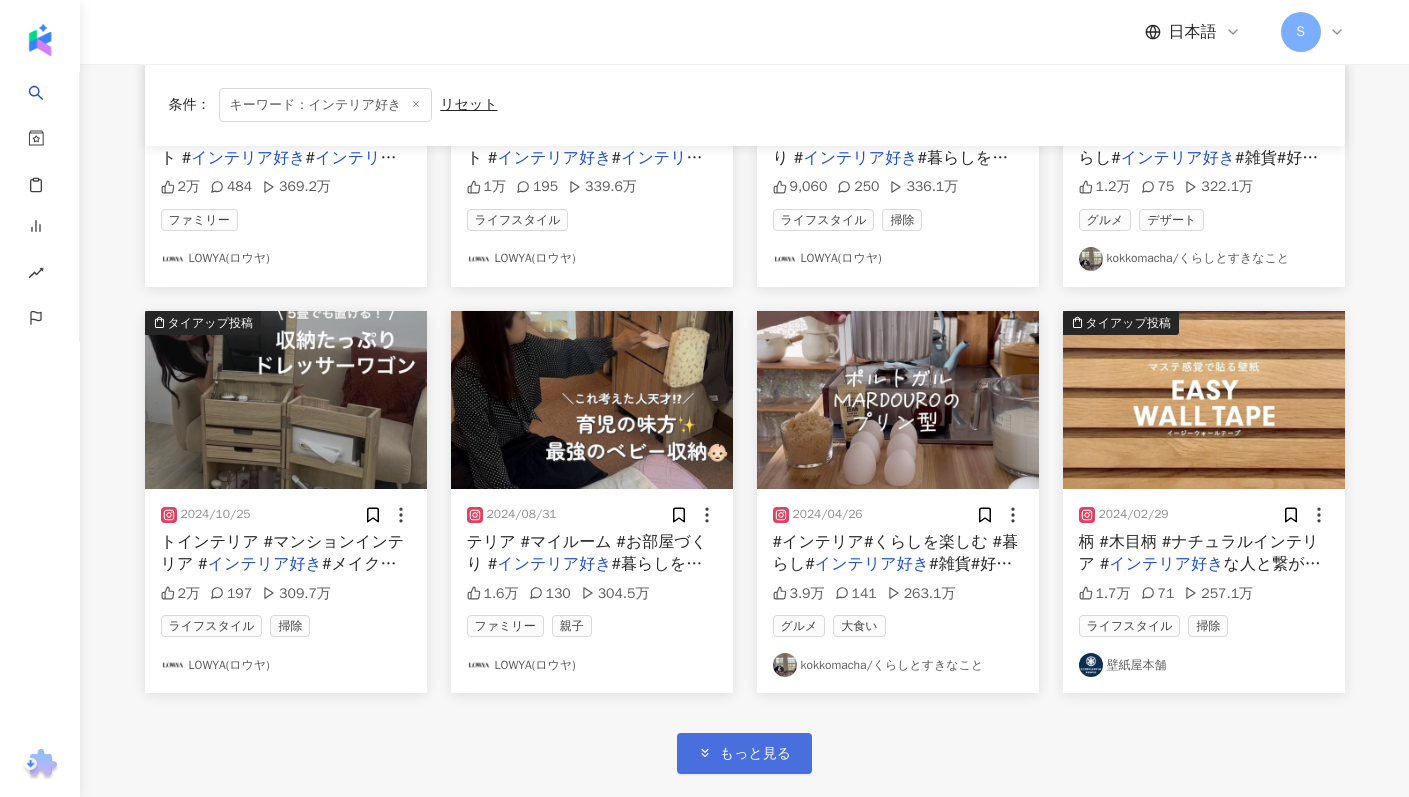 click on "もっと見る" at bounding box center (744, 753) 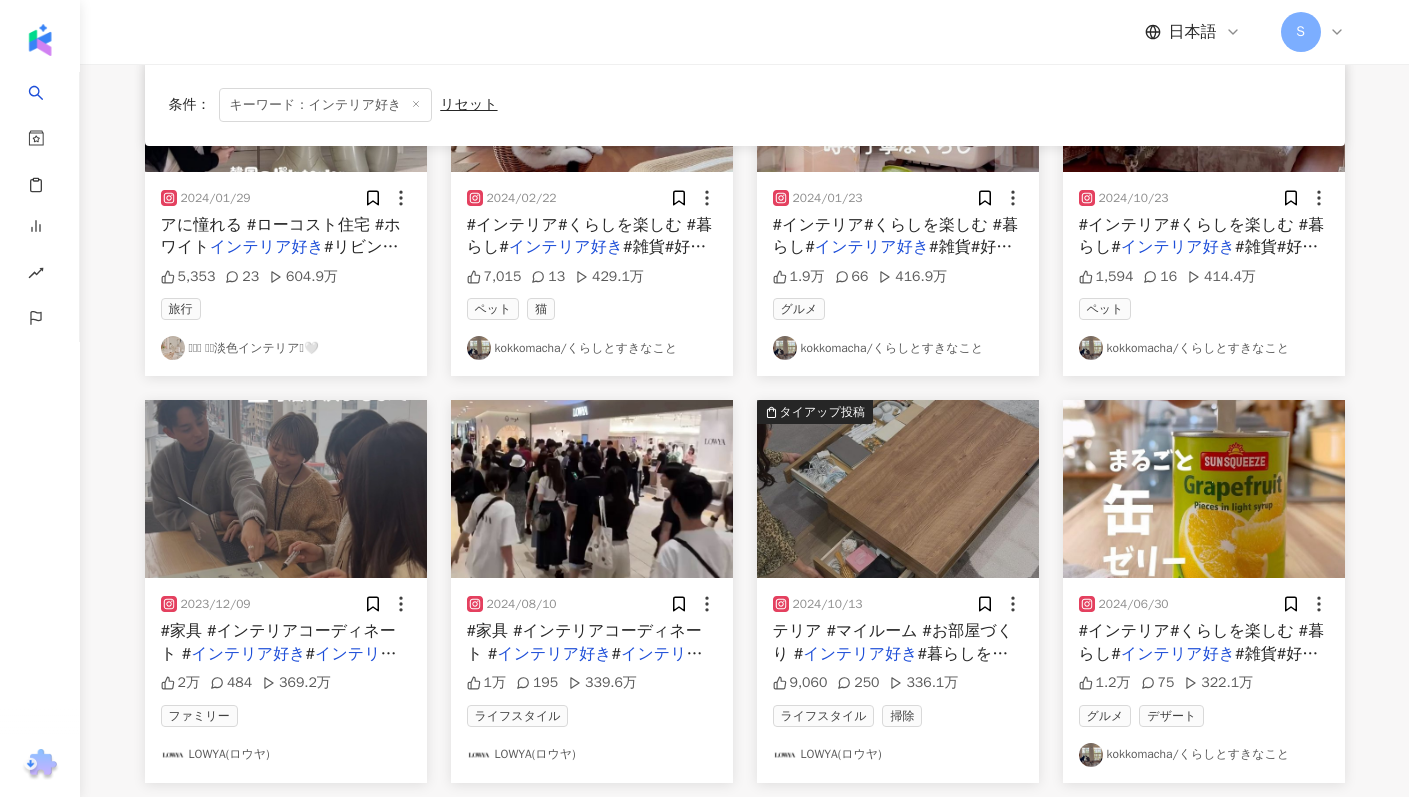 scroll, scrollTop: 290, scrollLeft: 0, axis: vertical 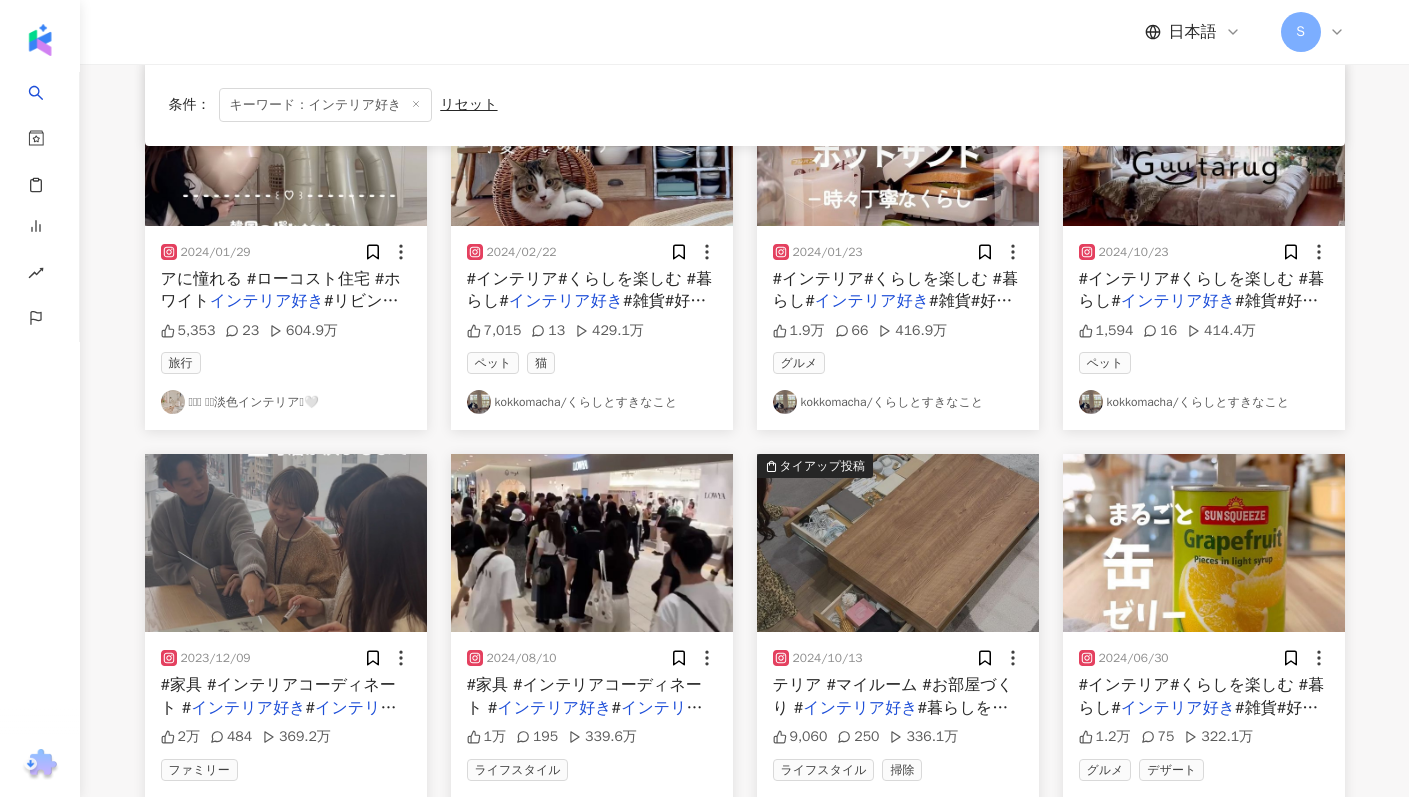 click on "kokkomacha/くらしとすきなこと" at bounding box center (592, 402) 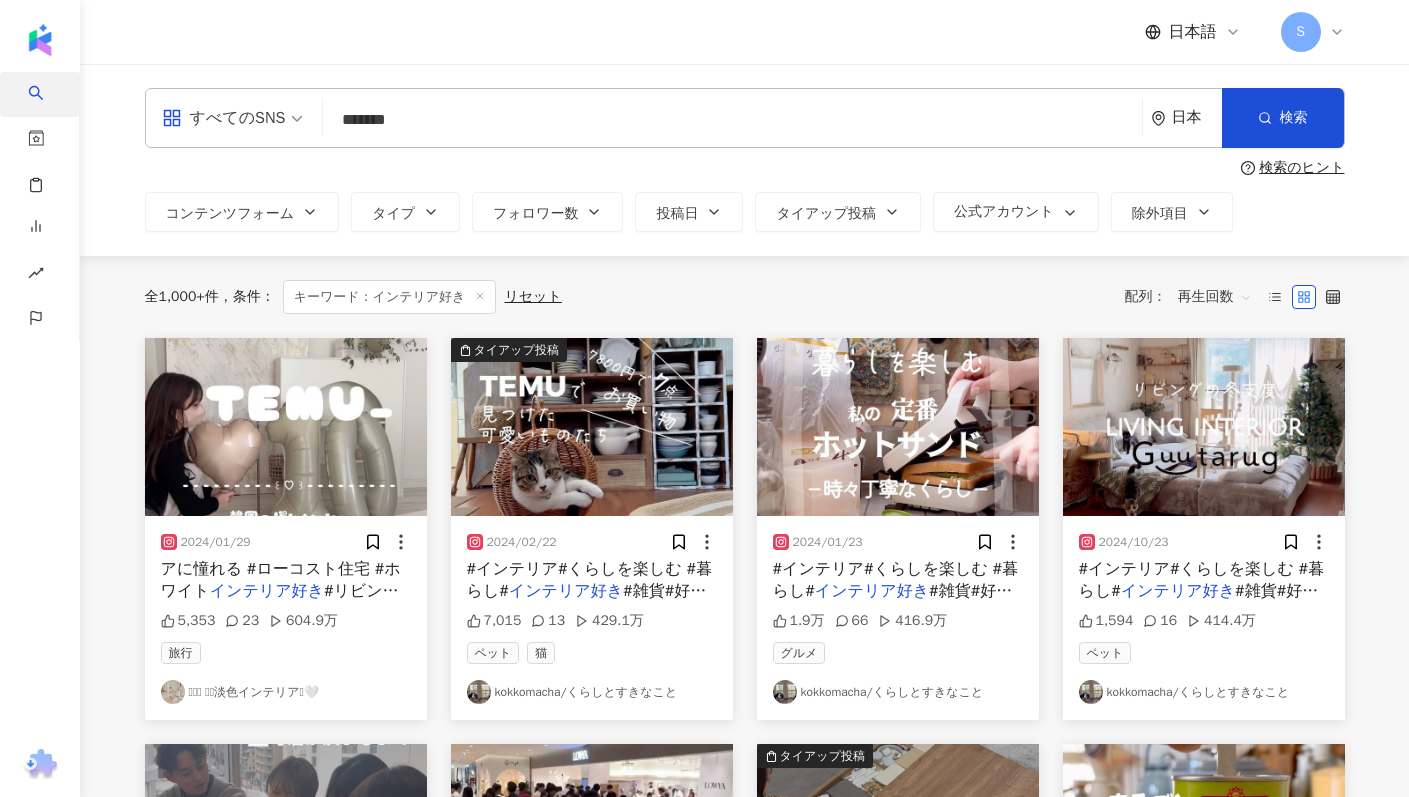 drag, startPoint x: 490, startPoint y: 124, endPoint x: 63, endPoint y: 110, distance: 427.22946 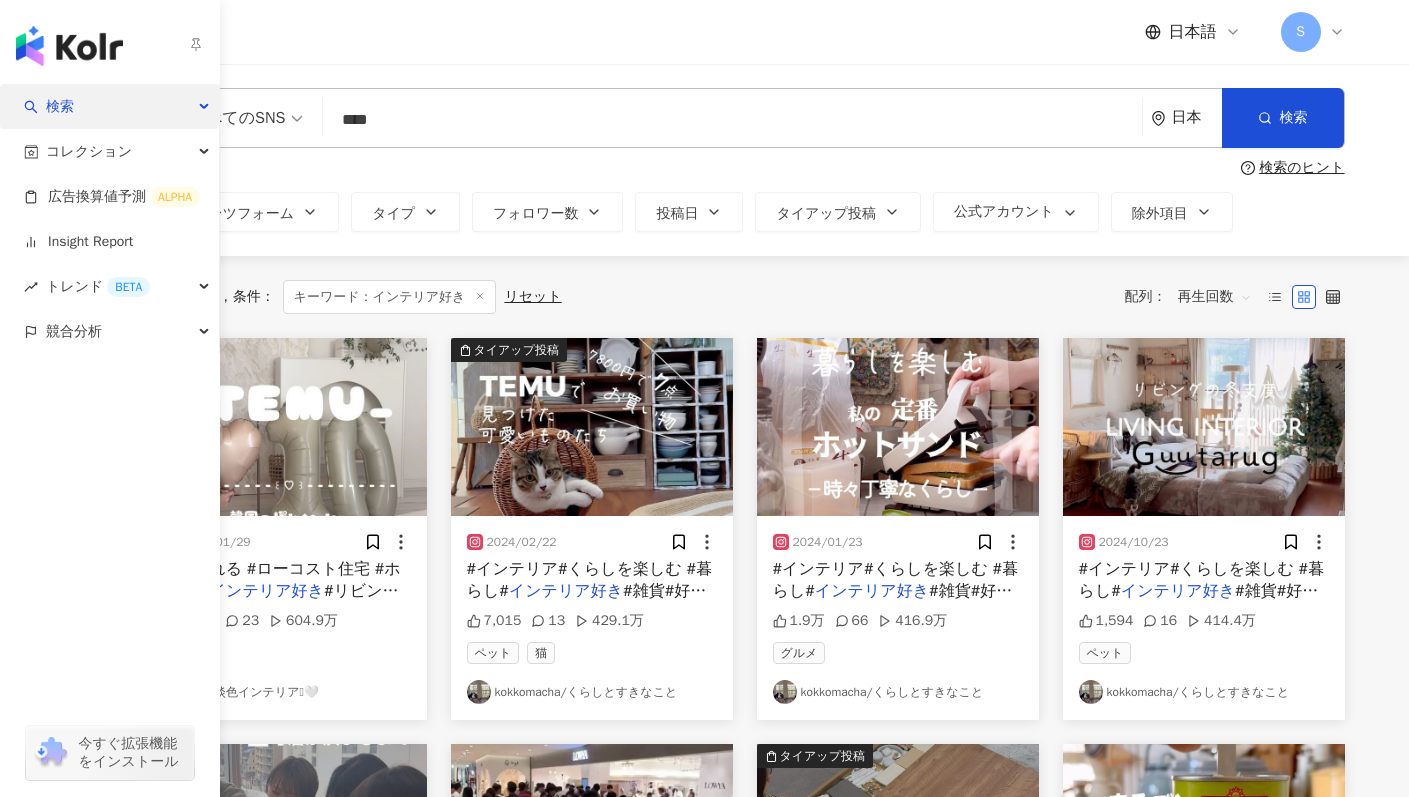 type on "****" 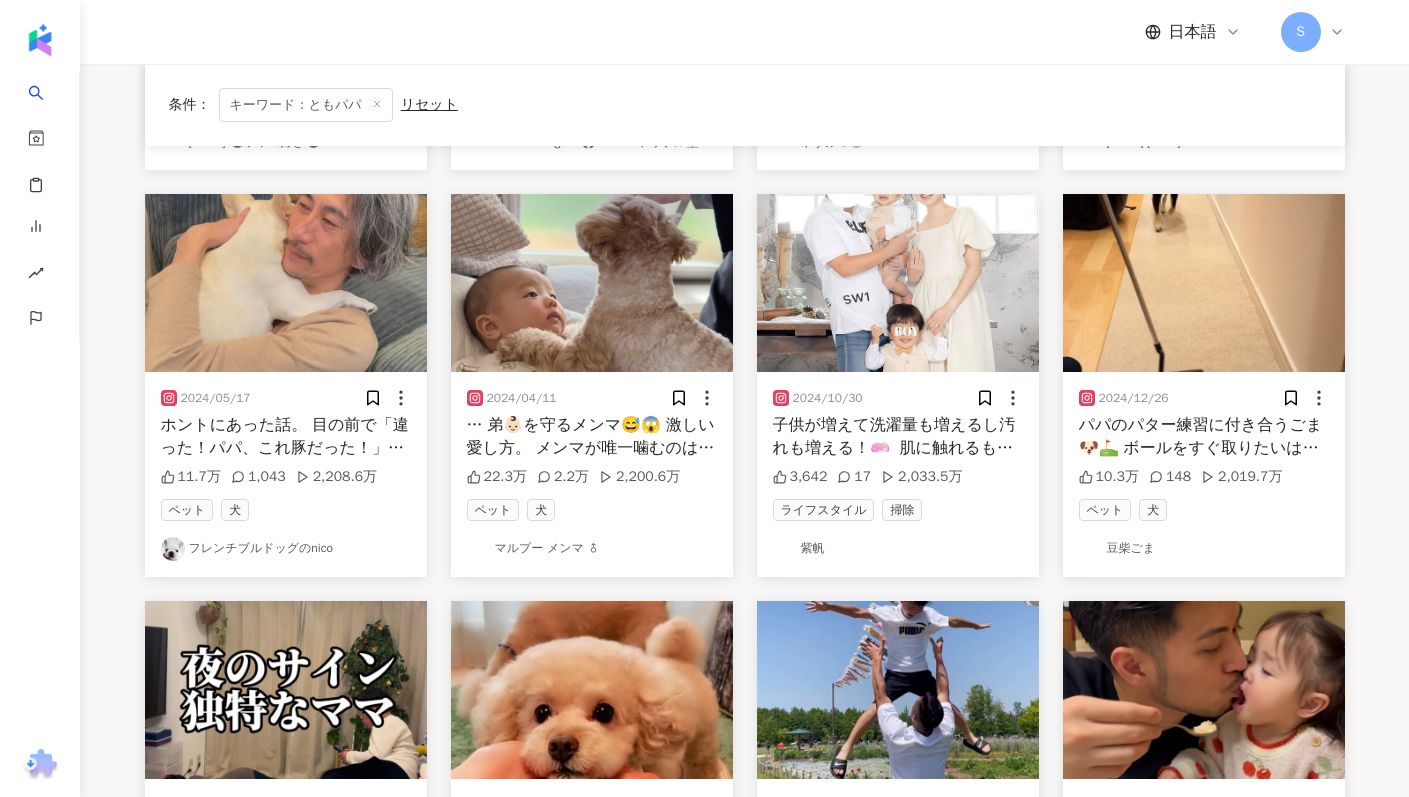 scroll, scrollTop: 0, scrollLeft: 0, axis: both 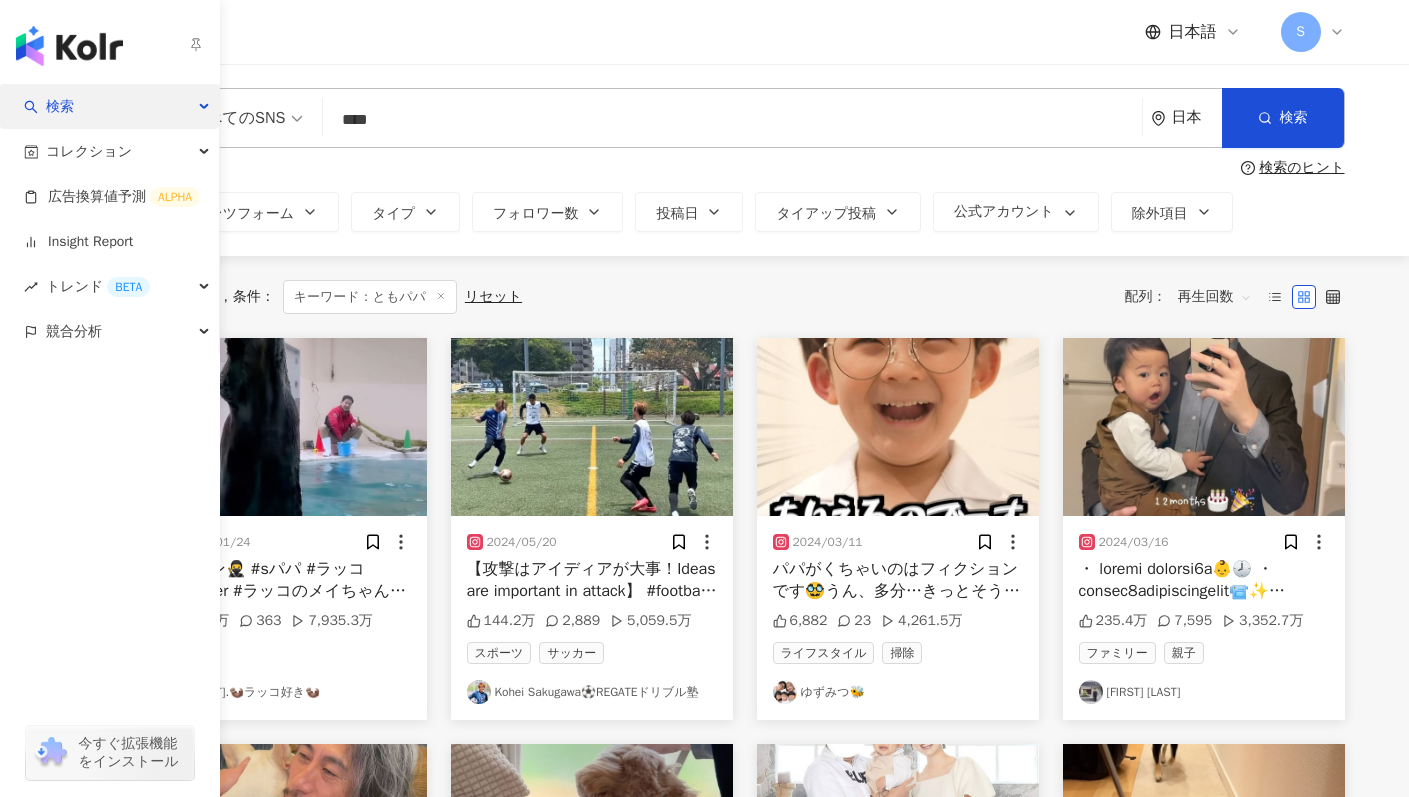 click on "検索" at bounding box center [109, 106] 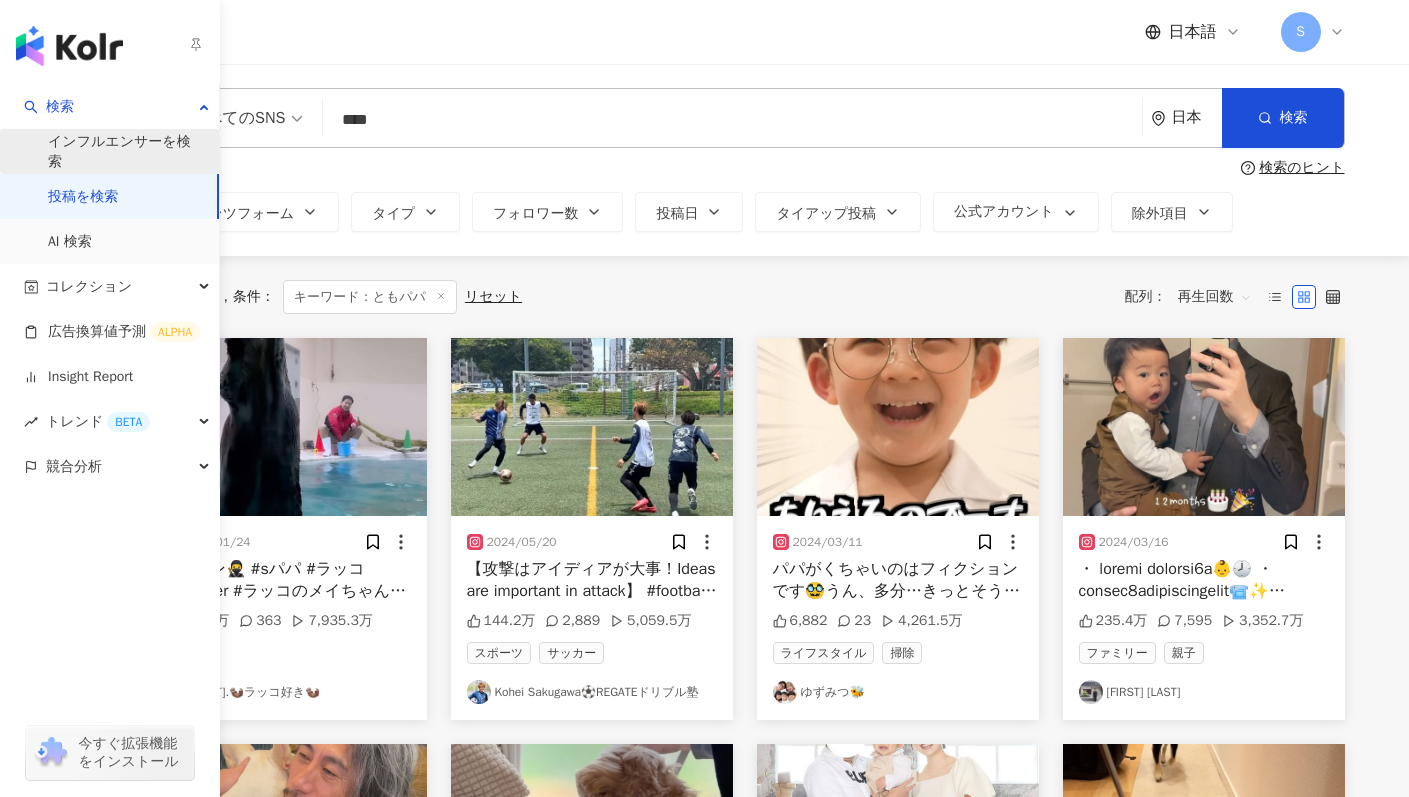 click on "インフルエンサーを検索" at bounding box center (125, 151) 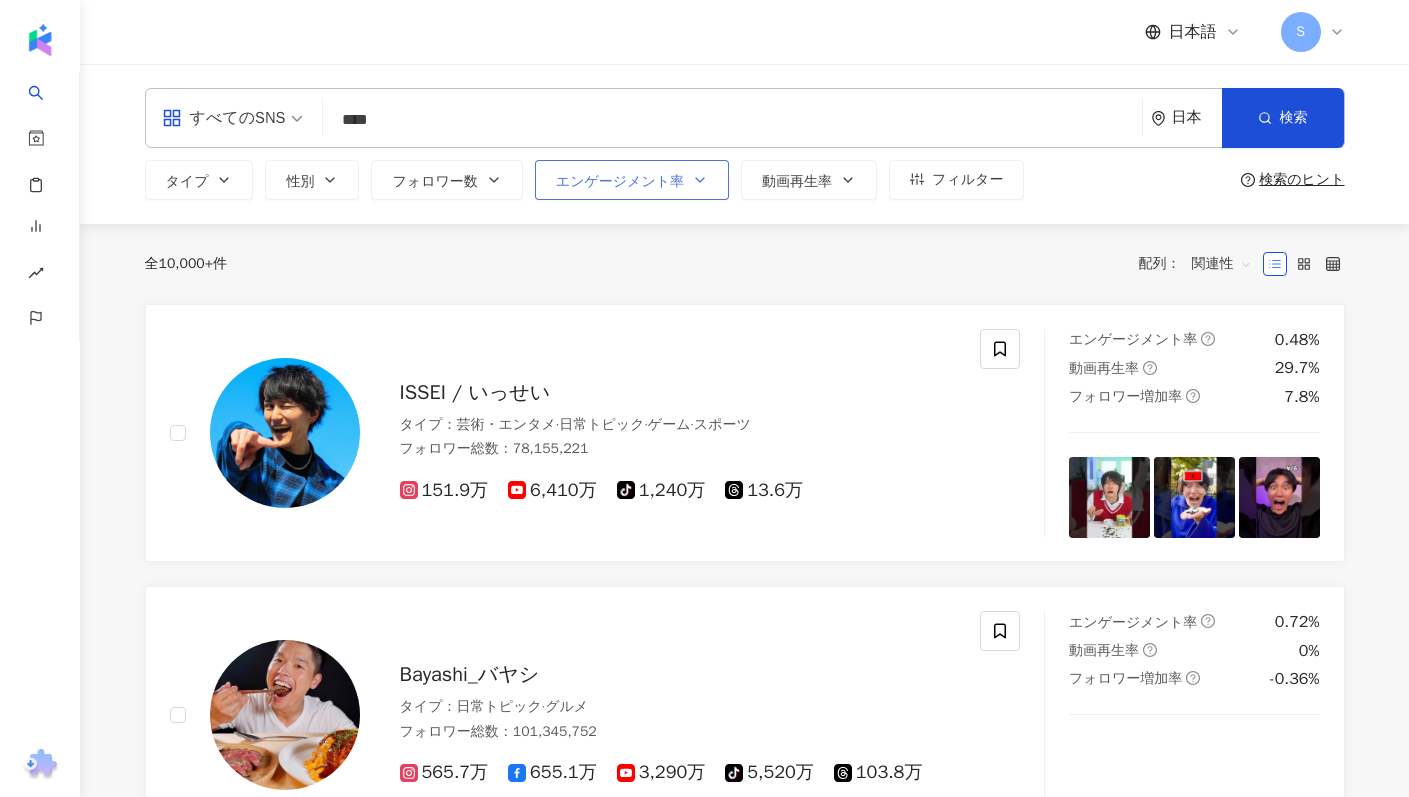 type on "****" 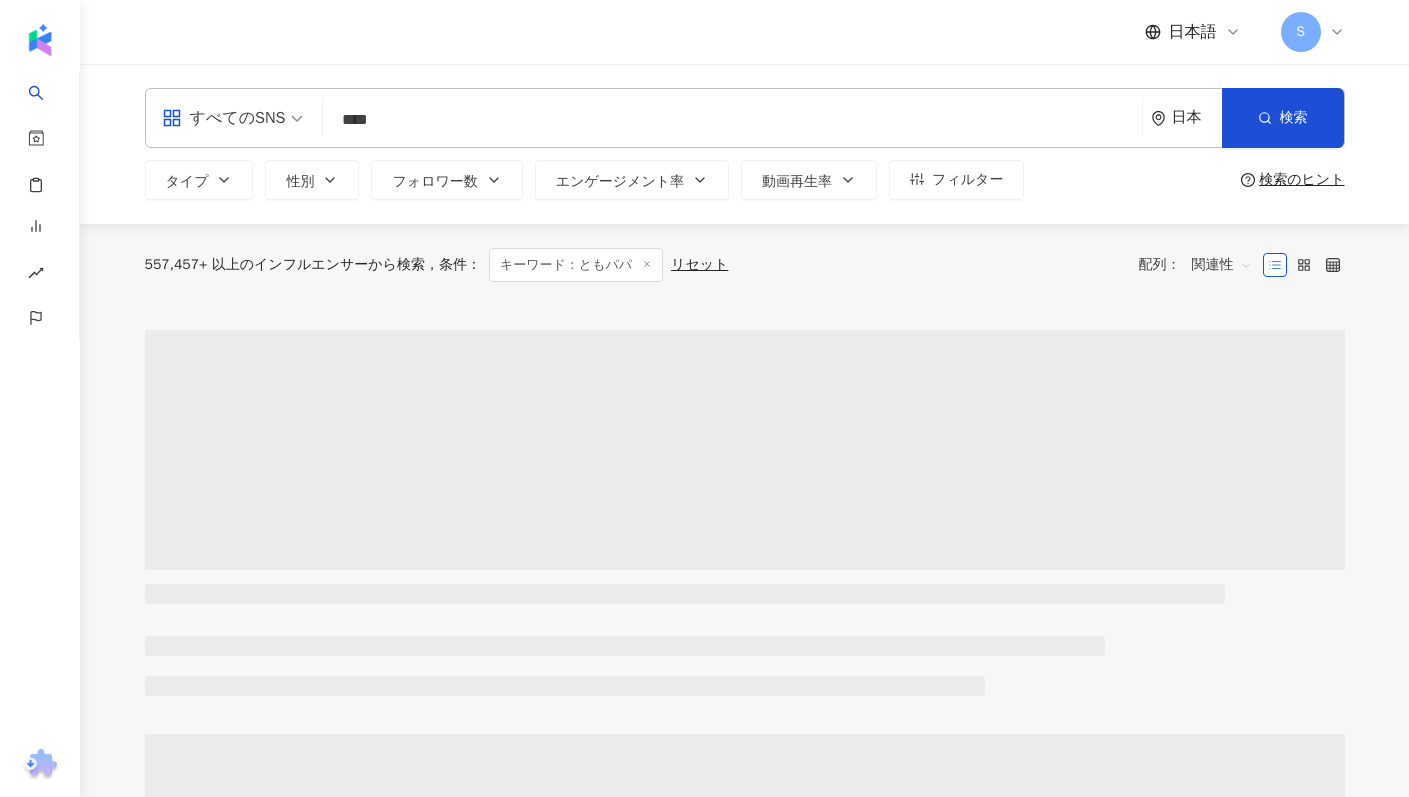 click on "日本語 S" at bounding box center [745, 32] 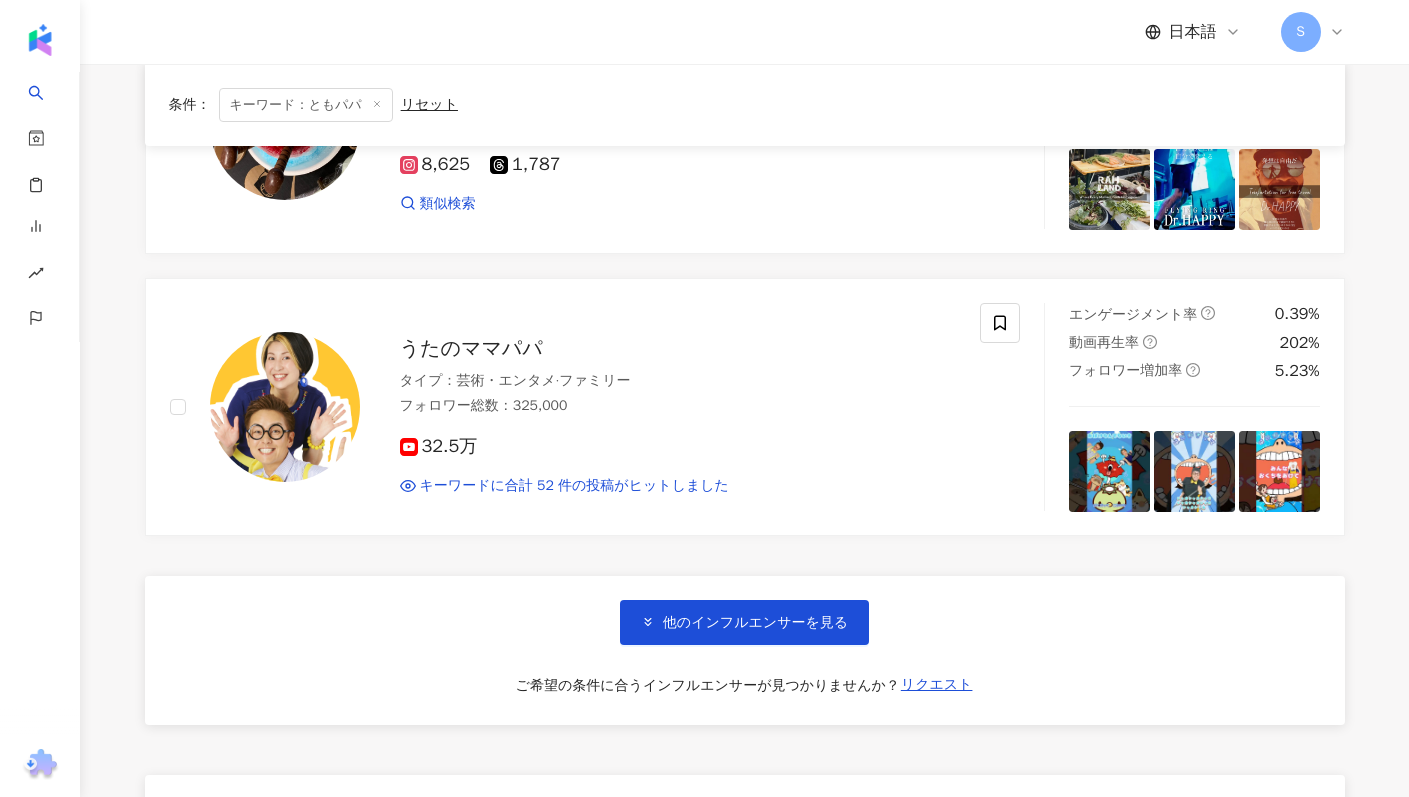 scroll, scrollTop: 3542, scrollLeft: 0, axis: vertical 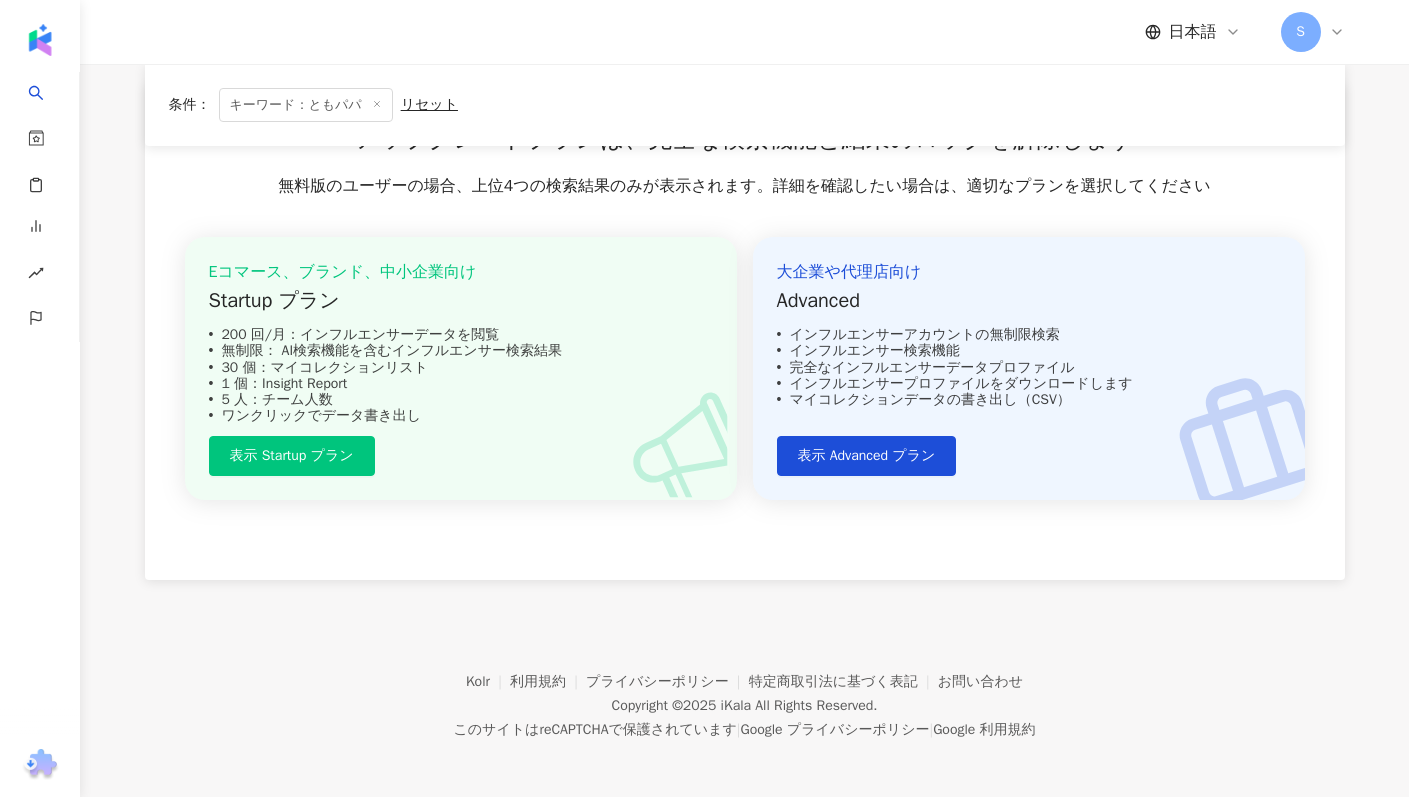 click 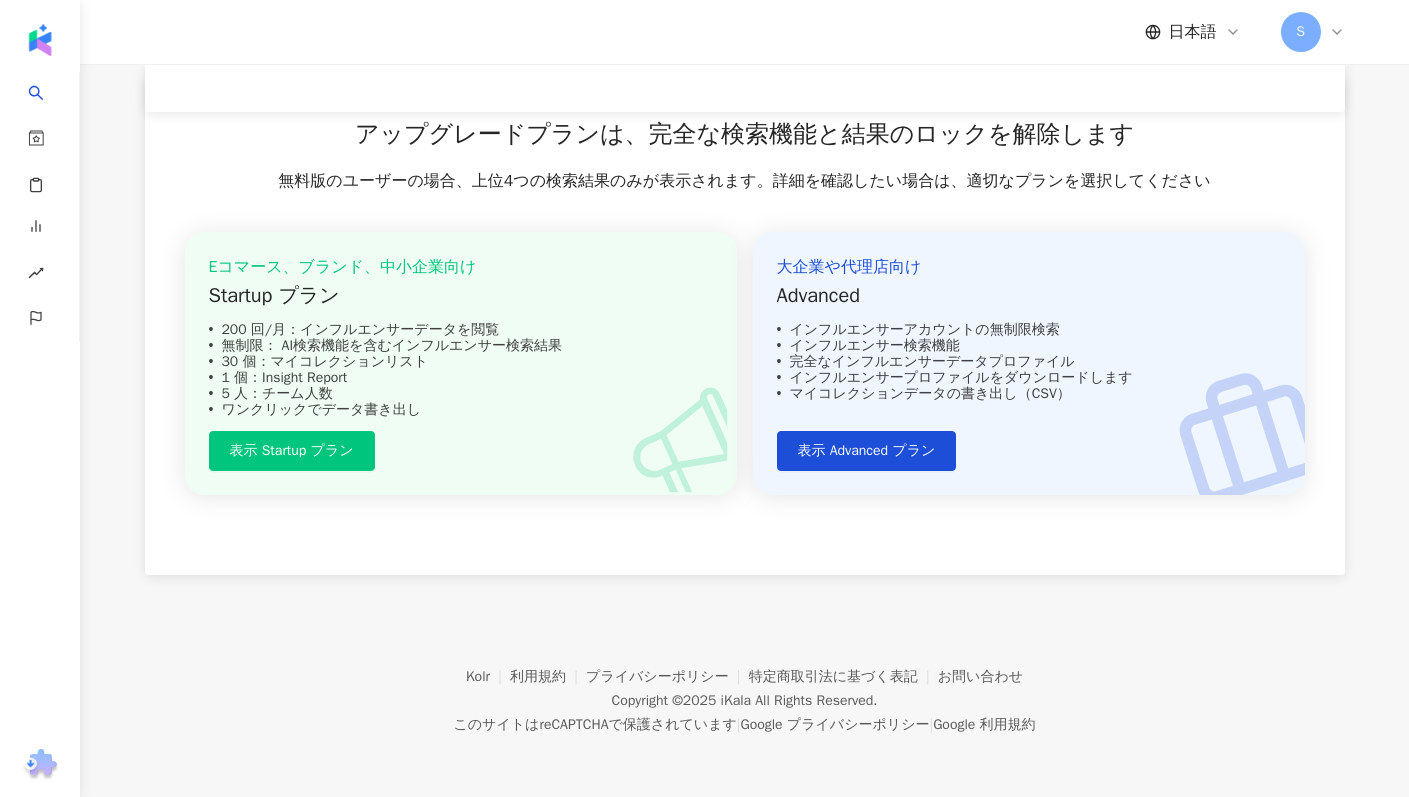 scroll, scrollTop: 0, scrollLeft: 0, axis: both 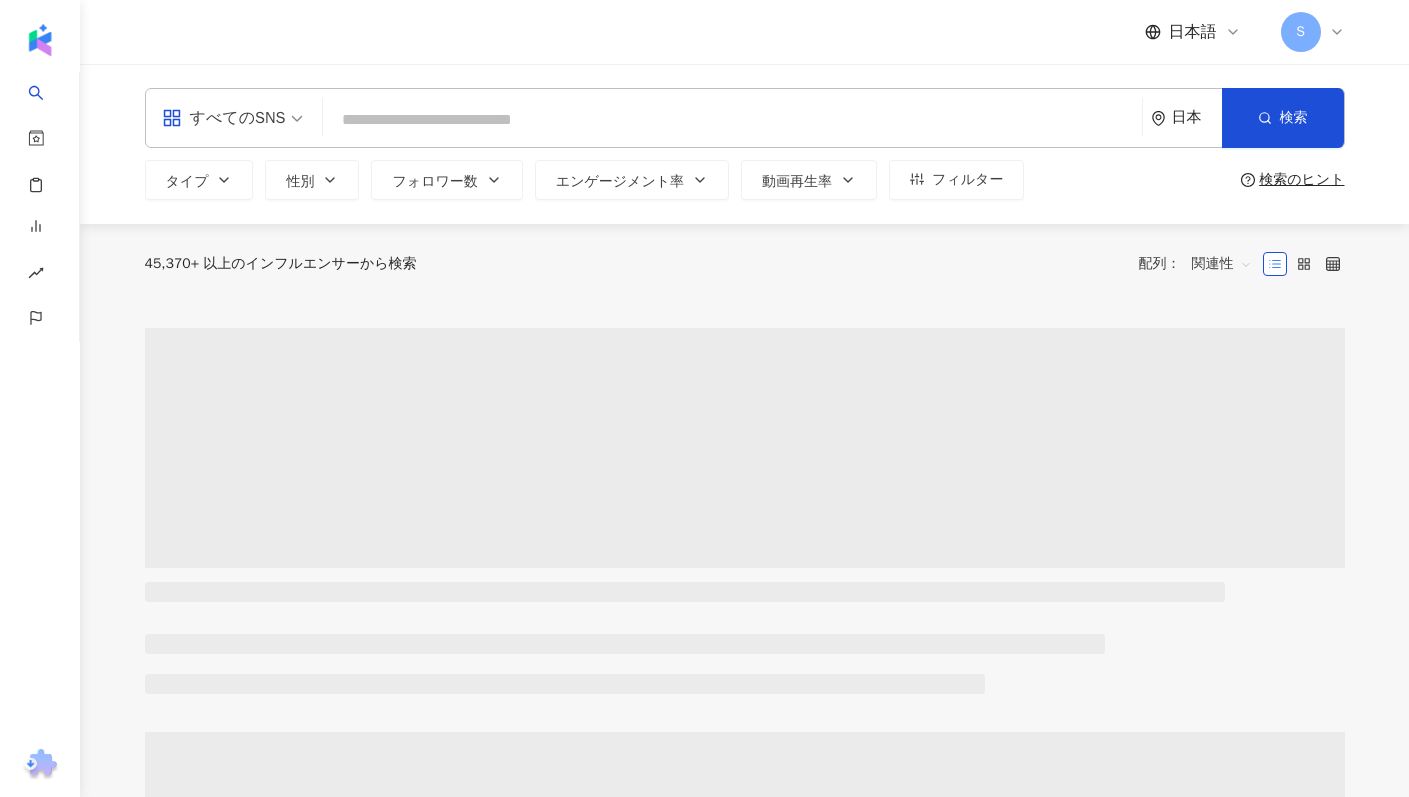 click on "すべてのSNS 日本 検索 0f2ddf9b-2ef8-44cf-a9fd-6a8025776fb4 パパレモンガレージ 4,050   フォロワー もじゃ吉田 🍨パフェ芸人🍨【吉本新喜劇】 5,479   フォロワー パパっちょ【パパマッチョ】 3,033   フォロワー パパイヤ 5,630   フォロワー パパジャイアン tiktok-icon 12,900   フォロワー" at bounding box center [745, 118] 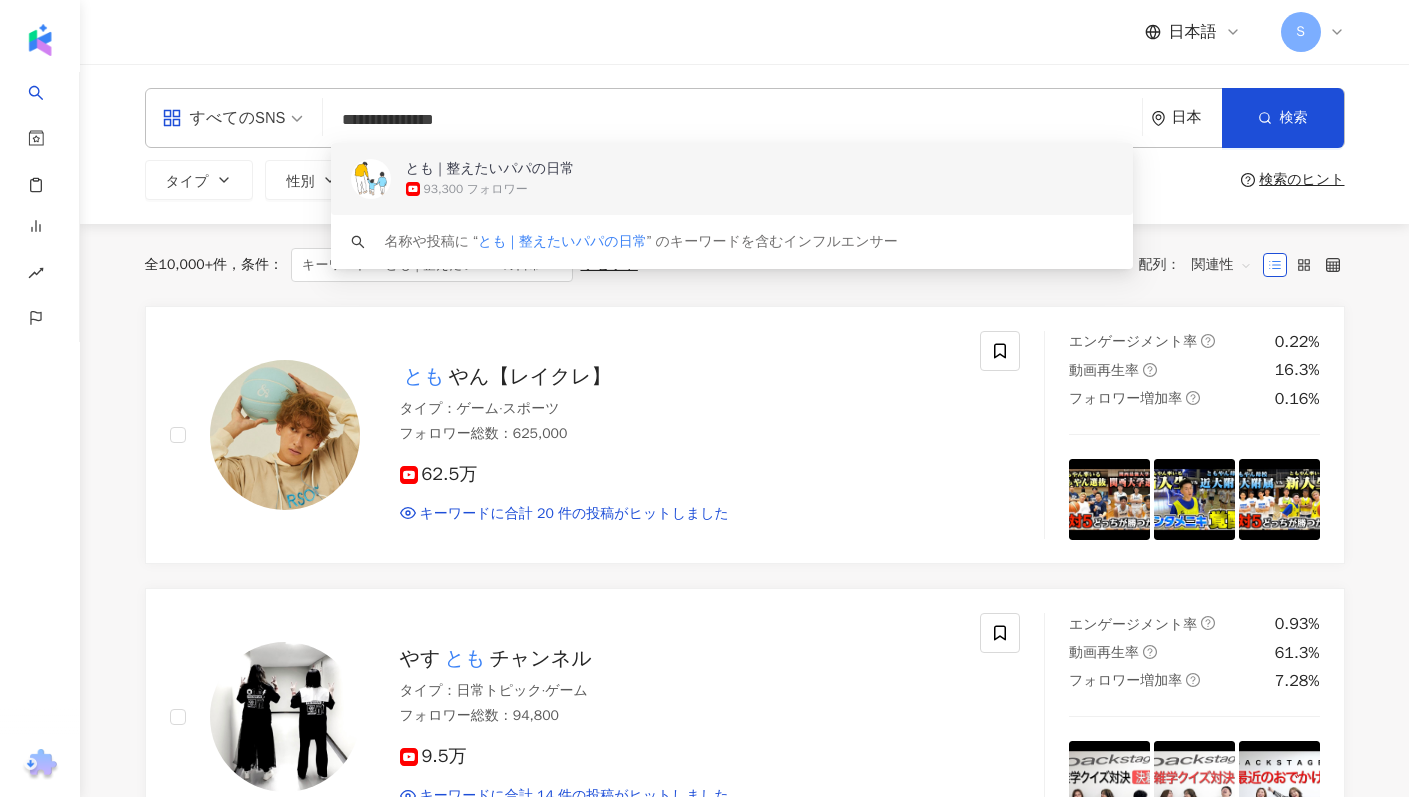 click on "93,300   フォロワー" at bounding box center (476, 189) 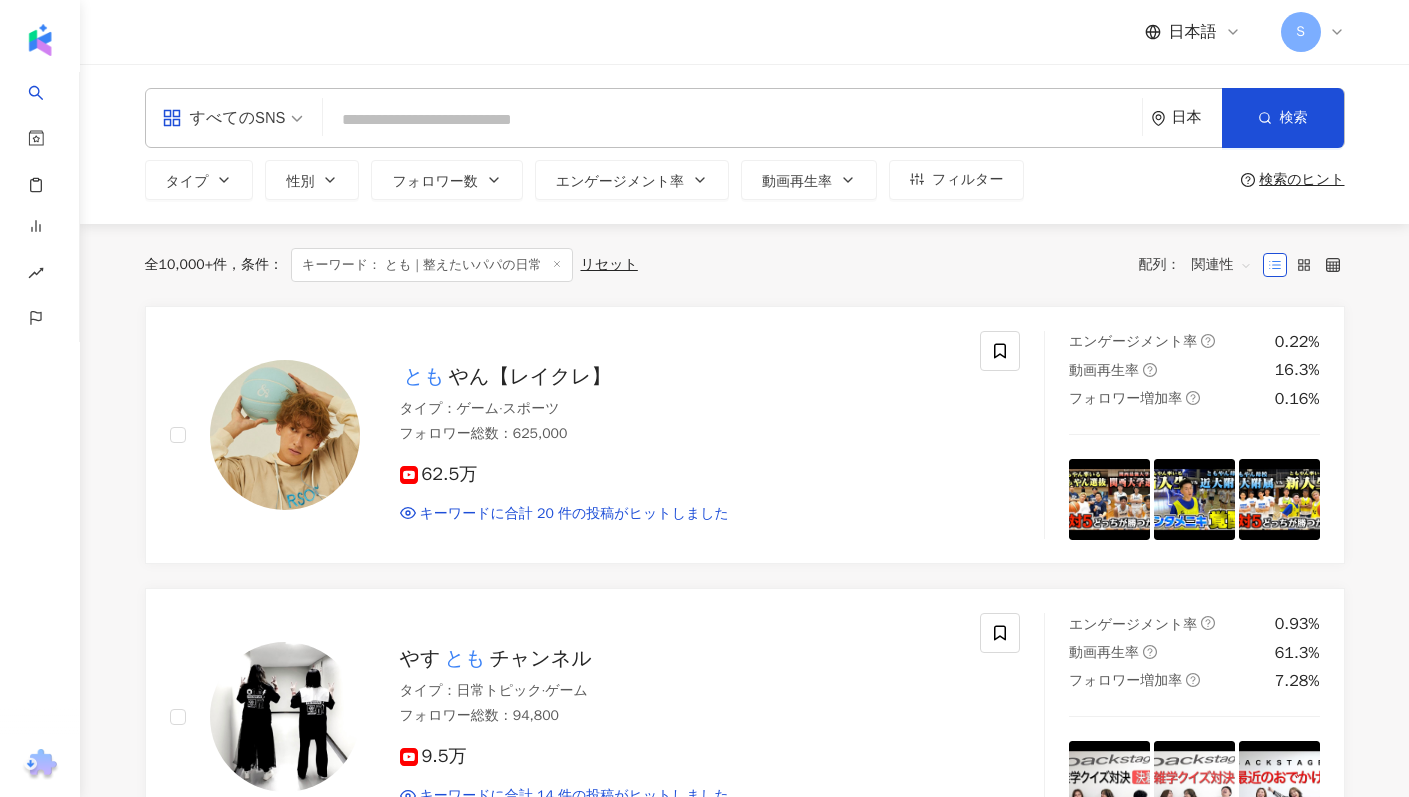 click at bounding box center [732, 120] 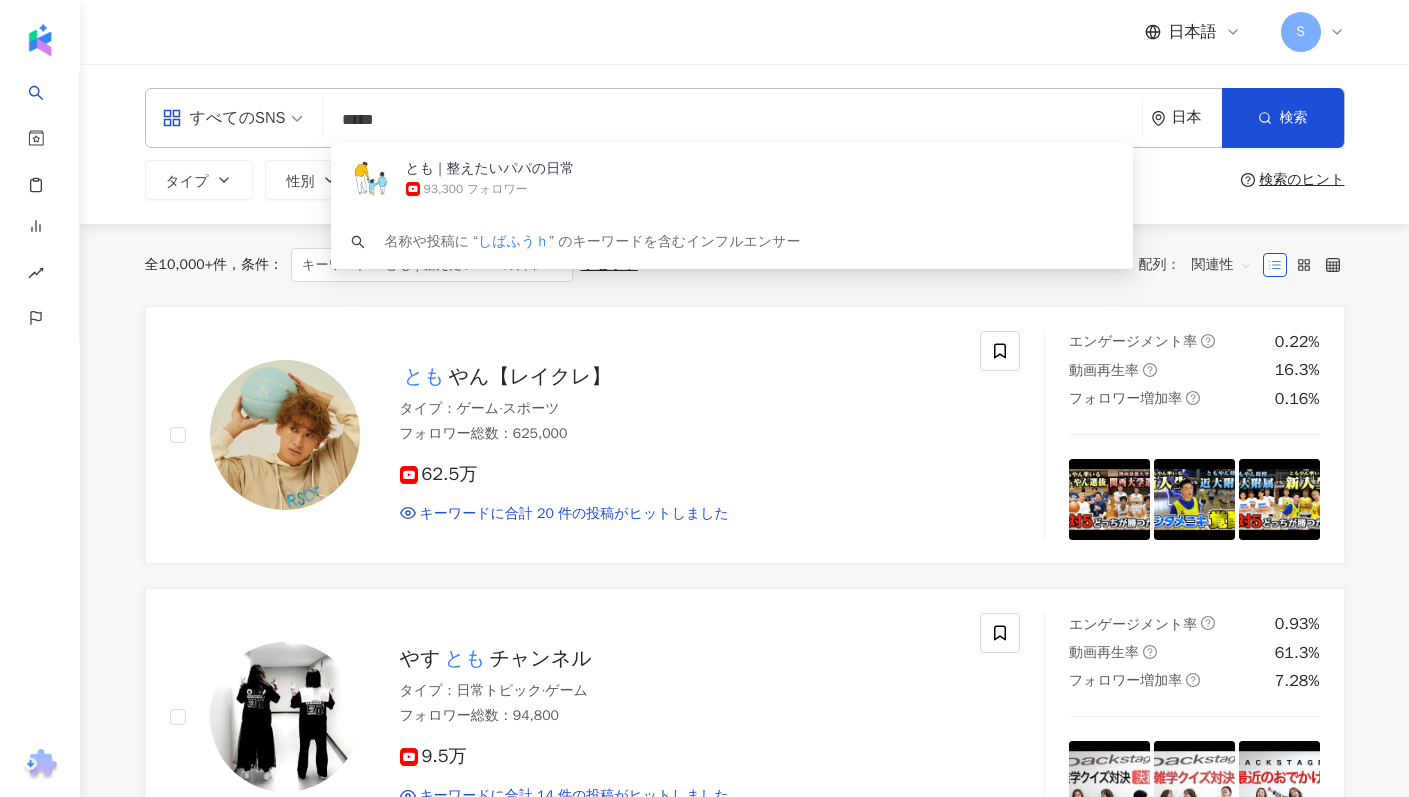 type on "****" 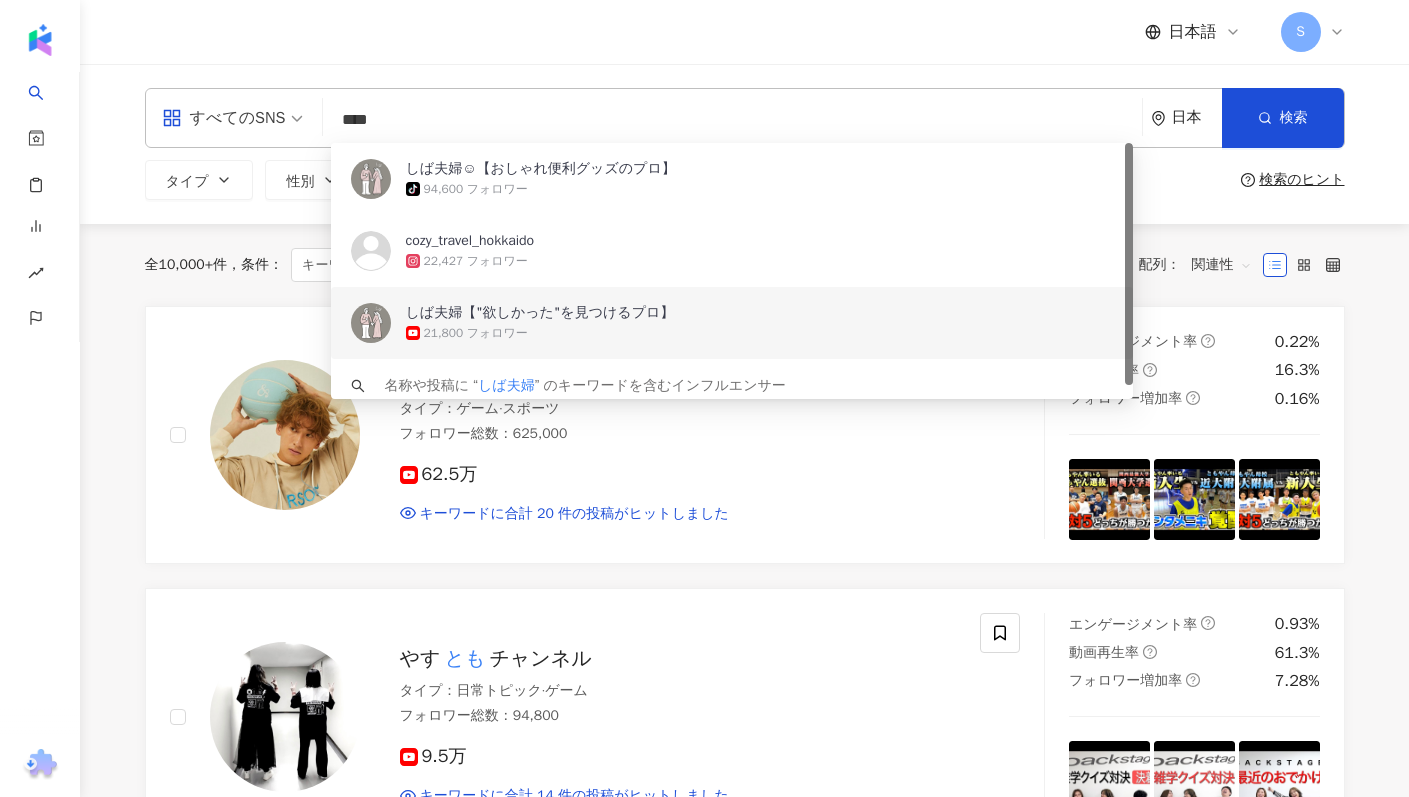 scroll, scrollTop: 14, scrollLeft: 0, axis: vertical 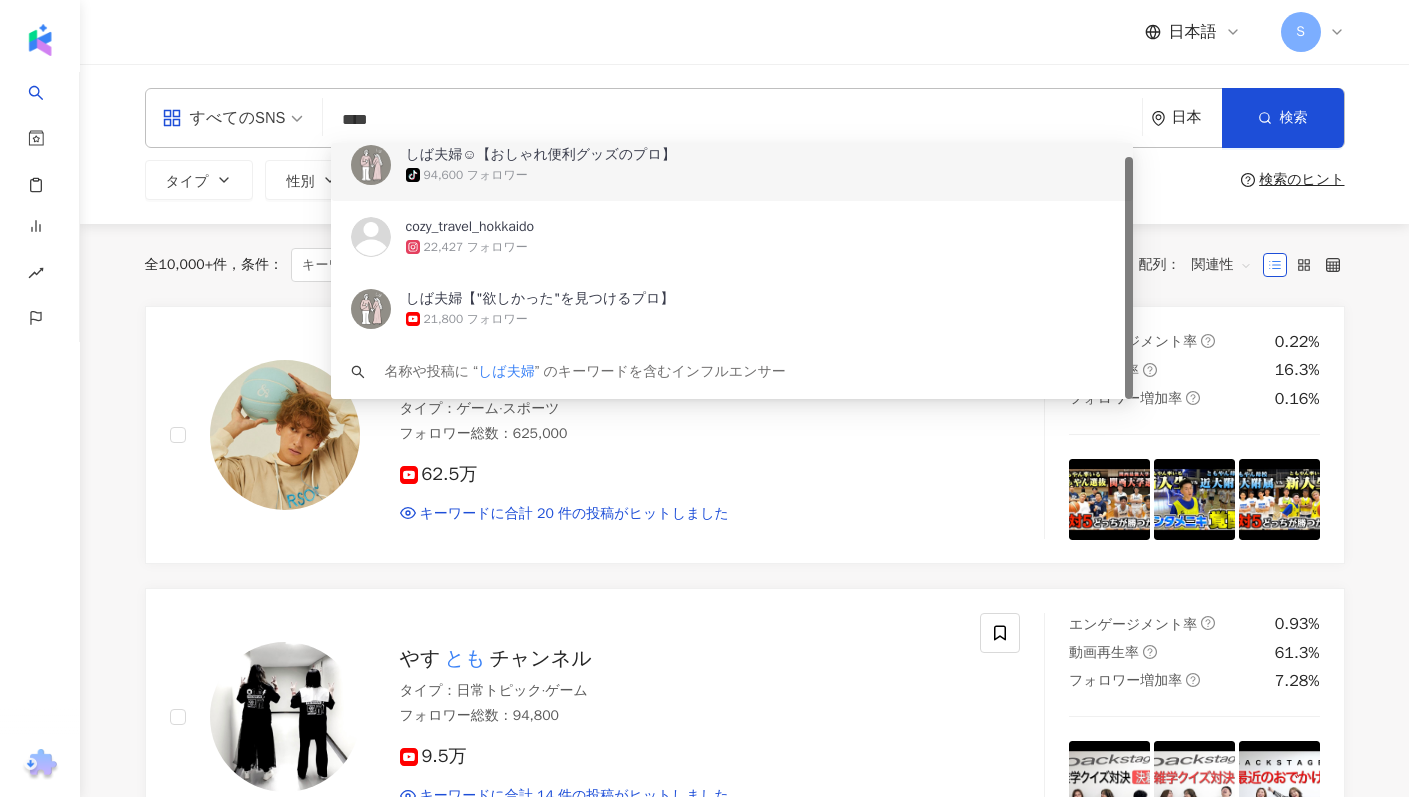 click on "tiktok-icon 94,600   フォロワー" at bounding box center [760, 175] 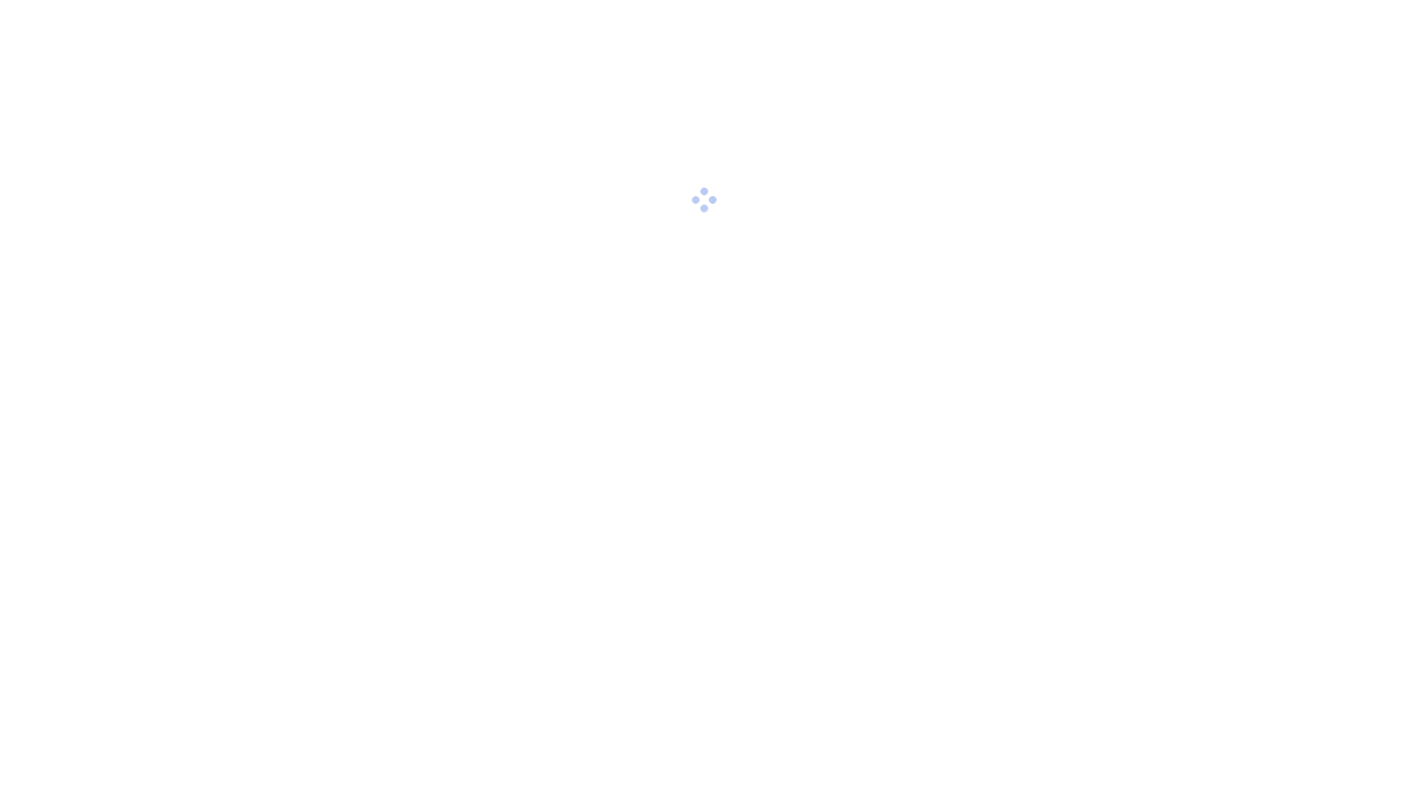scroll, scrollTop: 0, scrollLeft: 0, axis: both 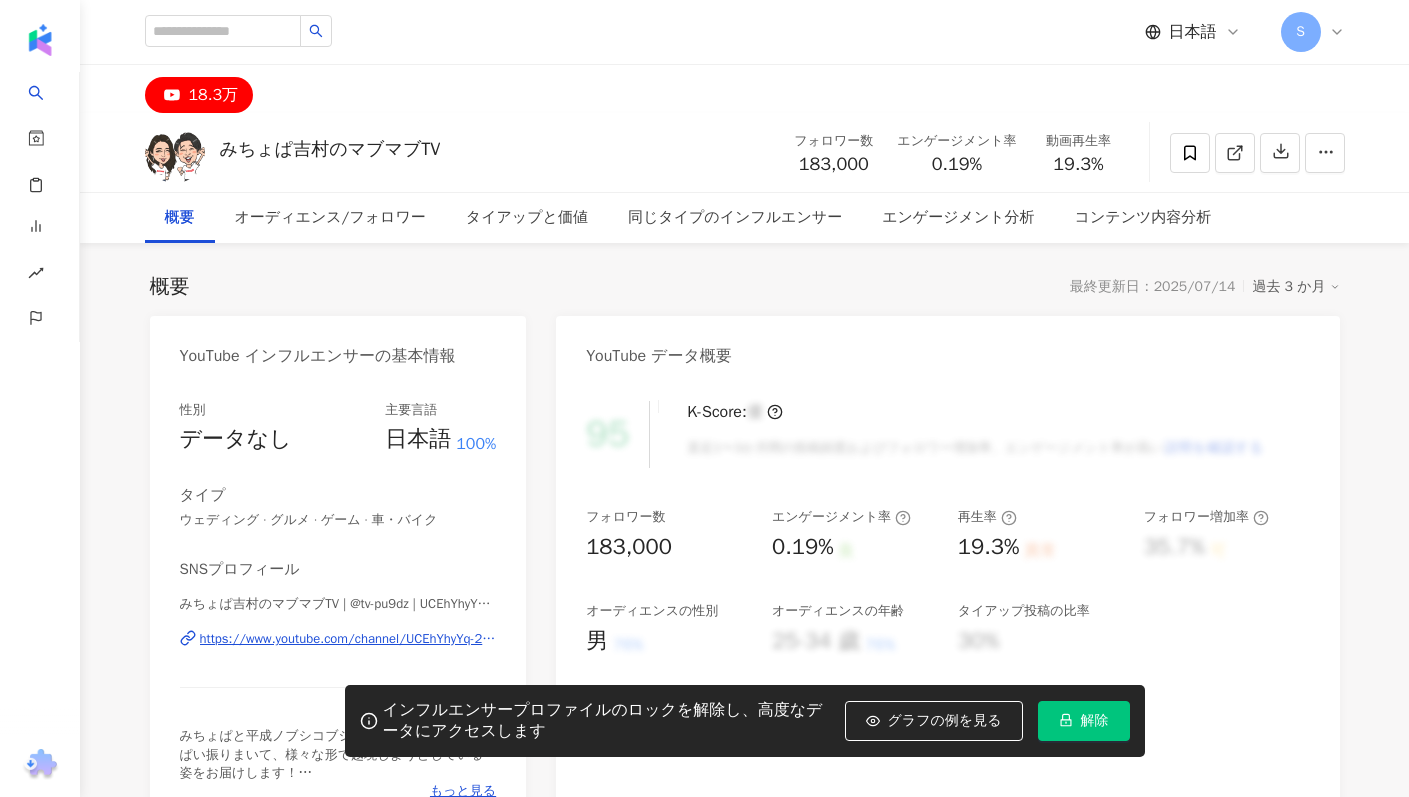 click on "インフルエンサープロファイルのロックを解除し、高度なデータにアクセスします グラフの例を見る 解除" at bounding box center [745, 721] 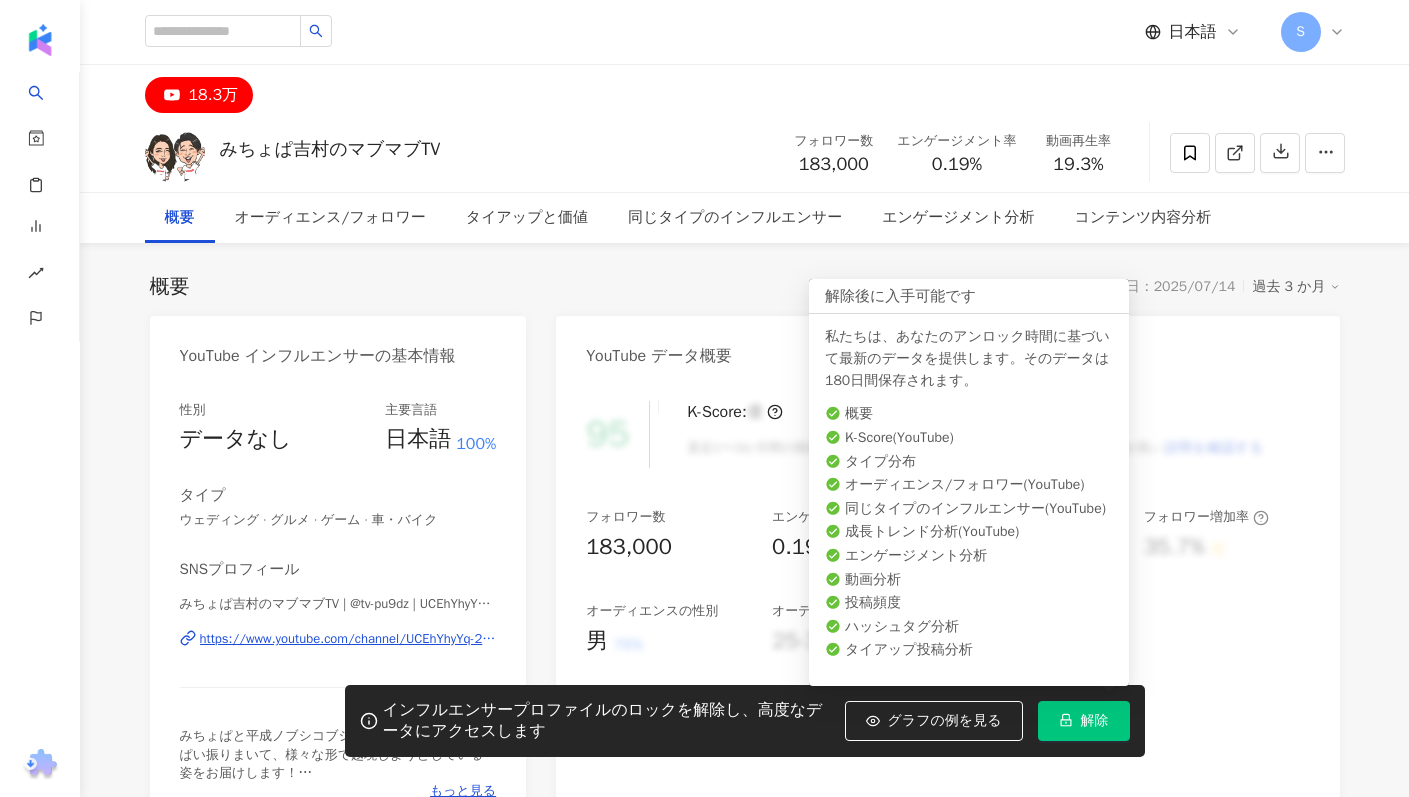 click on "解除" at bounding box center [1084, 721] 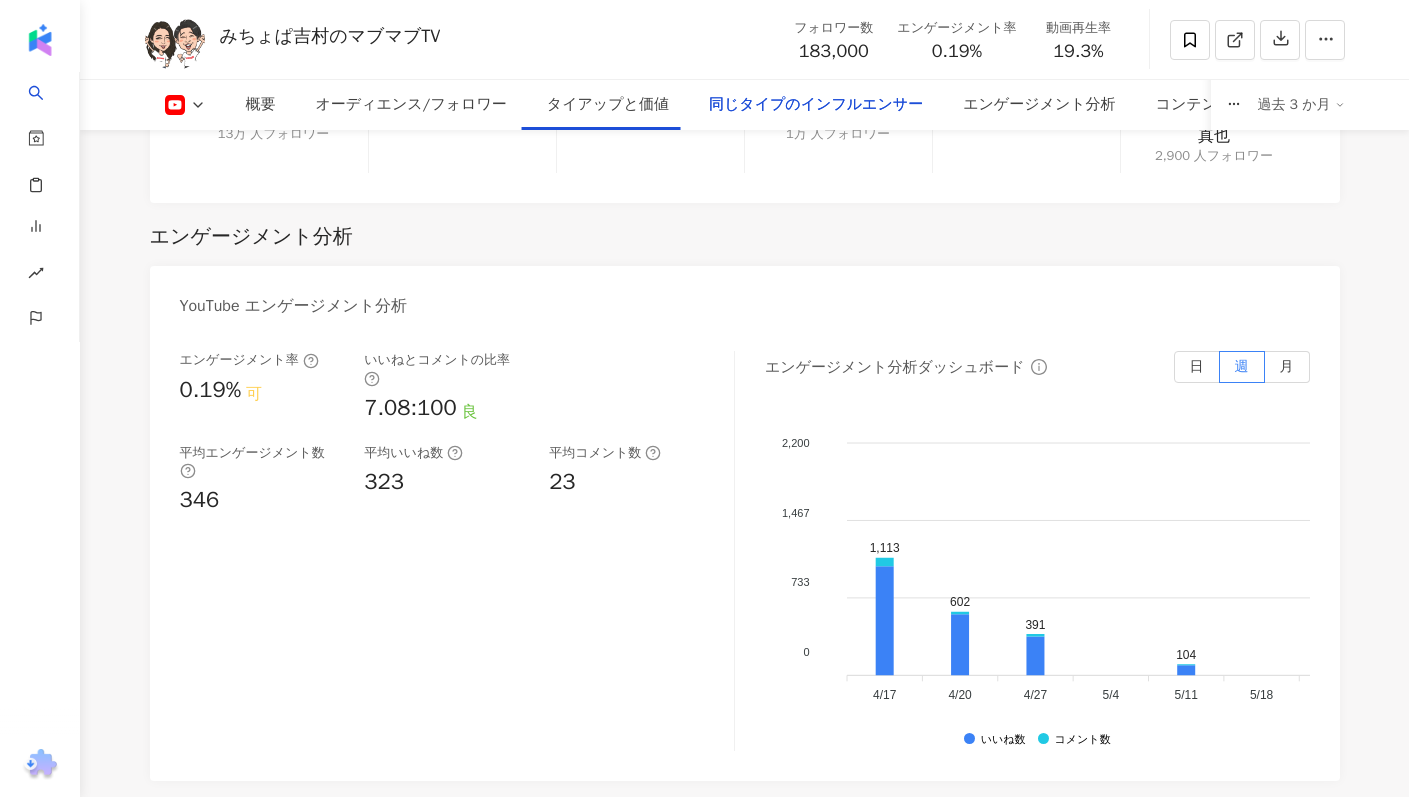scroll, scrollTop: 3143, scrollLeft: 0, axis: vertical 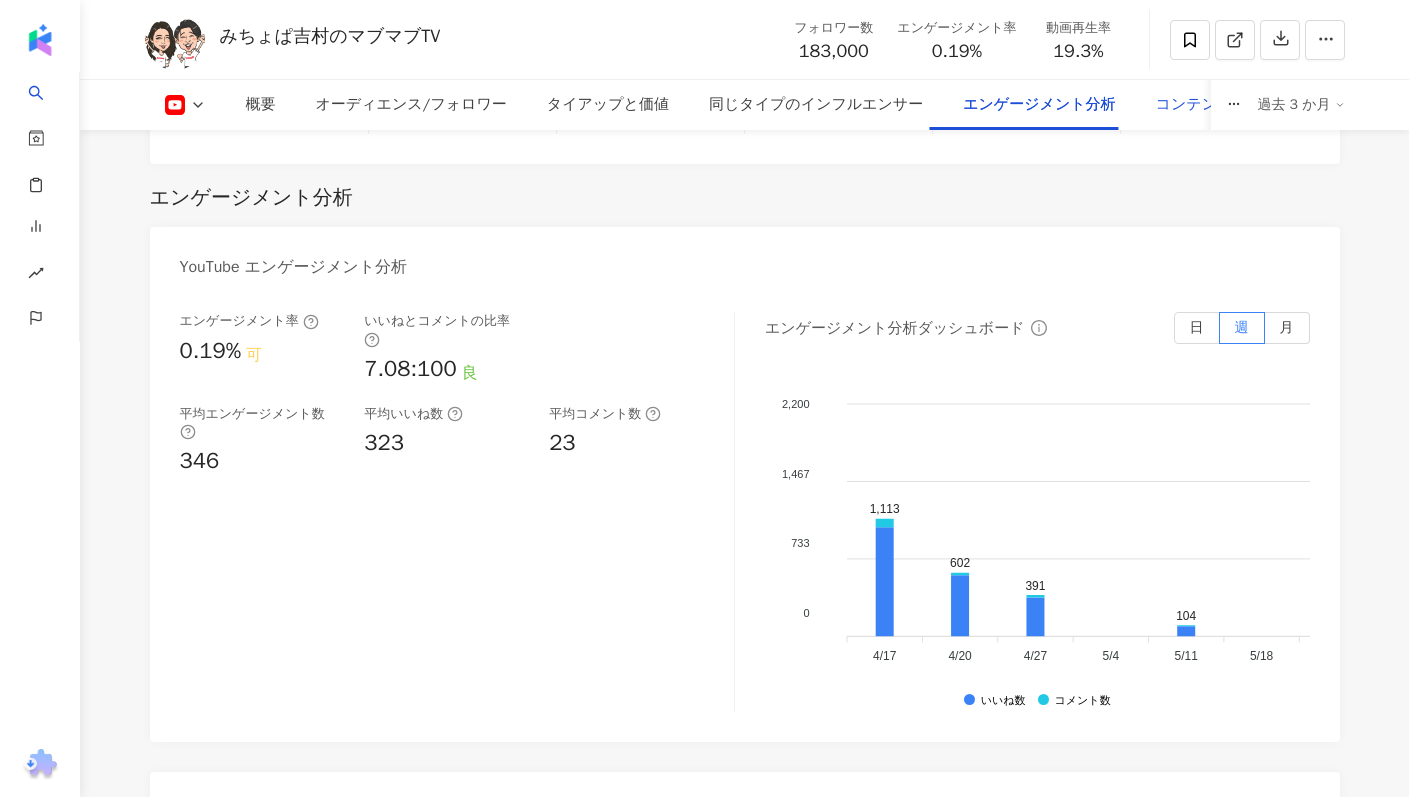 click on "コンテンツ内容分析" at bounding box center [1224, 105] 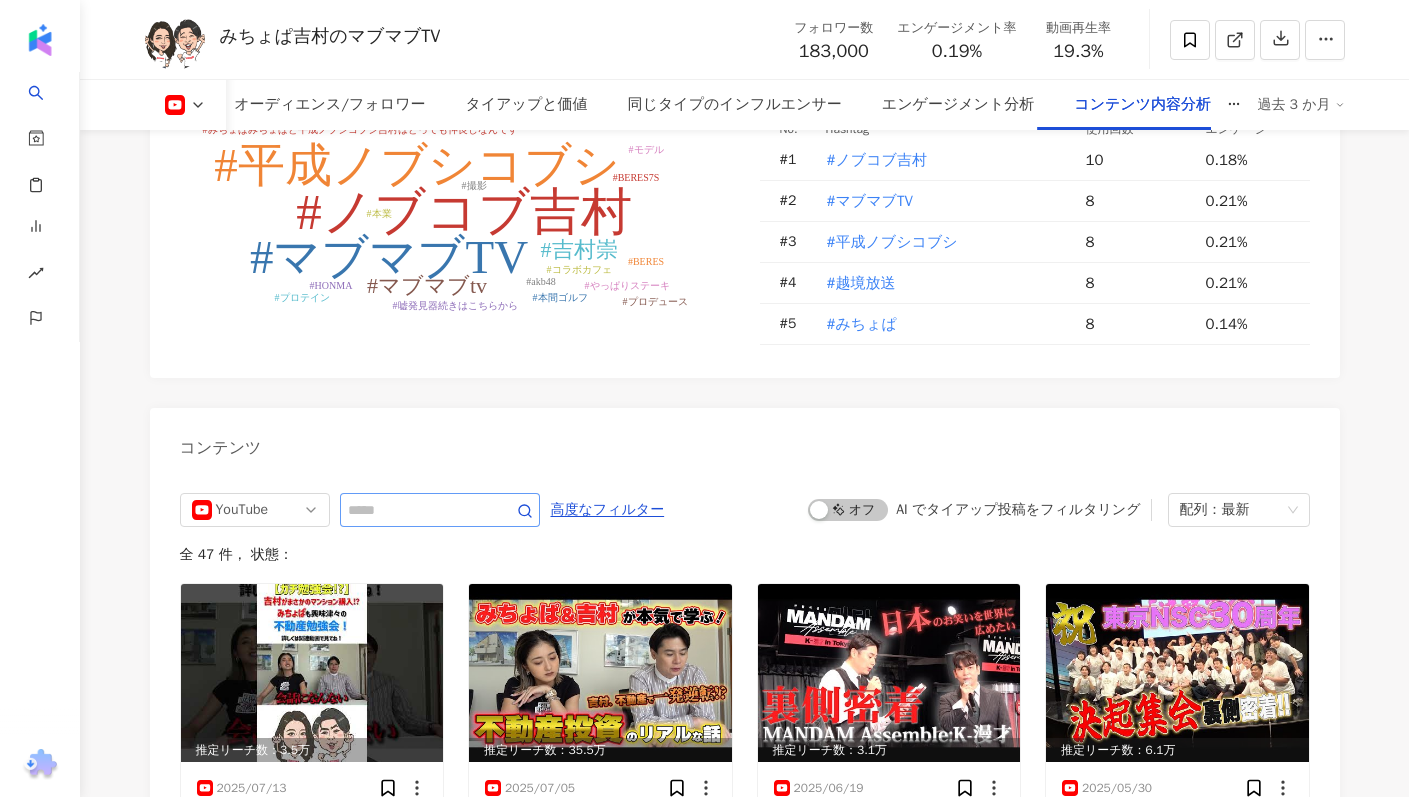 scroll, scrollTop: 5128, scrollLeft: 0, axis: vertical 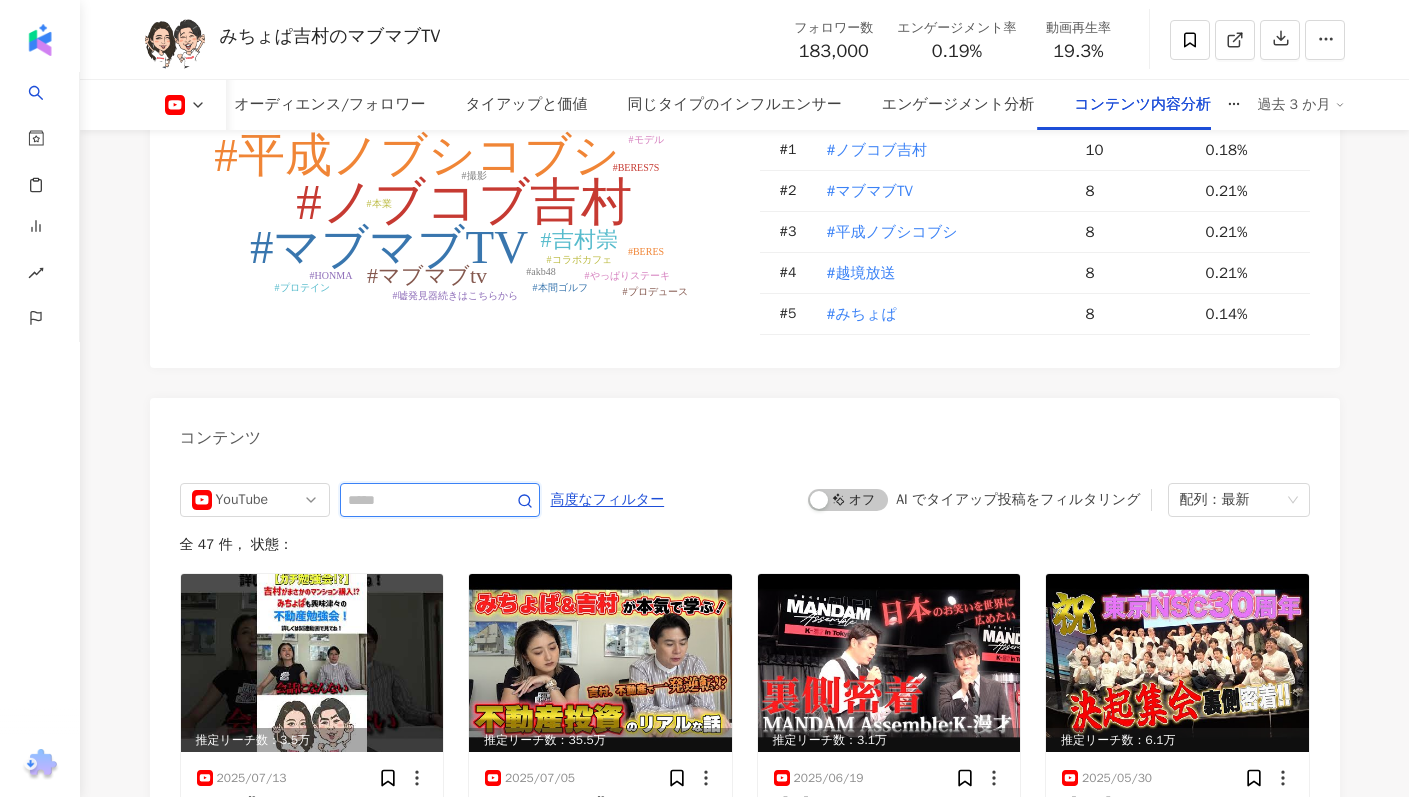 click at bounding box center [418, 500] 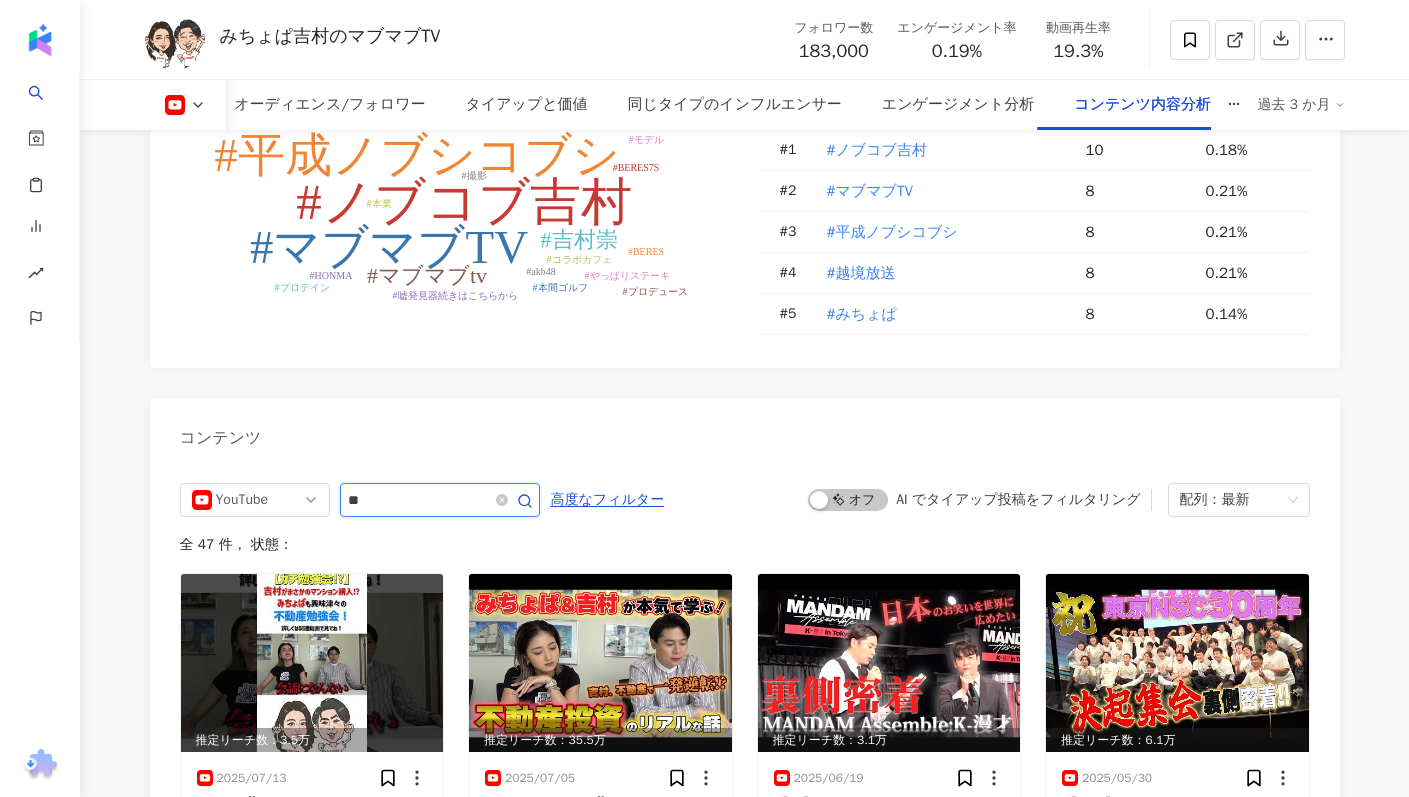 type on "**" 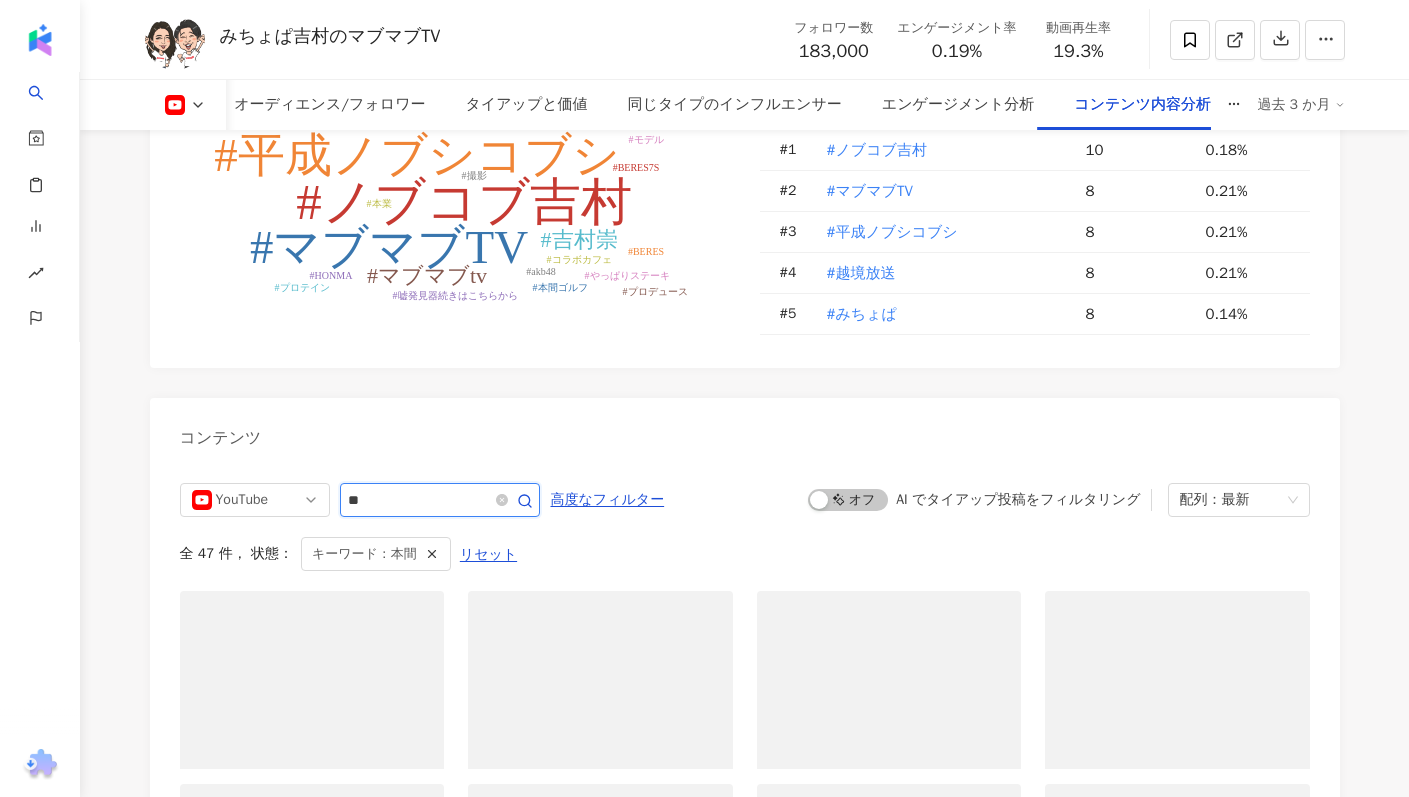scroll, scrollTop: 5395, scrollLeft: 0, axis: vertical 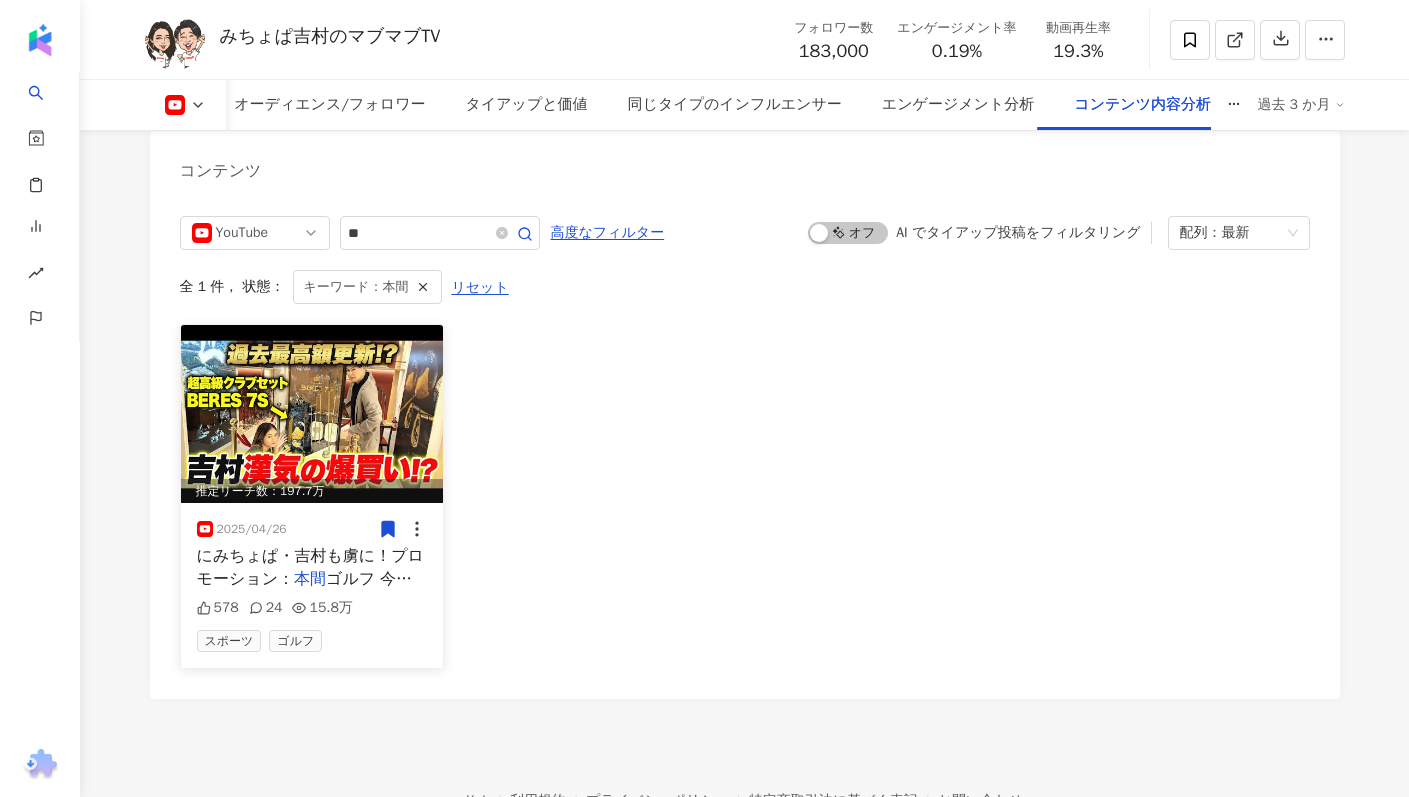 click on "2025/04/26 にみちょぱ・吉村も虜に！プロモーション： 本間 ゴルフ
今回はゴルフ大好きなみちょ 578 24 15.8万 スポーツ ゴルフ" at bounding box center (312, 585) 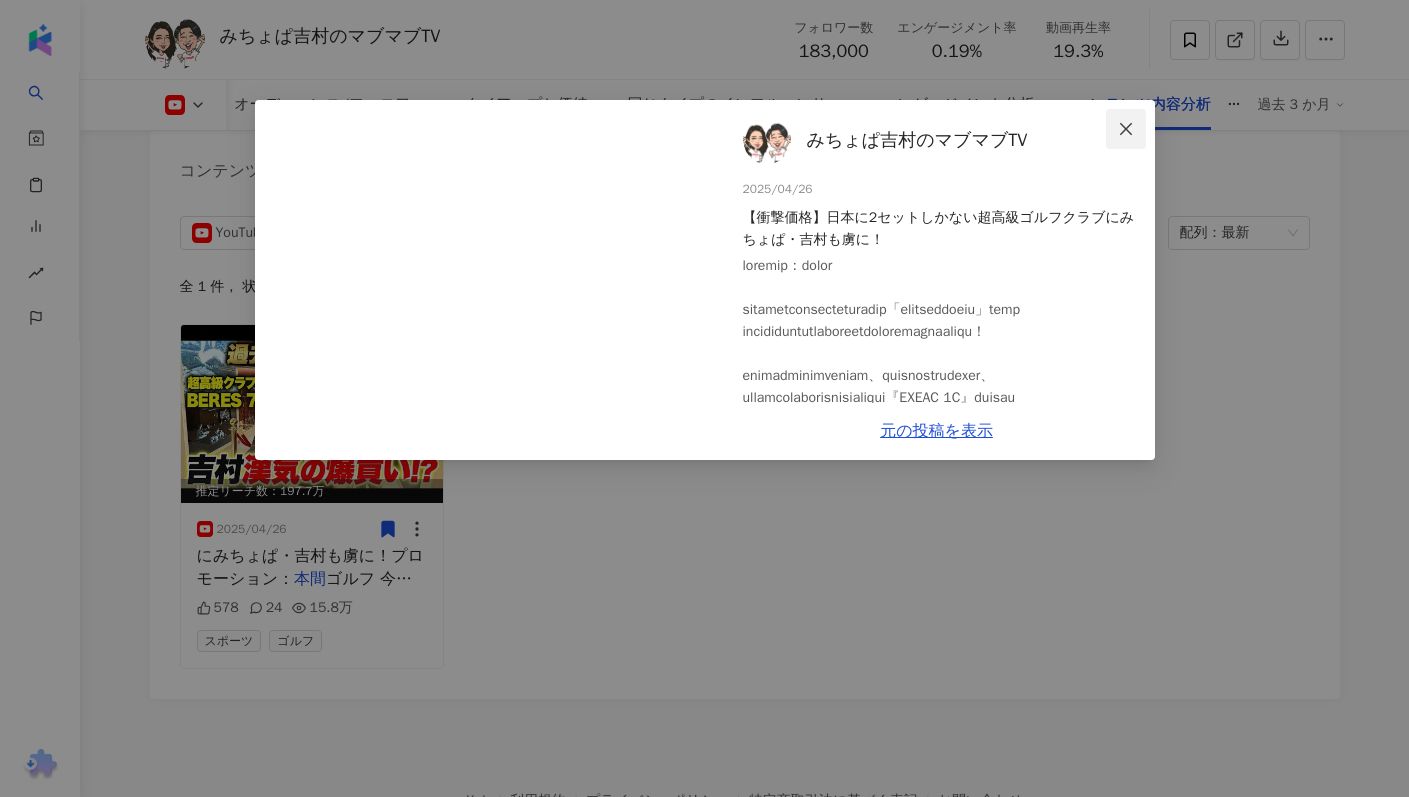 click 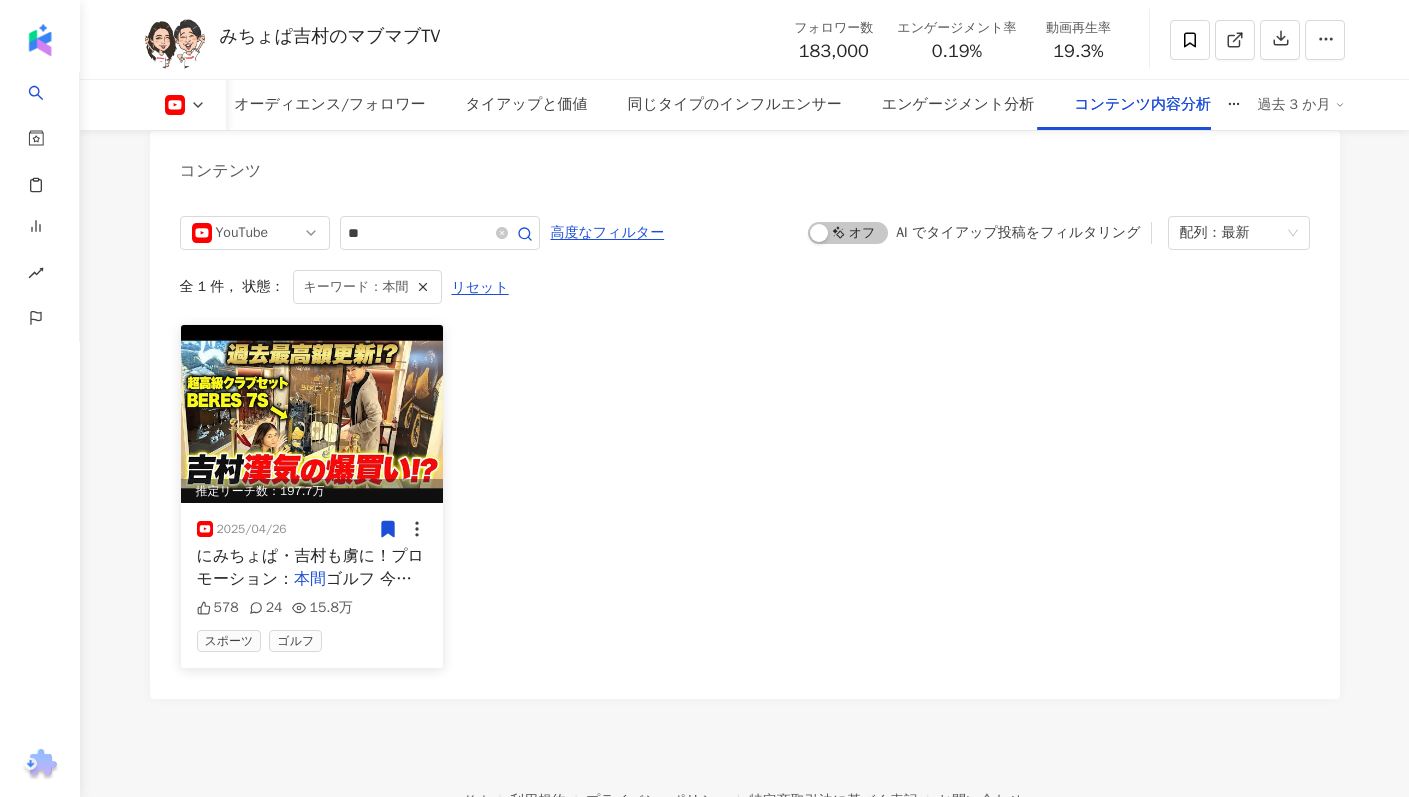 click on "スポーツ ゴルフ" at bounding box center [312, 641] 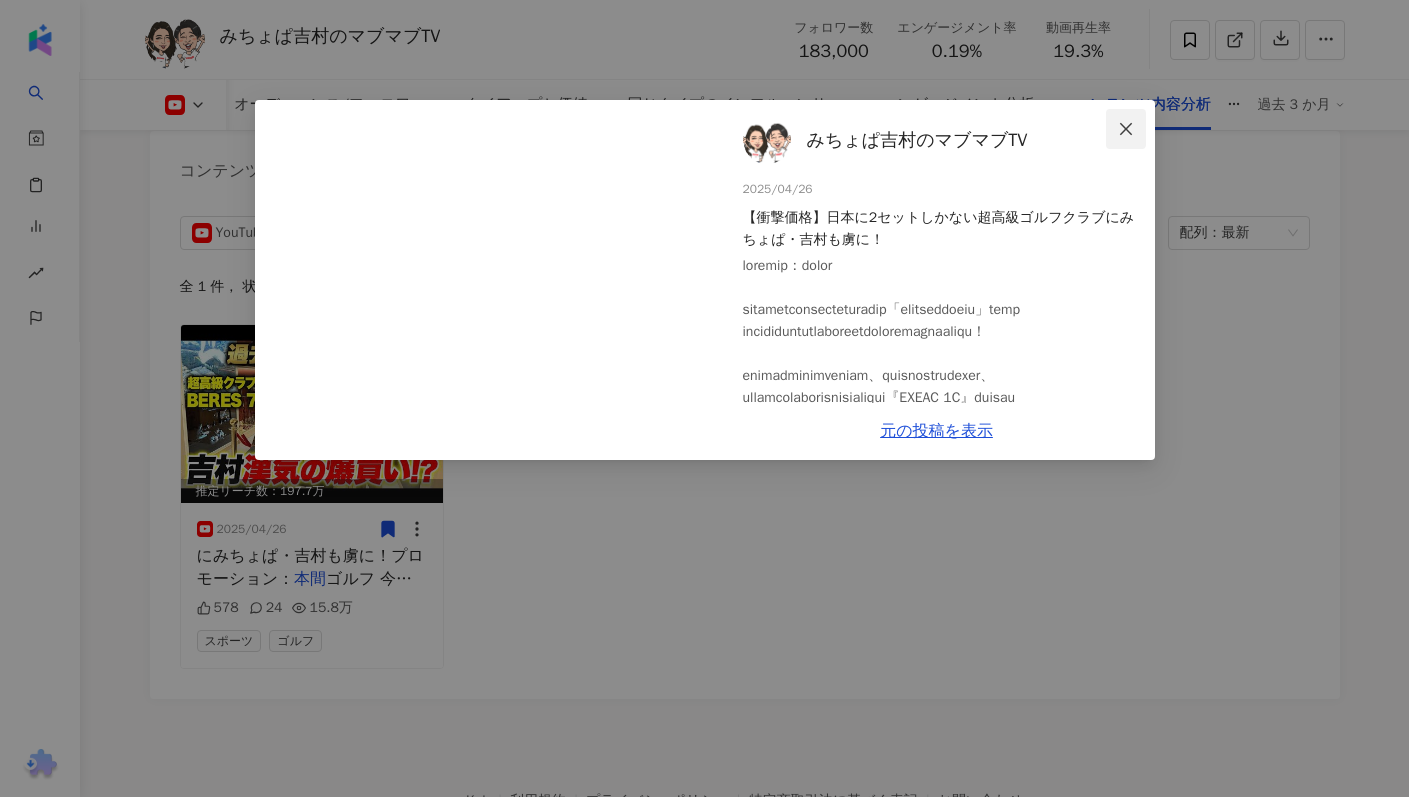 click 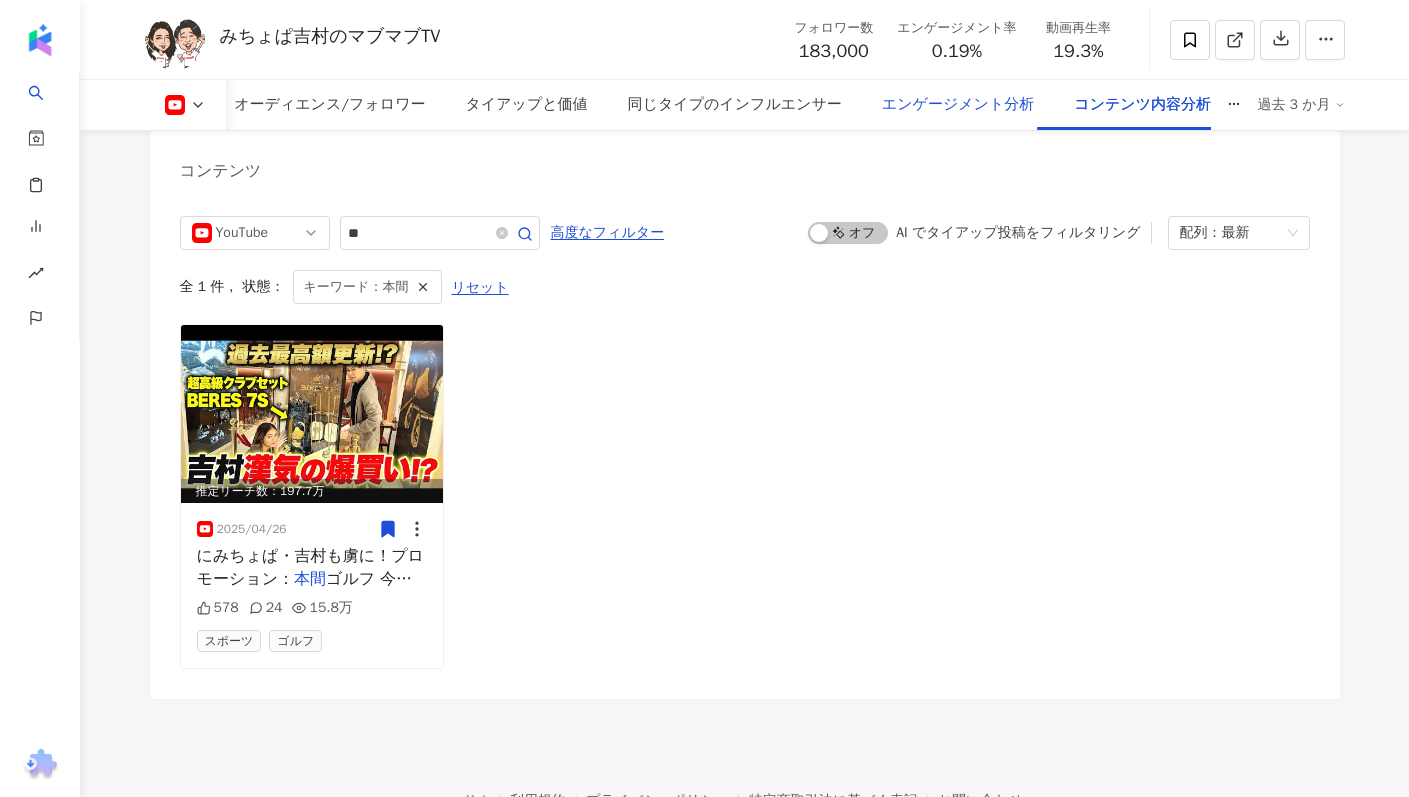 click on "エンゲージメント分析" at bounding box center [958, 105] 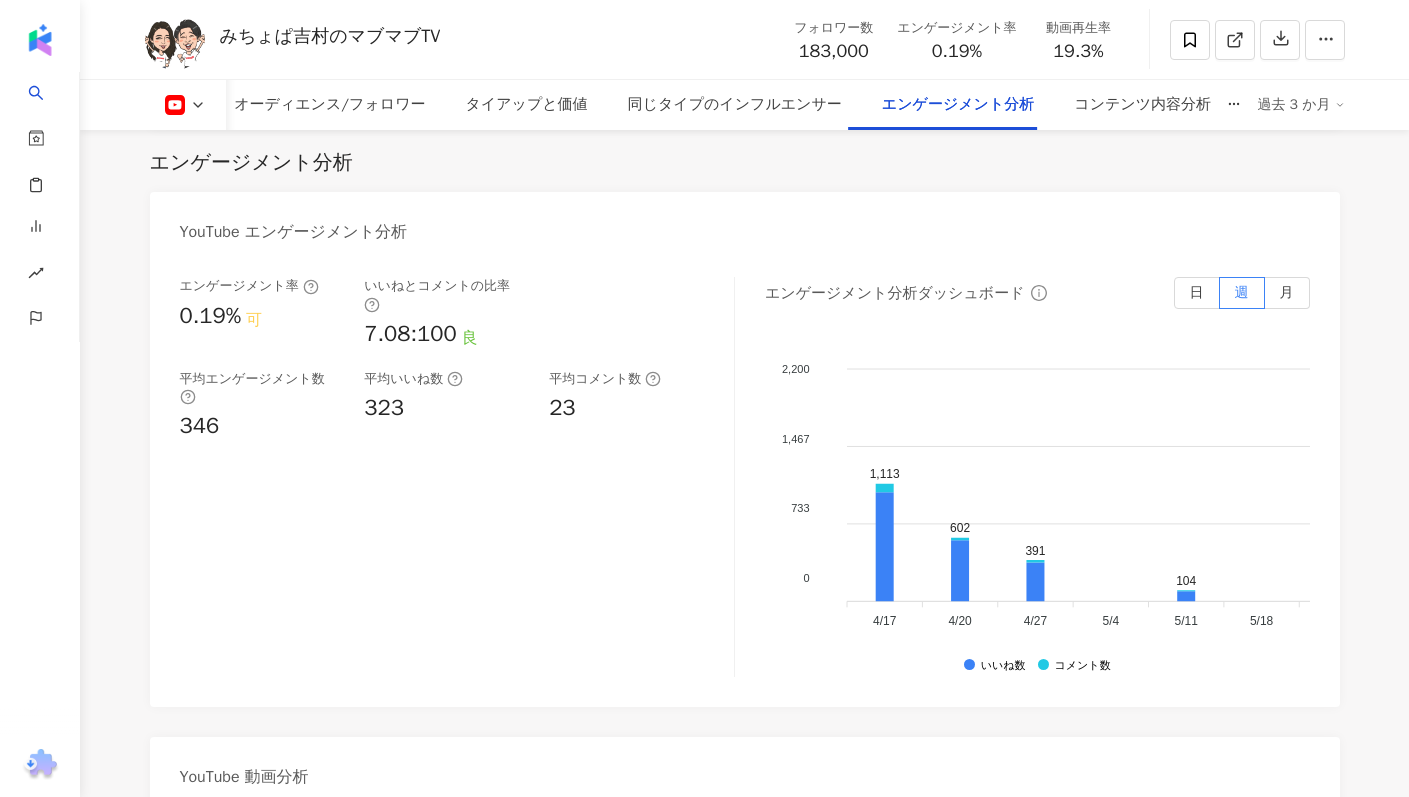scroll, scrollTop: 3583, scrollLeft: 0, axis: vertical 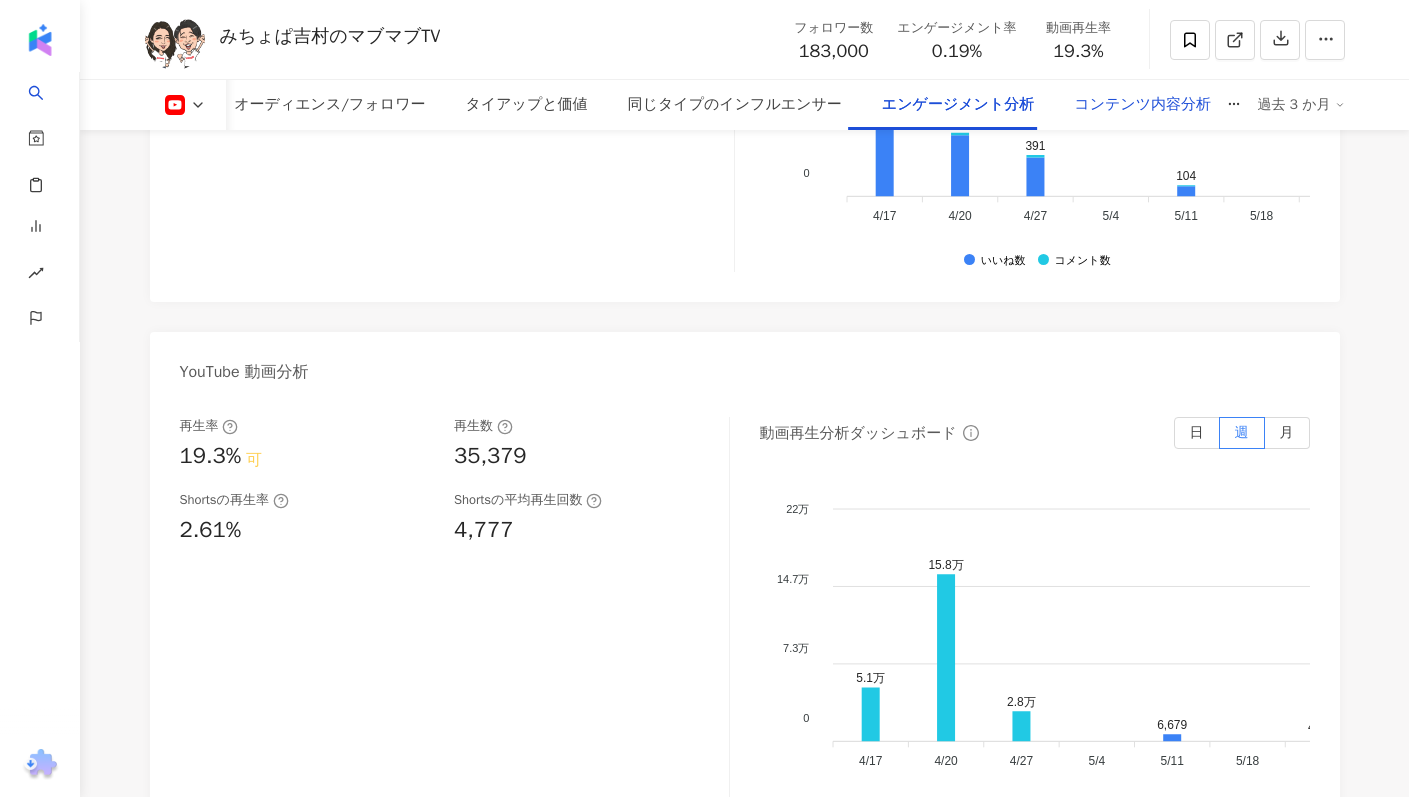 click on "コンテンツ内容分析" at bounding box center (1142, 105) 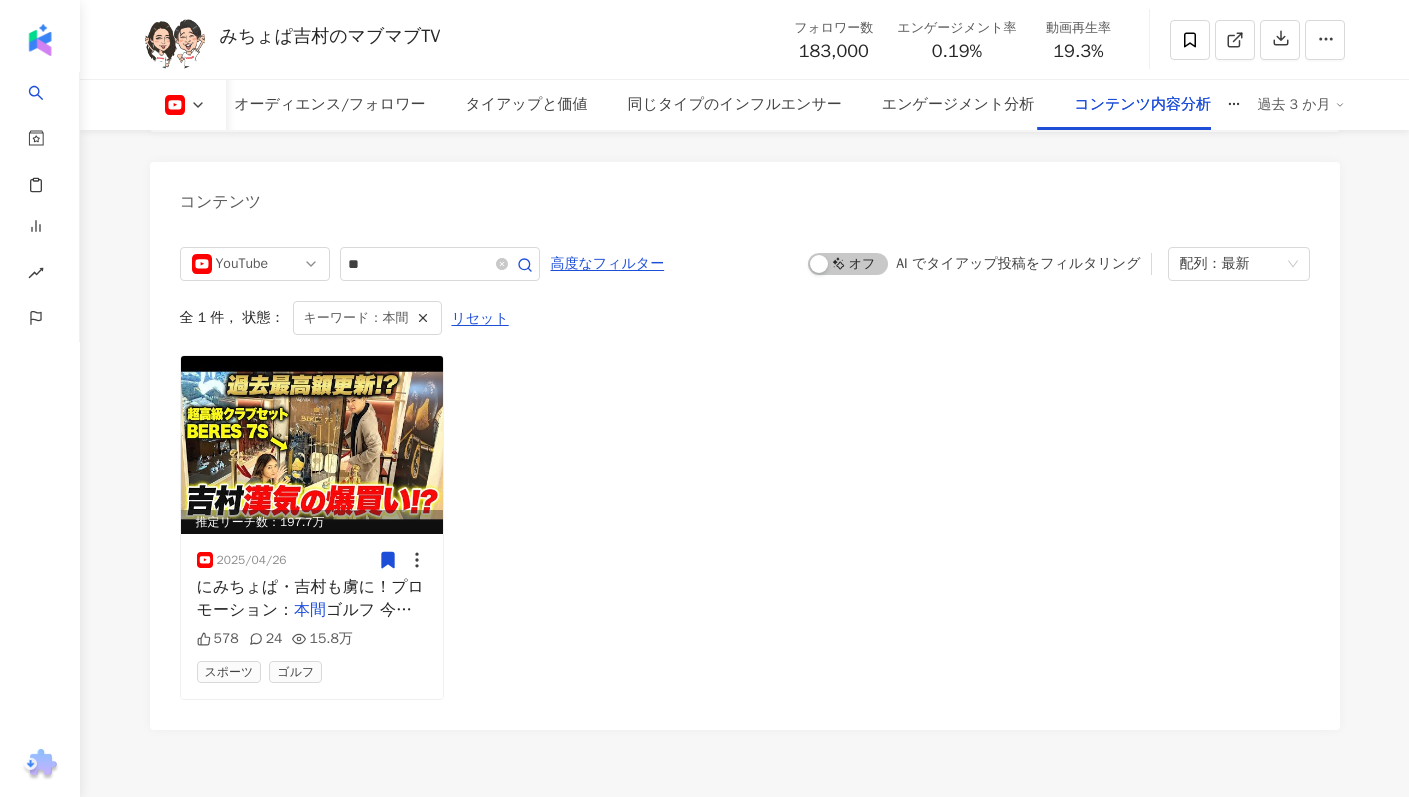 scroll, scrollTop: 5389, scrollLeft: 0, axis: vertical 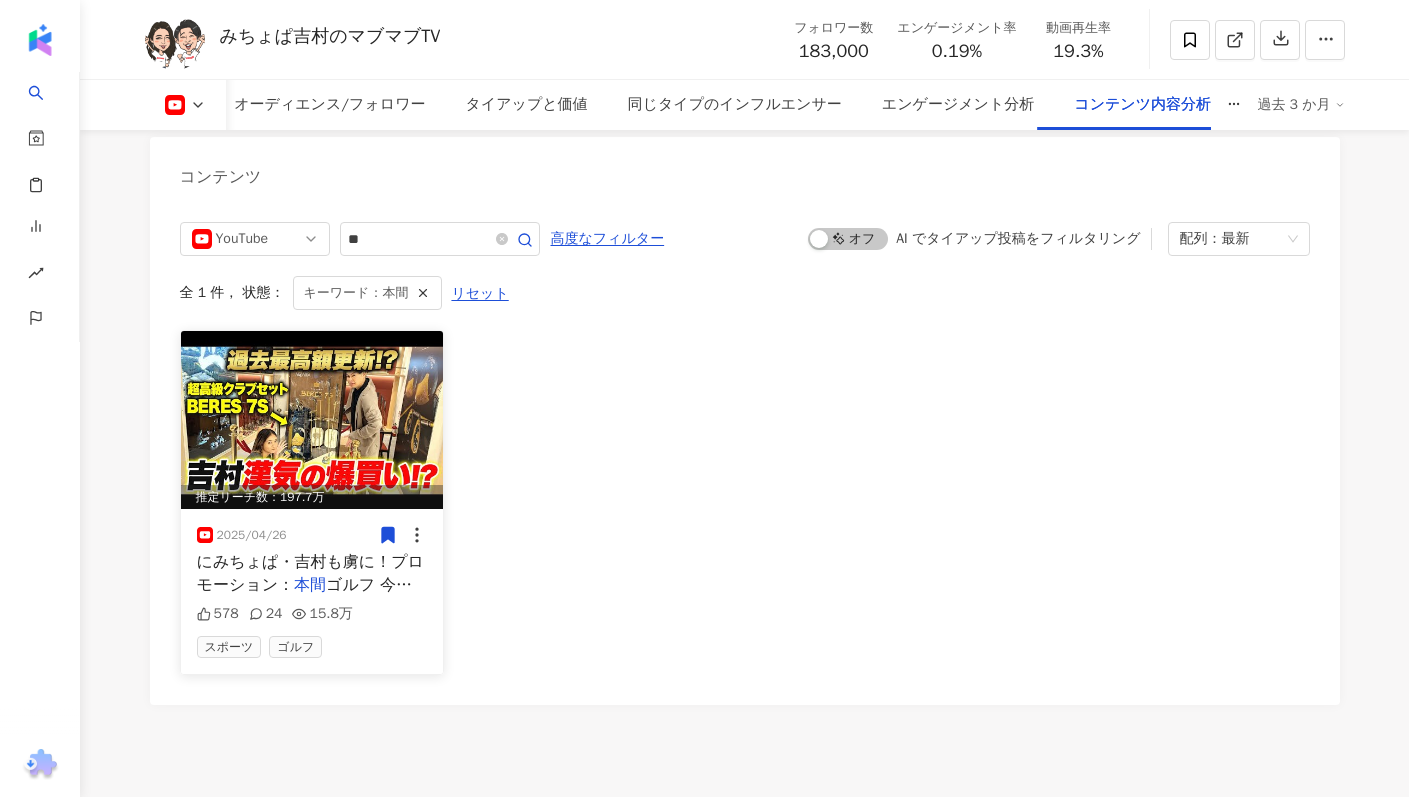 click on "2025/04/26" at bounding box center [312, 535] 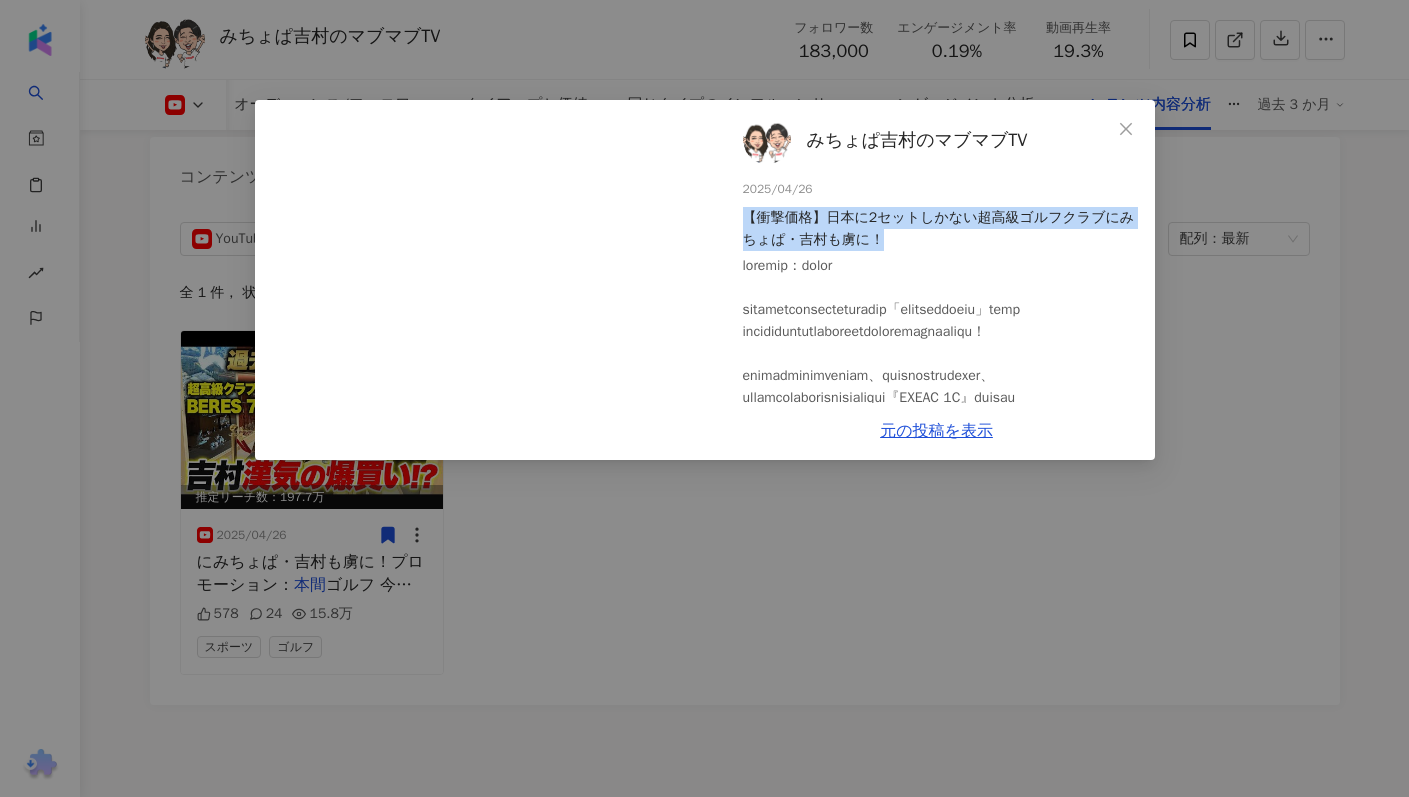 drag, startPoint x: 914, startPoint y: 244, endPoint x: 725, endPoint y: 217, distance: 190.91884 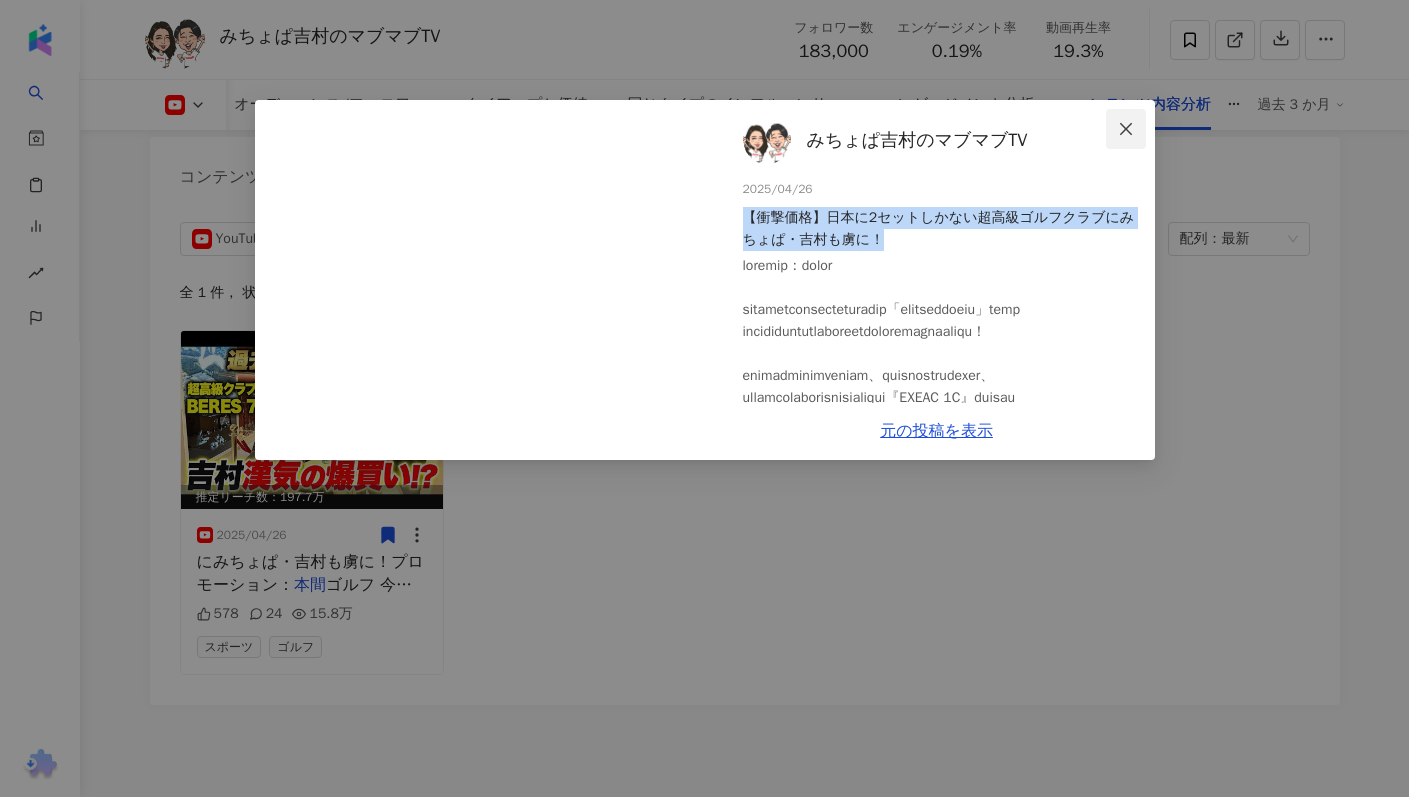 click at bounding box center [1126, 129] 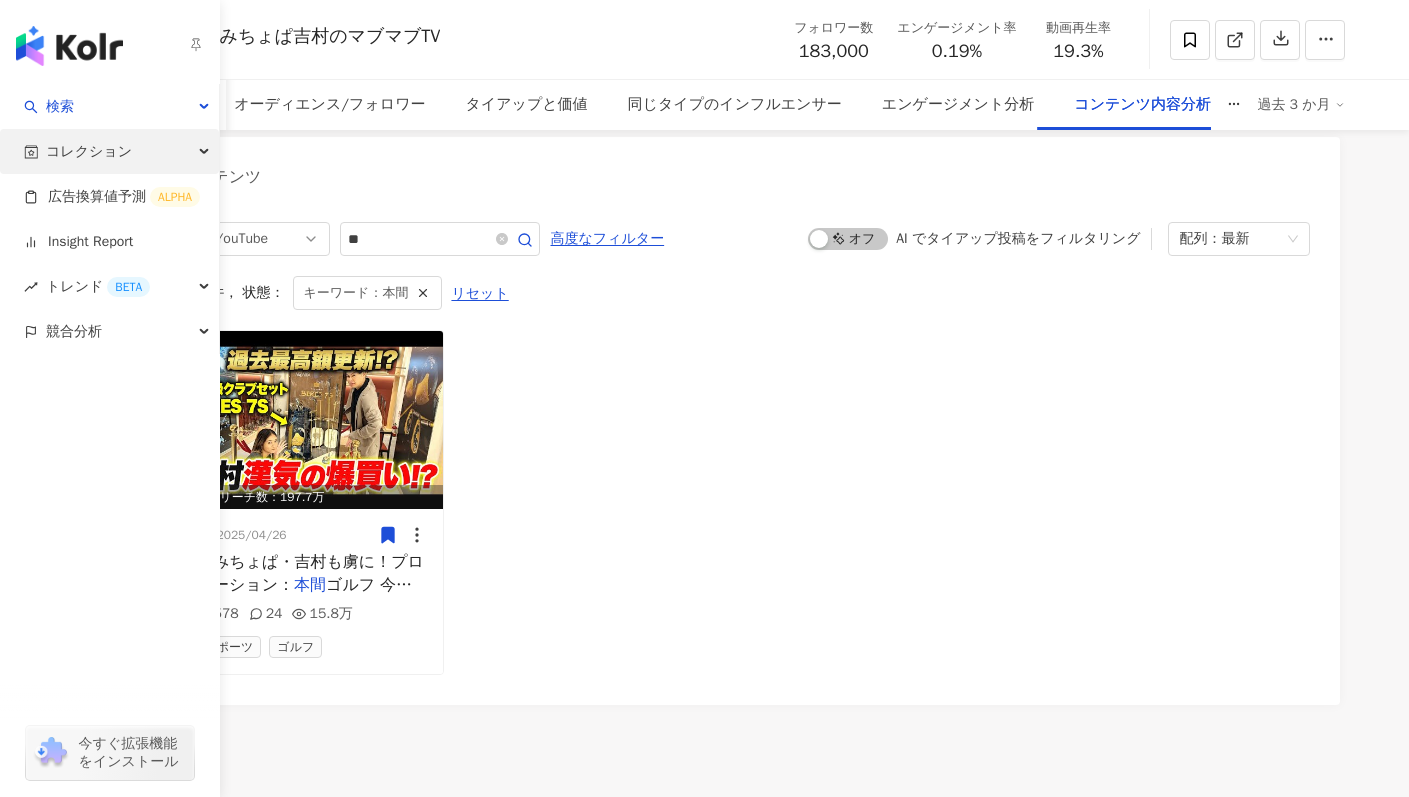 click on "コレクション" at bounding box center [89, 151] 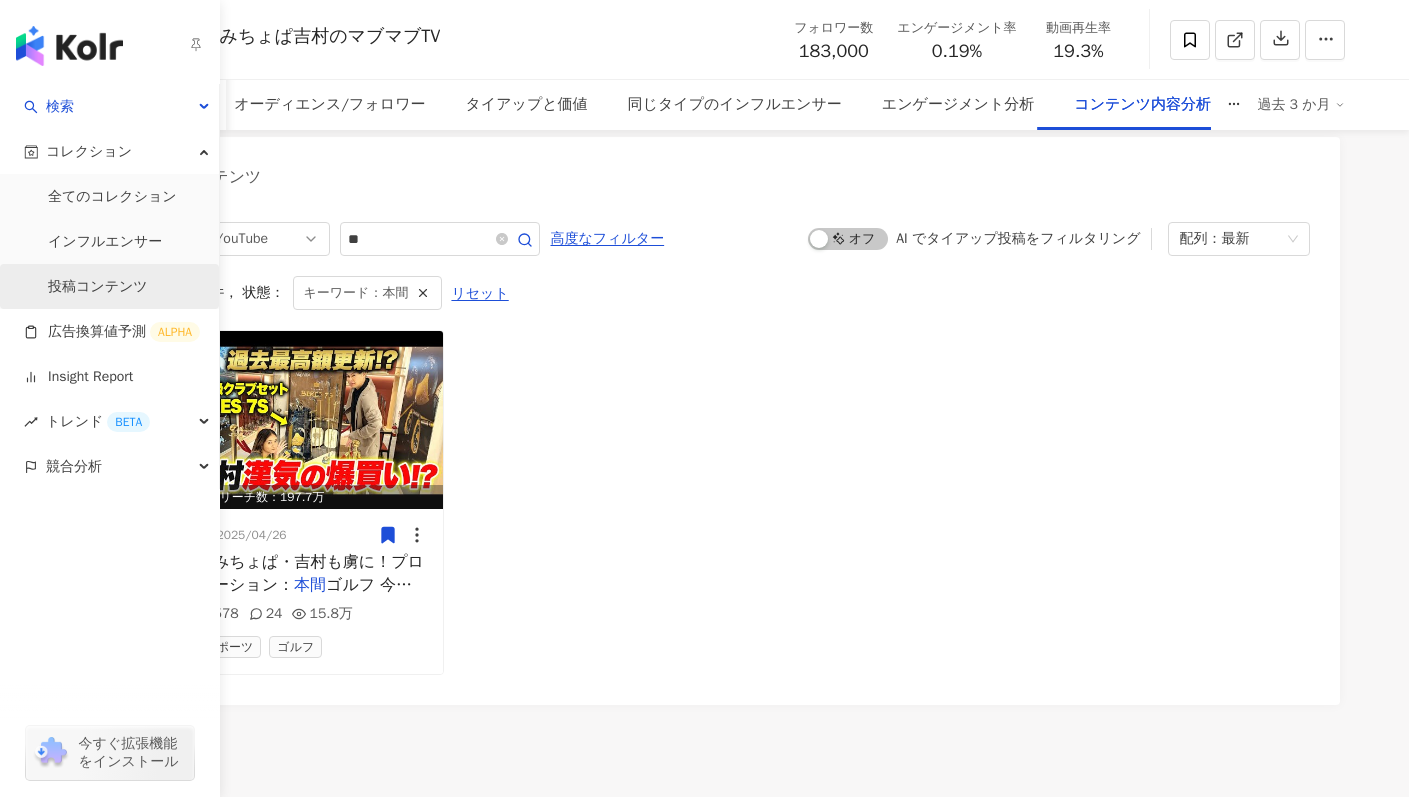 click on "投稿コンテンツ" at bounding box center (98, 287) 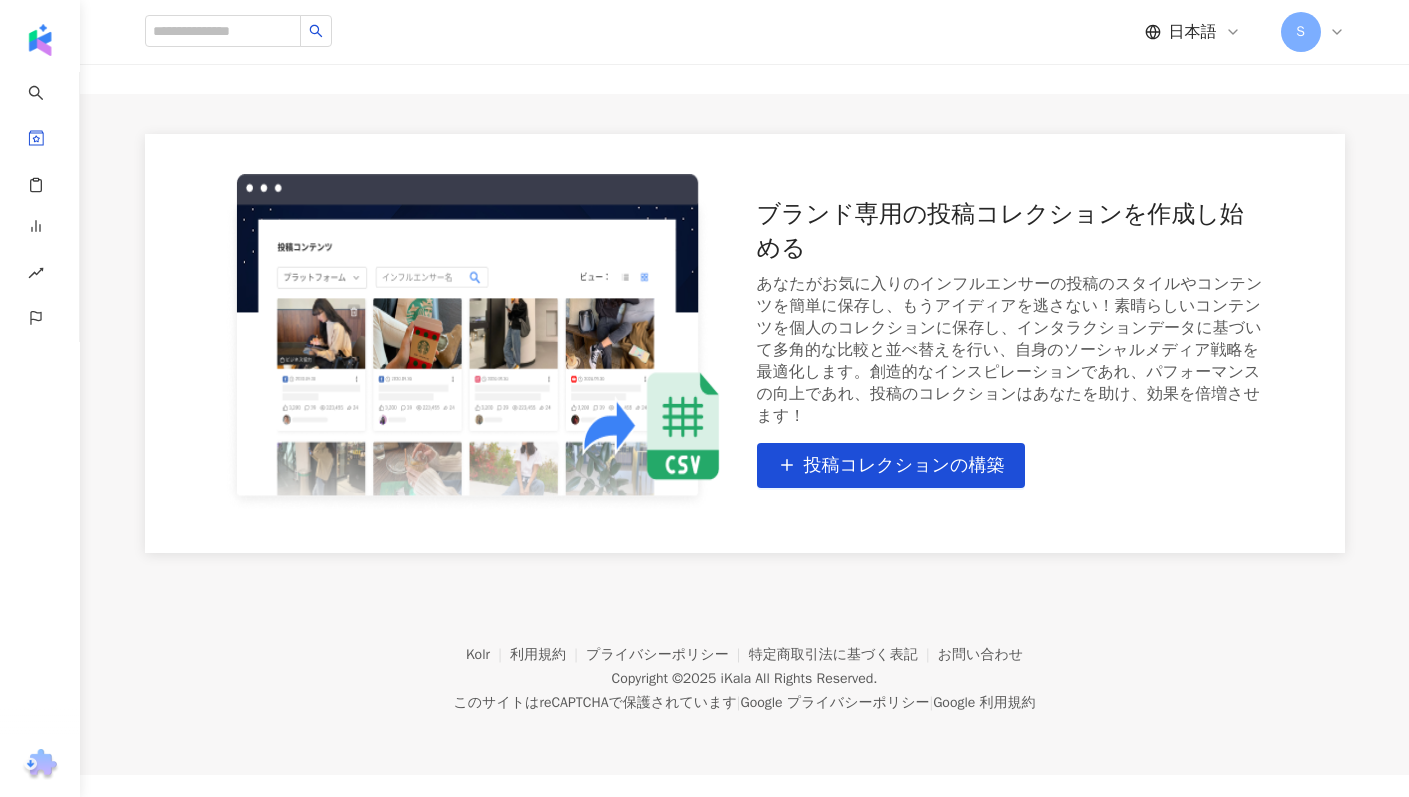 scroll, scrollTop: 0, scrollLeft: 0, axis: both 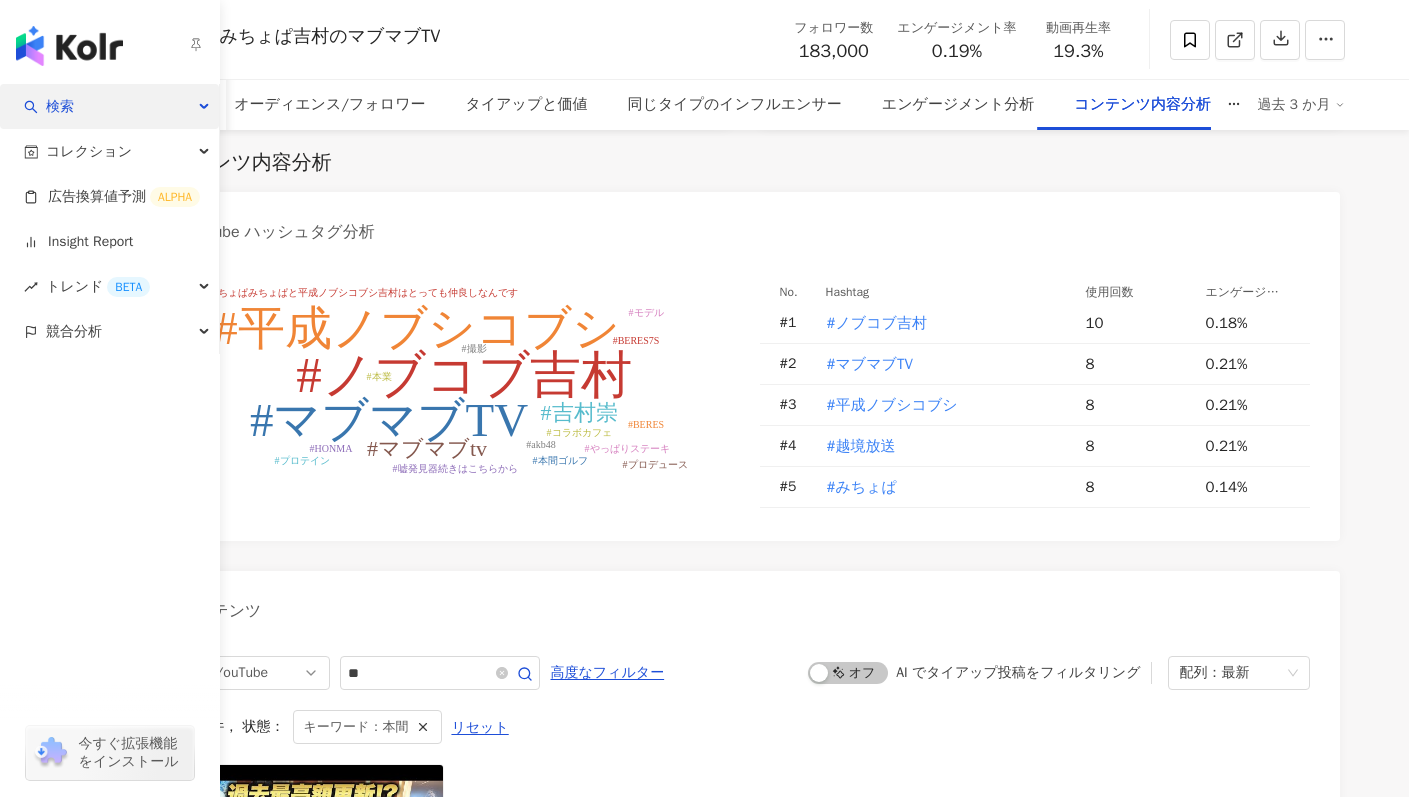 click on "検索" at bounding box center (109, 106) 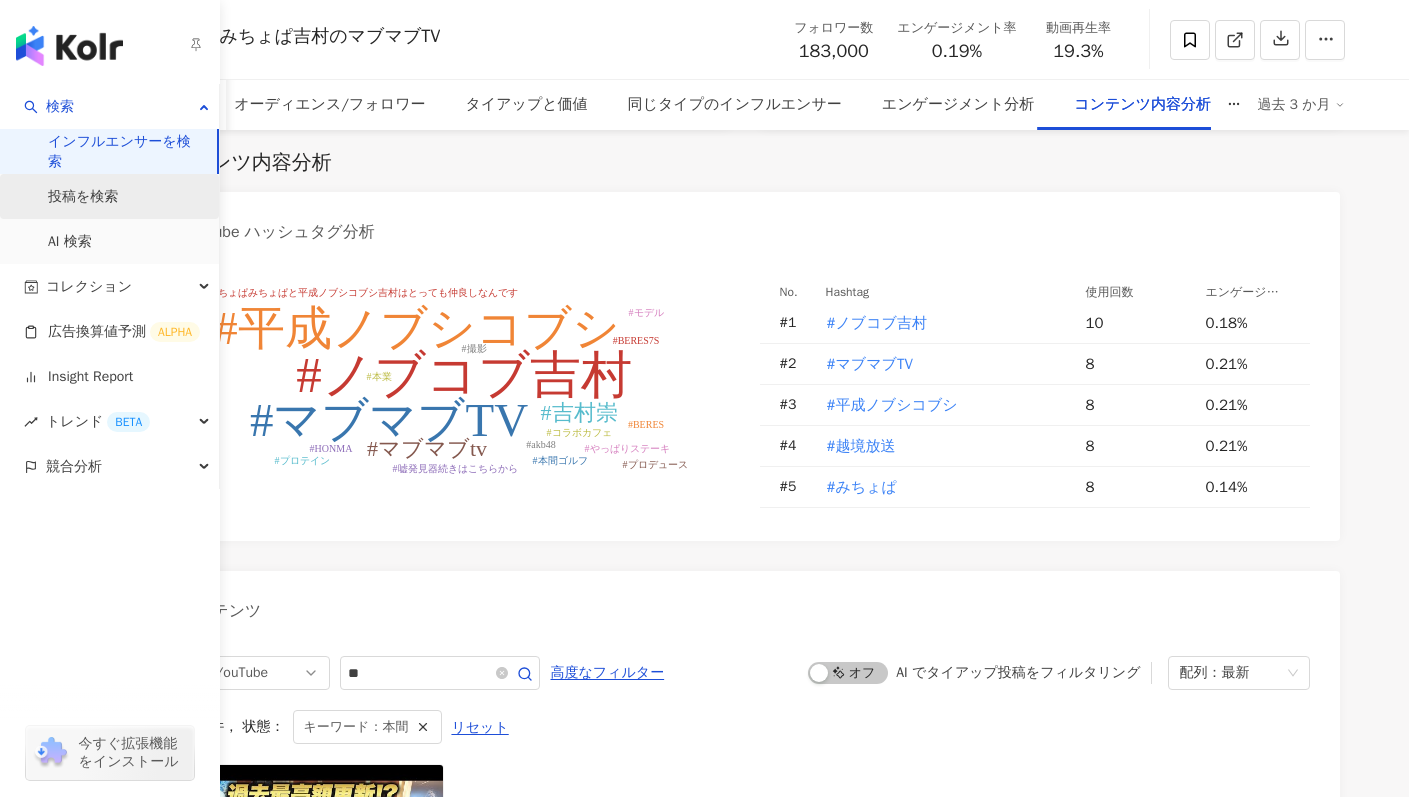 click on "投稿を検索" at bounding box center [83, 197] 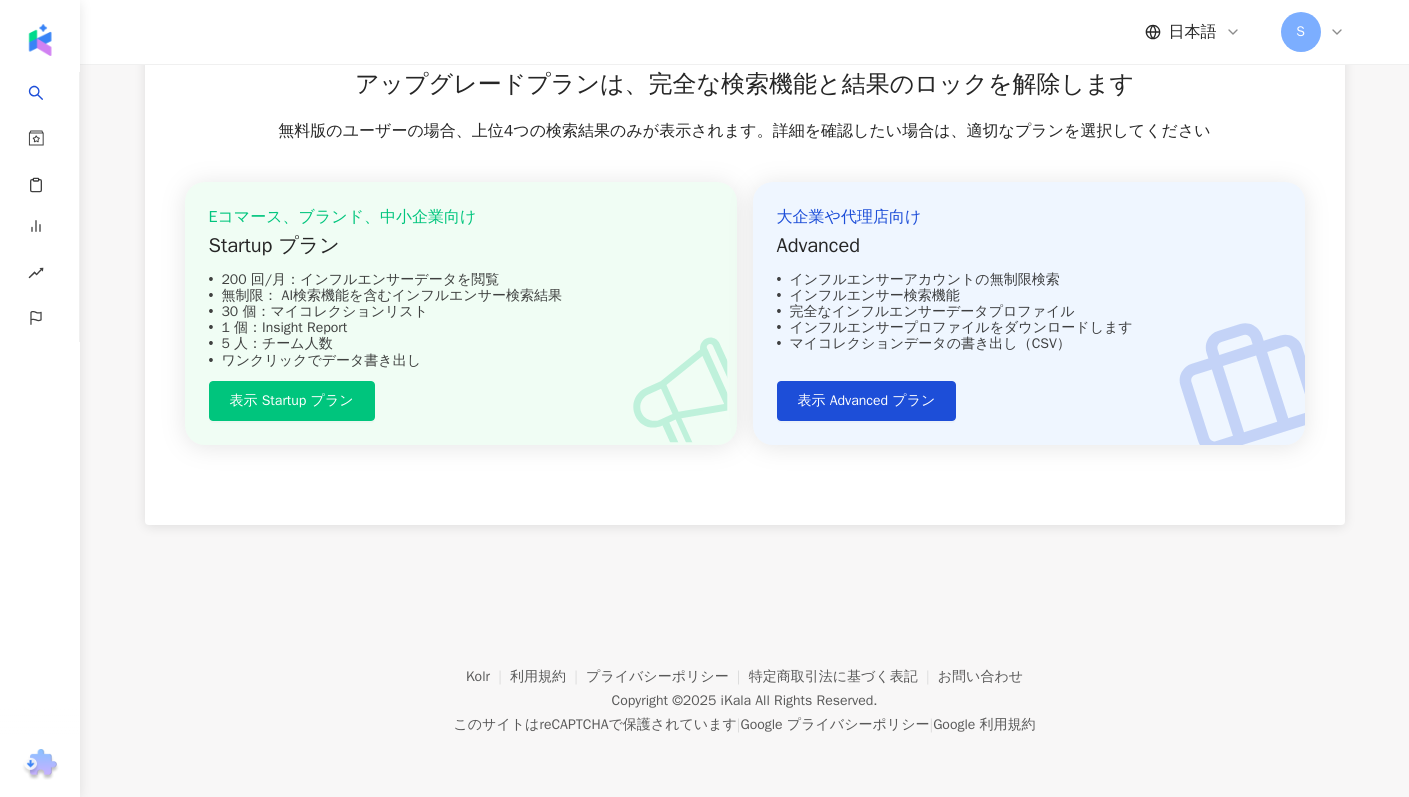 scroll, scrollTop: 0, scrollLeft: 0, axis: both 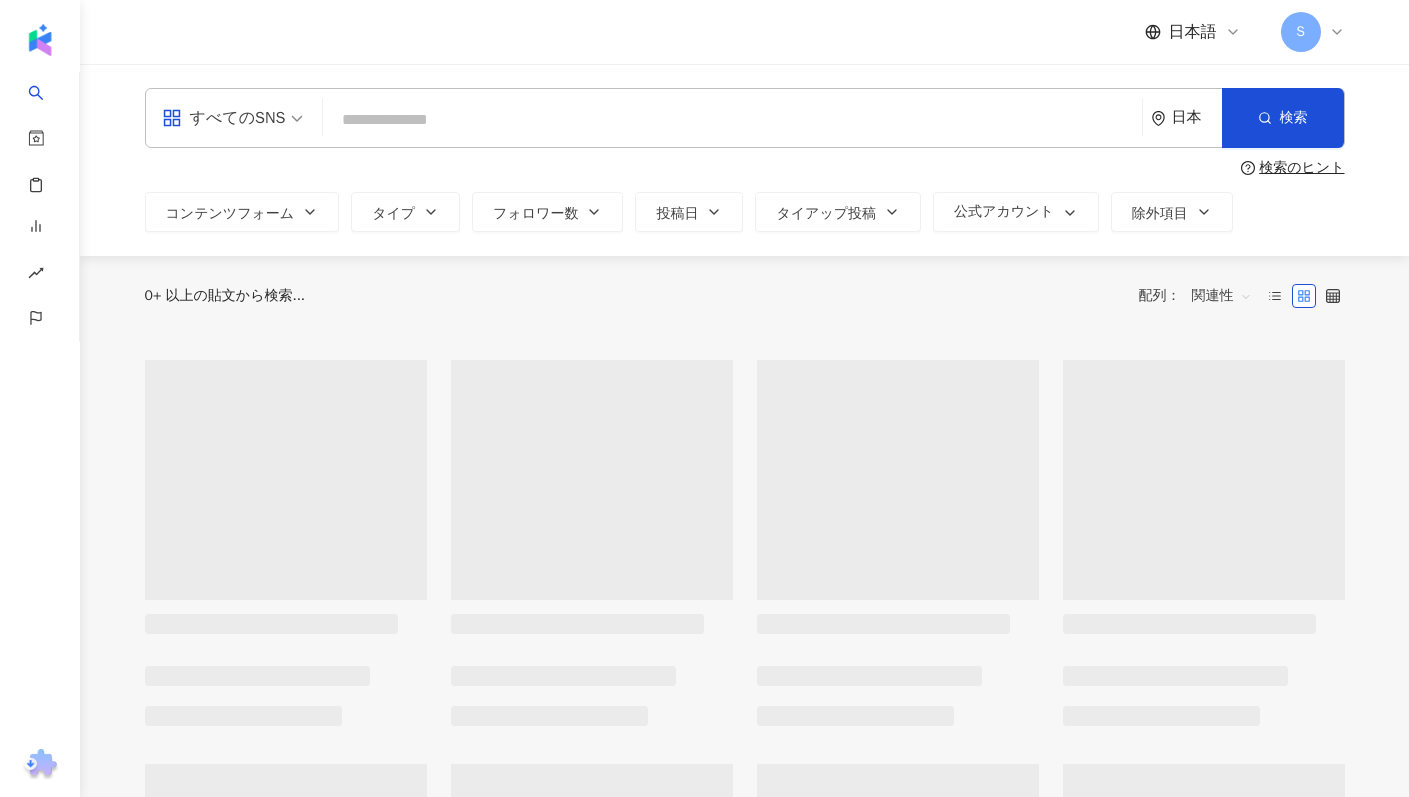click at bounding box center [732, 119] 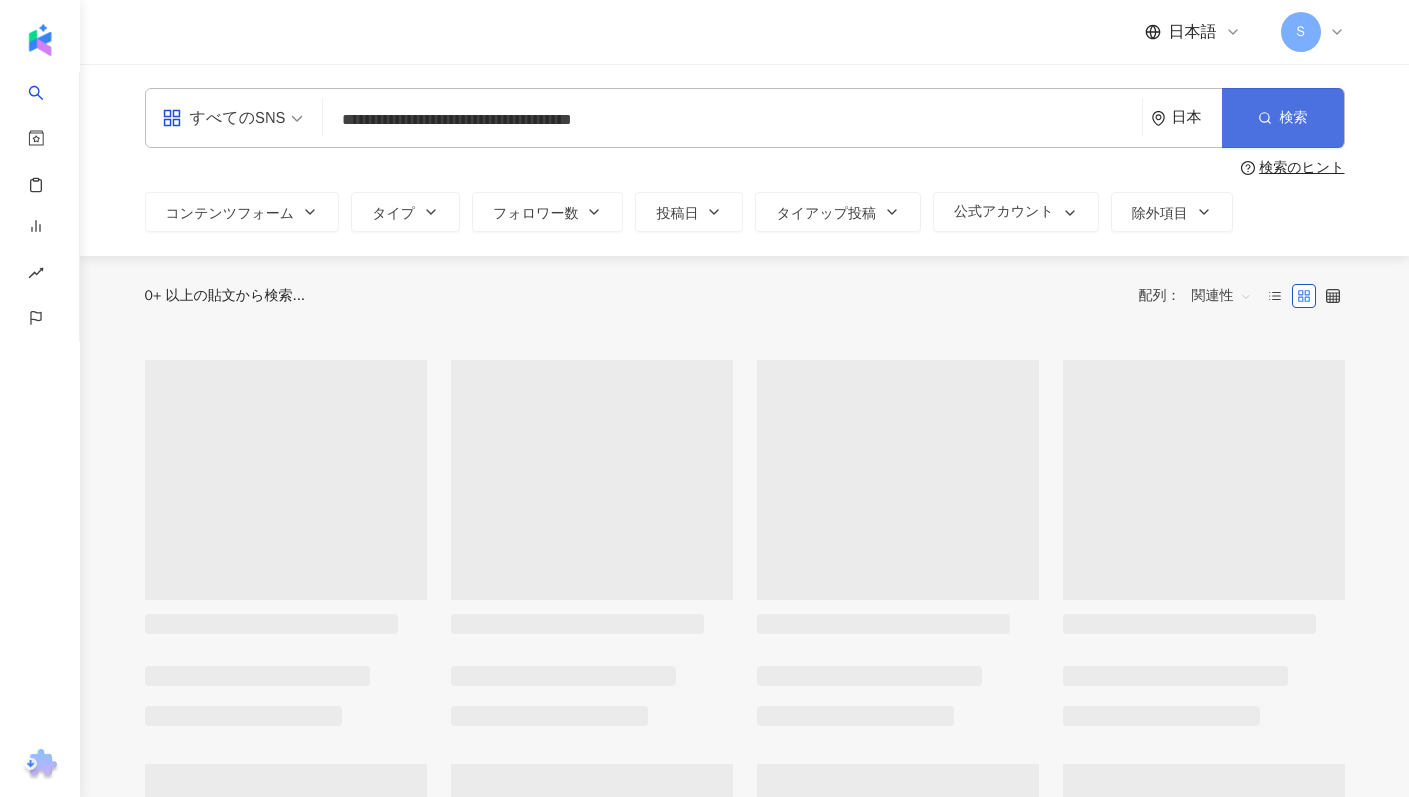type on "**********" 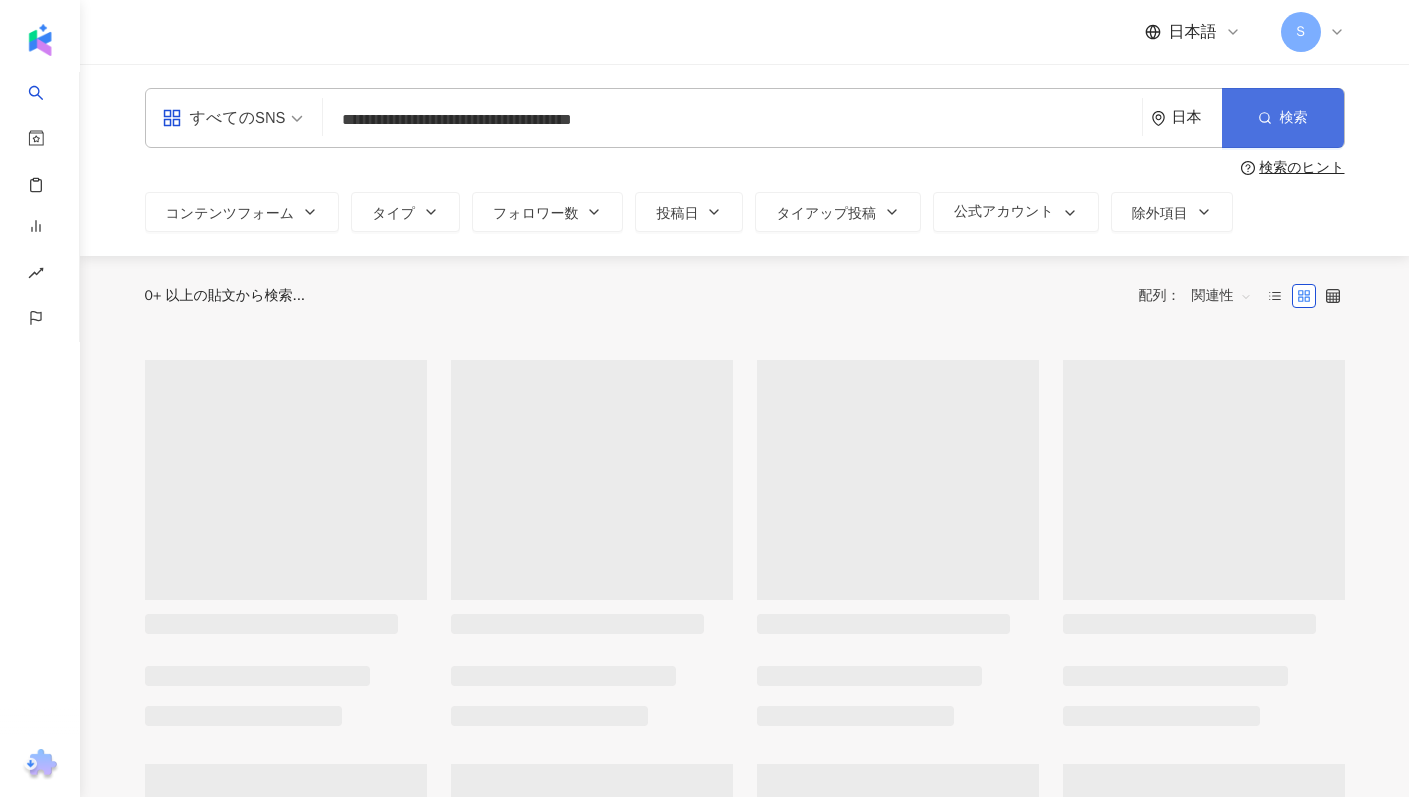 click on "検索" at bounding box center [1283, 118] 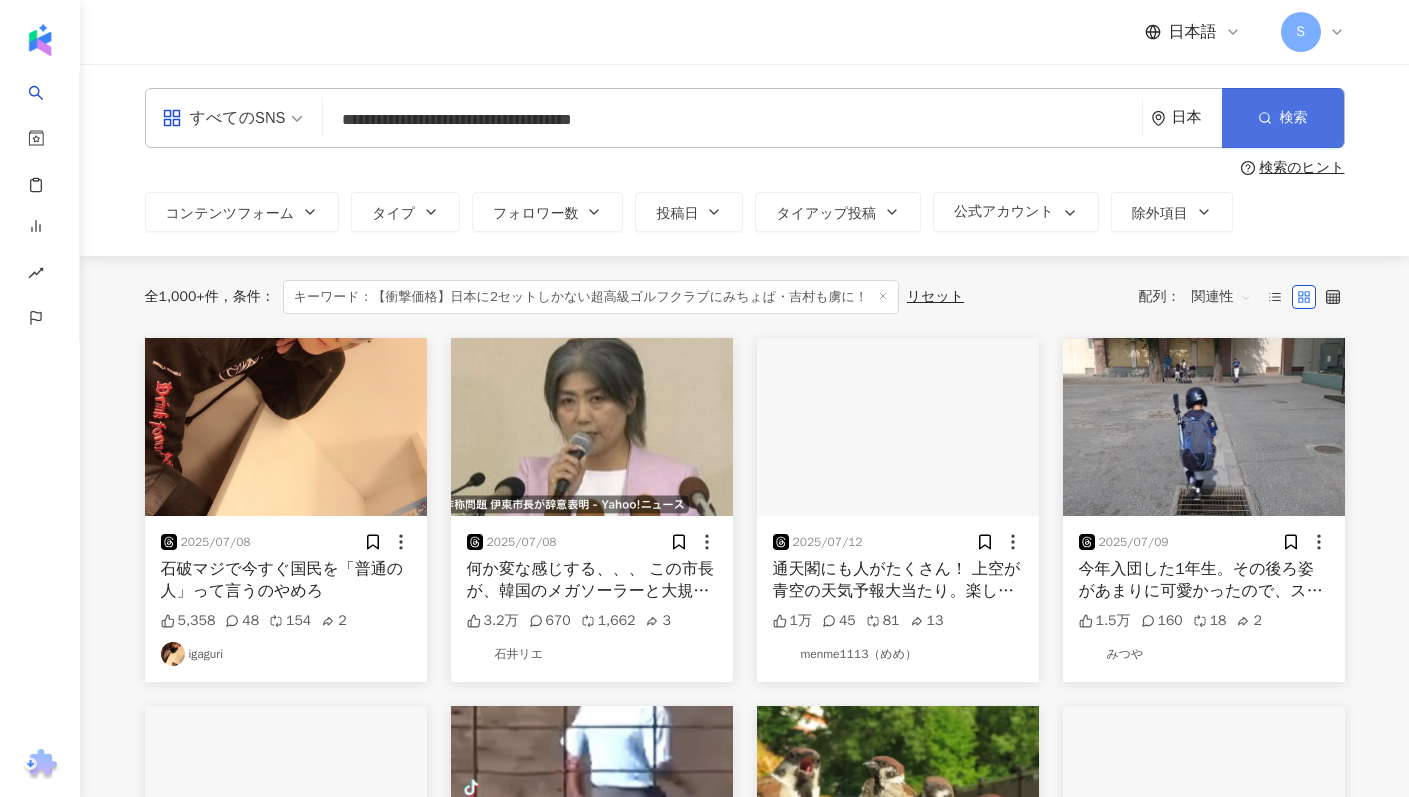 click on "検索" at bounding box center [1283, 118] 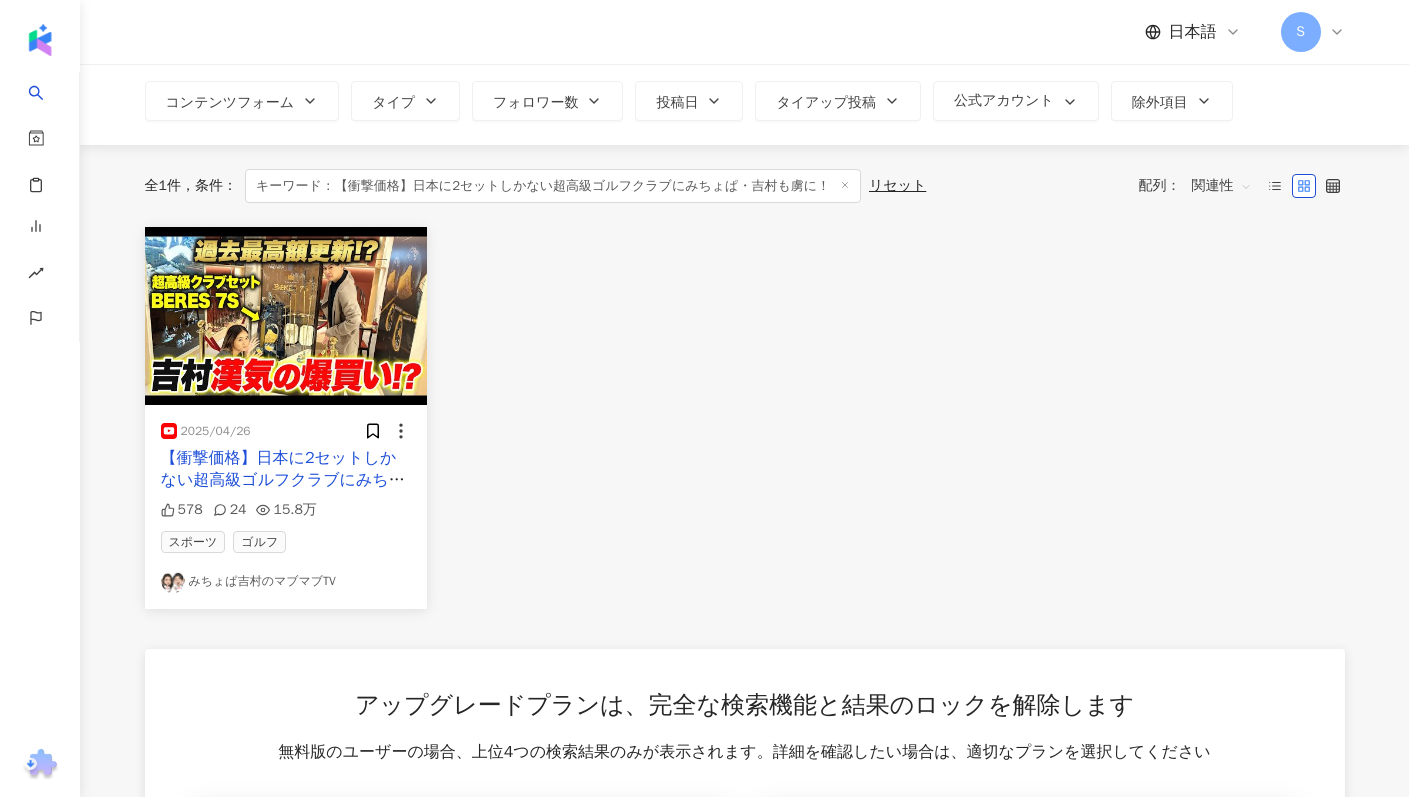 scroll, scrollTop: 115, scrollLeft: 0, axis: vertical 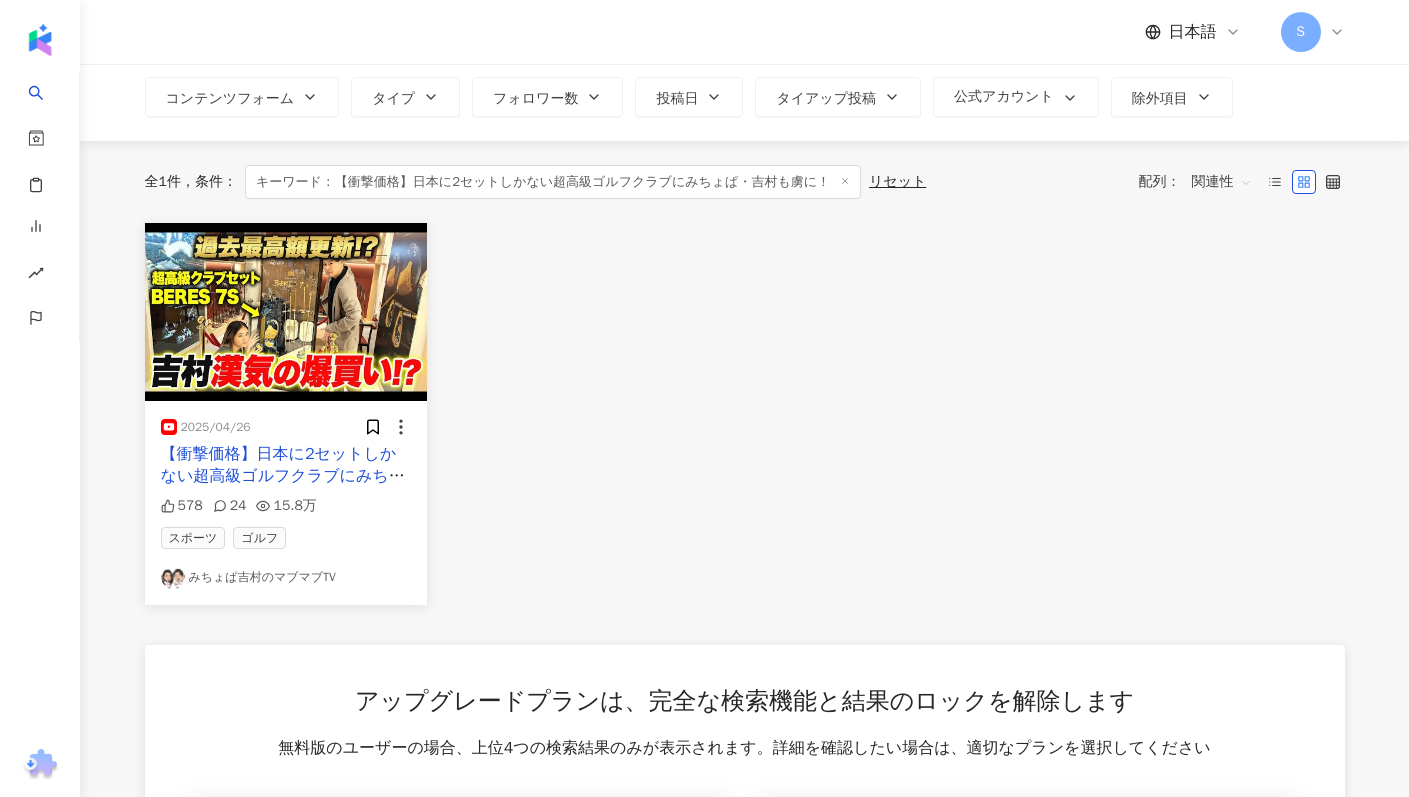 click on "スポーツ ゴルフ みちょぱ吉村のマブマブTV" at bounding box center (286, 558) 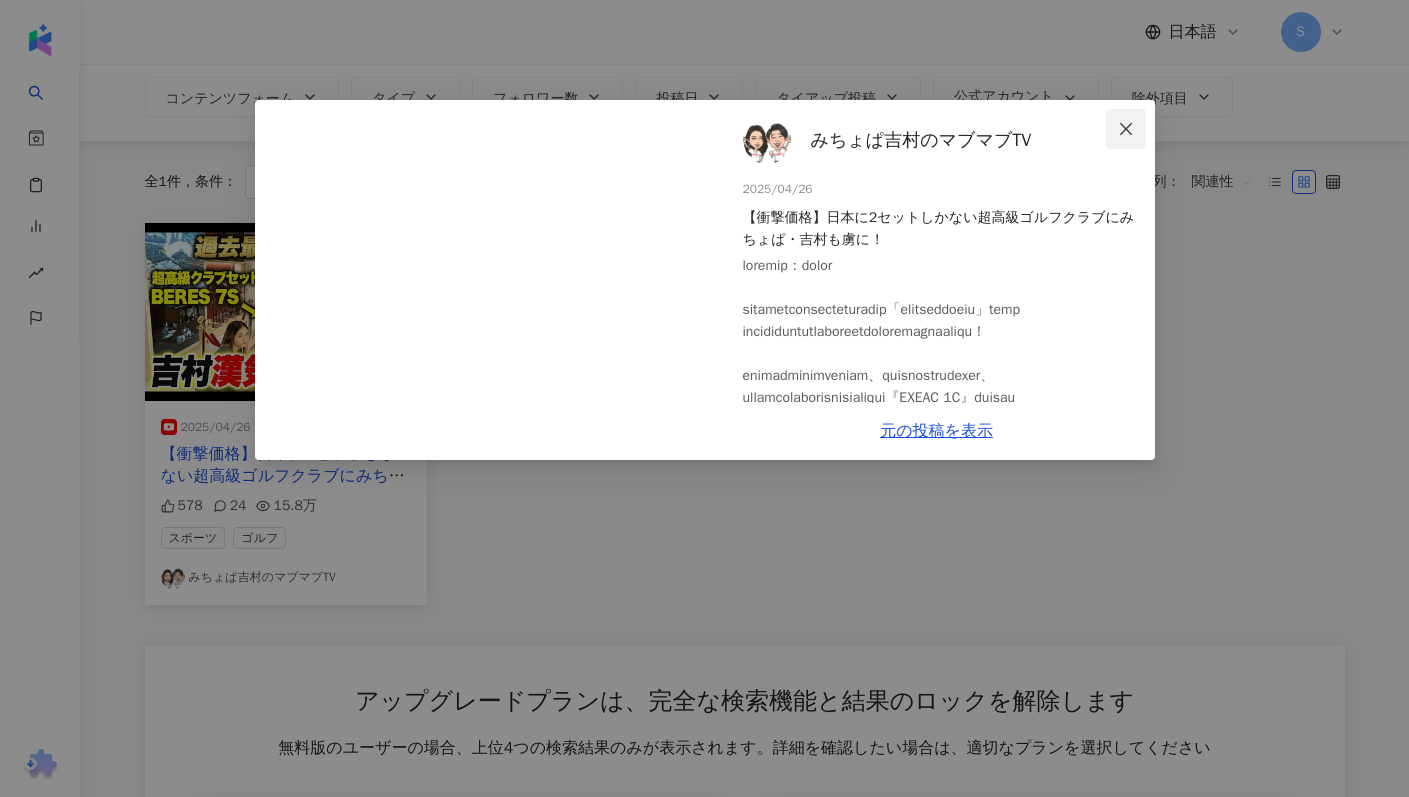 click 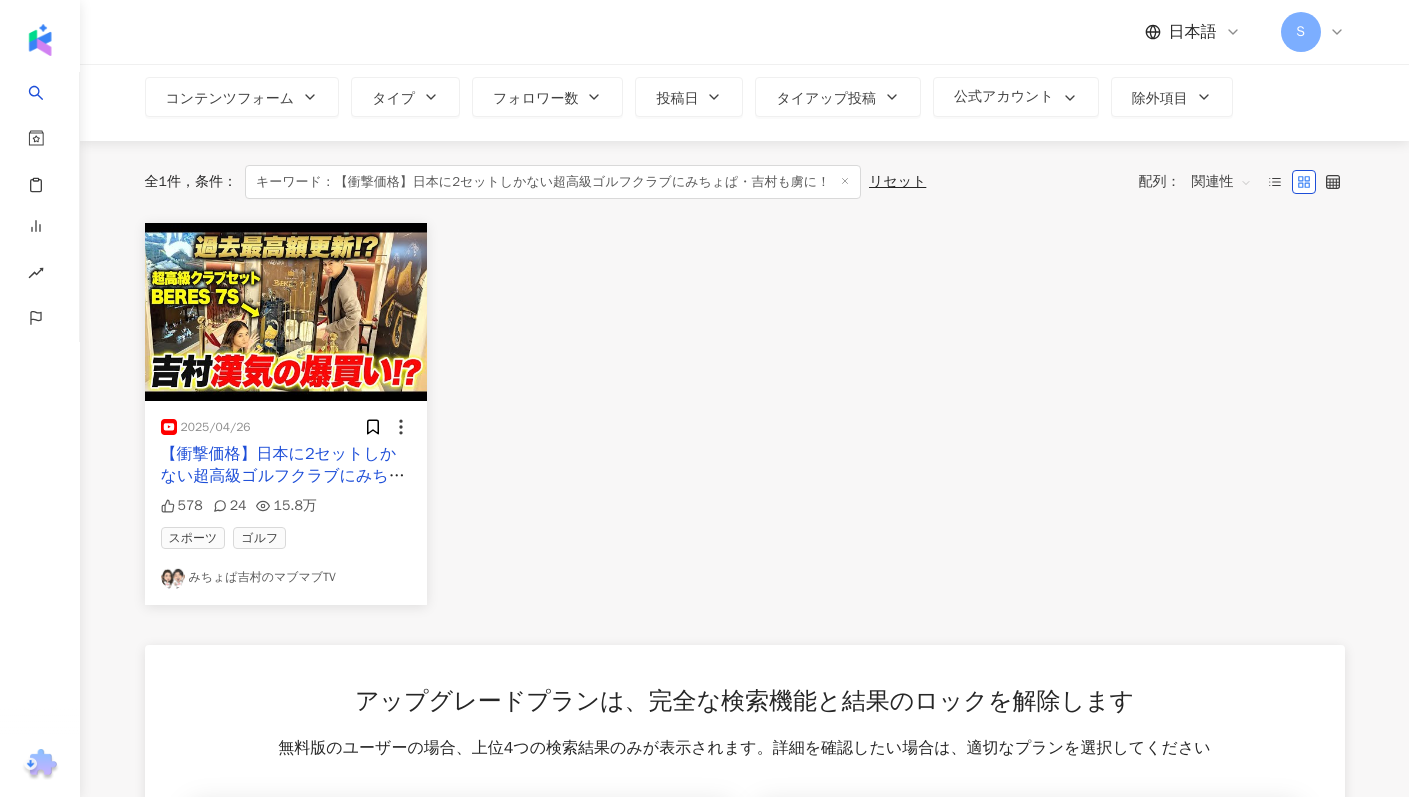 scroll, scrollTop: 0, scrollLeft: 0, axis: both 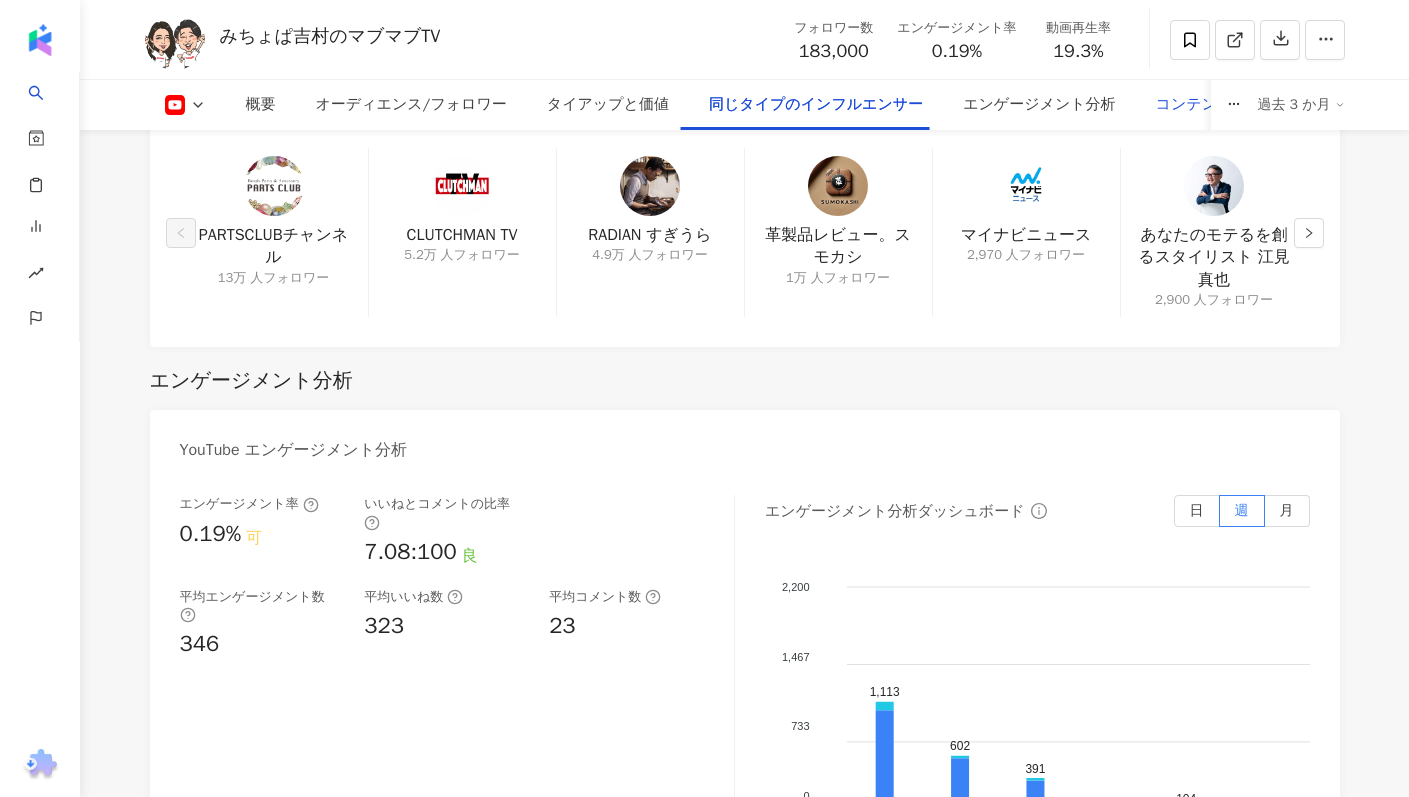 click on "コンテンツ内容分析" at bounding box center (1224, 105) 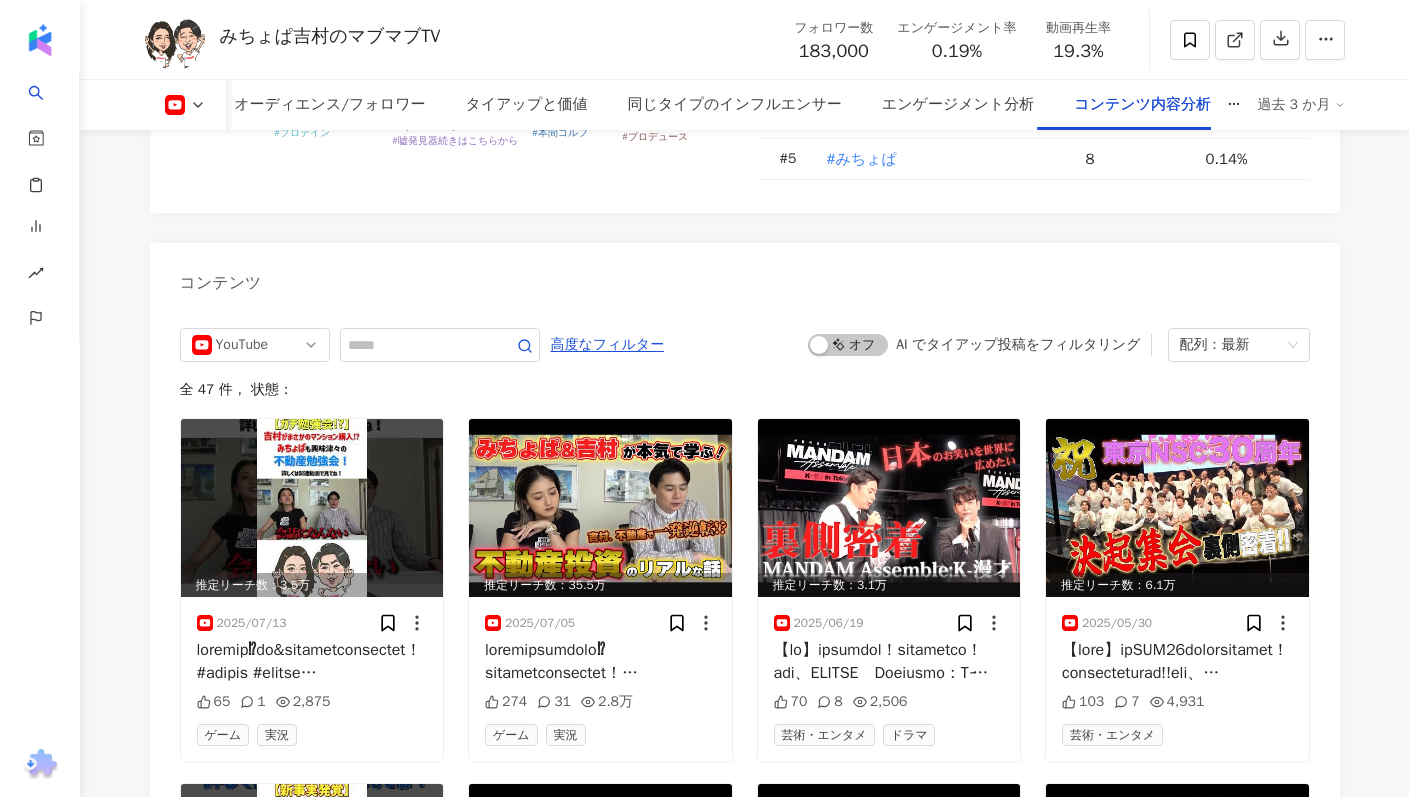 scroll, scrollTop: 5295, scrollLeft: 0, axis: vertical 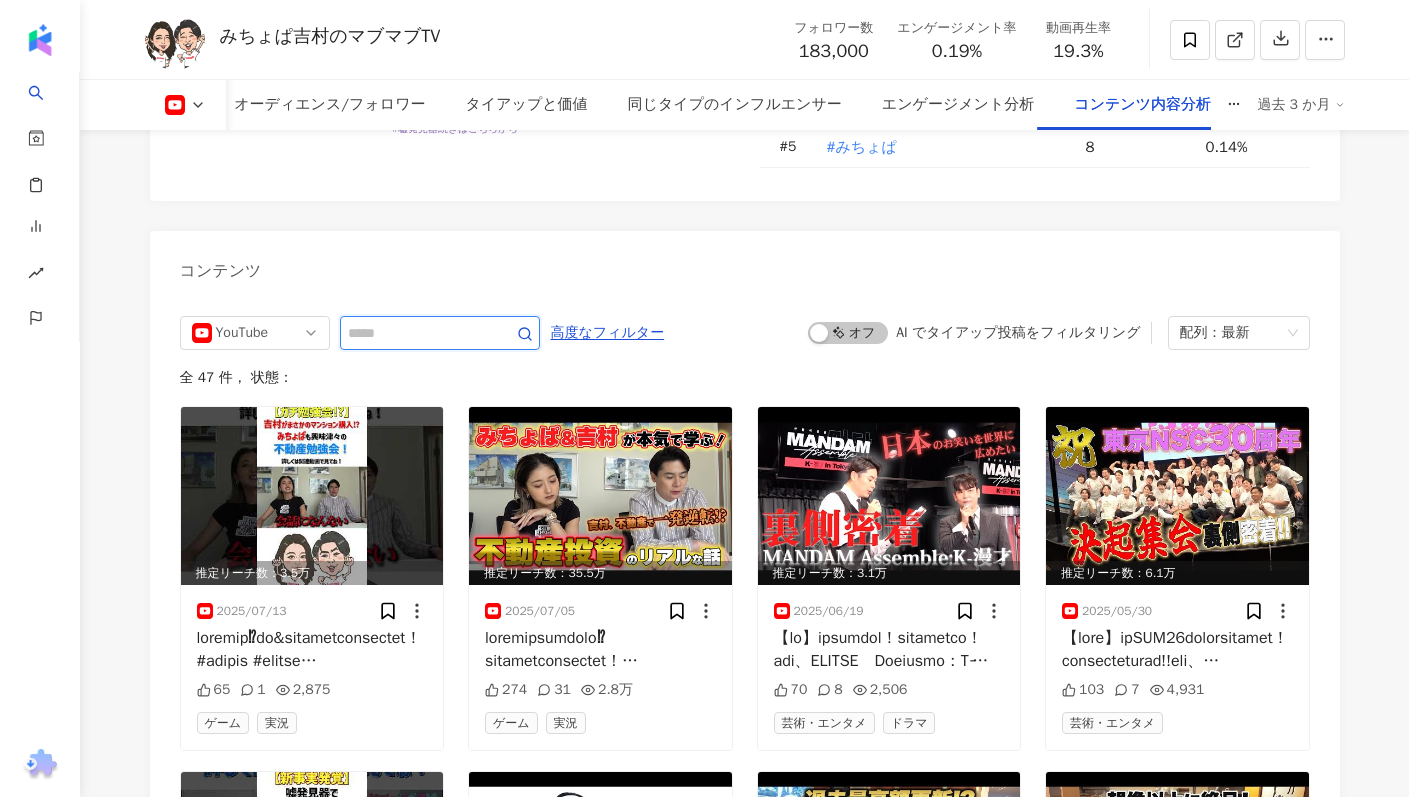click at bounding box center [418, 333] 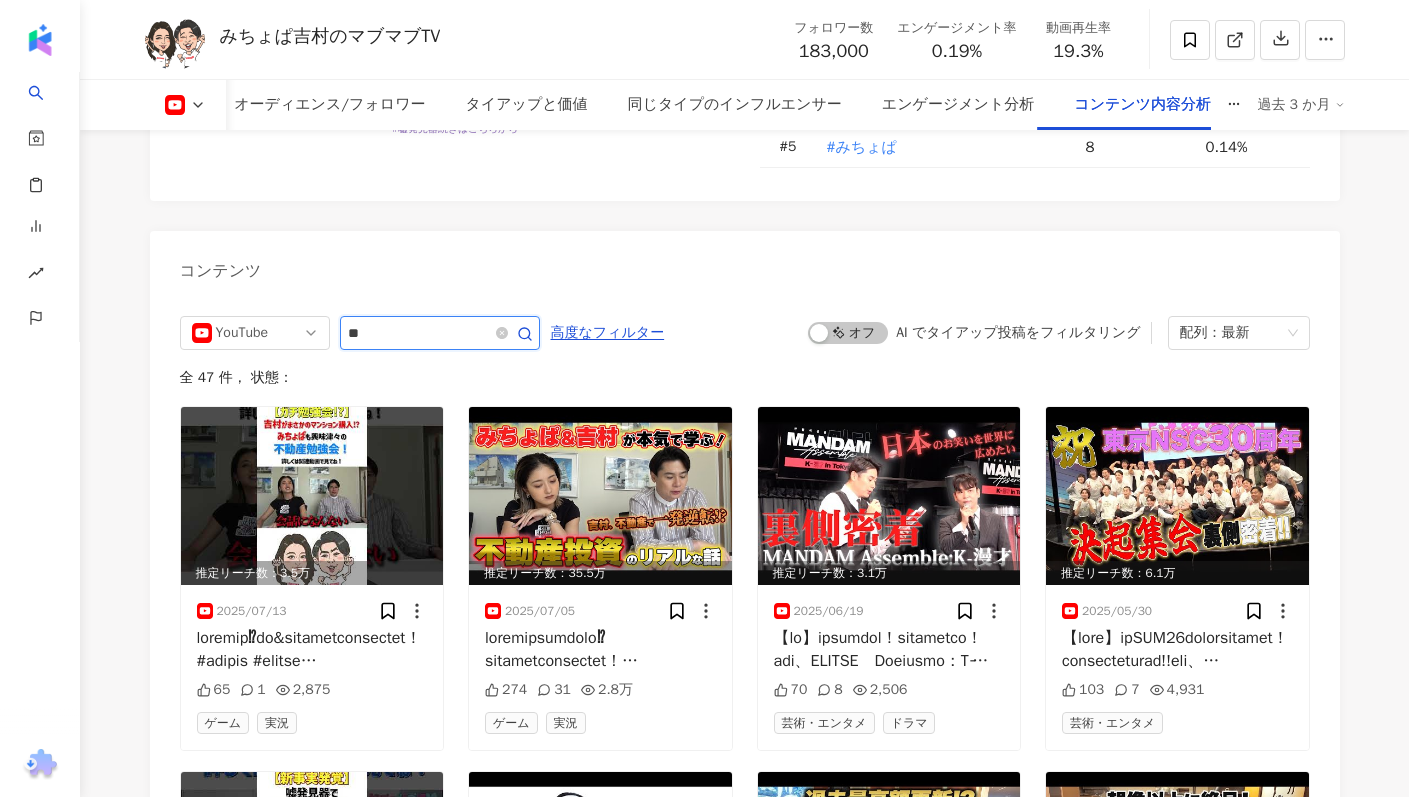 type on "**" 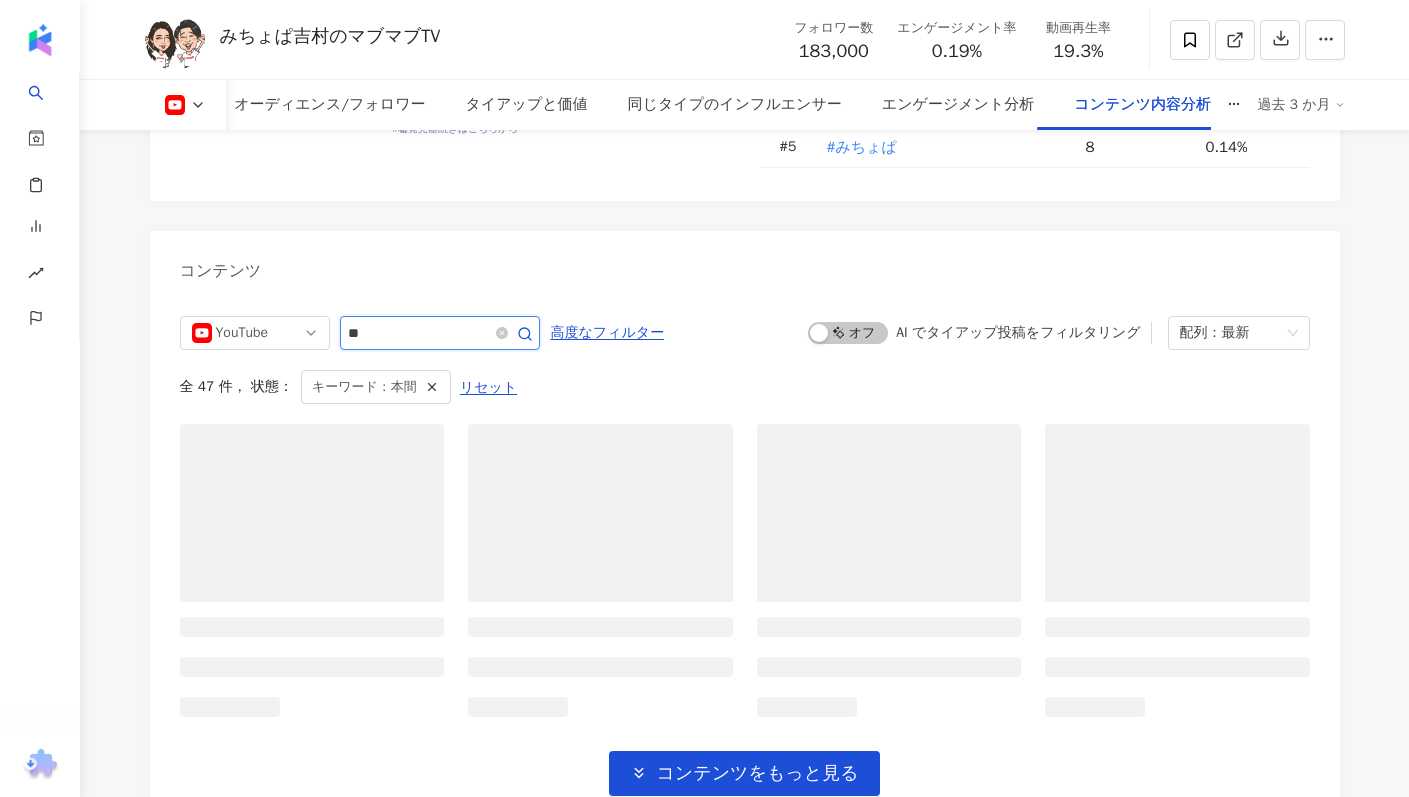 scroll, scrollTop: 5395, scrollLeft: 0, axis: vertical 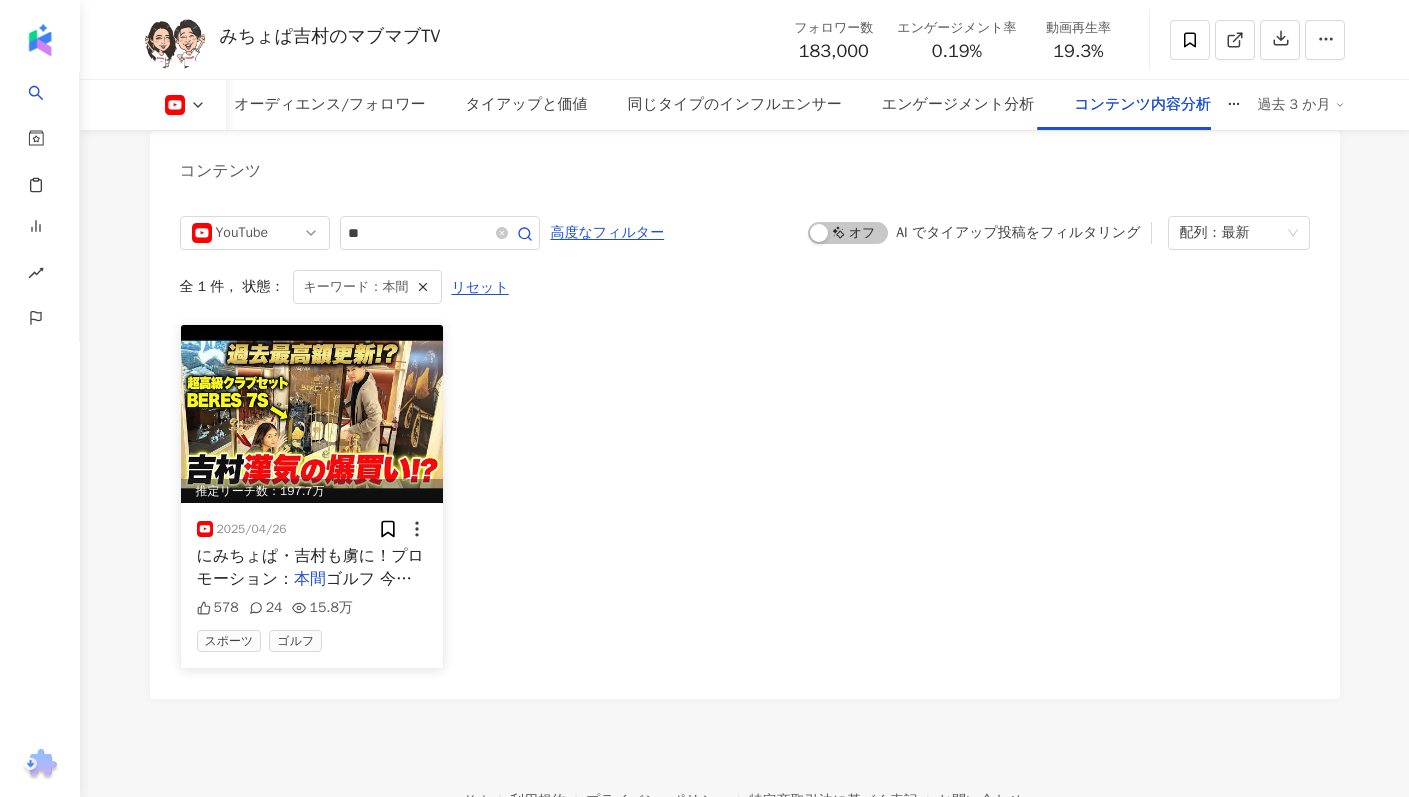click on "にみちょぱ・吉村も虜に！プロモーション： 本間 ゴルフ
今回はゴルフ大好きなみちょ" at bounding box center (312, 567) 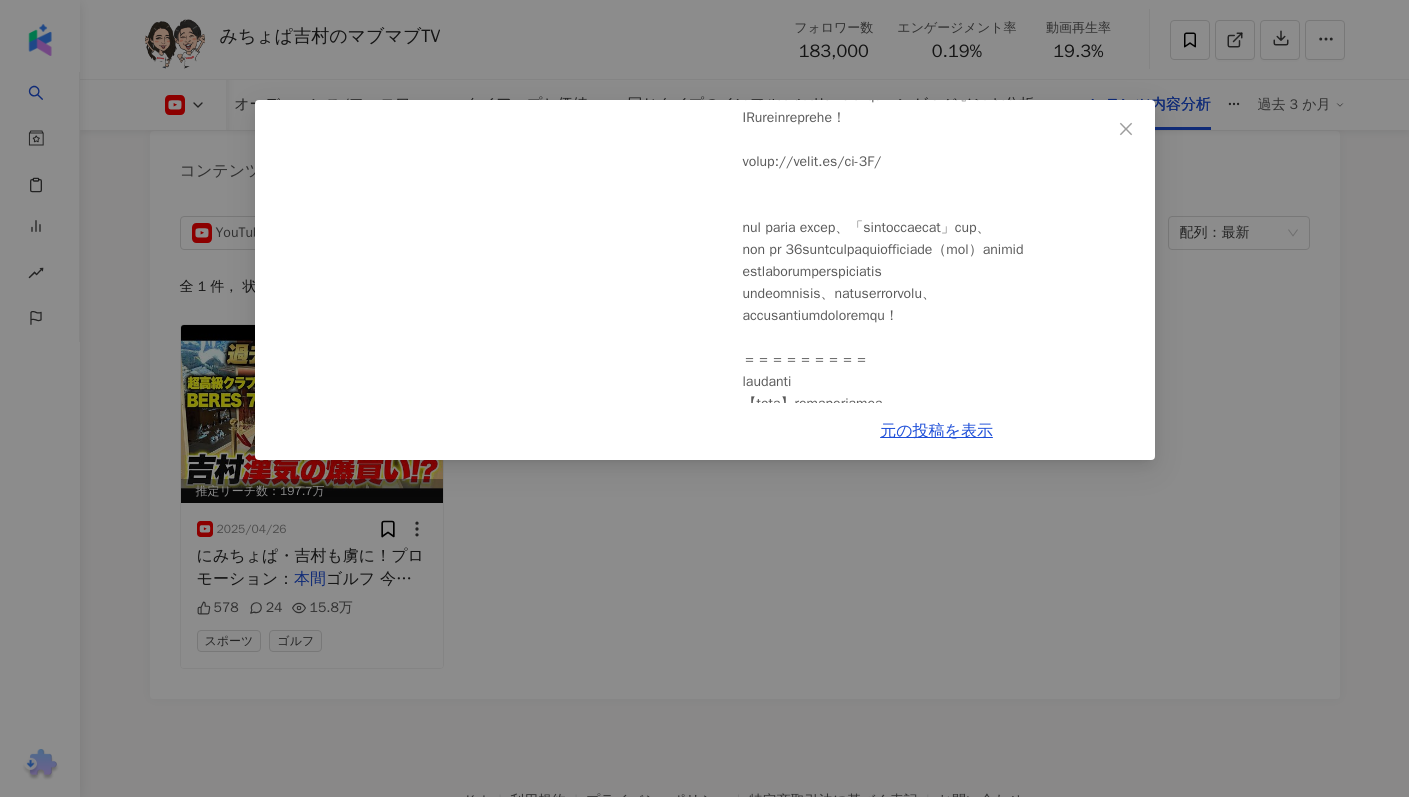 scroll, scrollTop: 303, scrollLeft: 0, axis: vertical 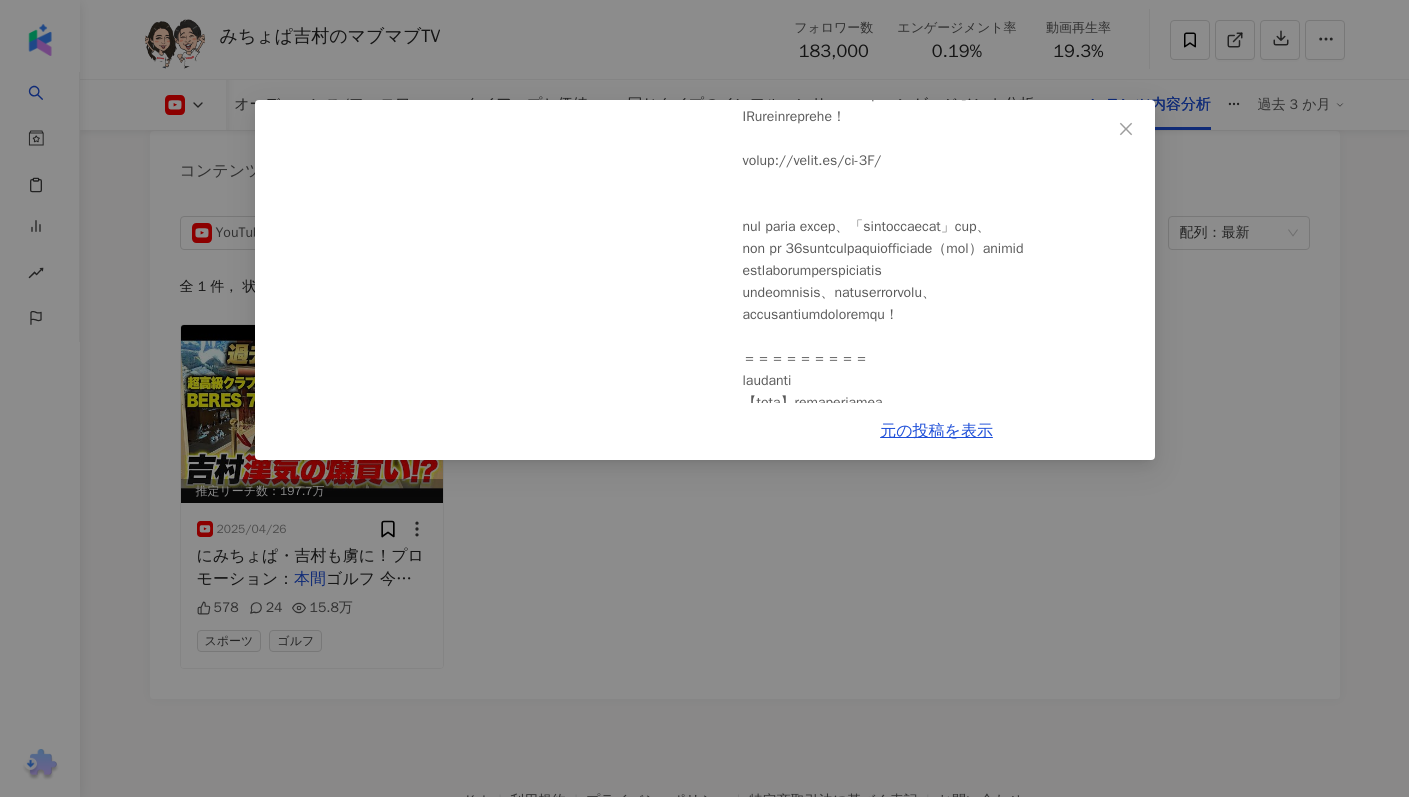 click on "元の投稿を表示" at bounding box center [937, 431] 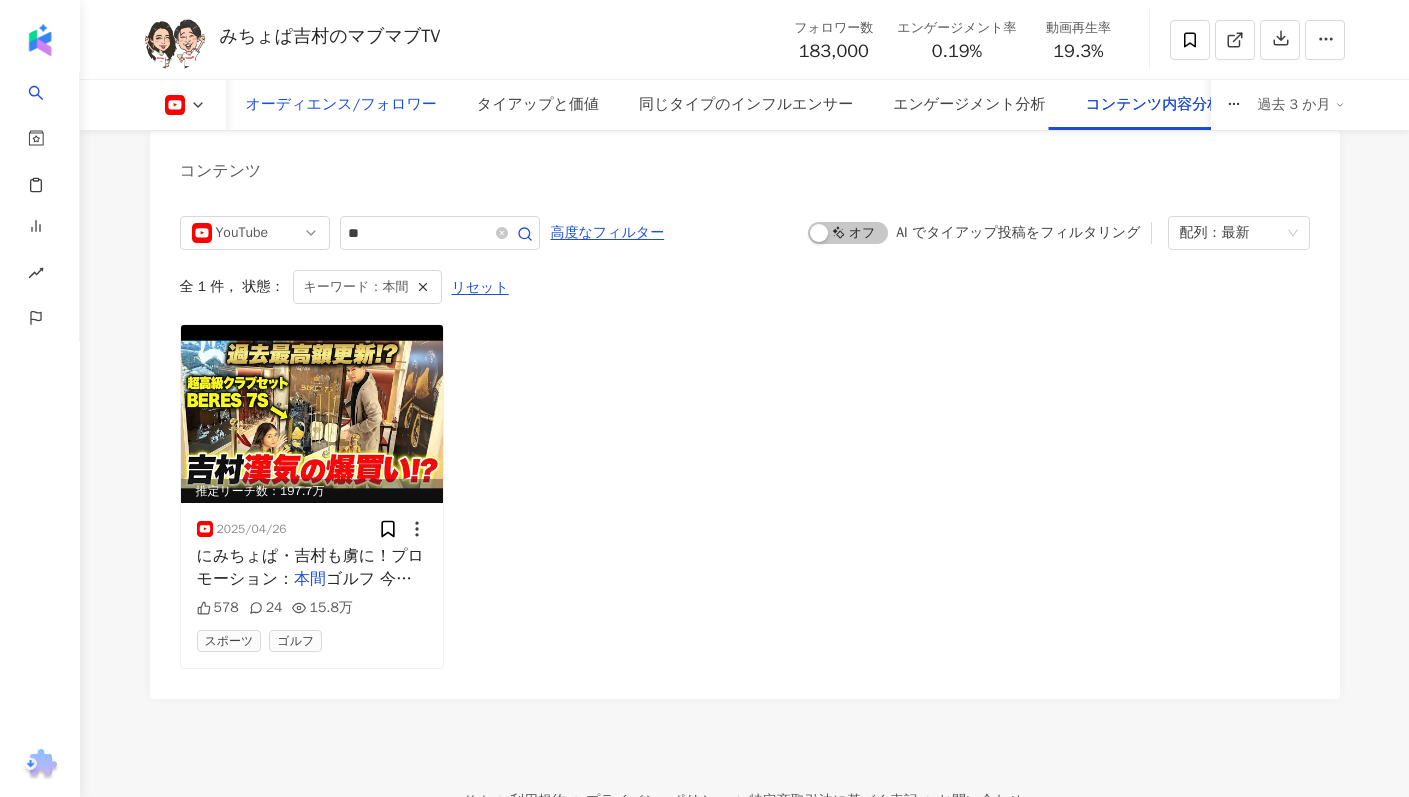 click on "オーディエンス/フォロワー" at bounding box center (341, 105) 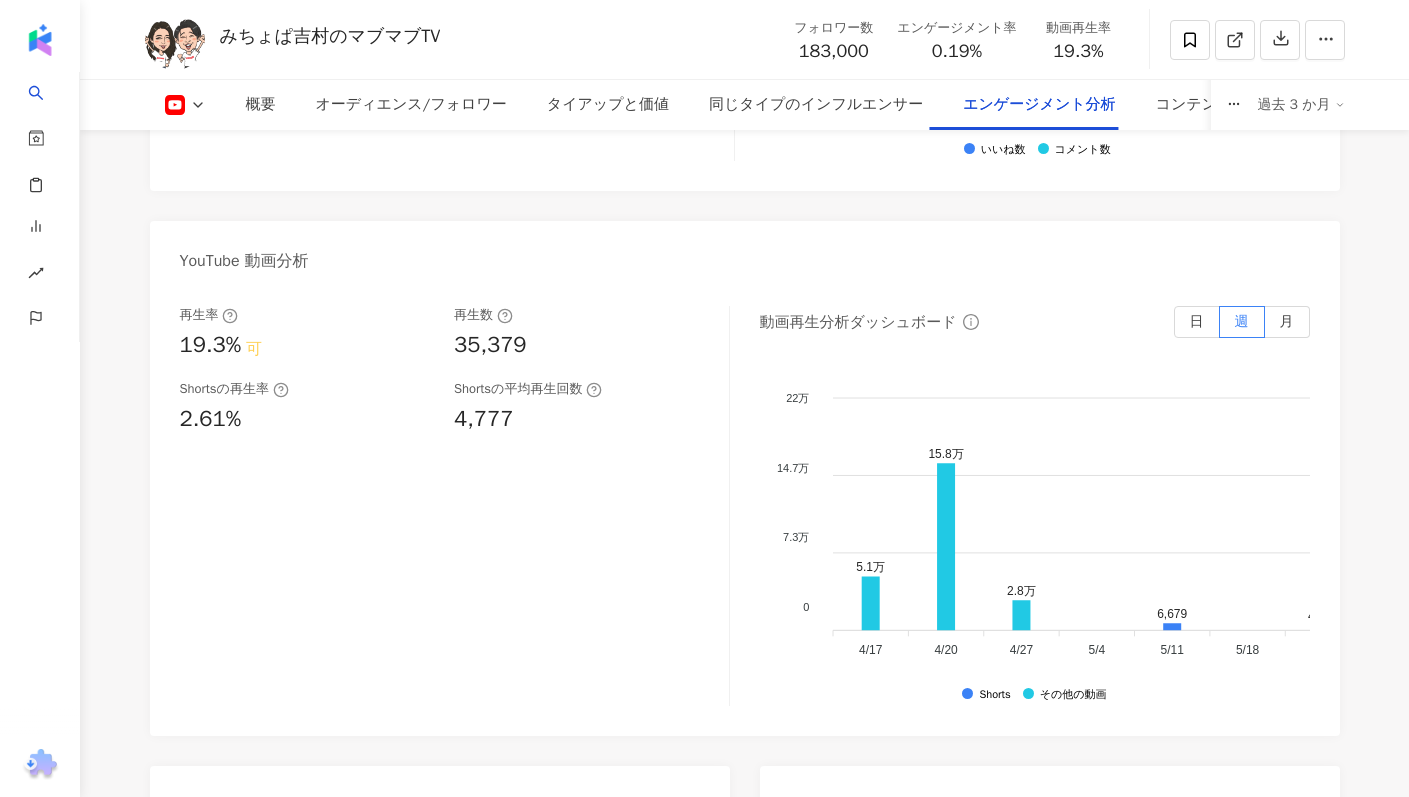 scroll, scrollTop: 3690, scrollLeft: 0, axis: vertical 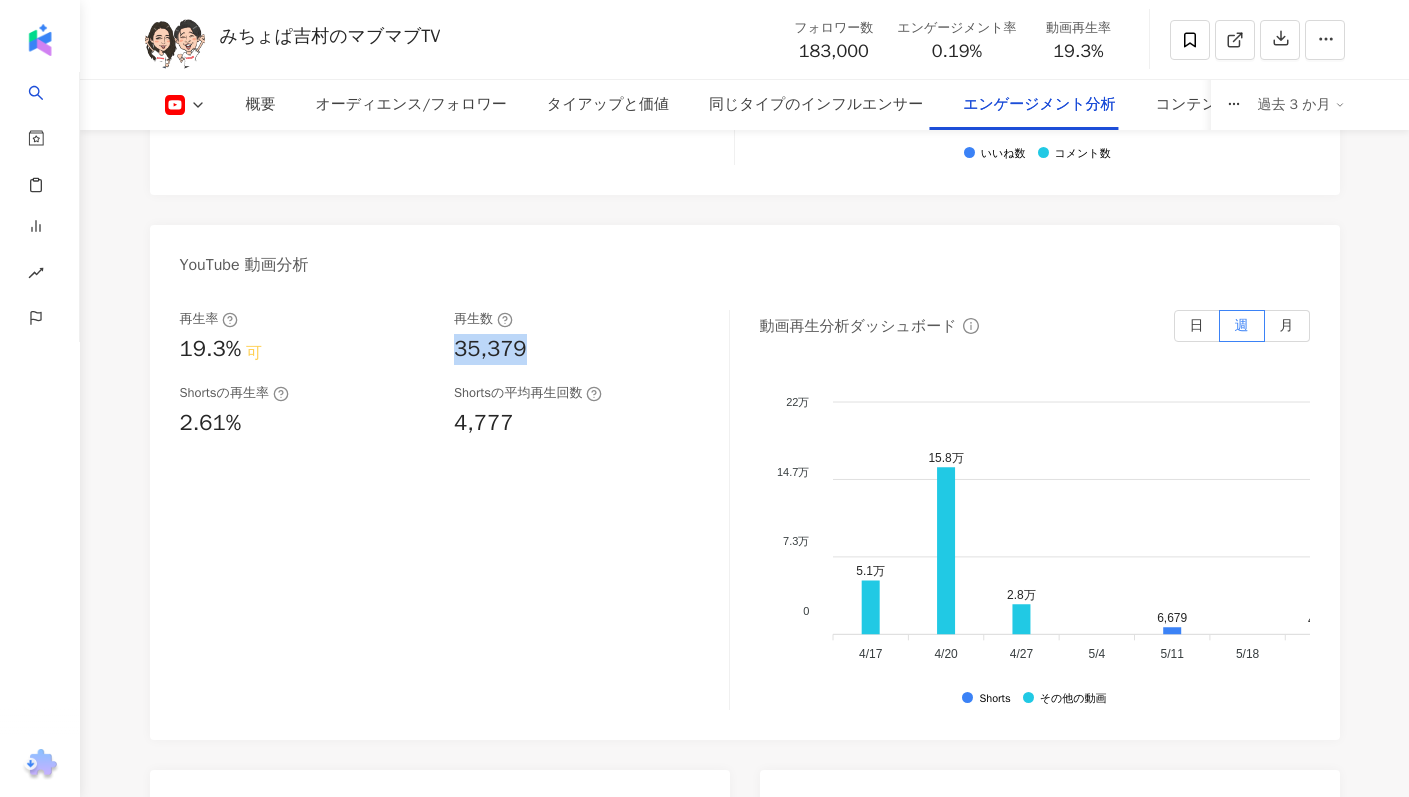 drag, startPoint x: 540, startPoint y: 337, endPoint x: 459, endPoint y: 337, distance: 81 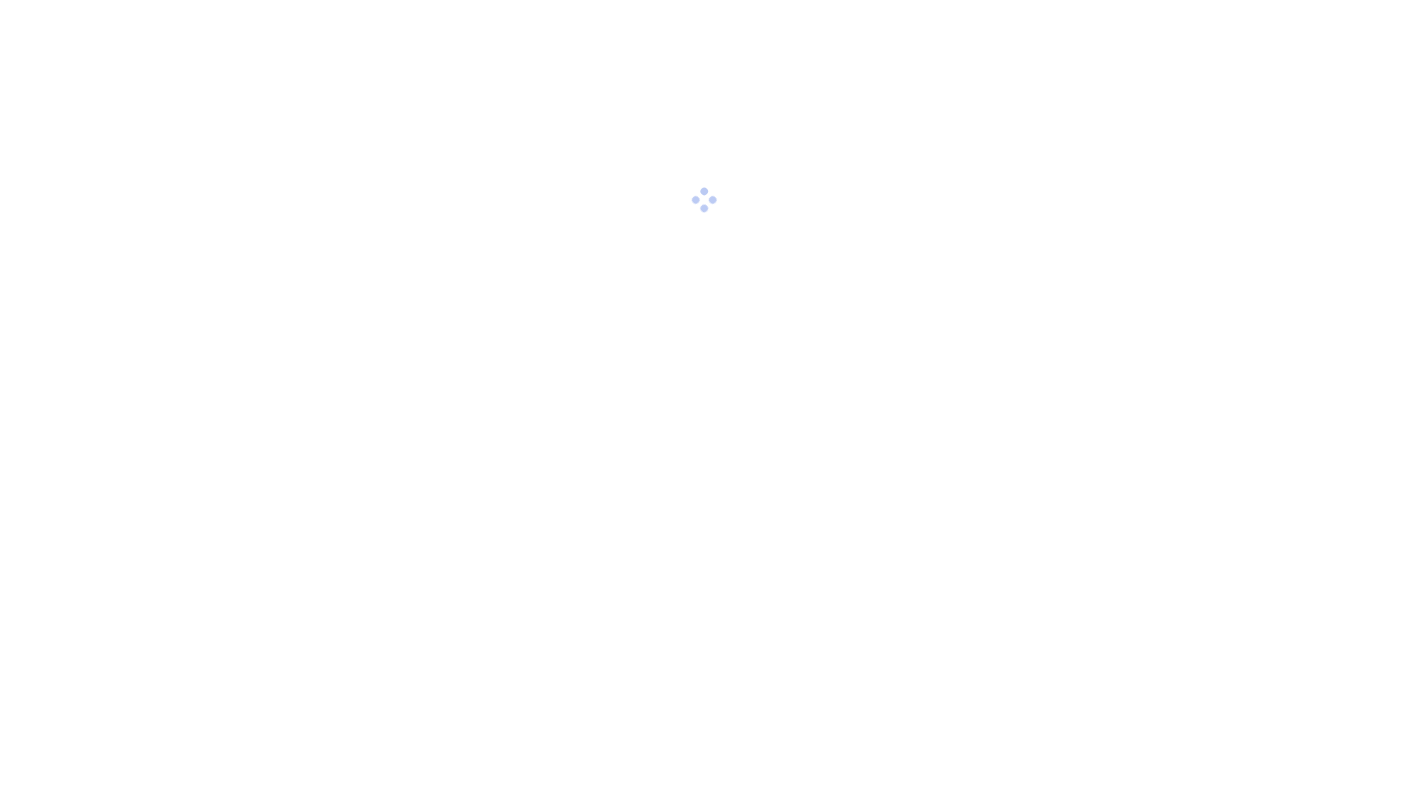 scroll, scrollTop: 0, scrollLeft: 0, axis: both 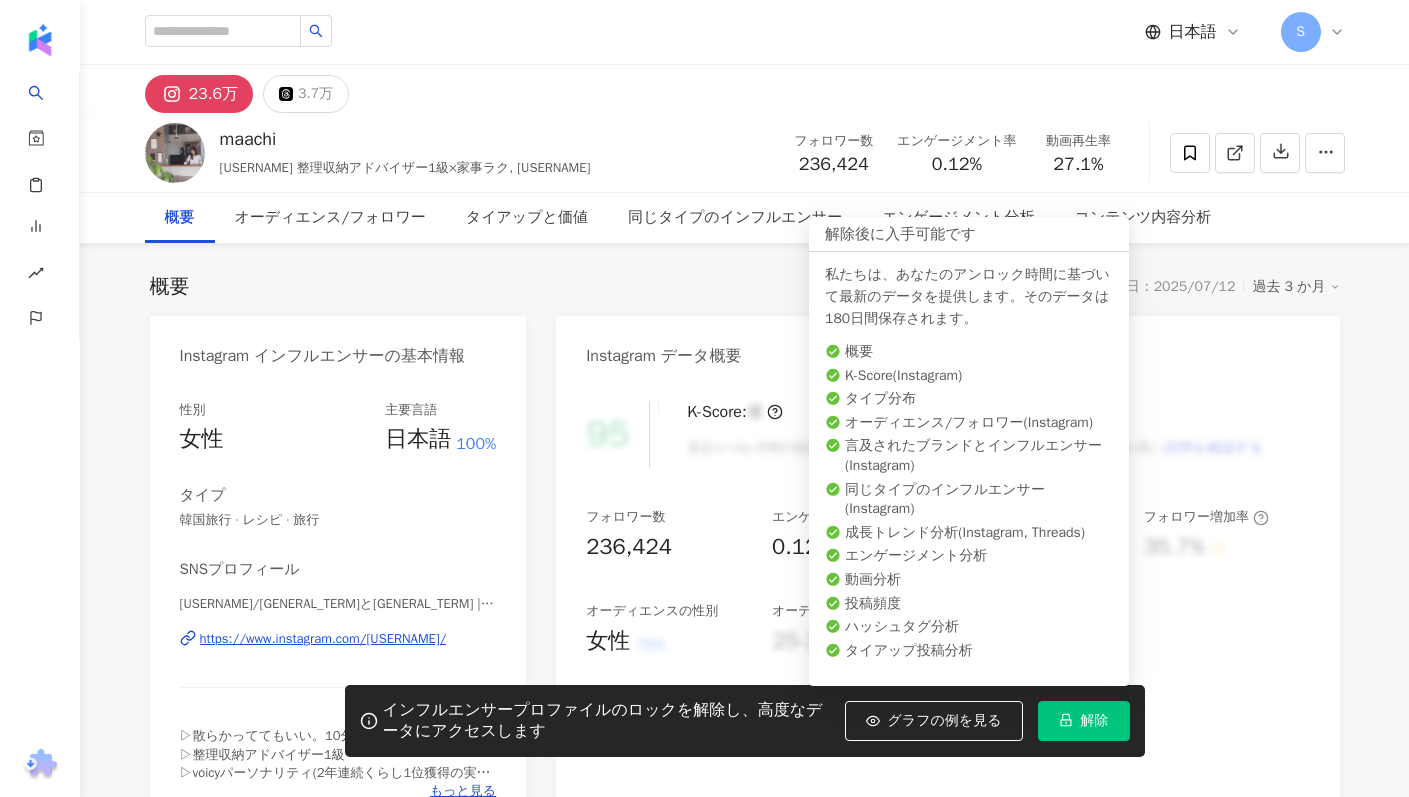 click on "解除" at bounding box center (1084, 721) 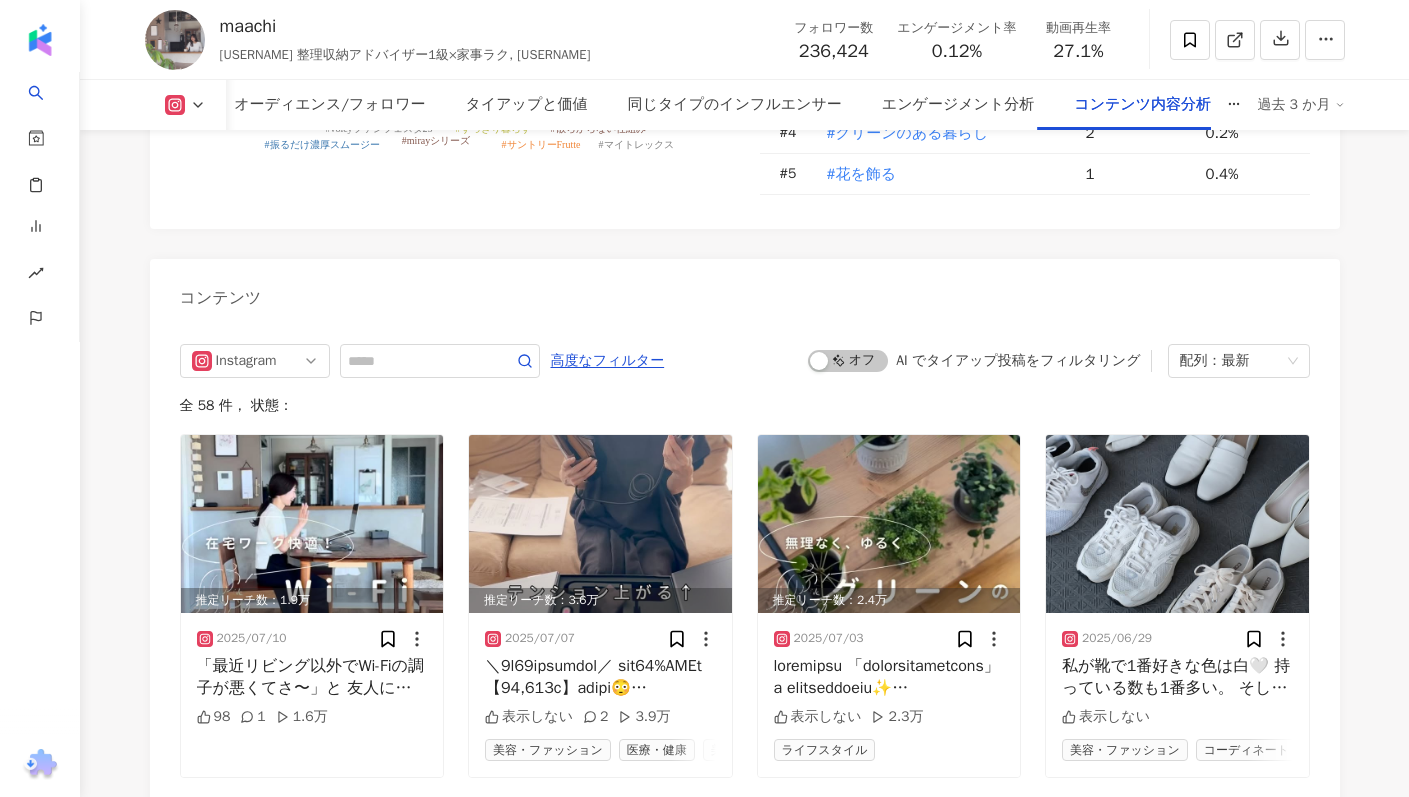scroll, scrollTop: 6197, scrollLeft: 0, axis: vertical 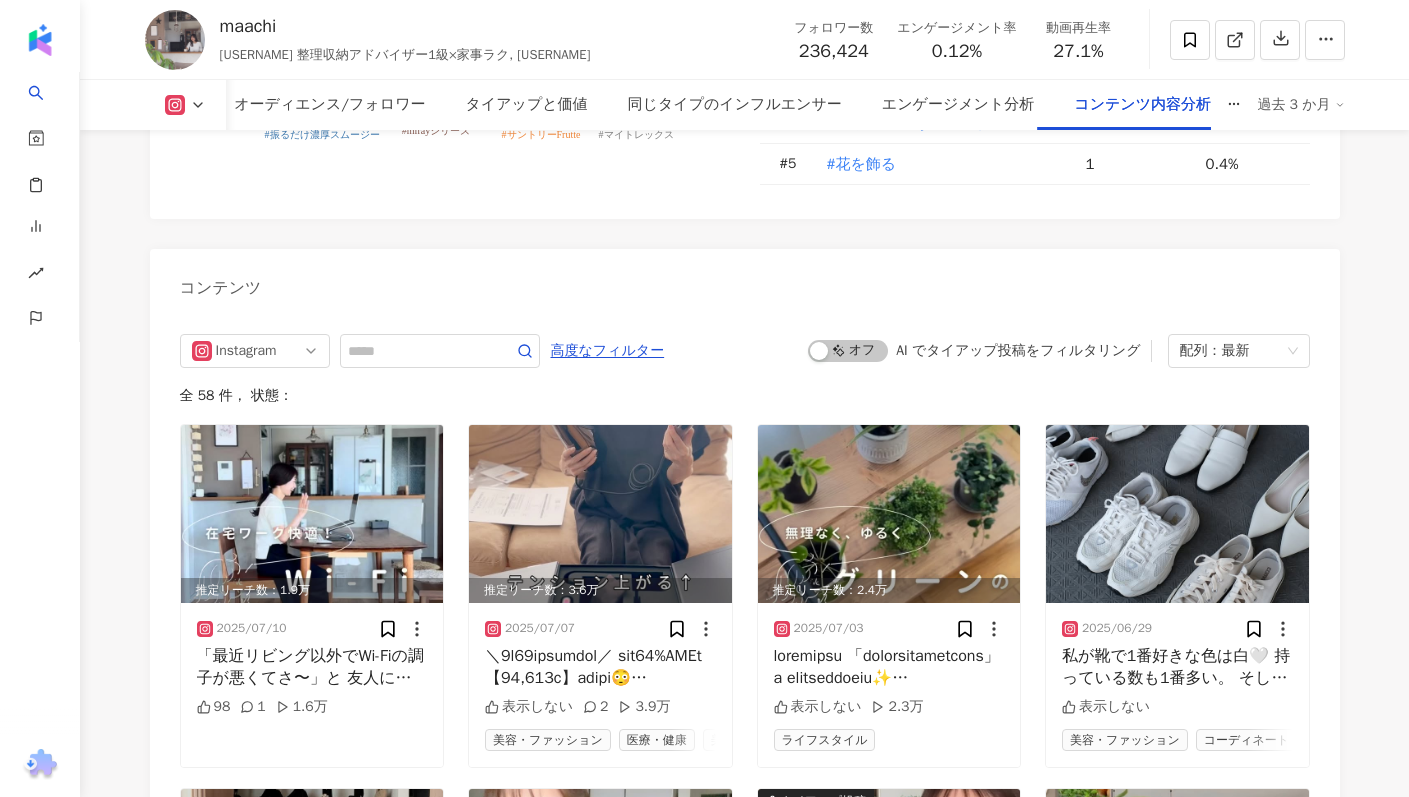 click on "Instagram 高度なフィルター オン オフ AI でタイアップ投稿をフィルタリング 配列：最新 全 58 件 ，   状態： 推定リーチ数：1.9万 2025/07/10 「最近リビング以外でWi-Fiの調子が悪くてさ〜」と
友人に言うと、「WiFi中継機買ってみたら？？」と。
「中継機！？」なんぞや？？
と調べてみて、早速購入してみました！
すると！とっても快適に〜🥺❣️
こんな便利なものがあるんですね。
え？みんな知ってました？
わが家はマンションですが、
一軒家の場合は1階と2階の間にWi-Fi中継機をおくことで
快適になるみたい。
一家に一つ、Wi-Fiが当たり前になっているので、
これは画期的な商品。
もっと早く買っておけば良かったなぁ〜って思ったので
ご紹介してみました🤭
#楽天roomに載せています♪ →@[USERNAME]
#WiFi #WiFi中継機 #在宅ワーク 98 1 1.6万 2025/07/07" at bounding box center (745, 948) 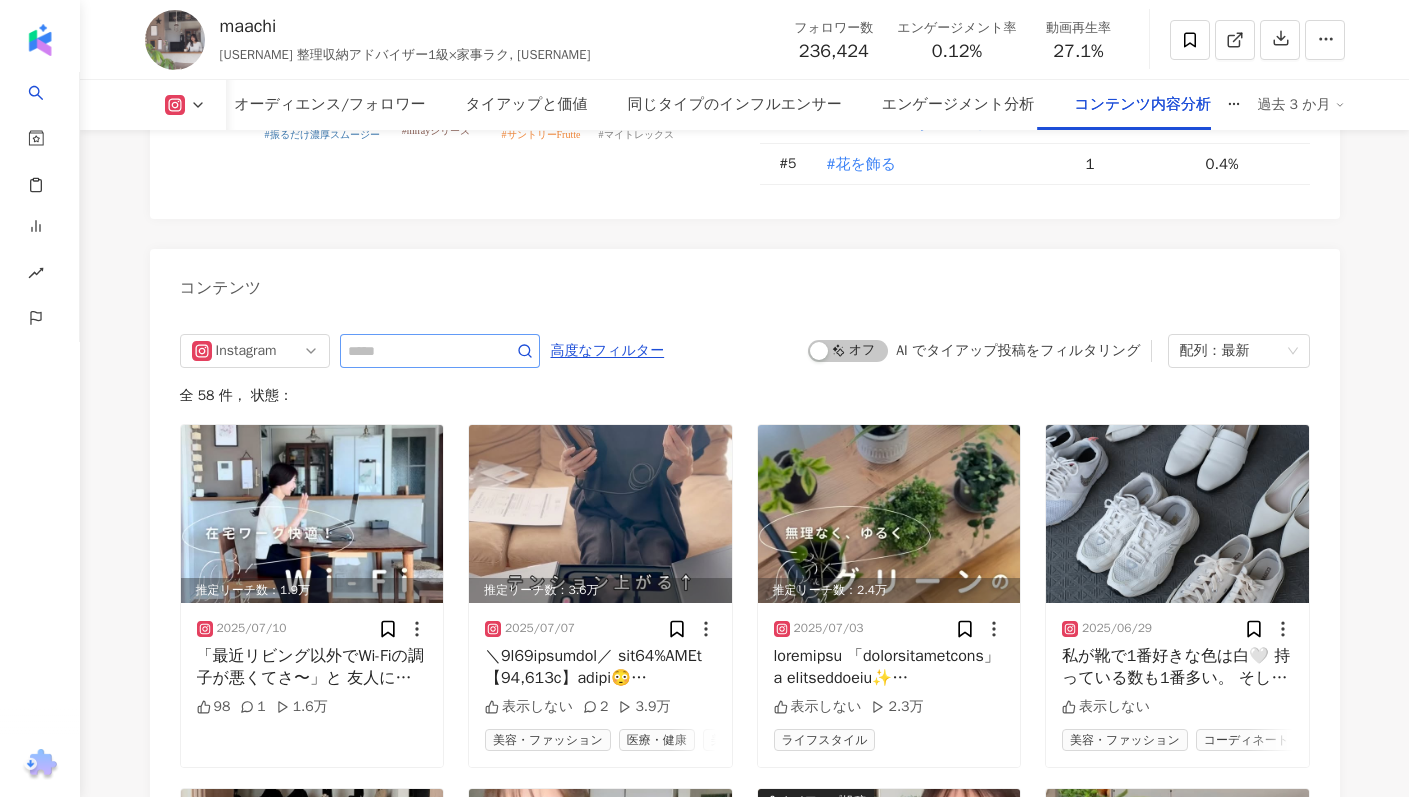 click at bounding box center (440, 351) 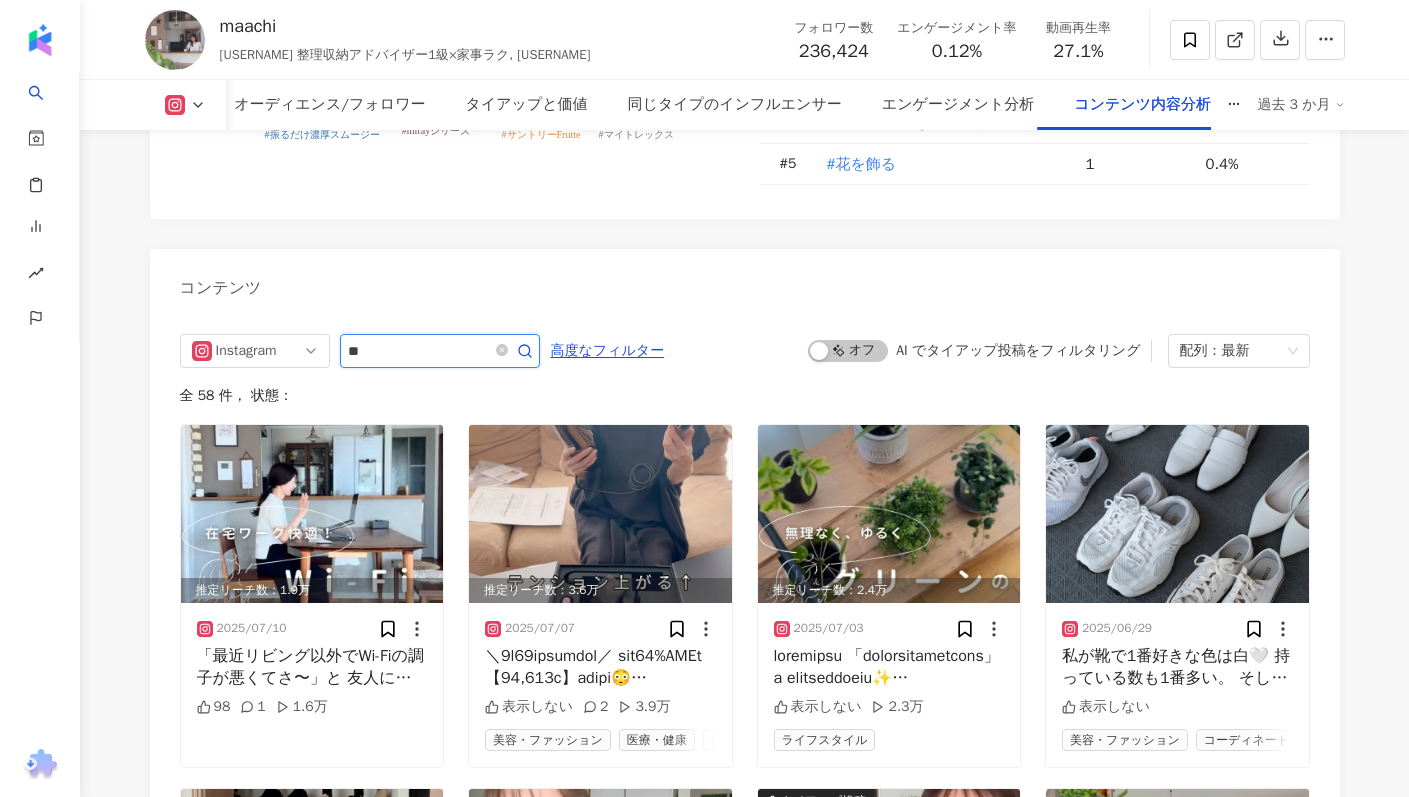 type on "*" 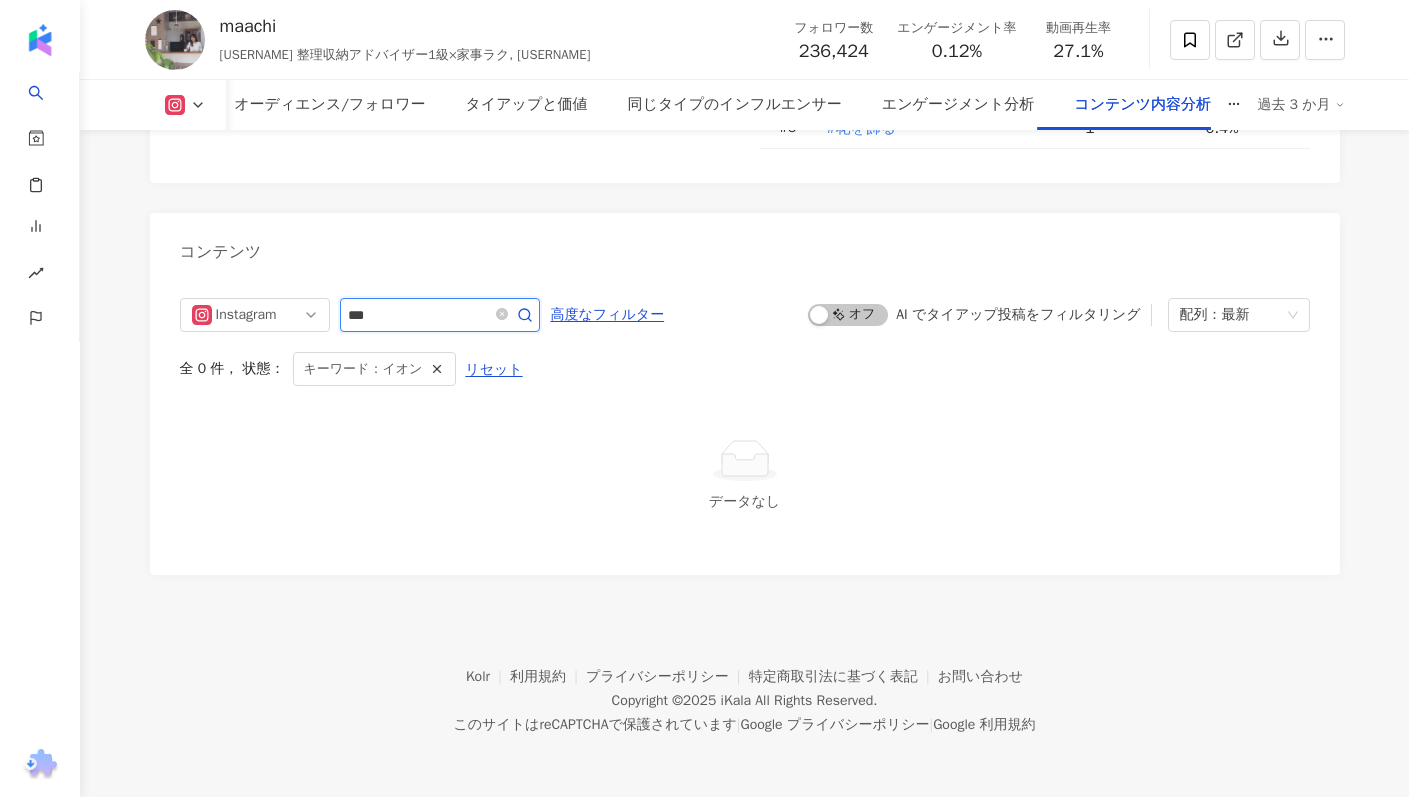 scroll, scrollTop: 6207, scrollLeft: 0, axis: vertical 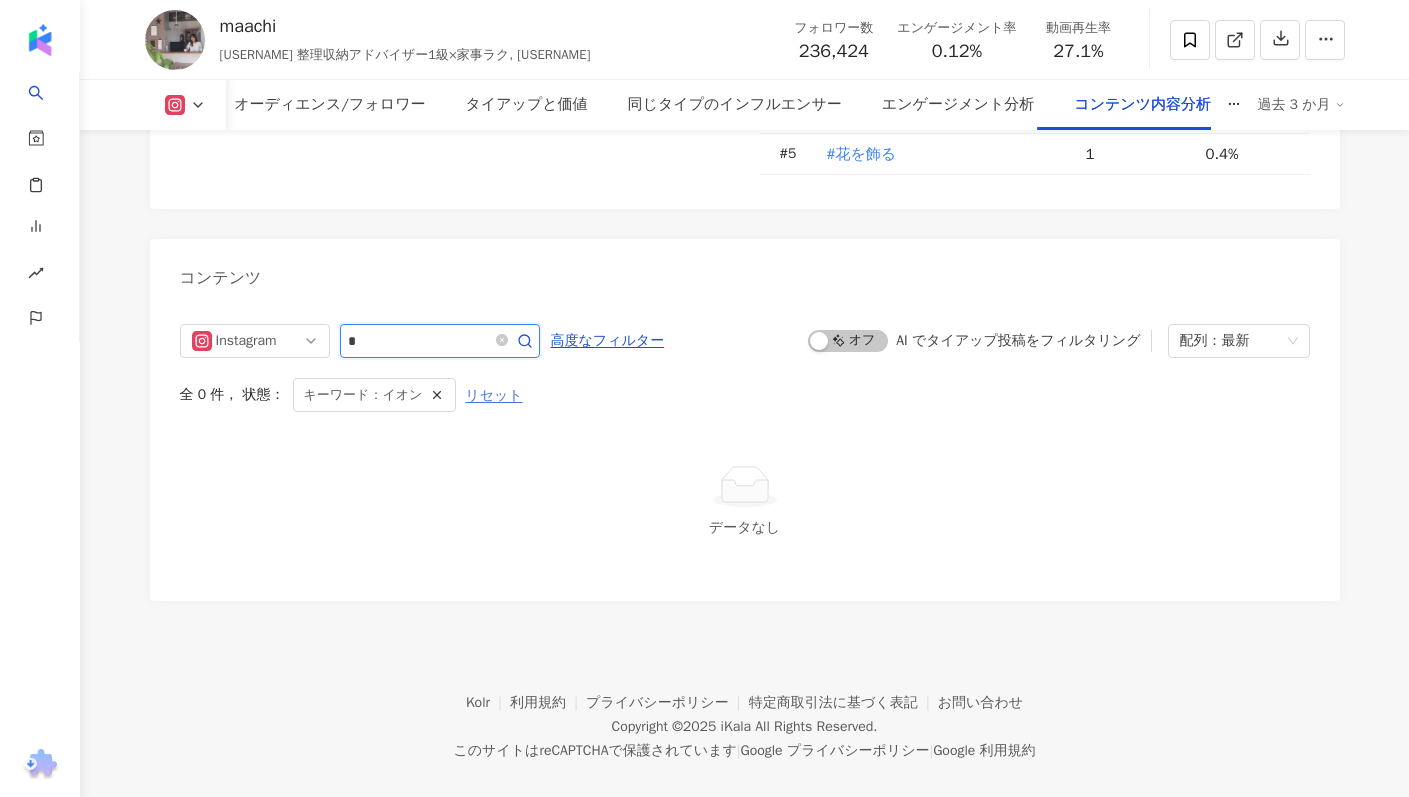 type on "*" 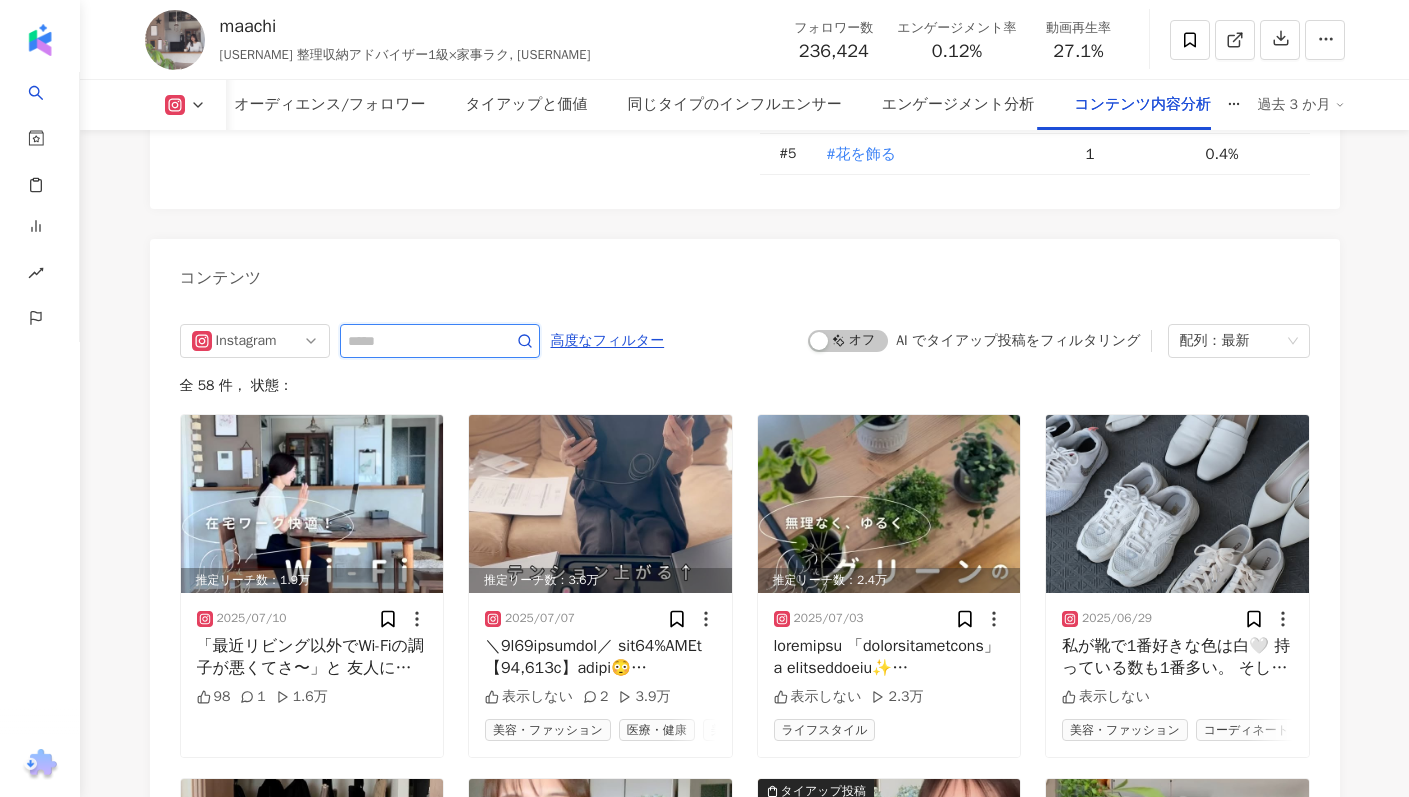 scroll, scrollTop: 6290, scrollLeft: 0, axis: vertical 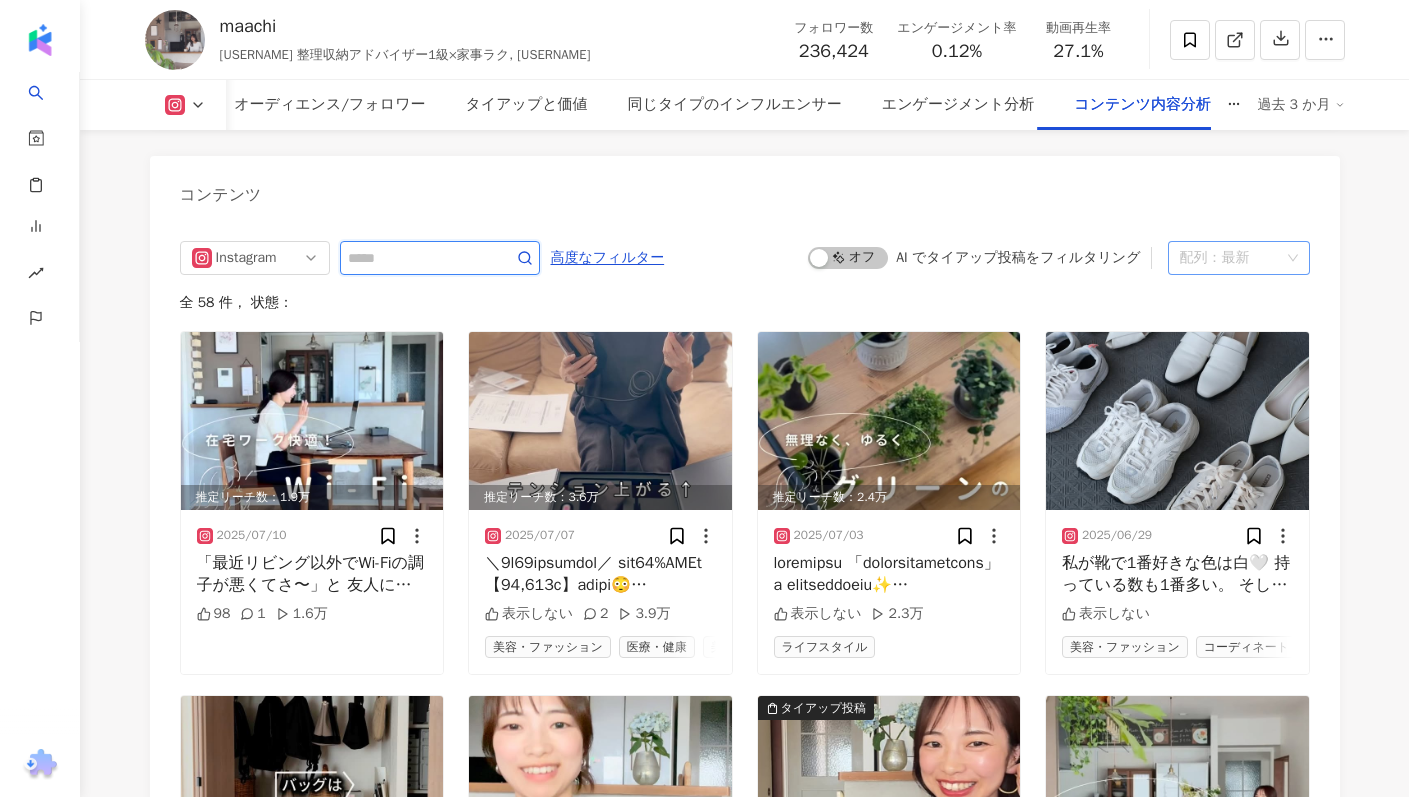 click on "配列：最新" at bounding box center (1230, 258) 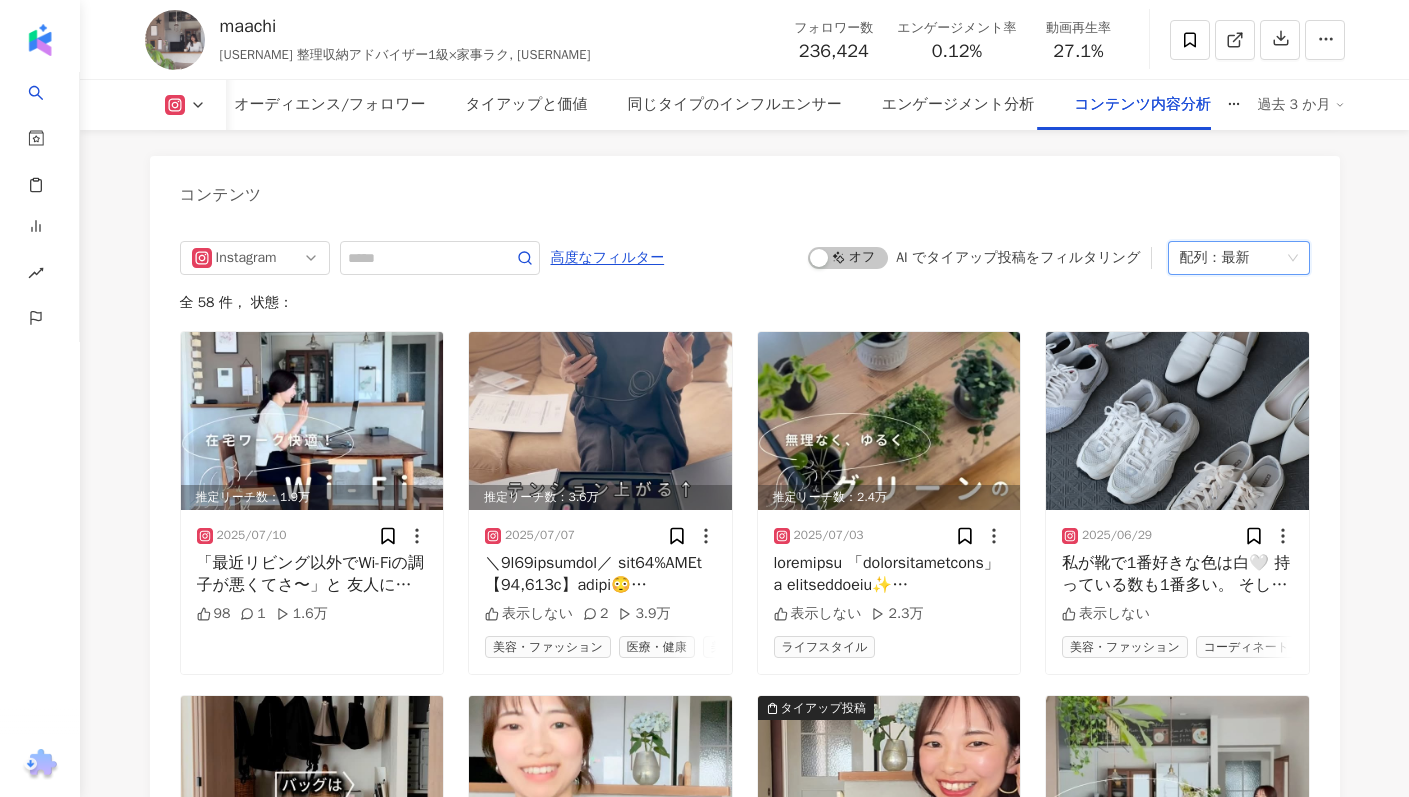 click on "配列：最新" at bounding box center [1230, 258] 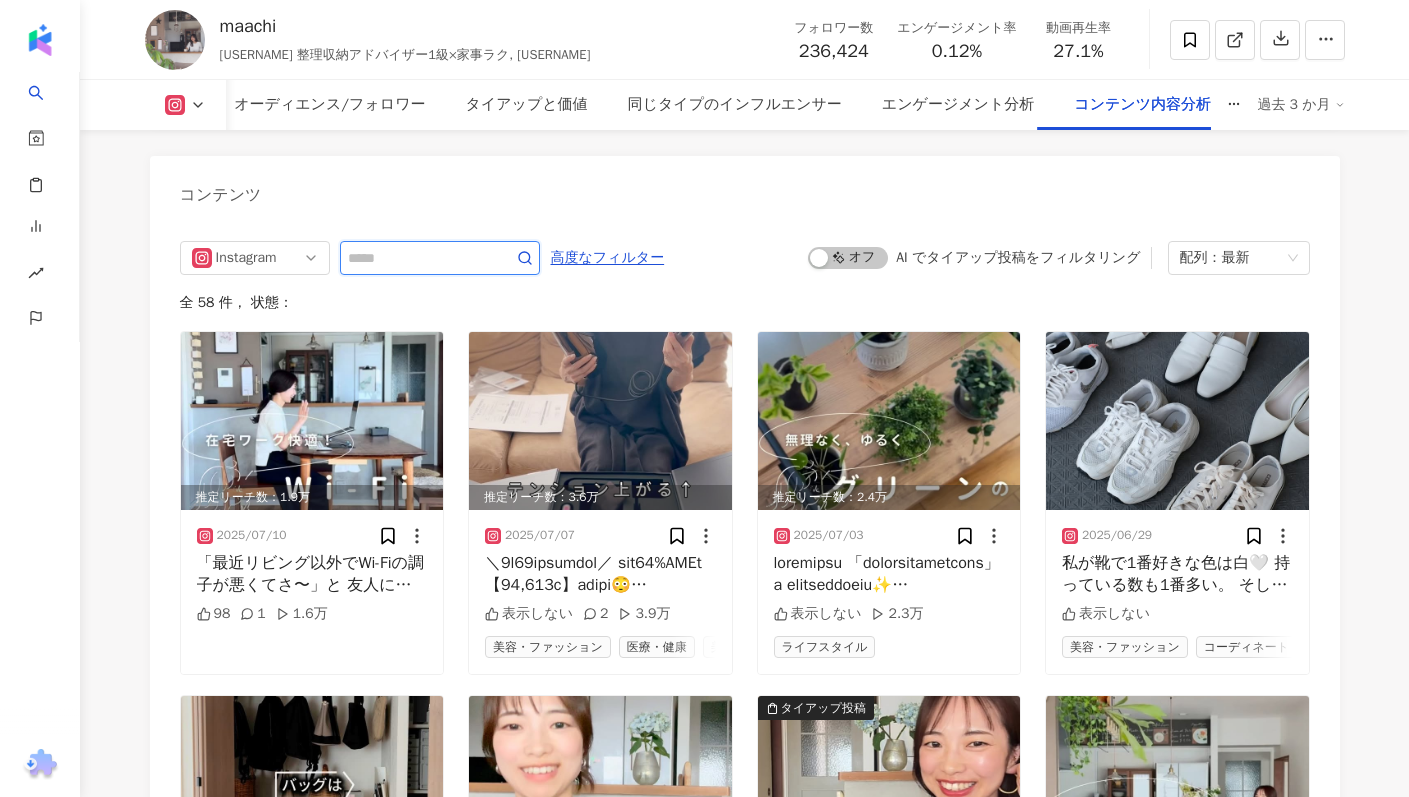 click at bounding box center (418, 258) 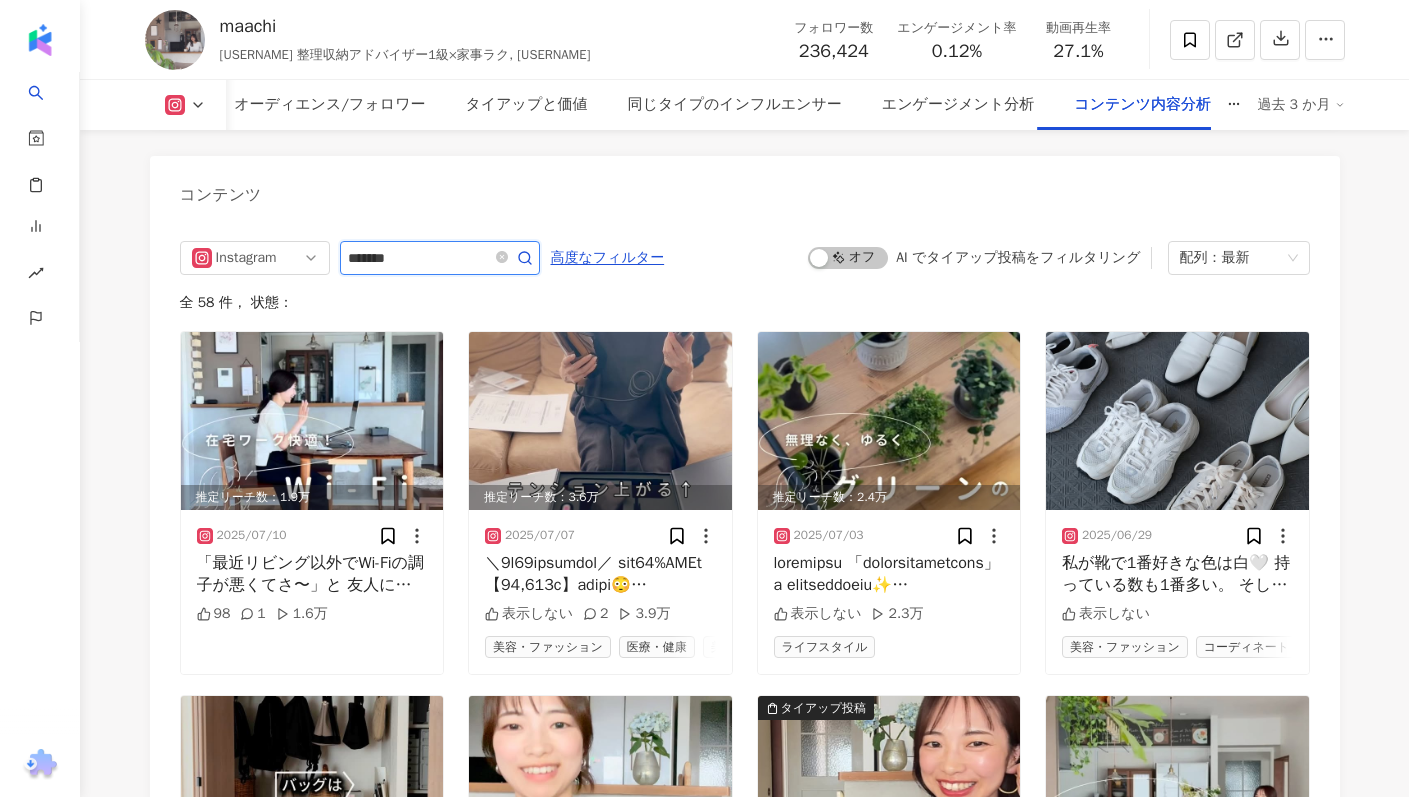 type on "*******" 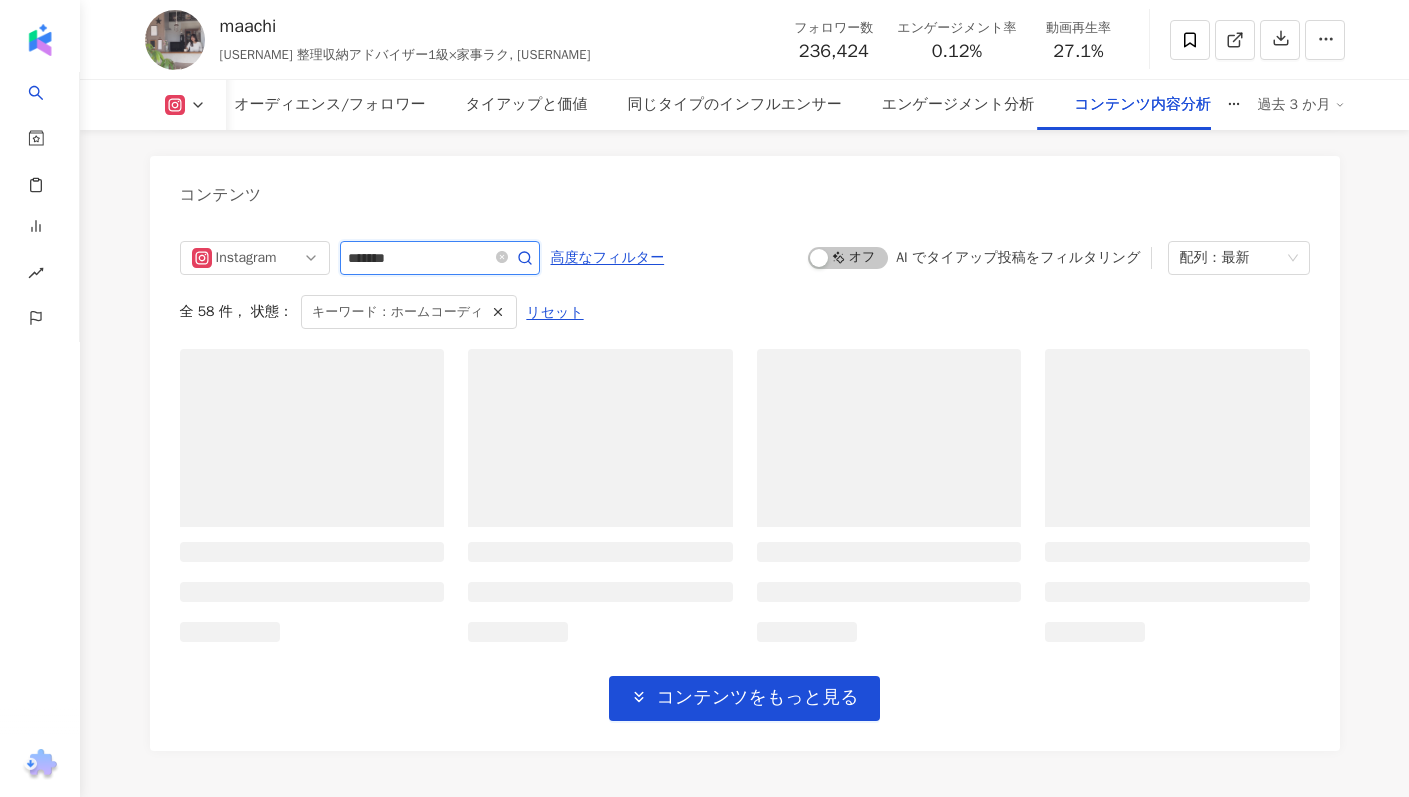scroll, scrollTop: 6207, scrollLeft: 0, axis: vertical 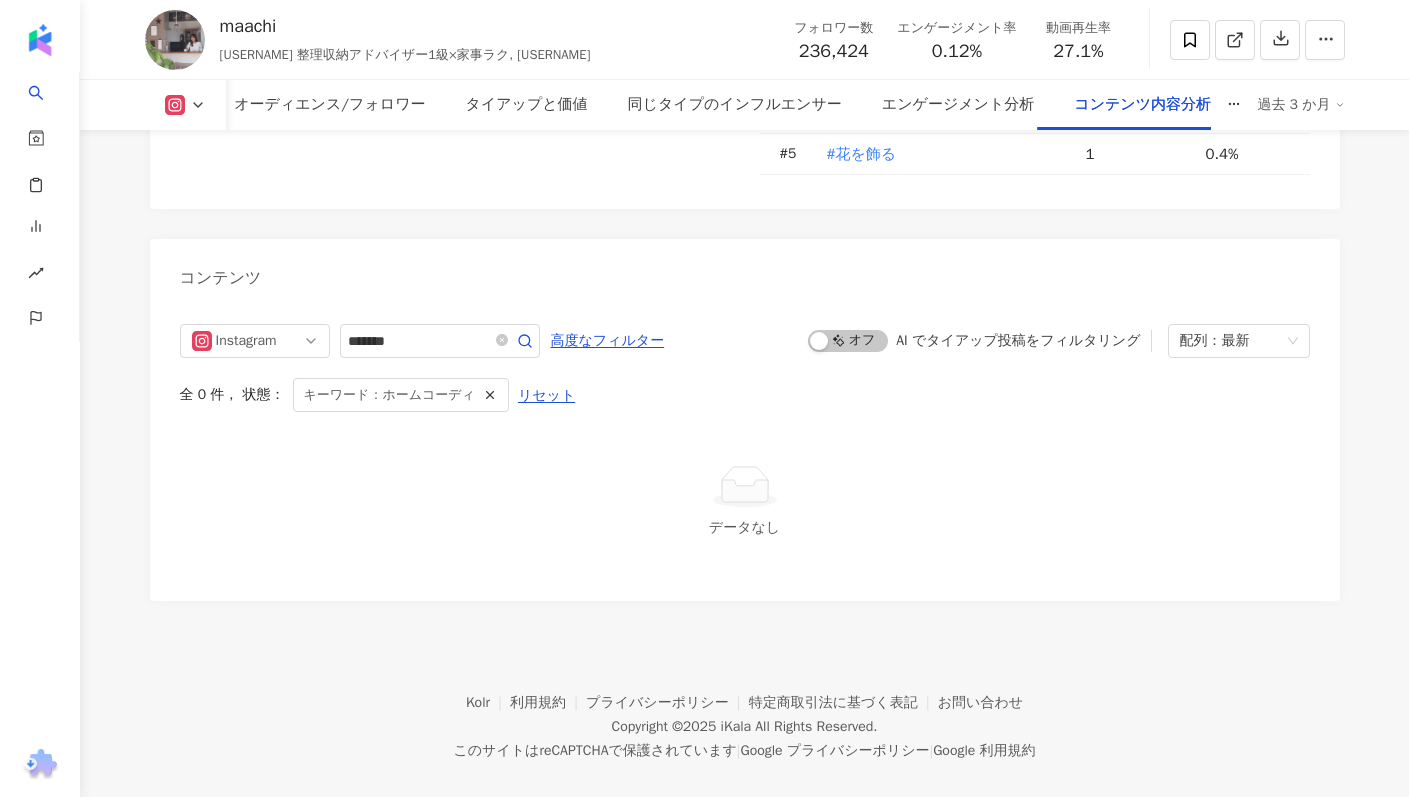 click on "過去 3 か月" at bounding box center [1300, 105] 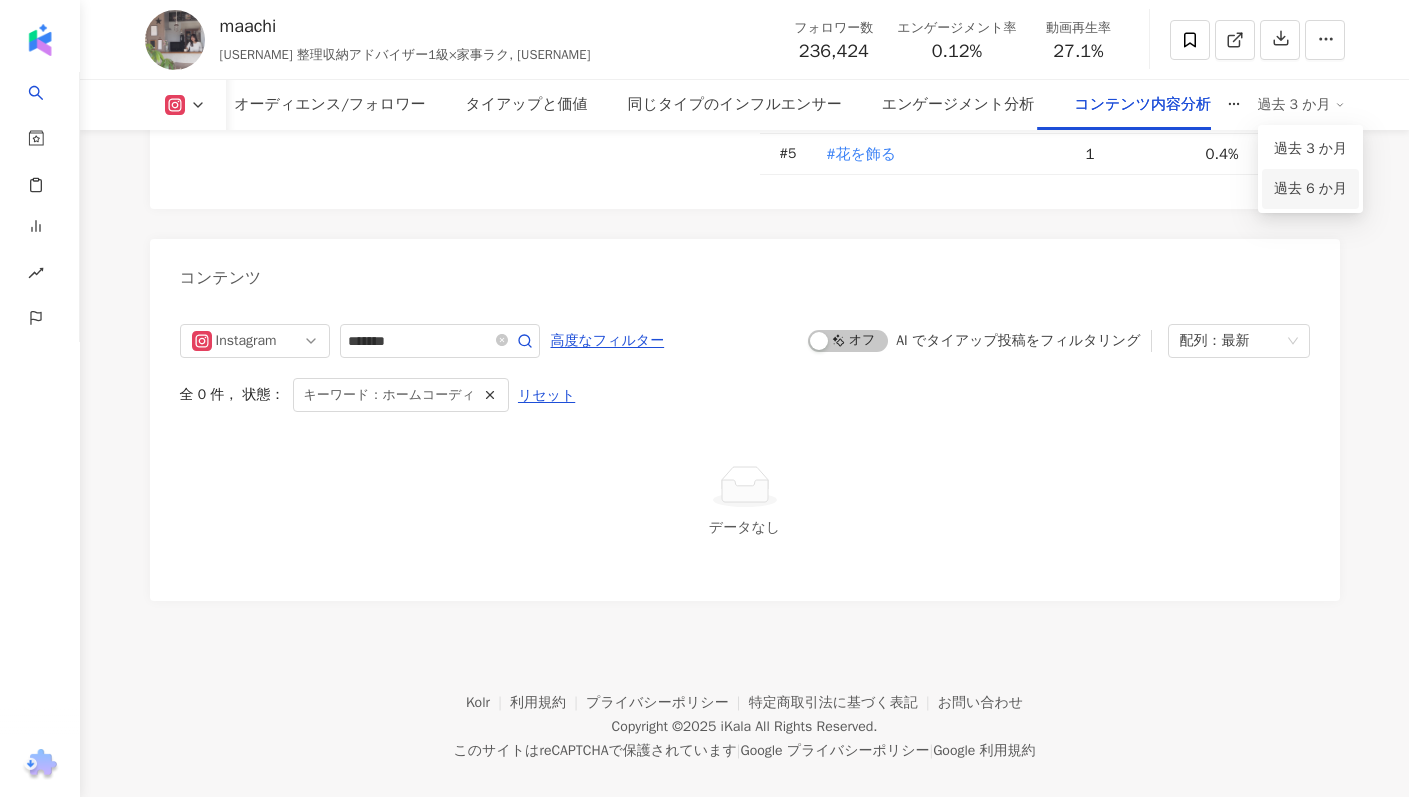 click on "過去 6 か月" at bounding box center (1310, 189) 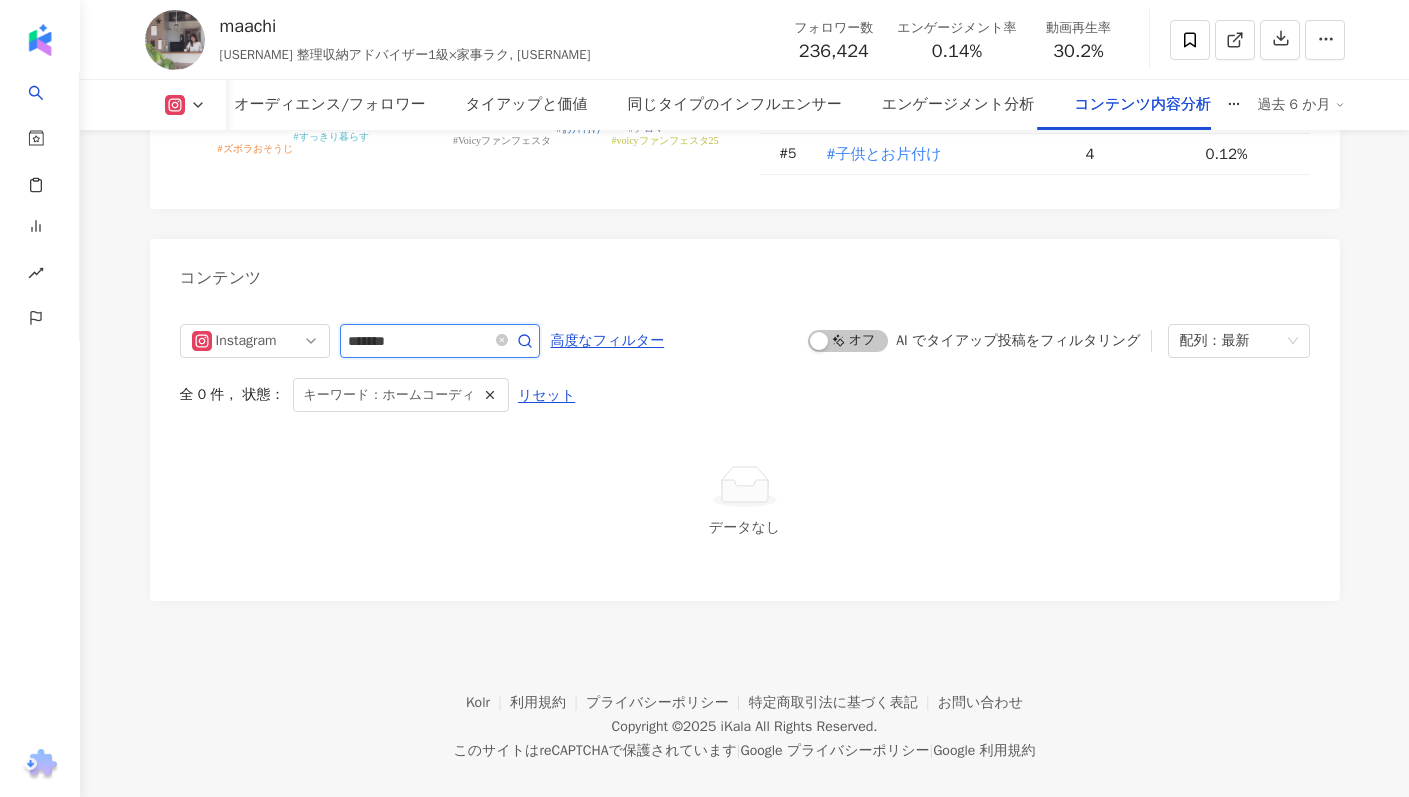 click 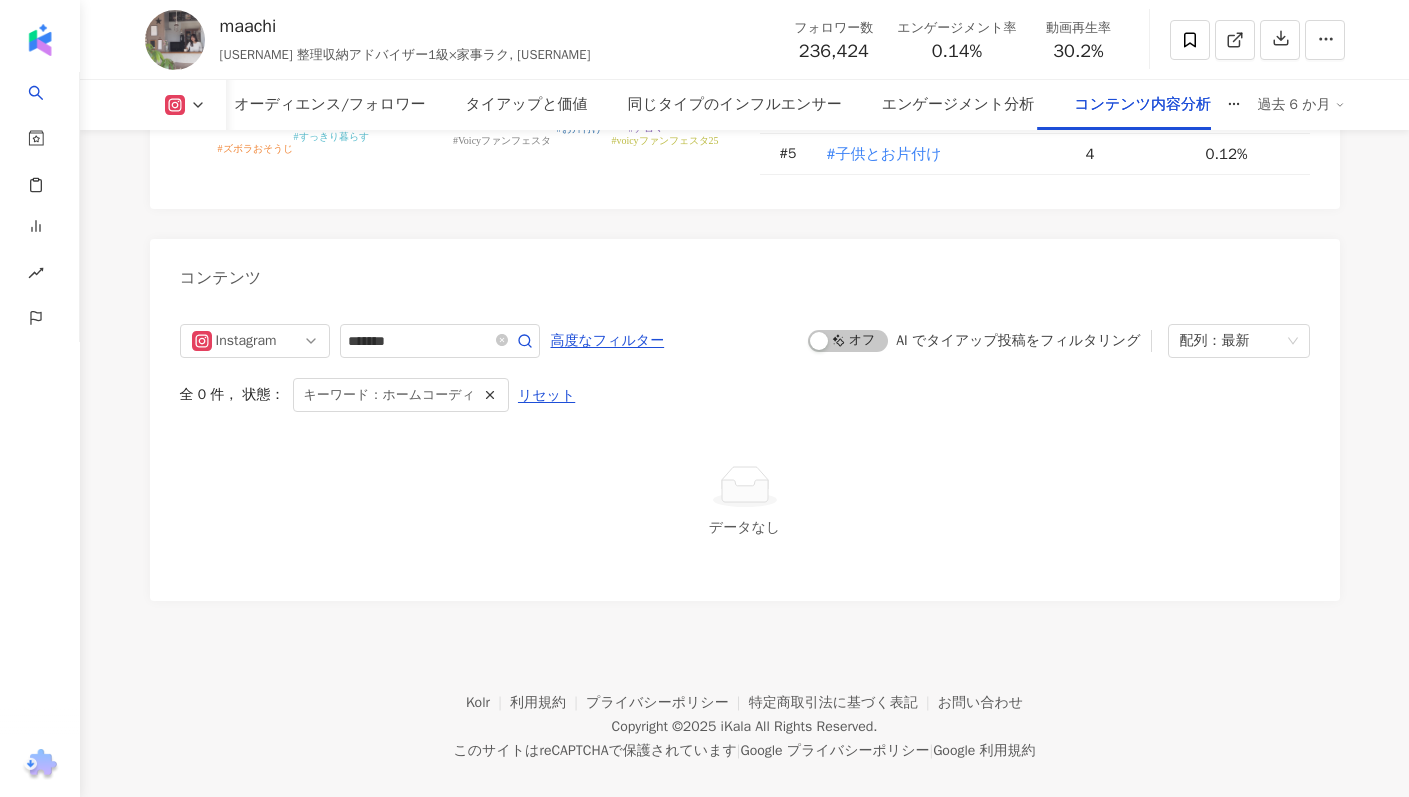click on "Instagram ******* 高度なフィルター" at bounding box center [423, 341] 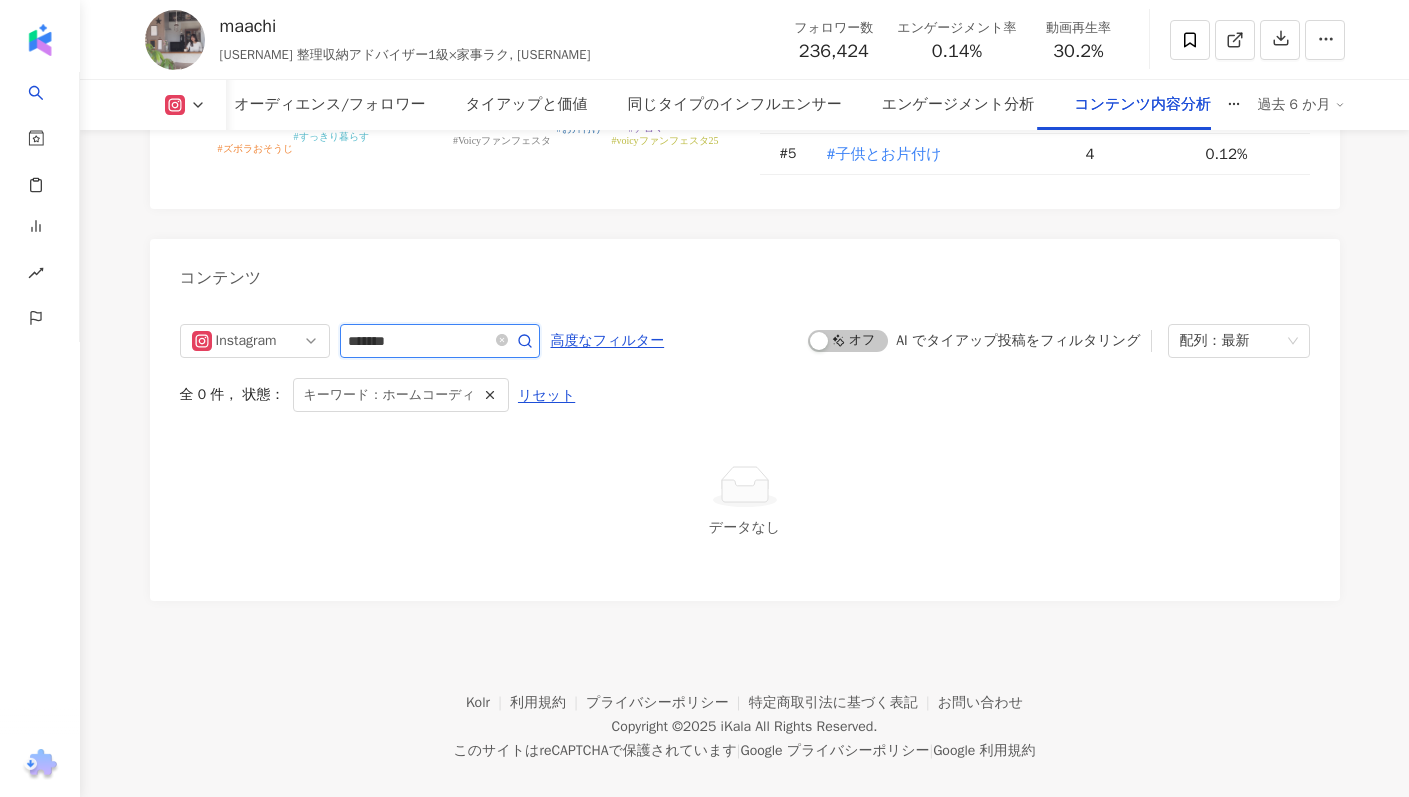 click 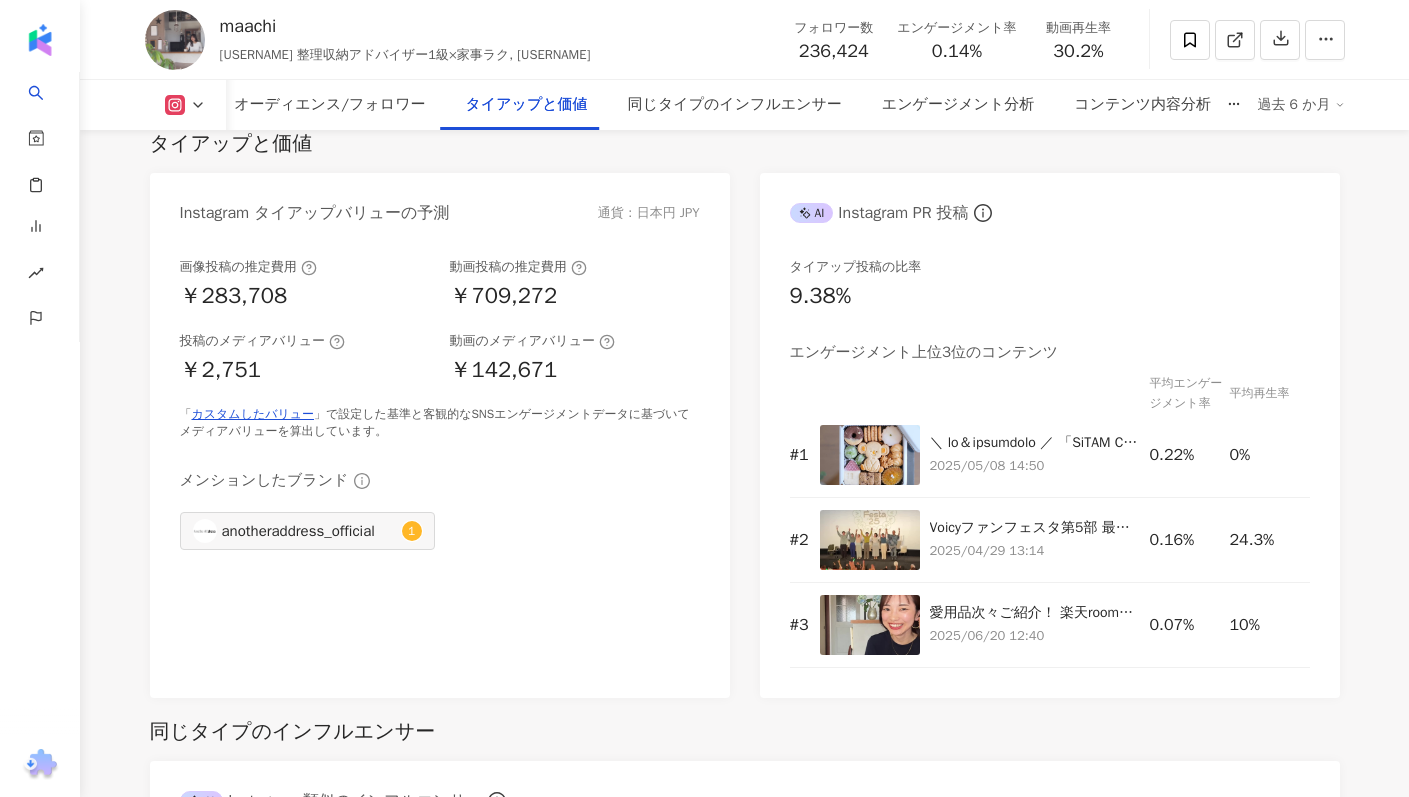 scroll, scrollTop: 2762, scrollLeft: 0, axis: vertical 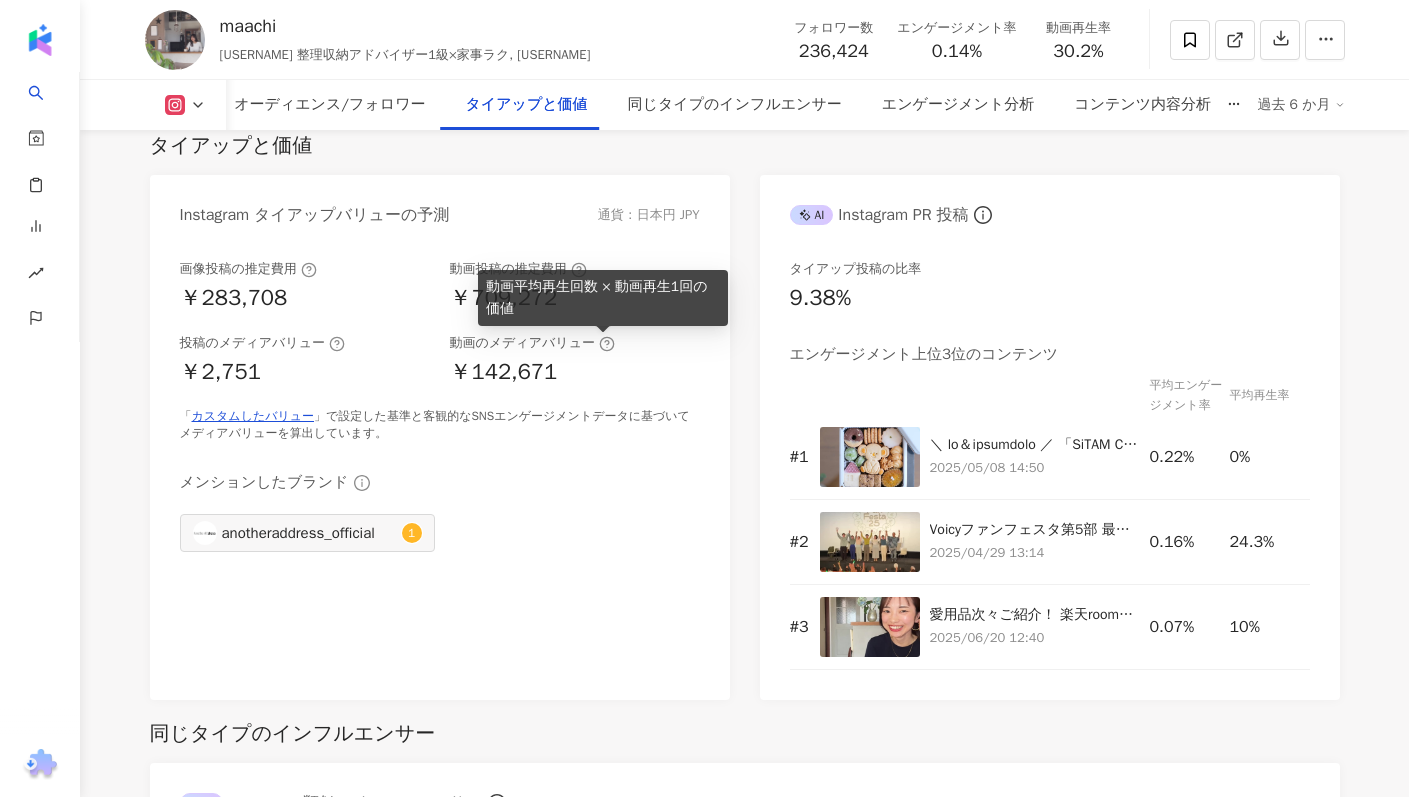 click 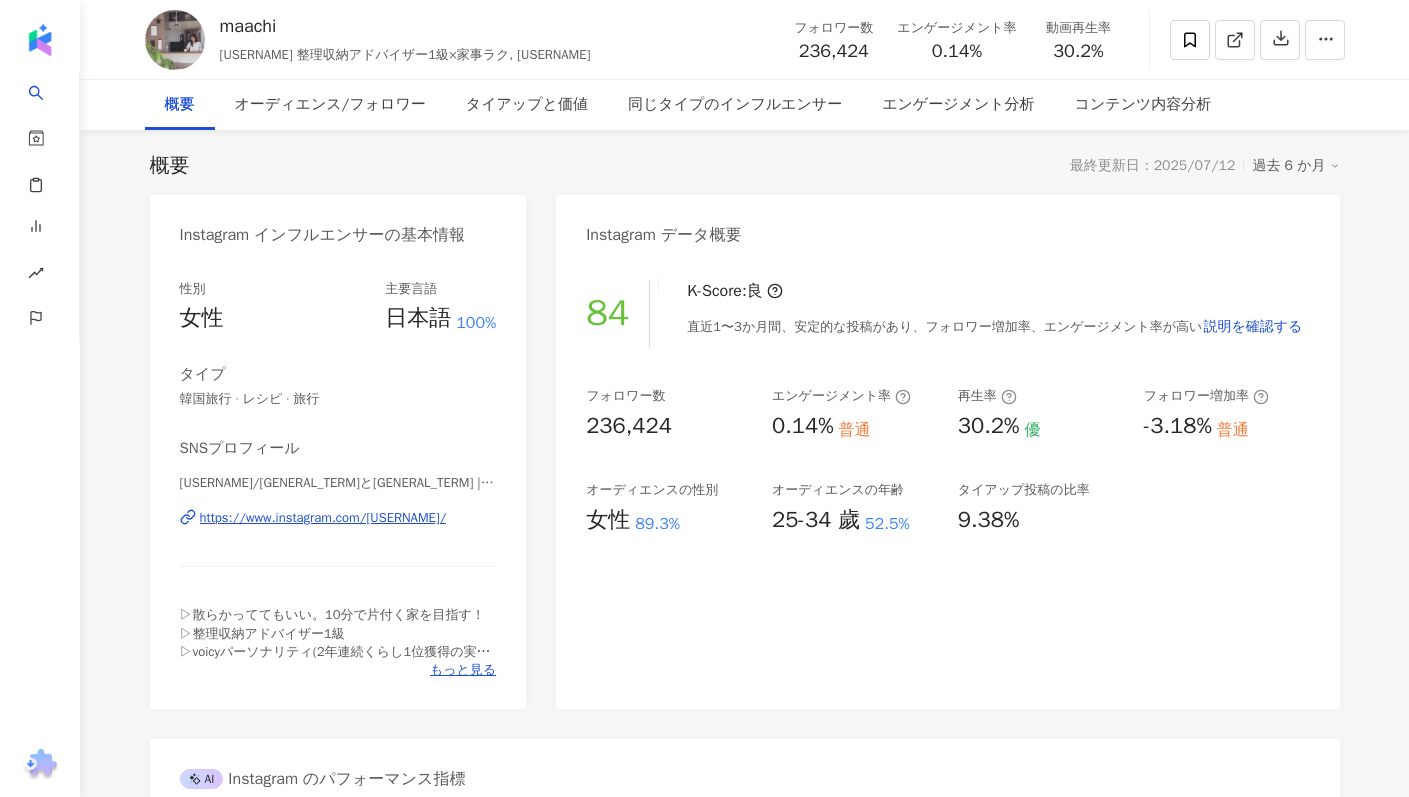 scroll, scrollTop: 0, scrollLeft: 0, axis: both 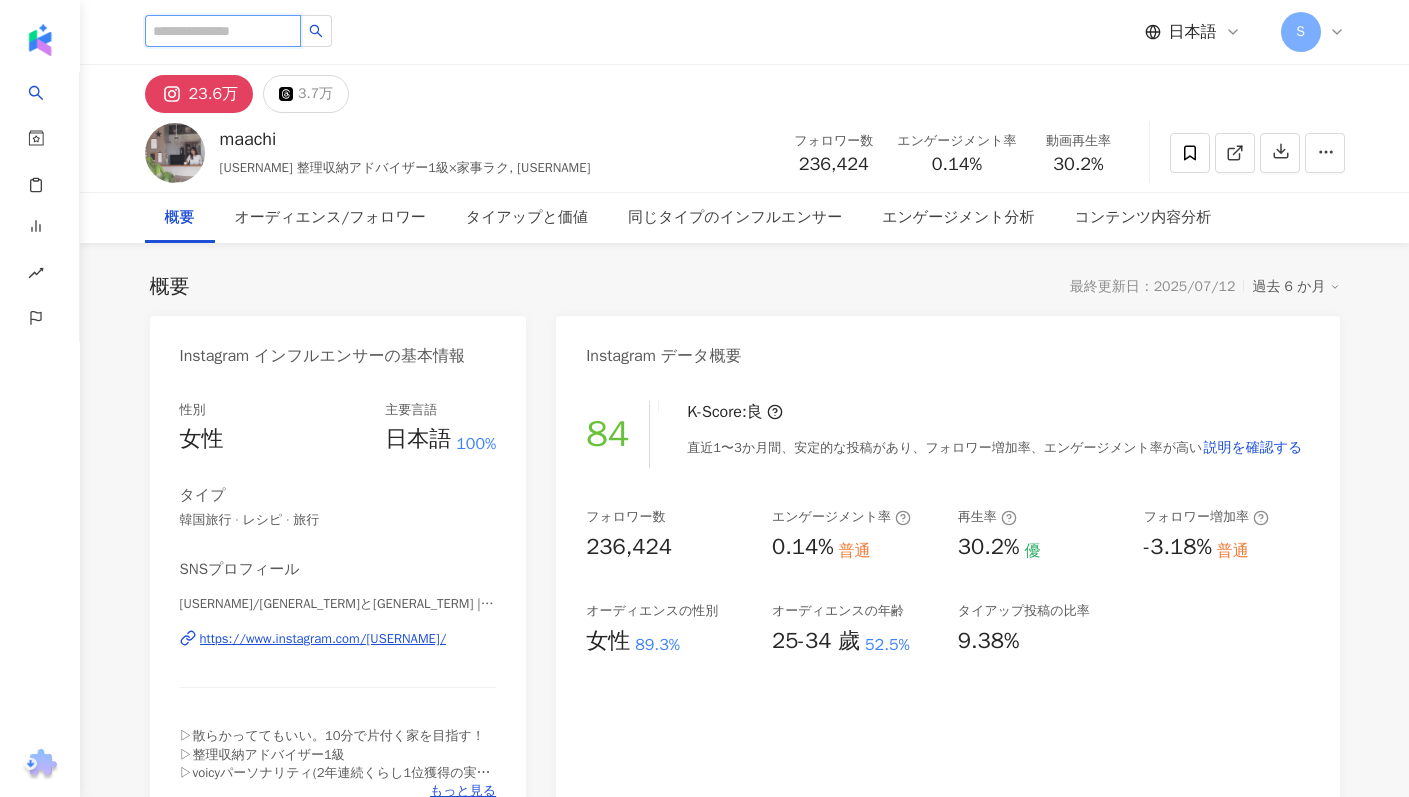 click at bounding box center [223, 31] 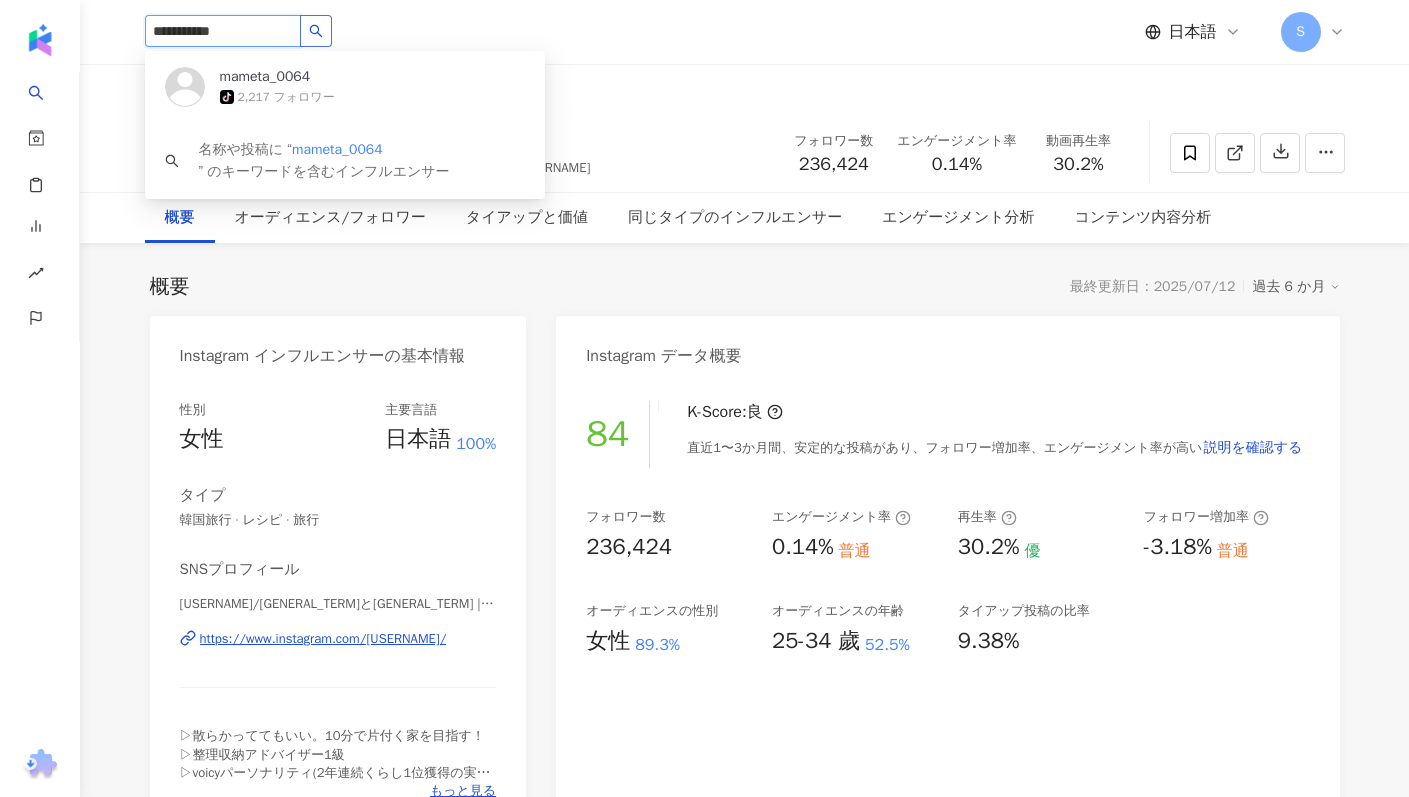 click 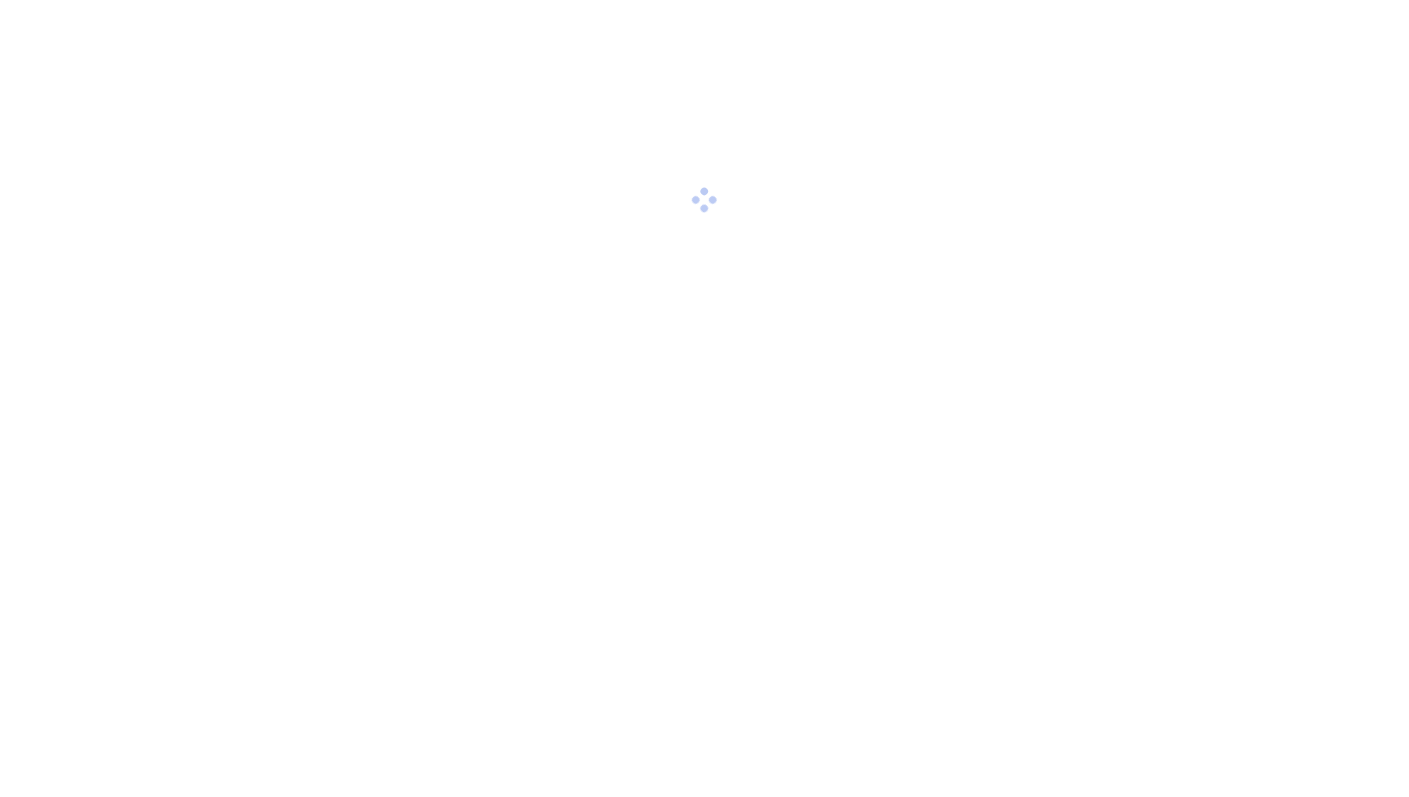 scroll, scrollTop: 0, scrollLeft: 0, axis: both 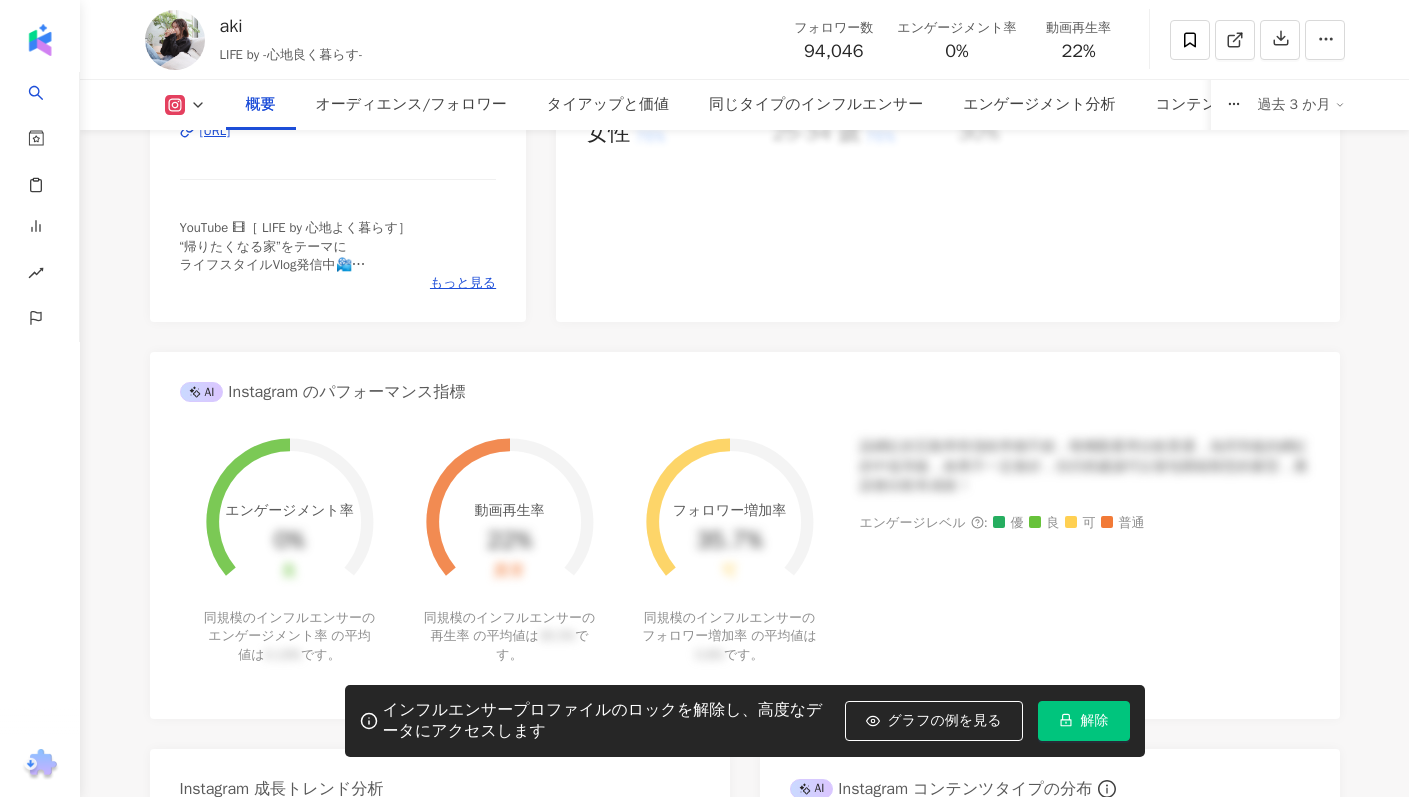 click on "解除" at bounding box center (1084, 721) 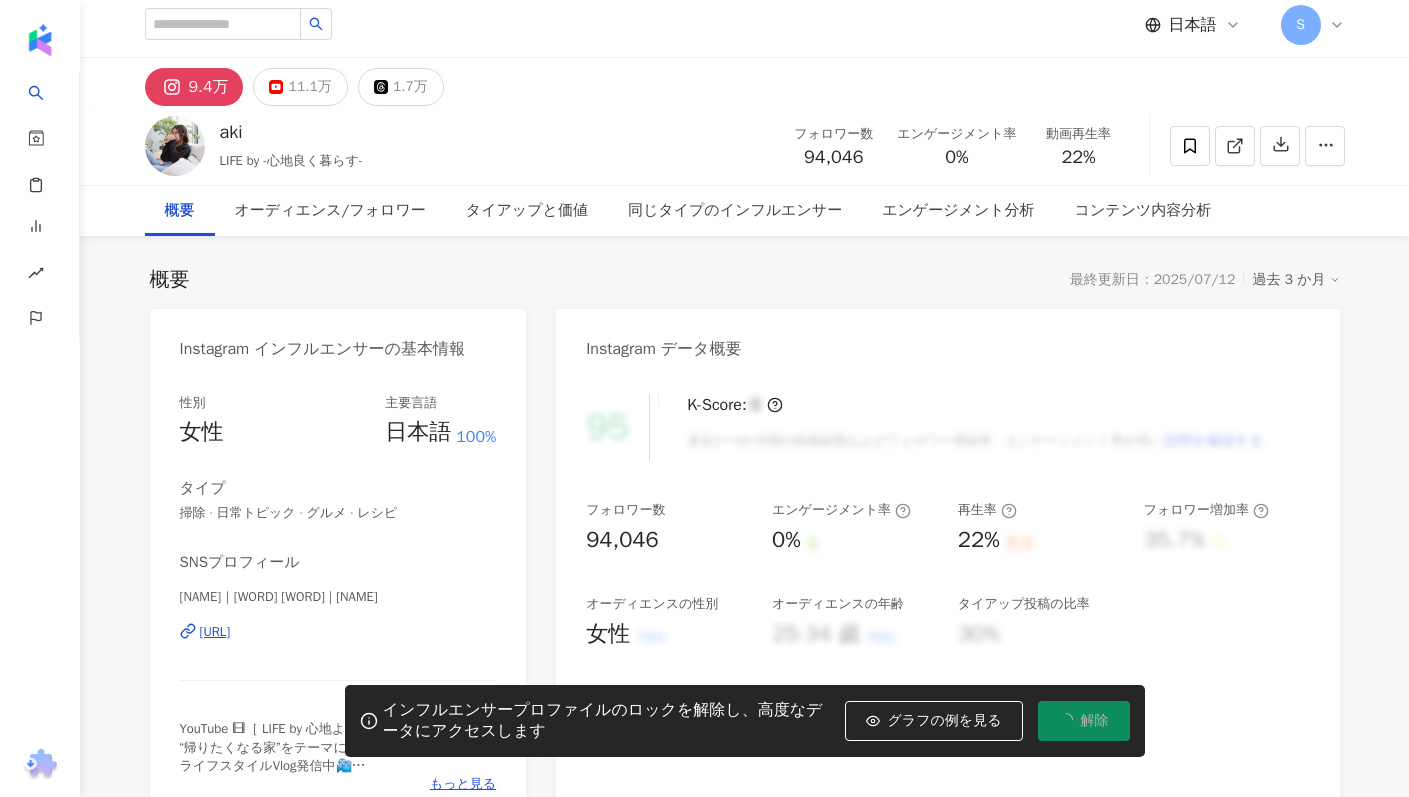 scroll, scrollTop: 0, scrollLeft: 0, axis: both 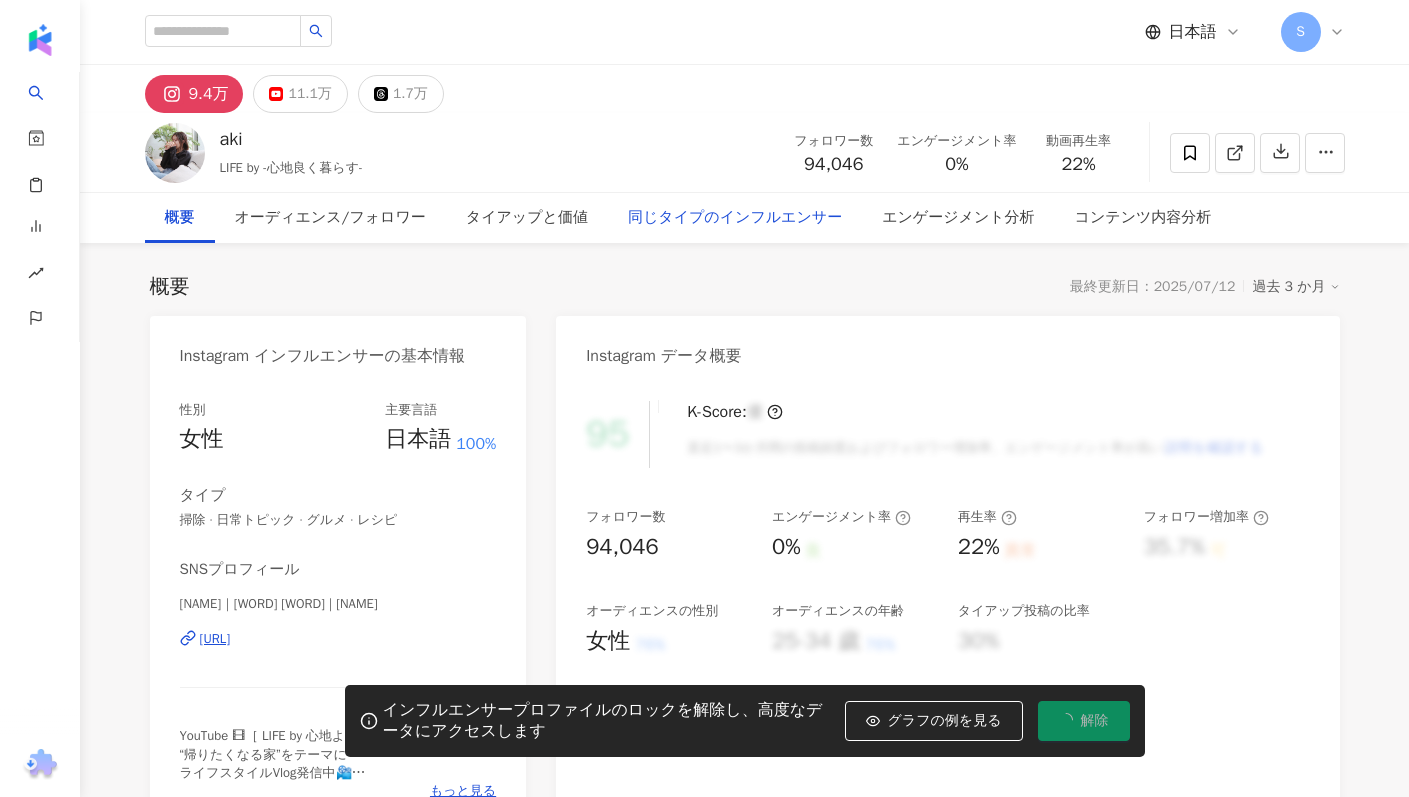 click on "同じタイプのインフルエンサー" at bounding box center (735, 218) 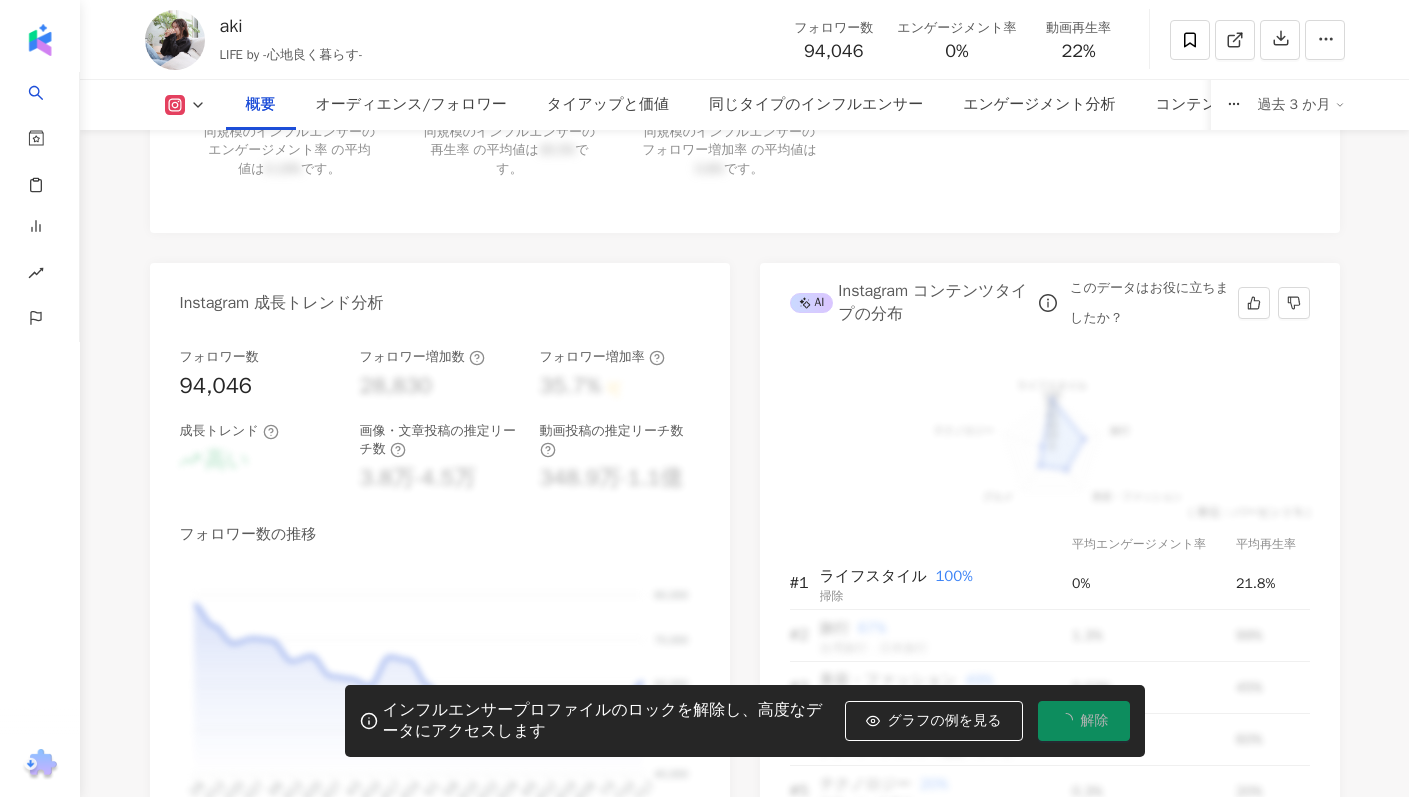 scroll, scrollTop: 976, scrollLeft: 0, axis: vertical 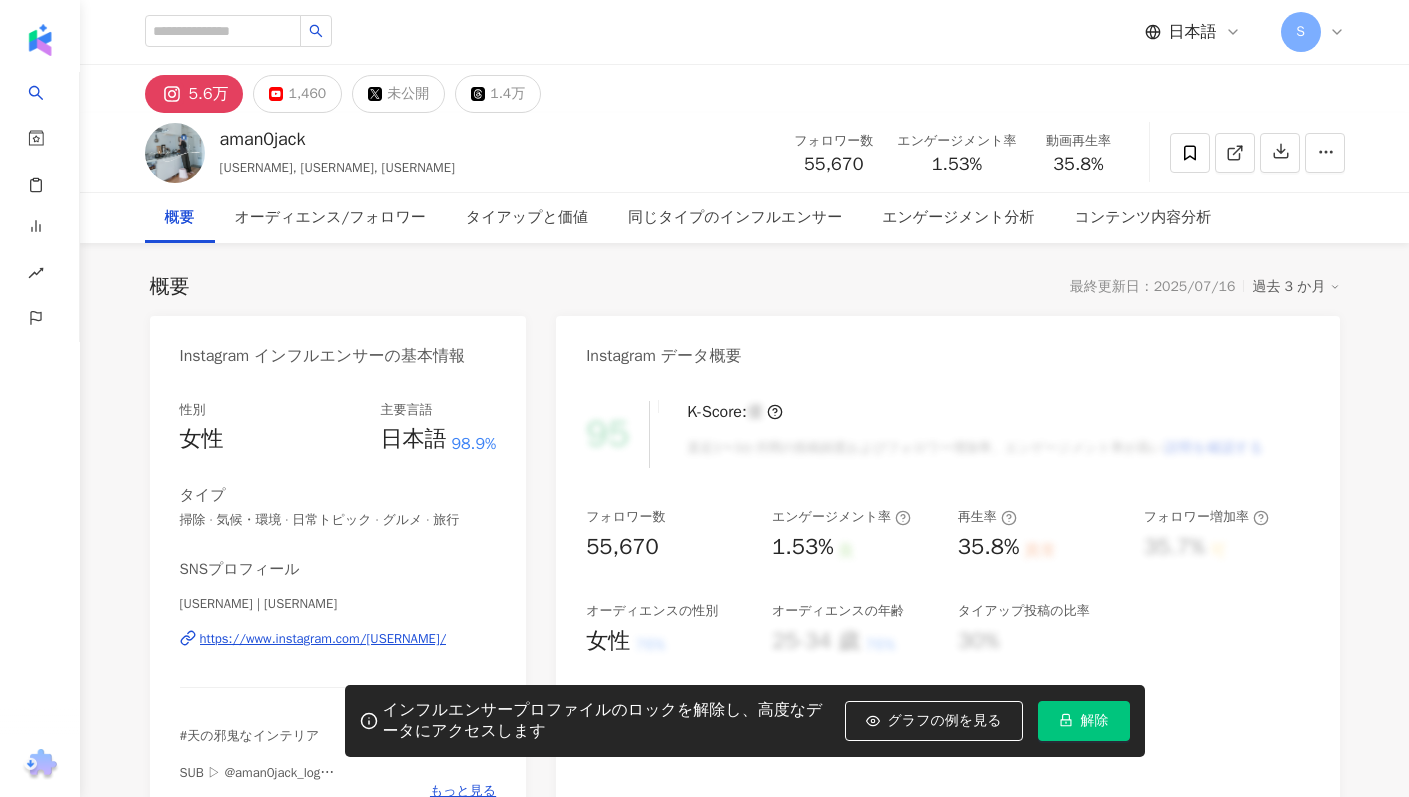 click on "https://www.instagram.com/aman0jack/" at bounding box center (323, 639) 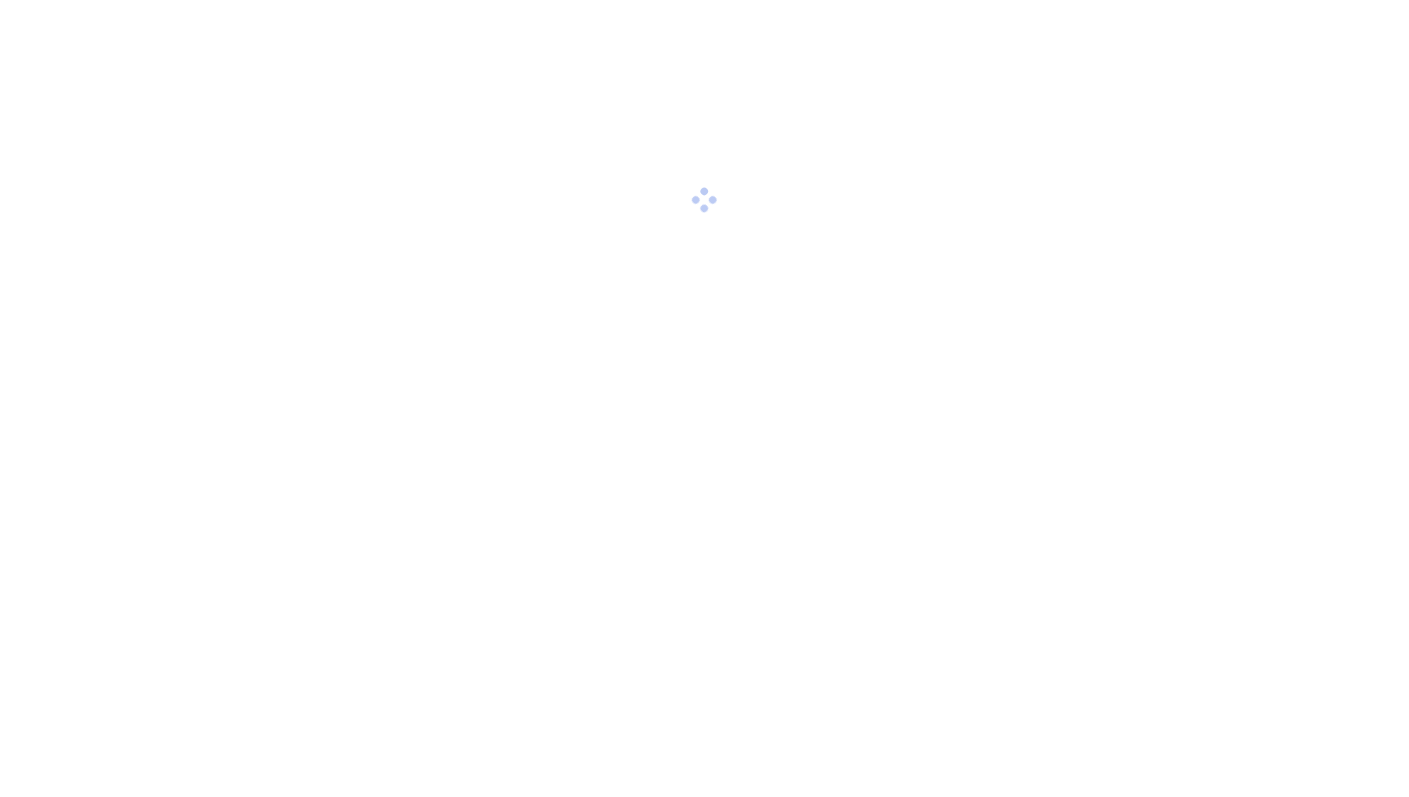 scroll, scrollTop: 0, scrollLeft: 0, axis: both 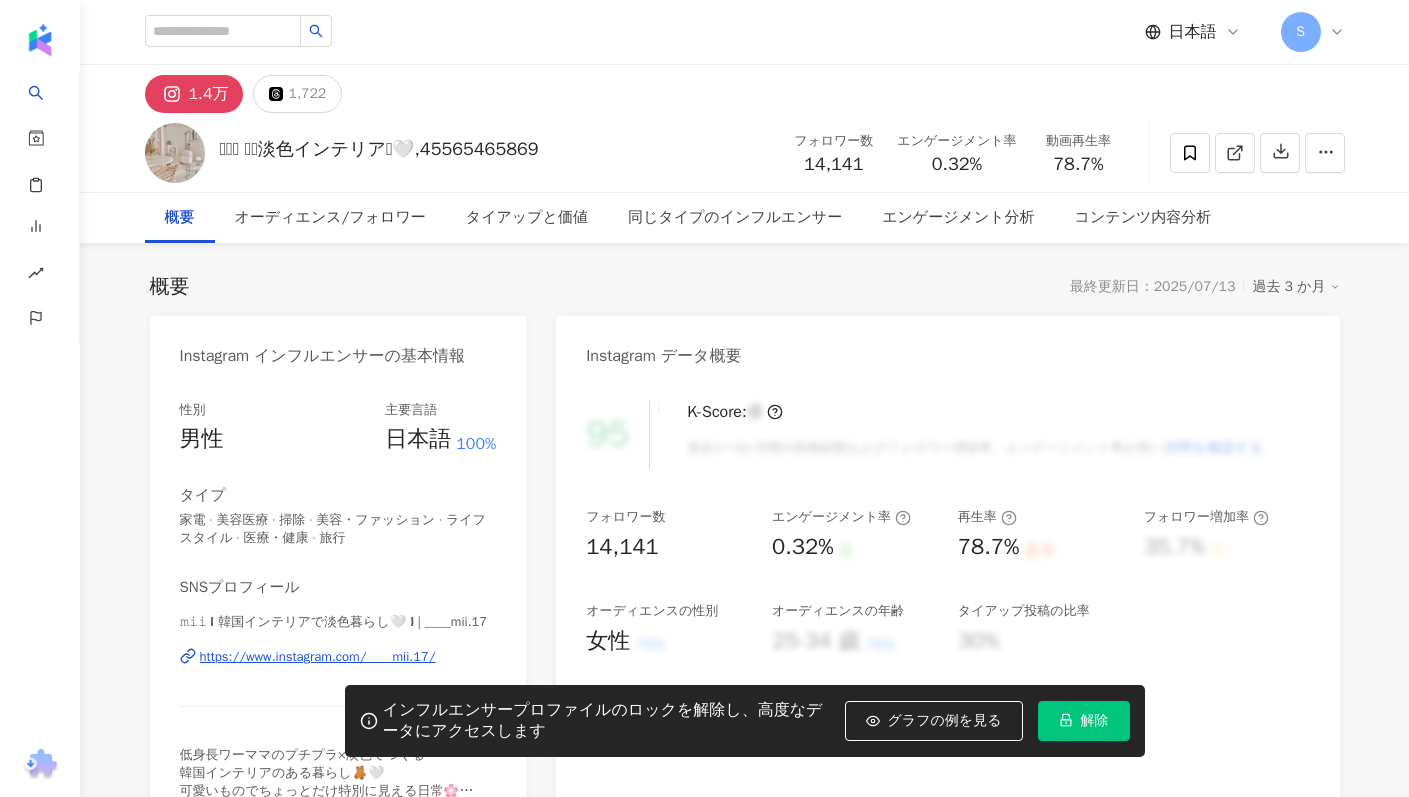 click on "https://www.instagram.com/____mii.17/" at bounding box center [318, 657] 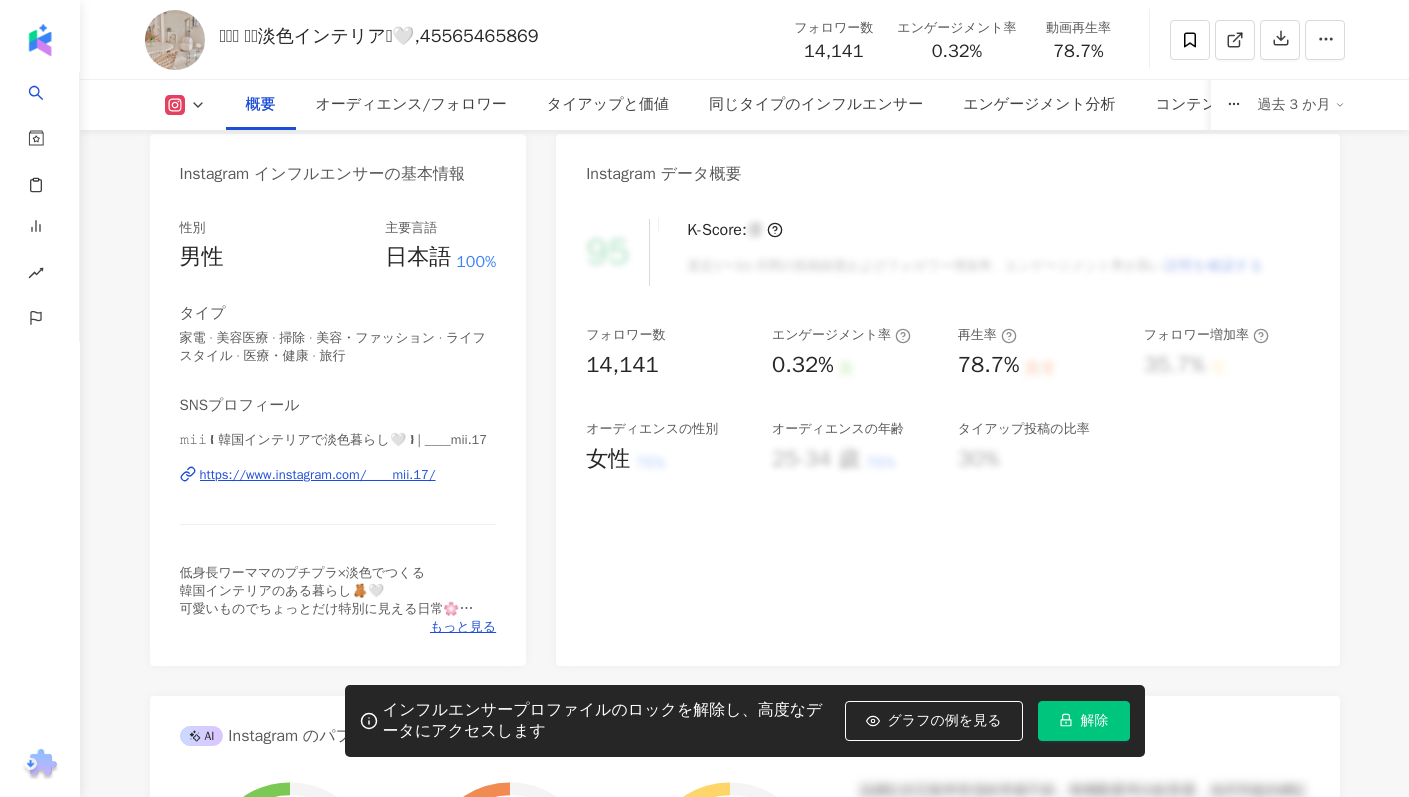 scroll, scrollTop: 183, scrollLeft: 0, axis: vertical 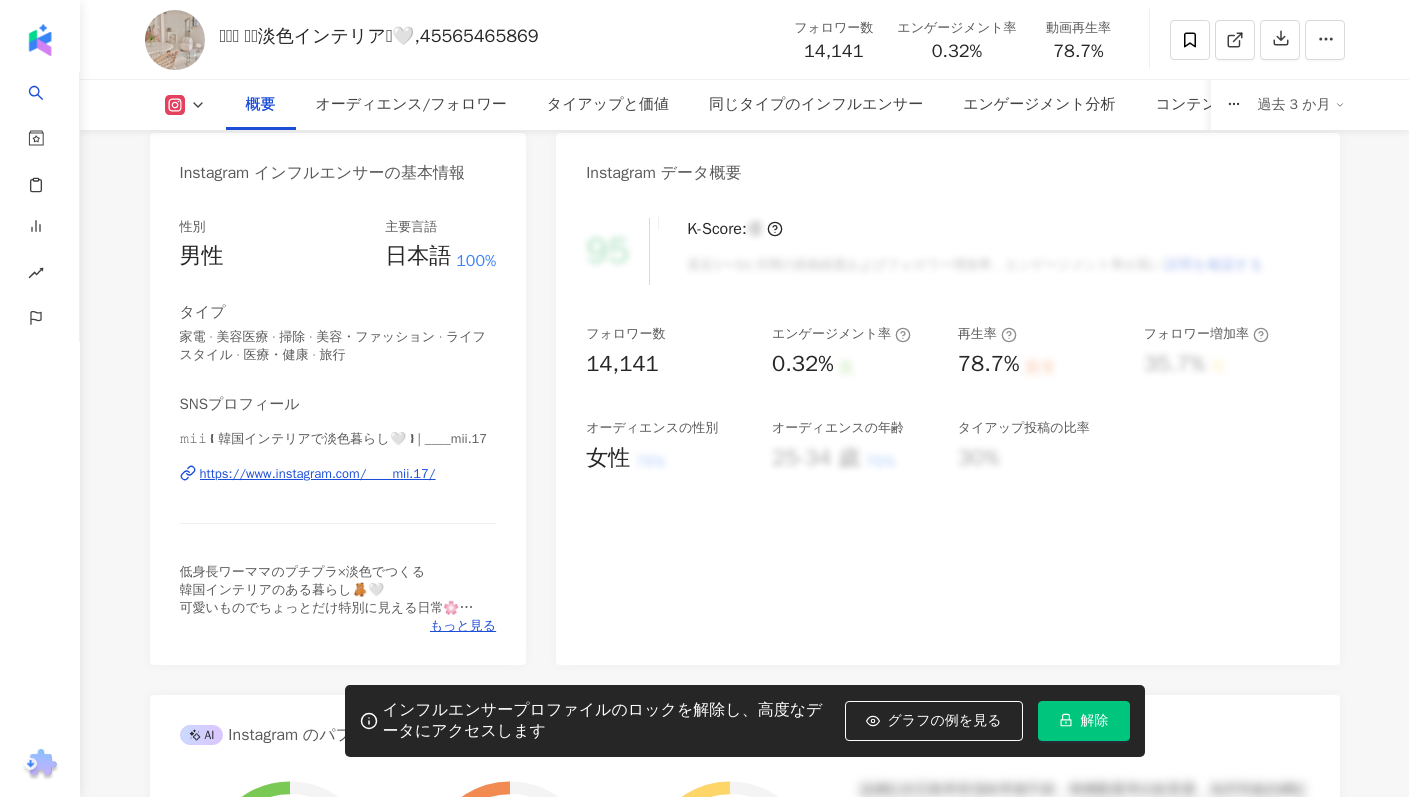 click on "https://www.instagram.com/____mii.17/" at bounding box center (318, 474) 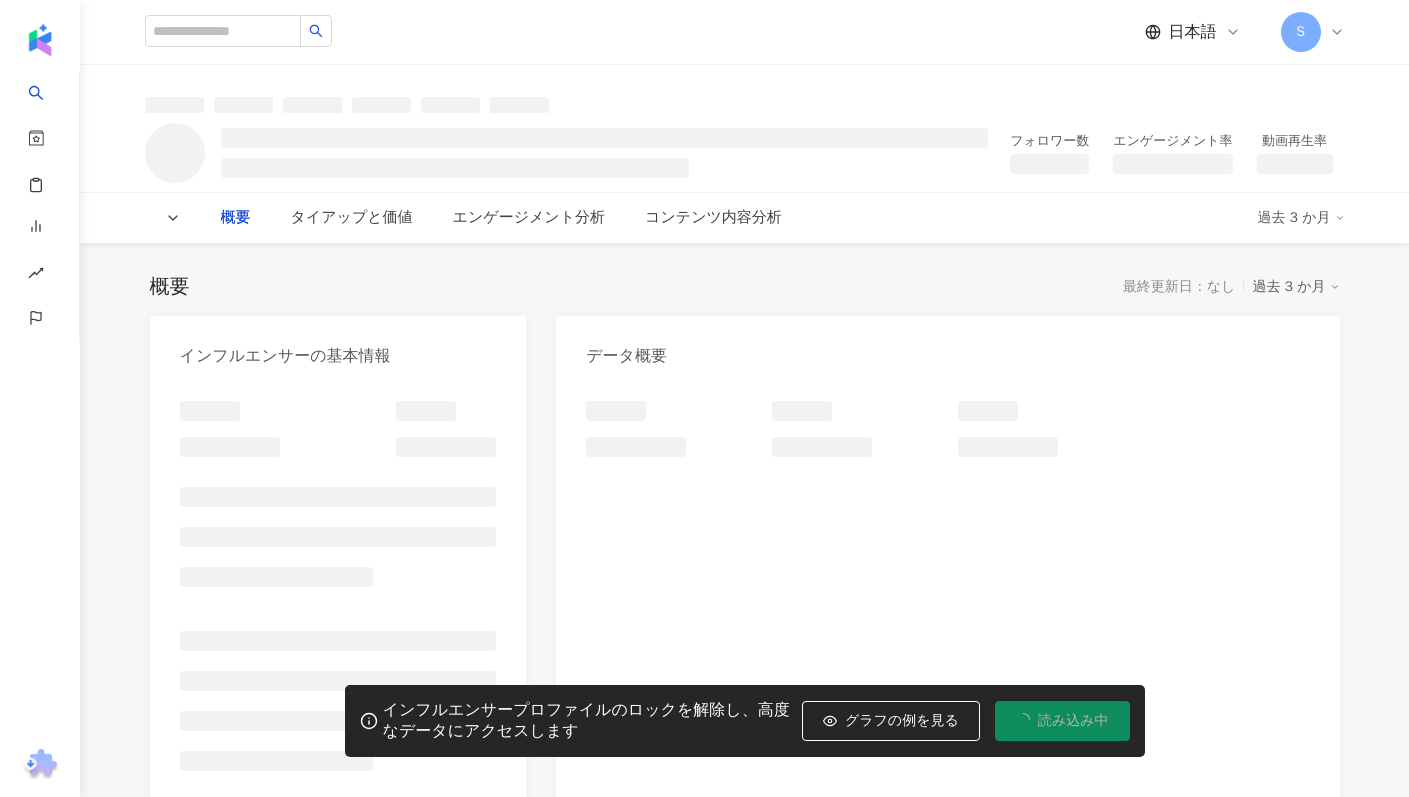 scroll, scrollTop: 0, scrollLeft: 0, axis: both 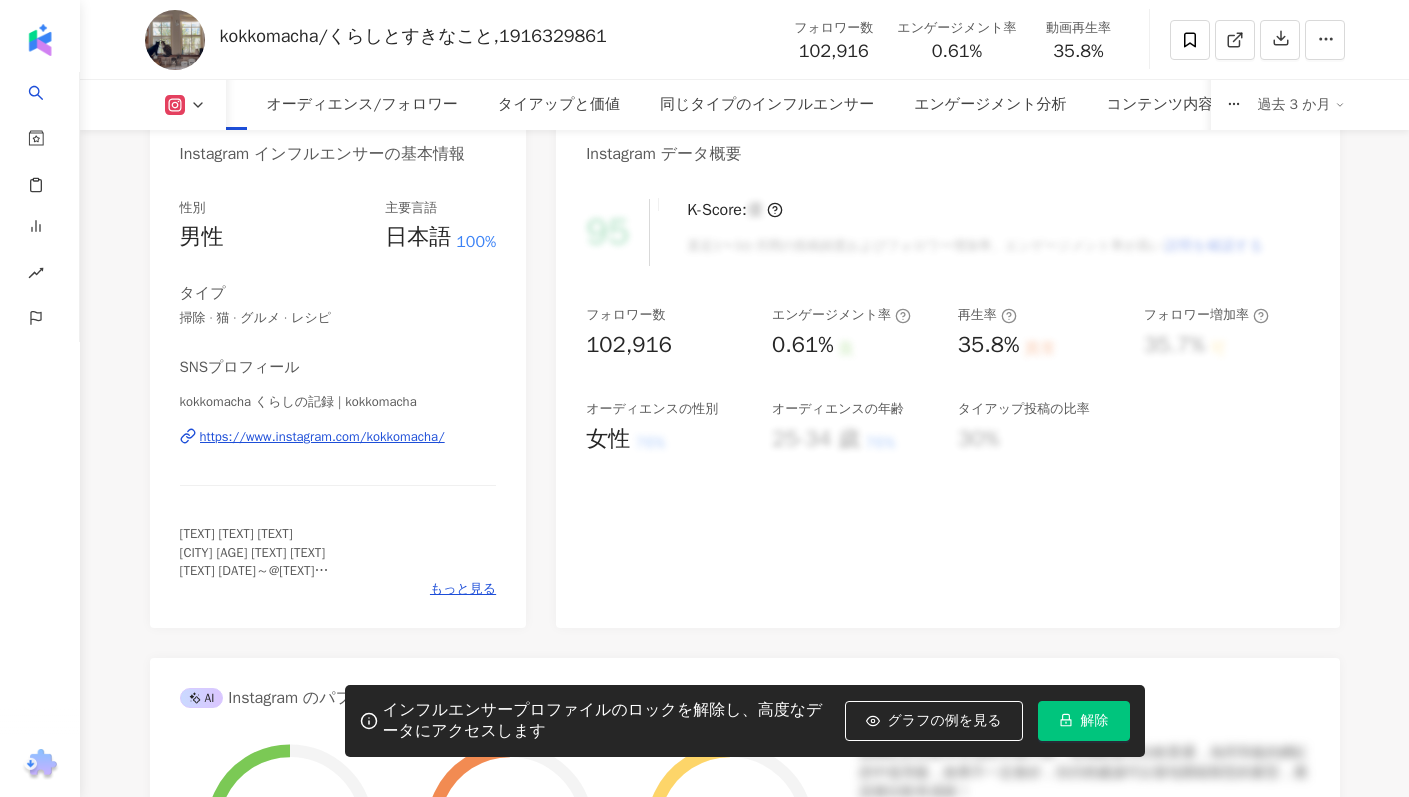 click on "https://www.instagram.com/kokkomacha/" at bounding box center [322, 437] 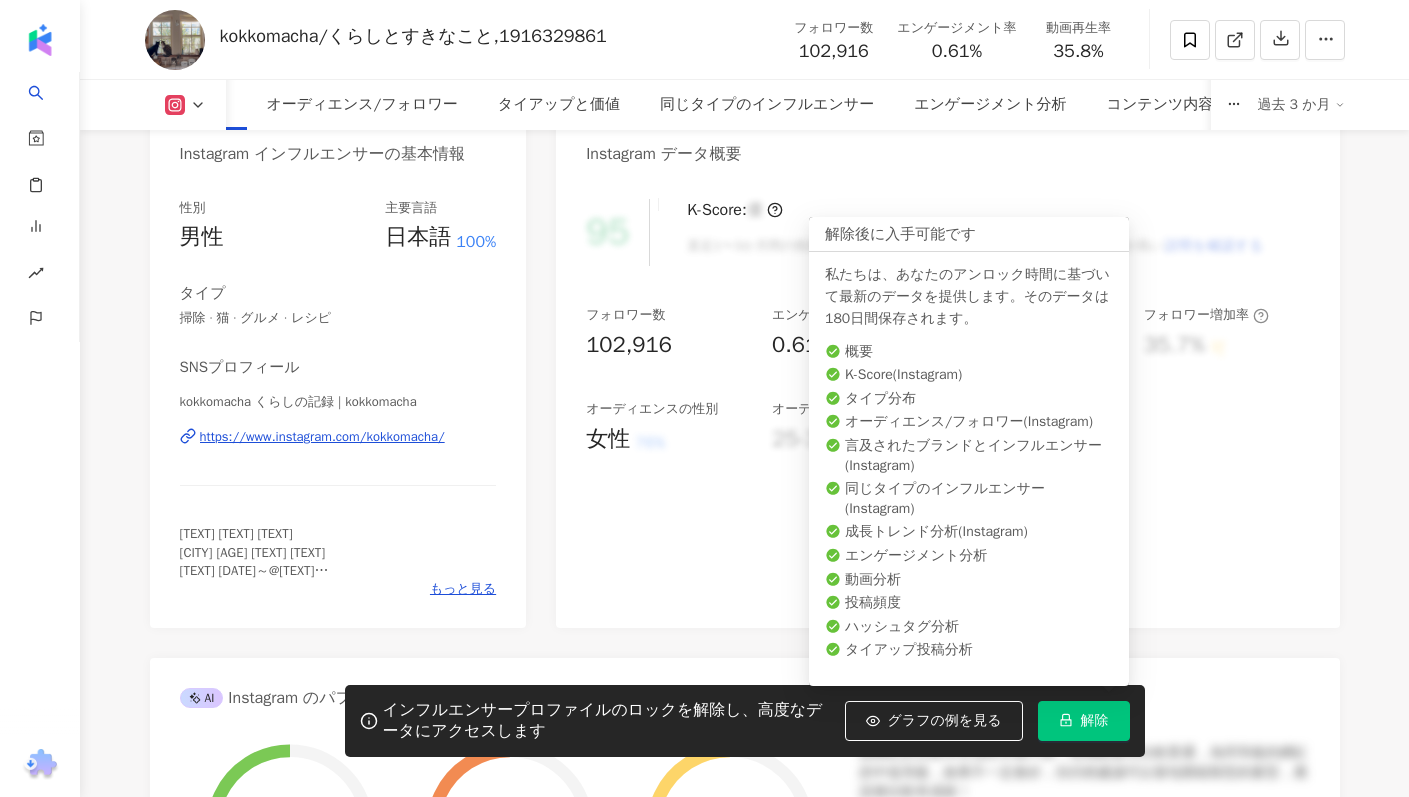 click on "解除" at bounding box center [1095, 721] 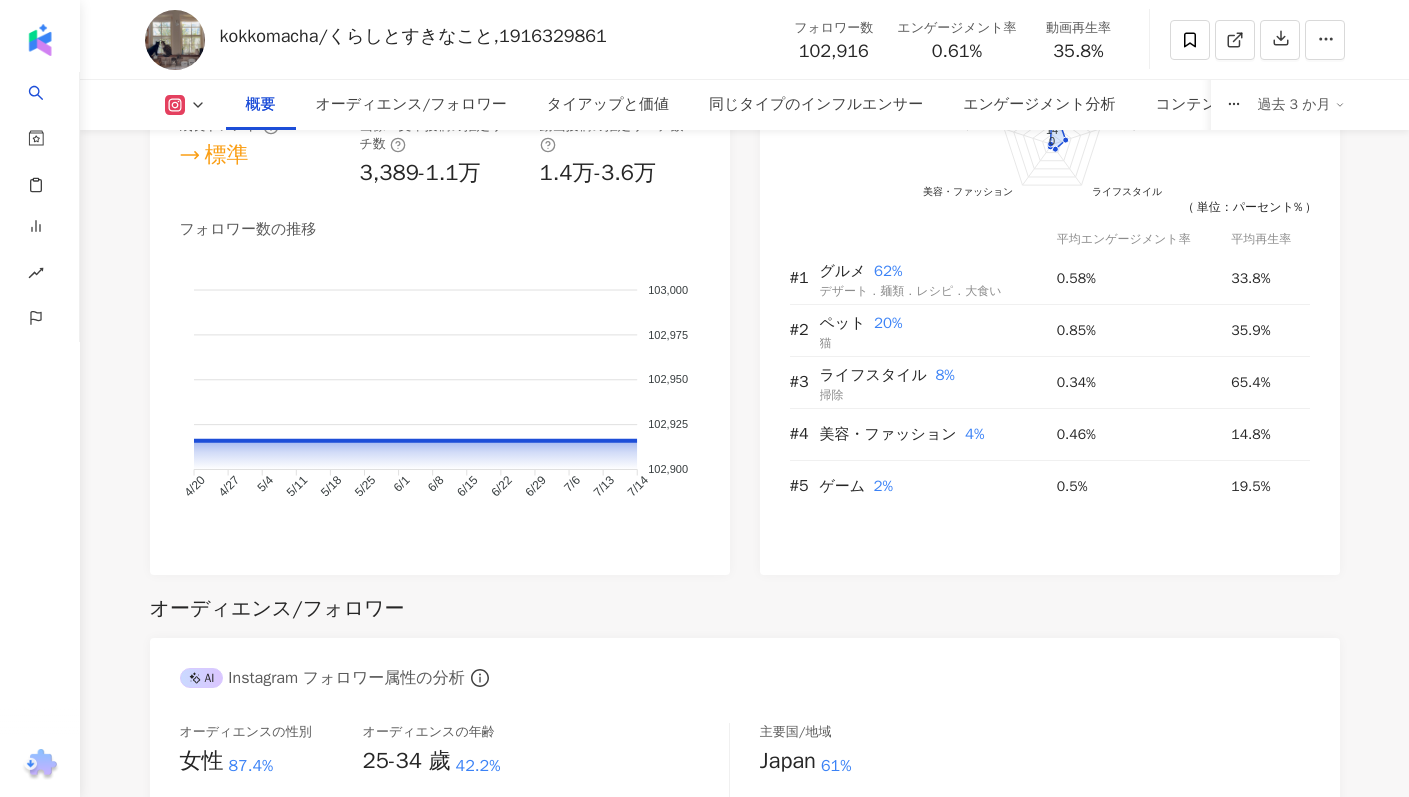 scroll, scrollTop: 1189, scrollLeft: 0, axis: vertical 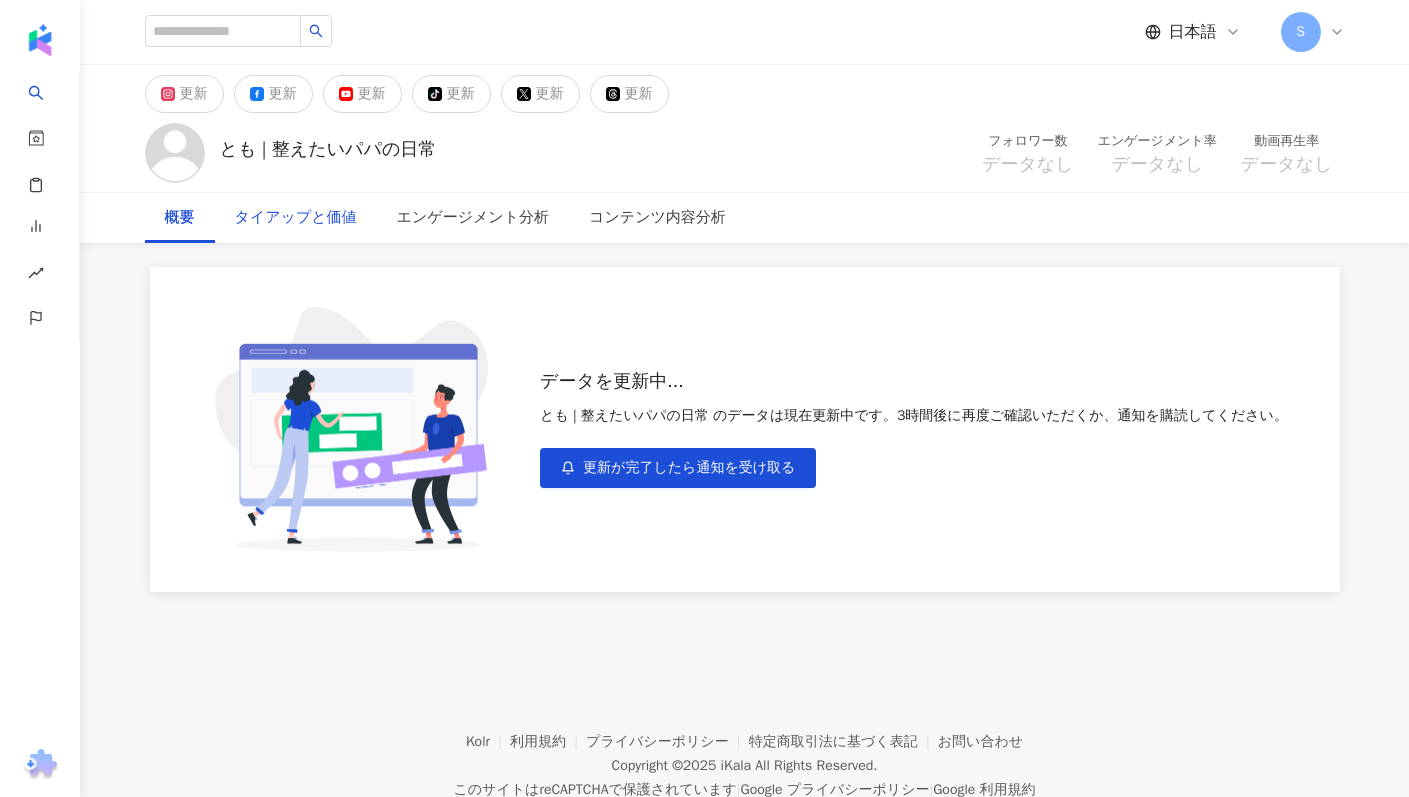 click on "タイアップと価値" at bounding box center [296, 218] 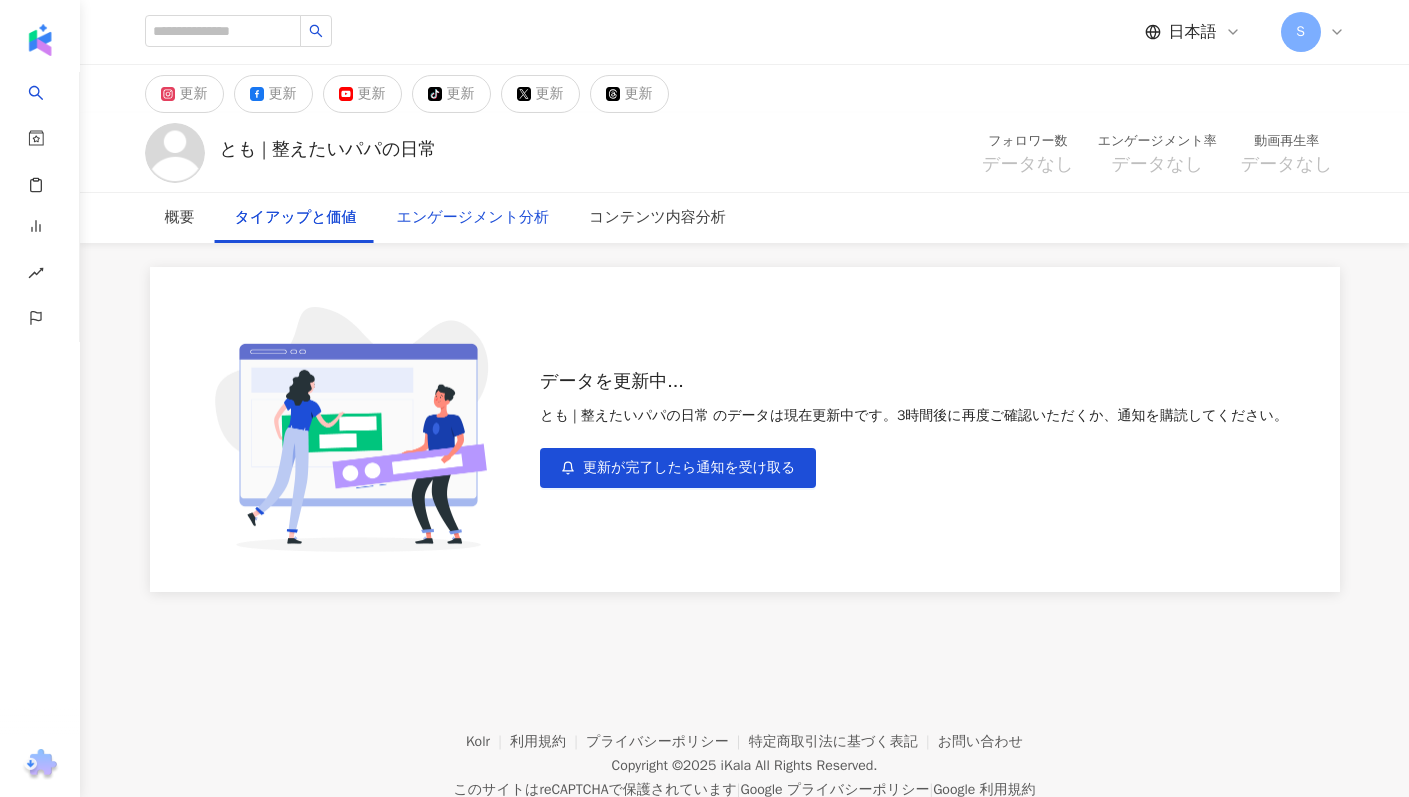 click on "エンゲージメント分析" at bounding box center [473, 218] 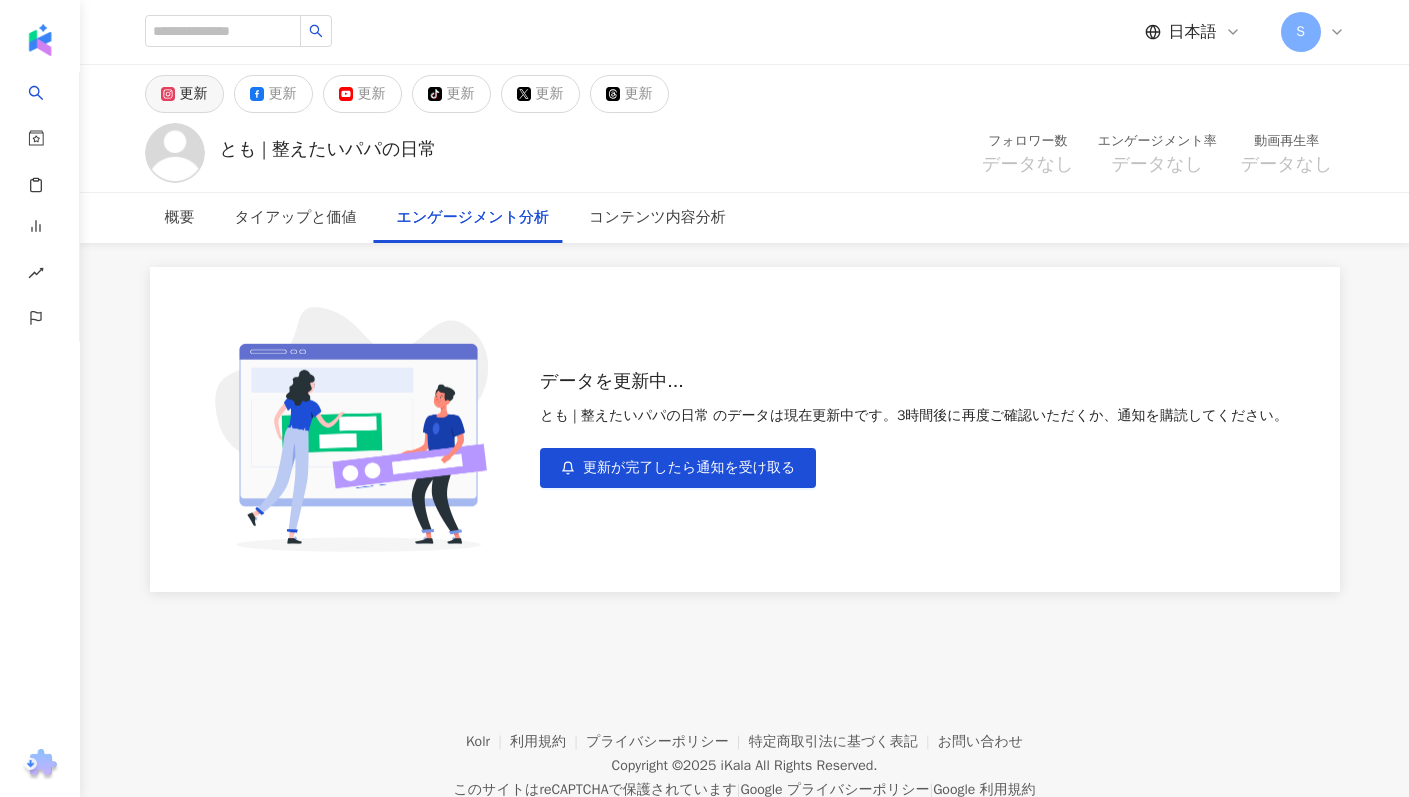 click on "更新" at bounding box center (194, 94) 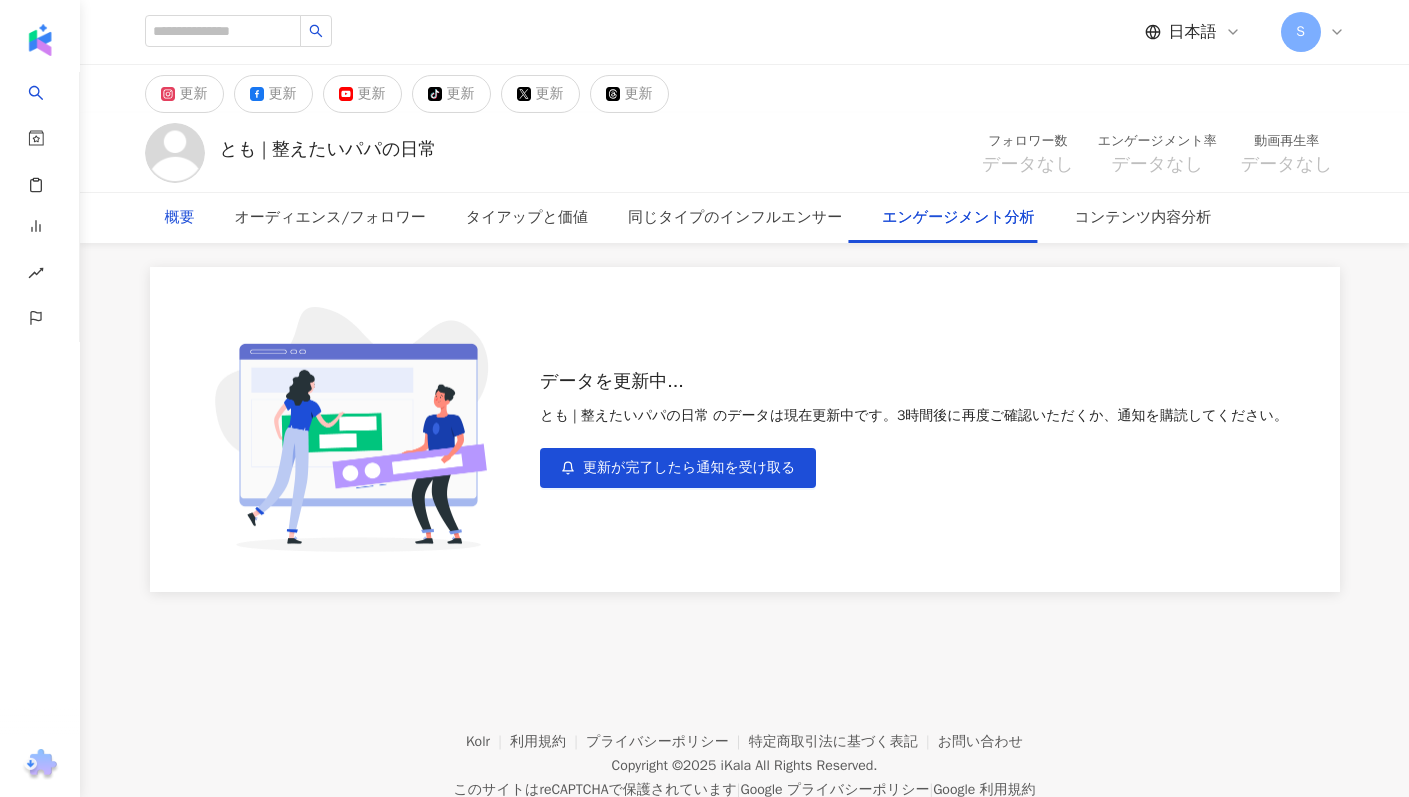 click on "概要" at bounding box center [180, 218] 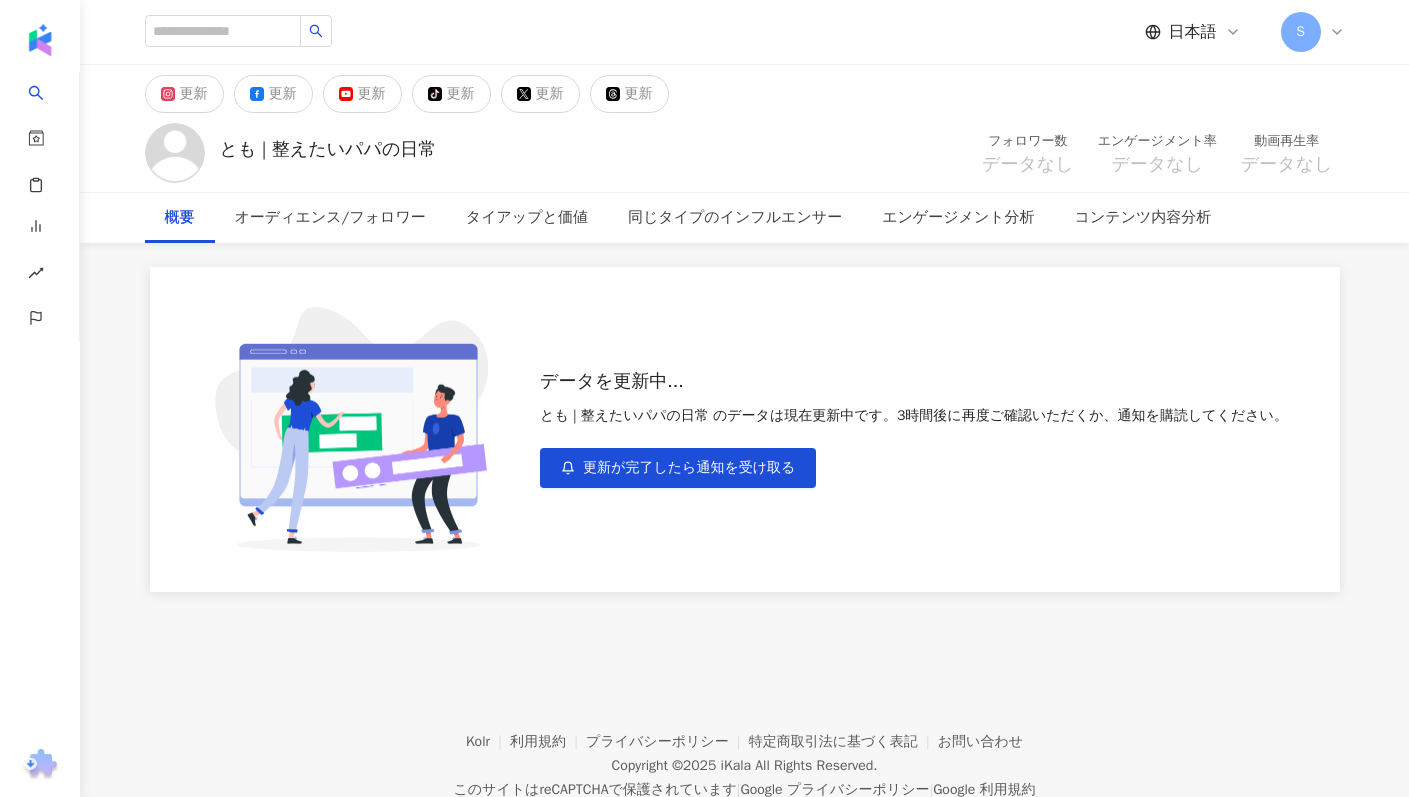 click 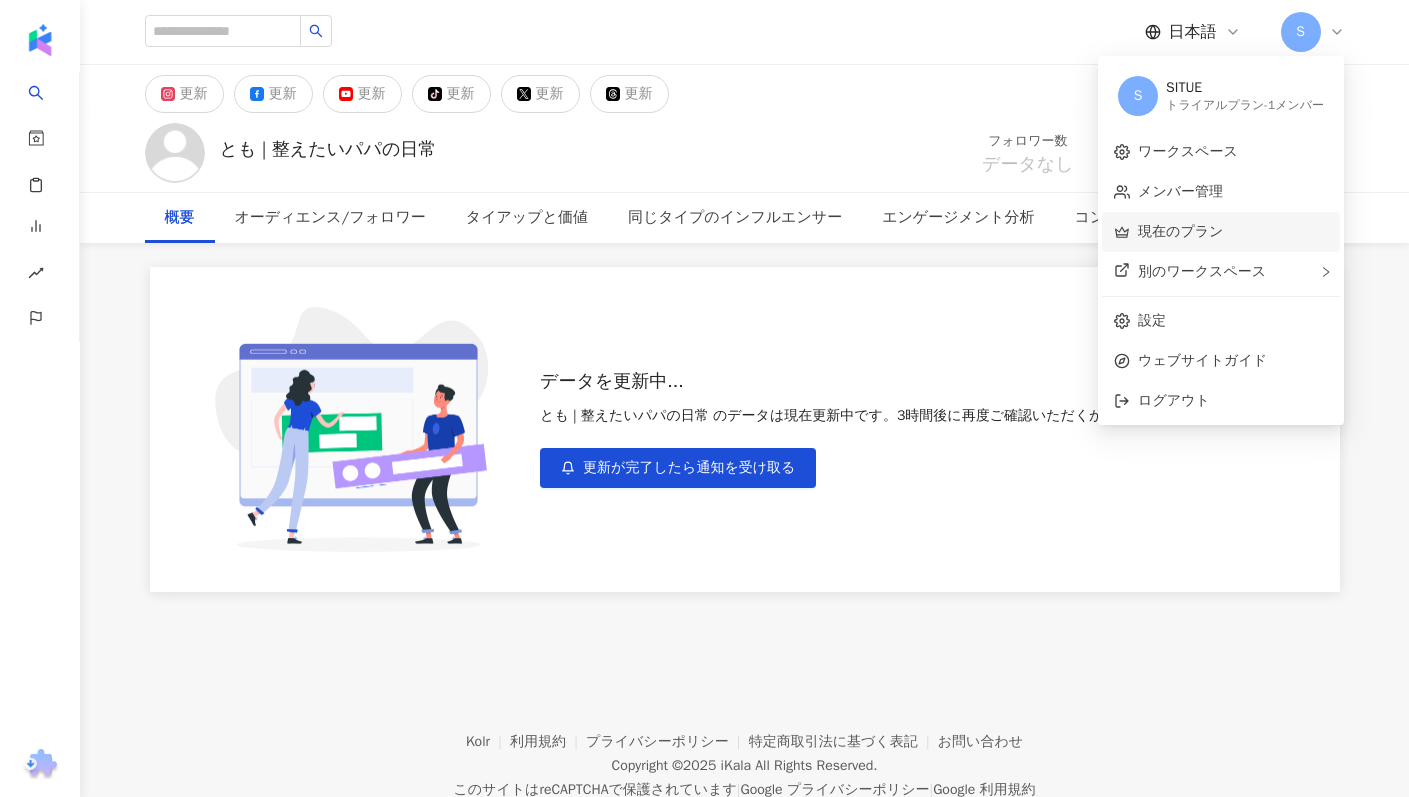 click on "現在のプラン" at bounding box center [1180, 231] 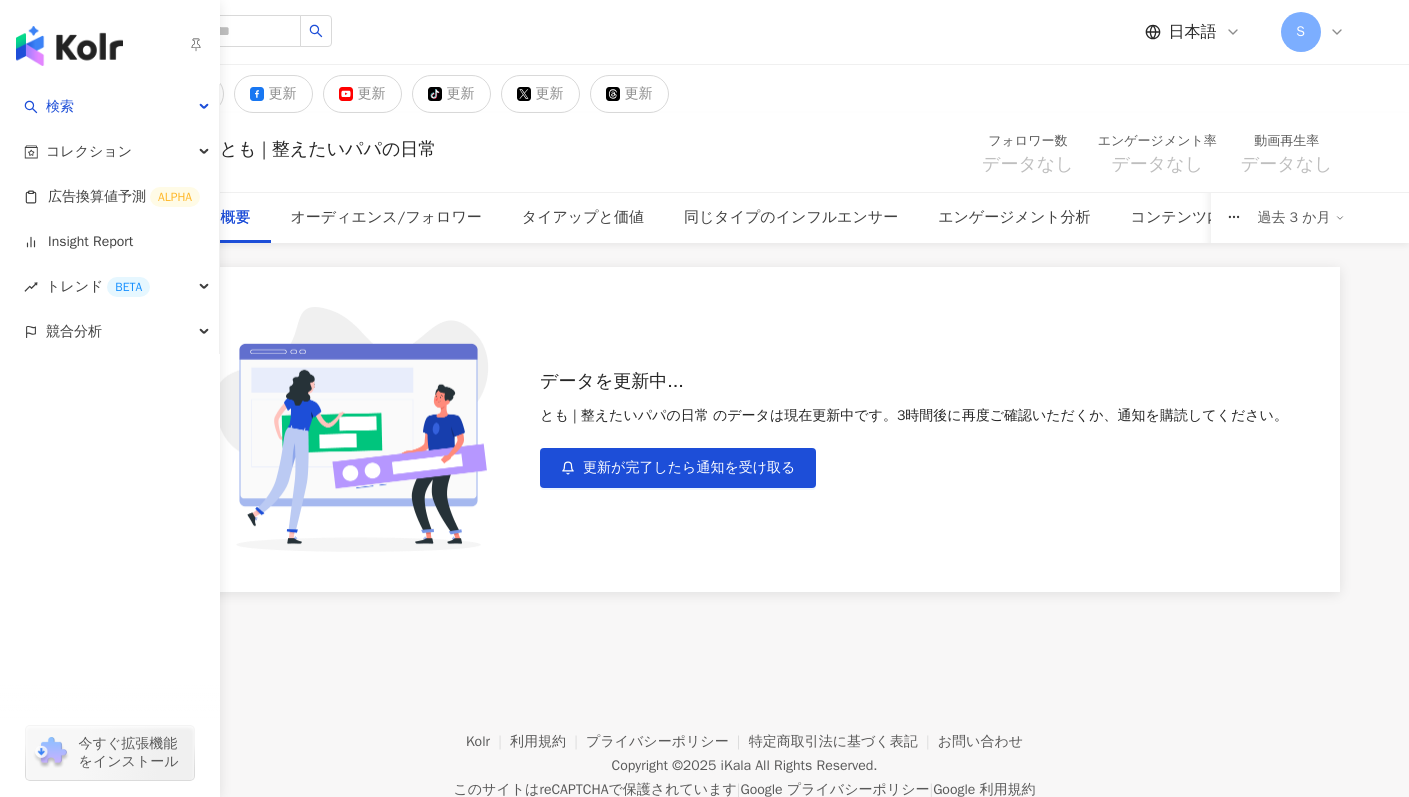 drag, startPoint x: 32, startPoint y: 45, endPoint x: 64, endPoint y: 51, distance: 32.55764 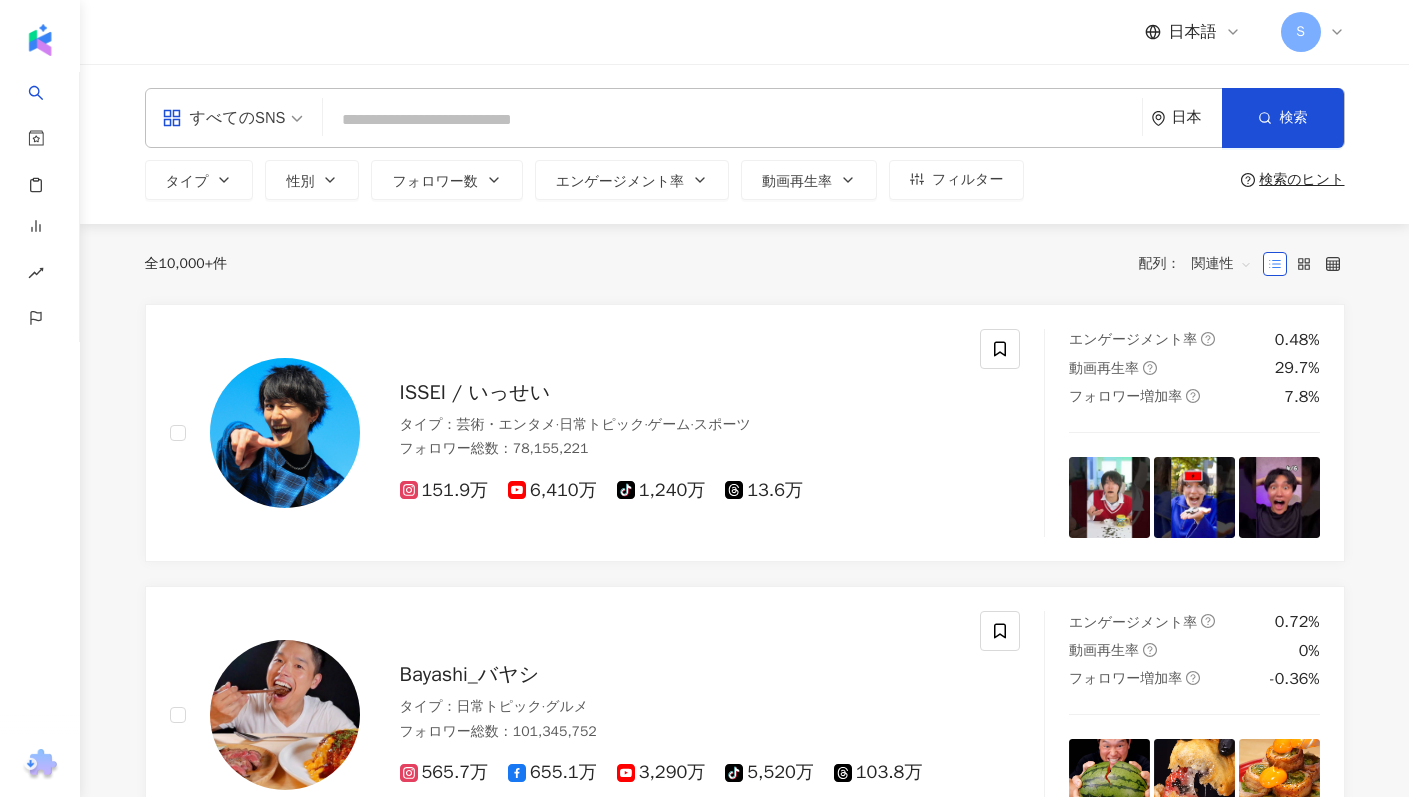 click on "すべてのSNS 日本 検索" at bounding box center (745, 118) 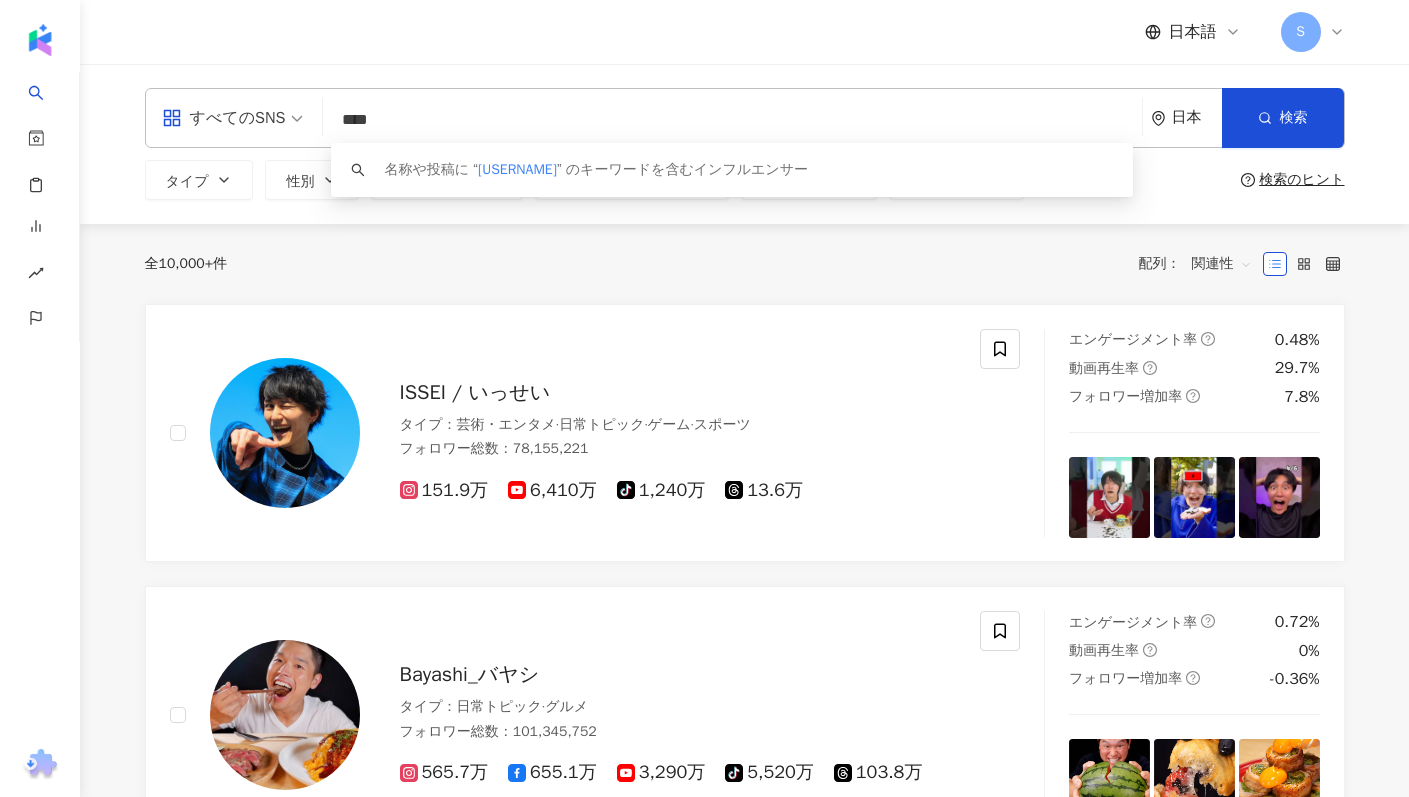 type on "****" 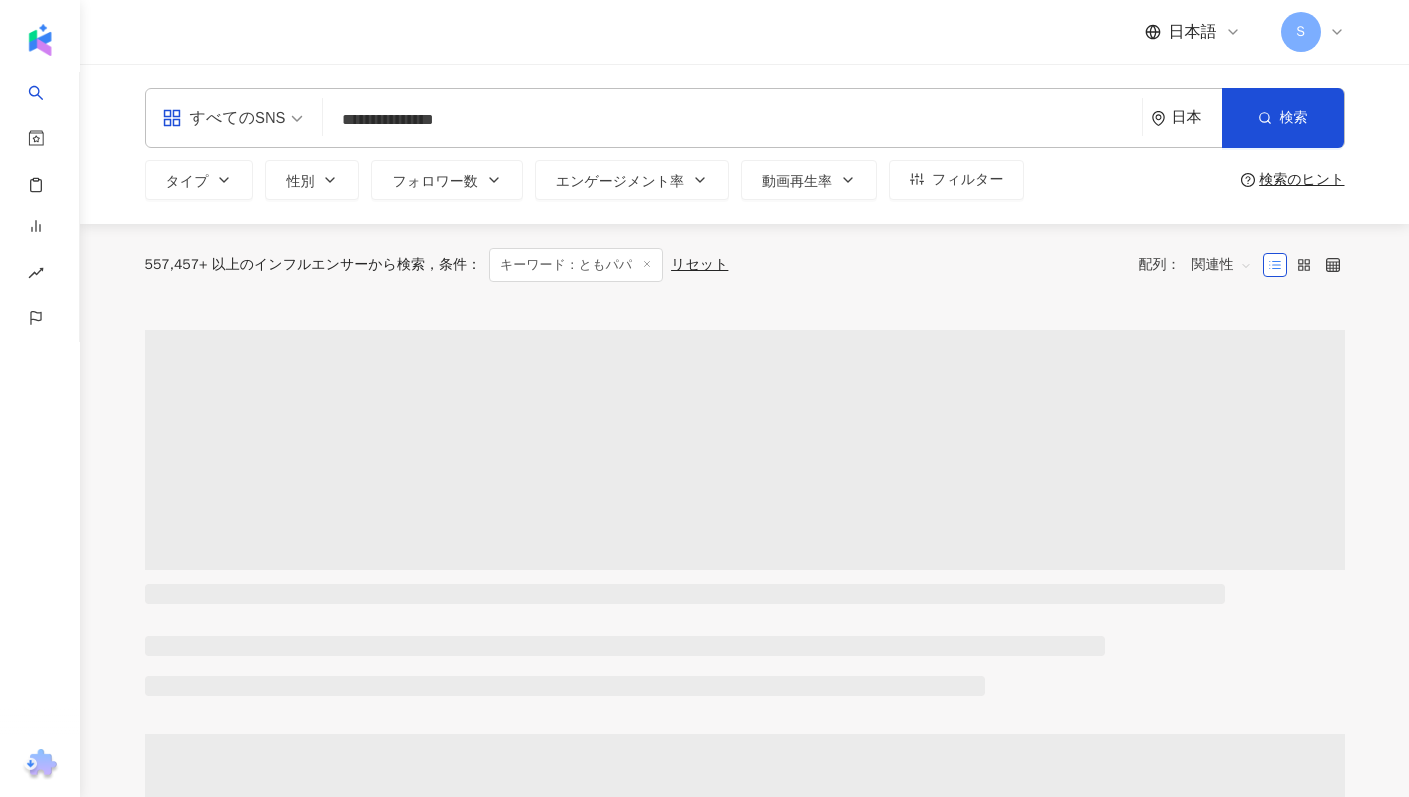 type on "**********" 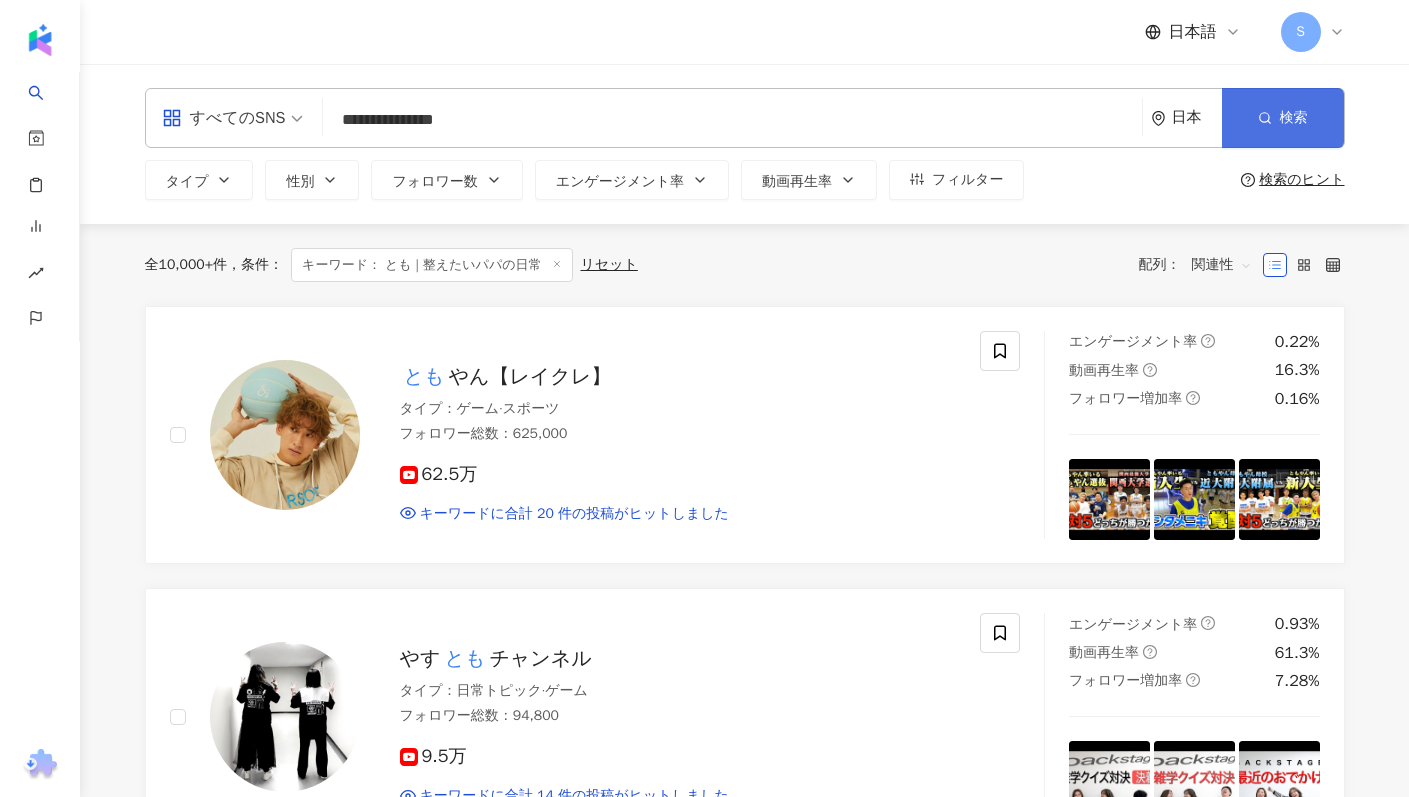 click on "検索" at bounding box center [1283, 118] 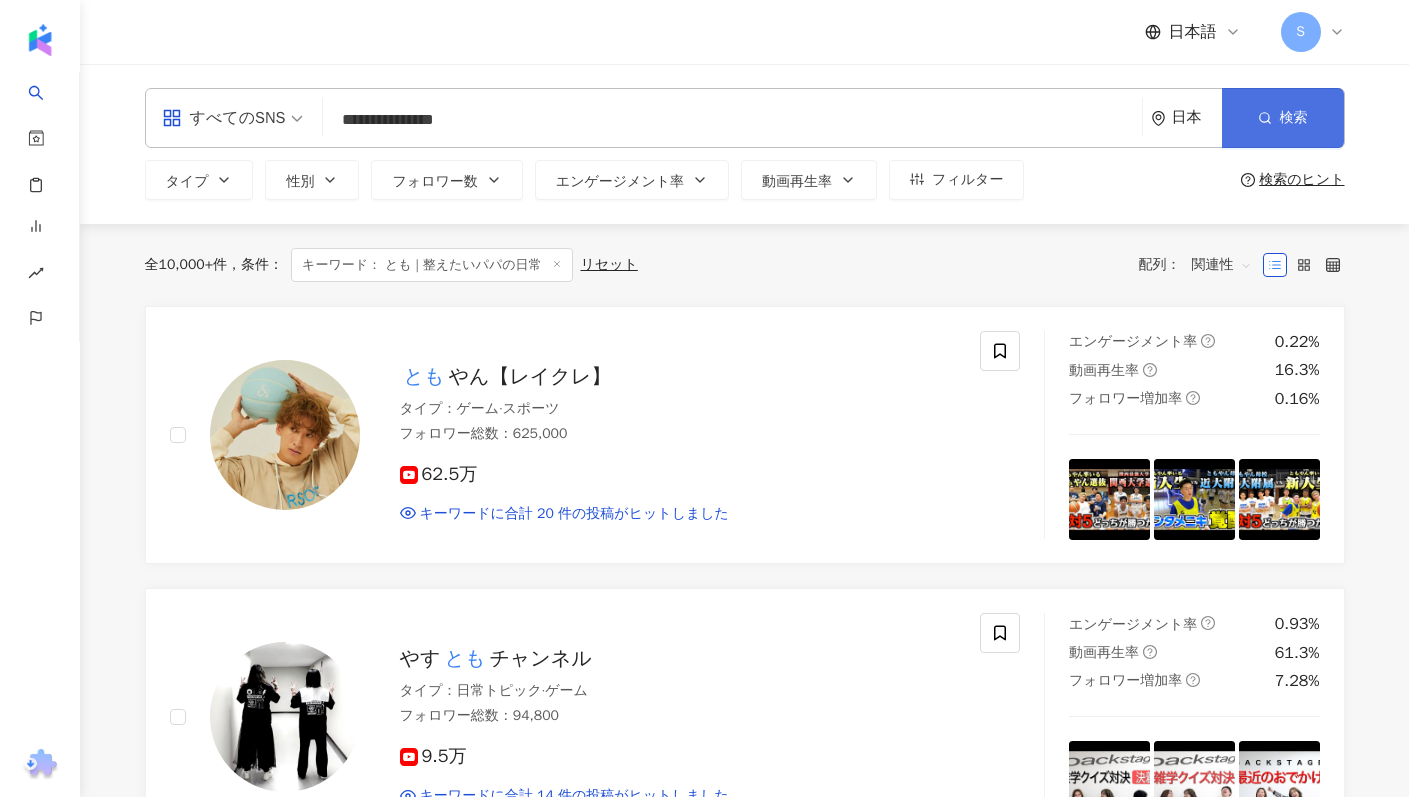 click on "検索" at bounding box center (1294, 118) 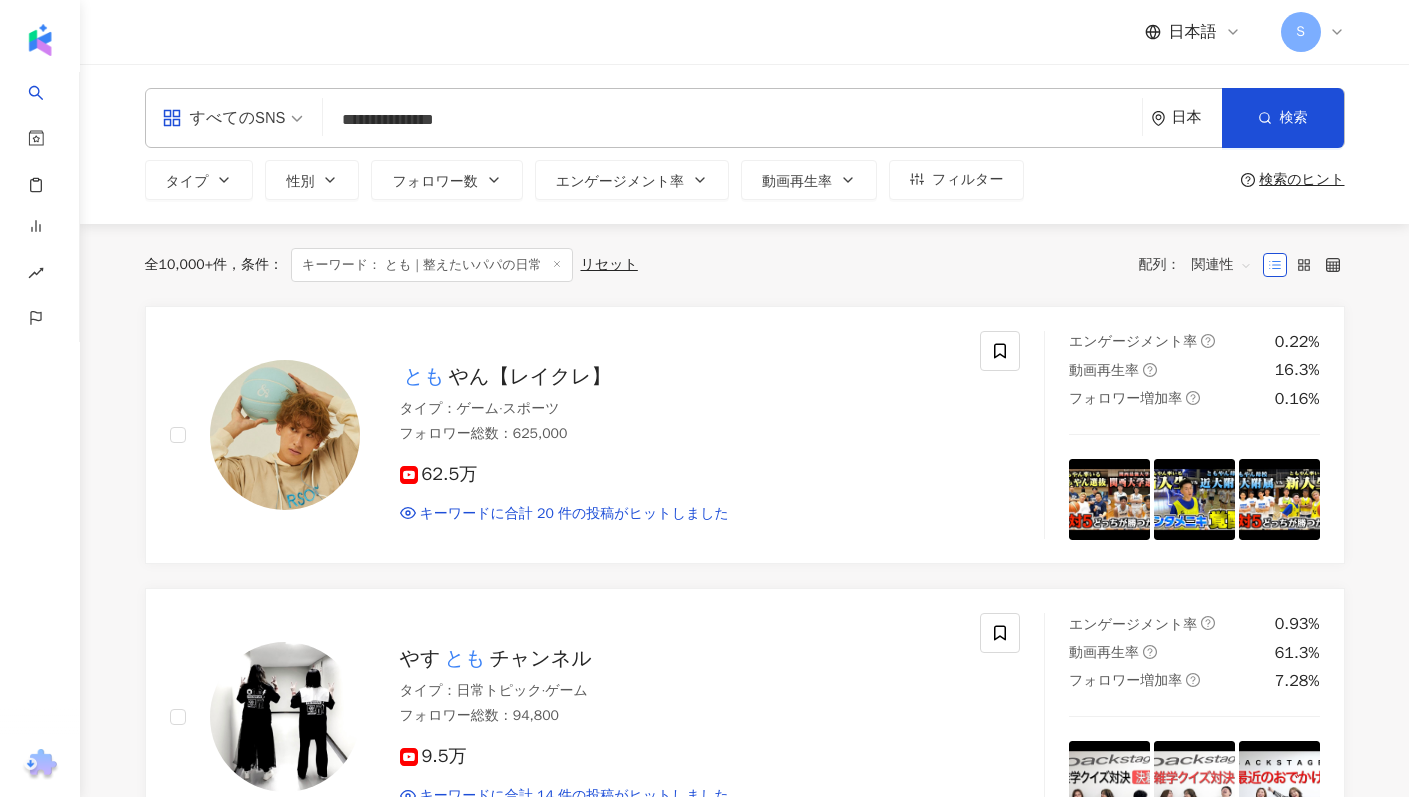 click on "**********" at bounding box center [732, 120] 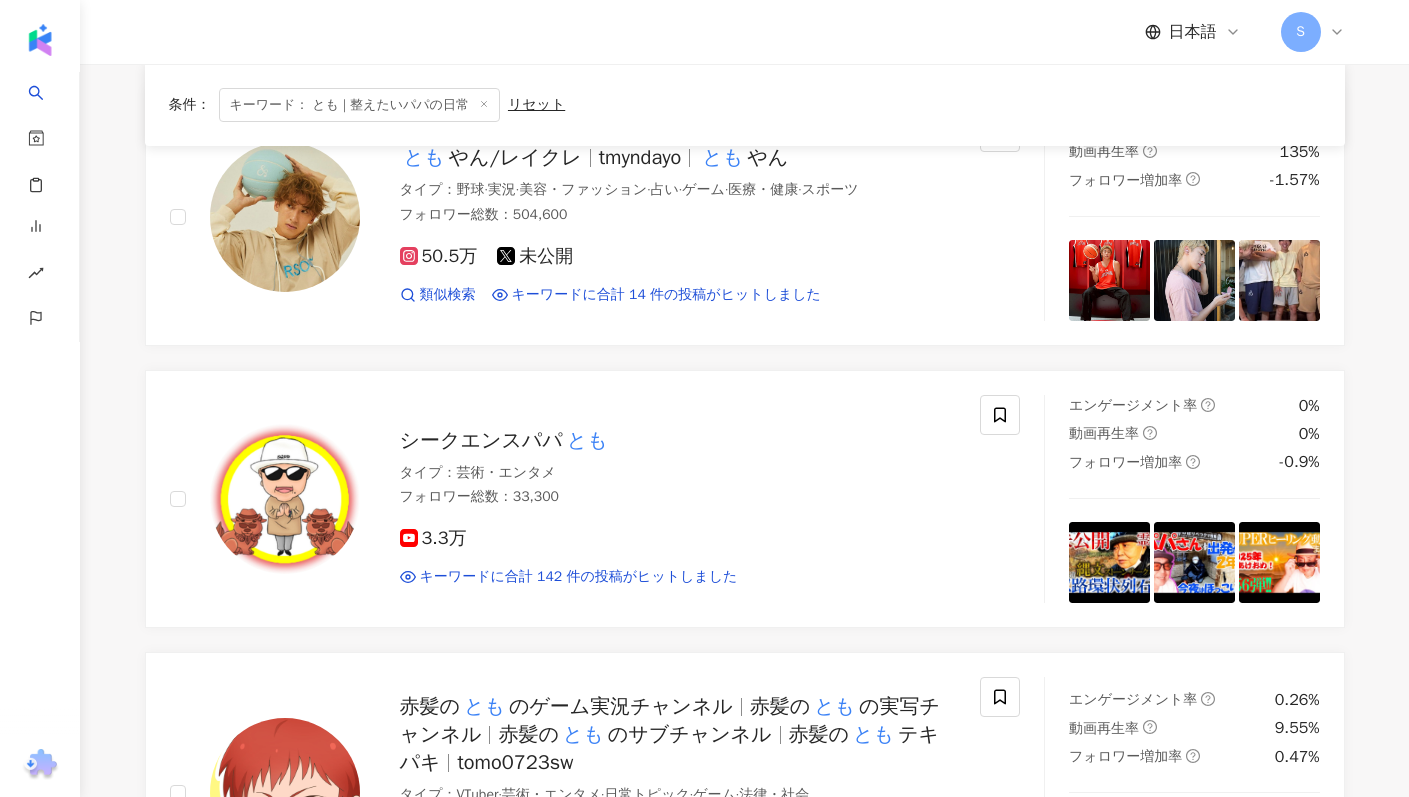 scroll, scrollTop: 0, scrollLeft: 0, axis: both 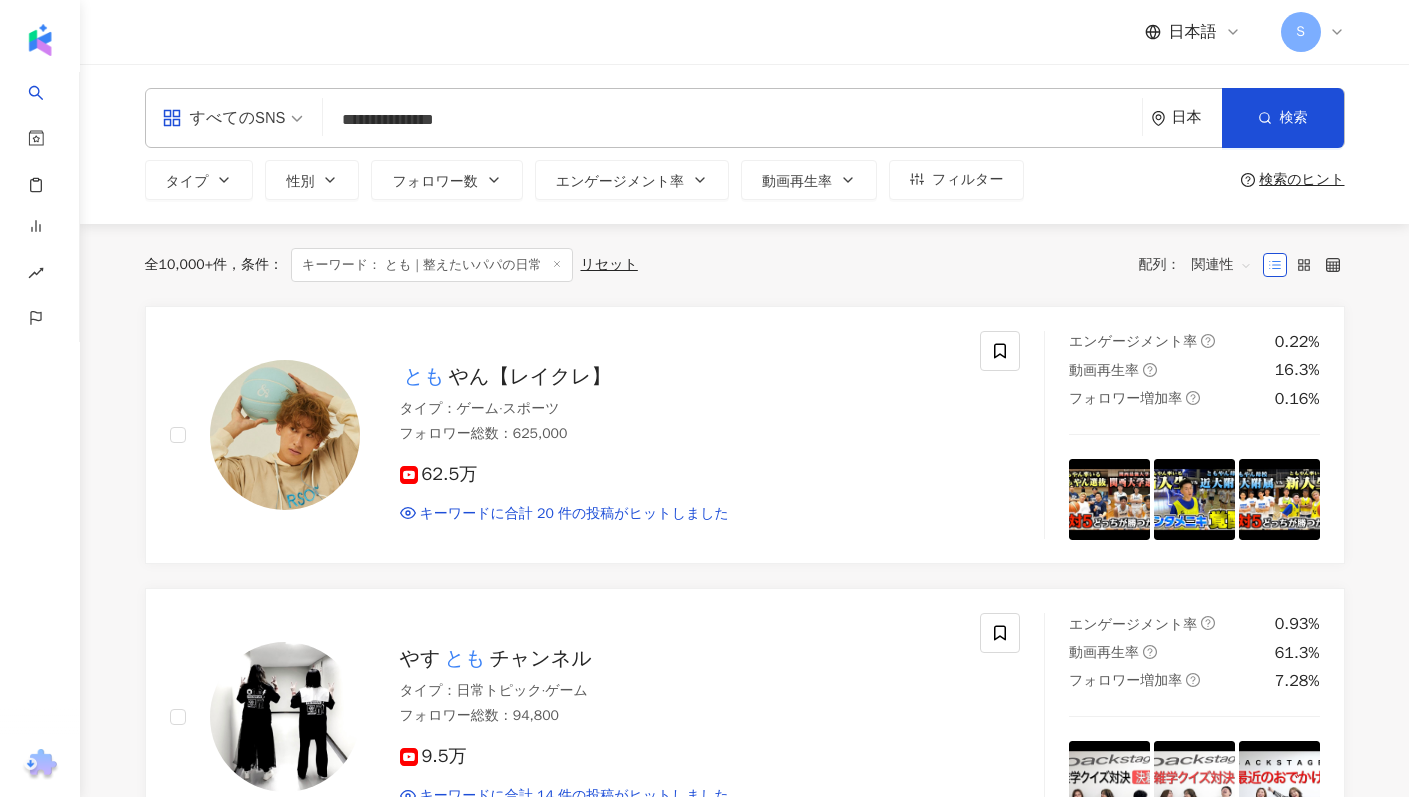 click on "**********" at bounding box center [732, 120] 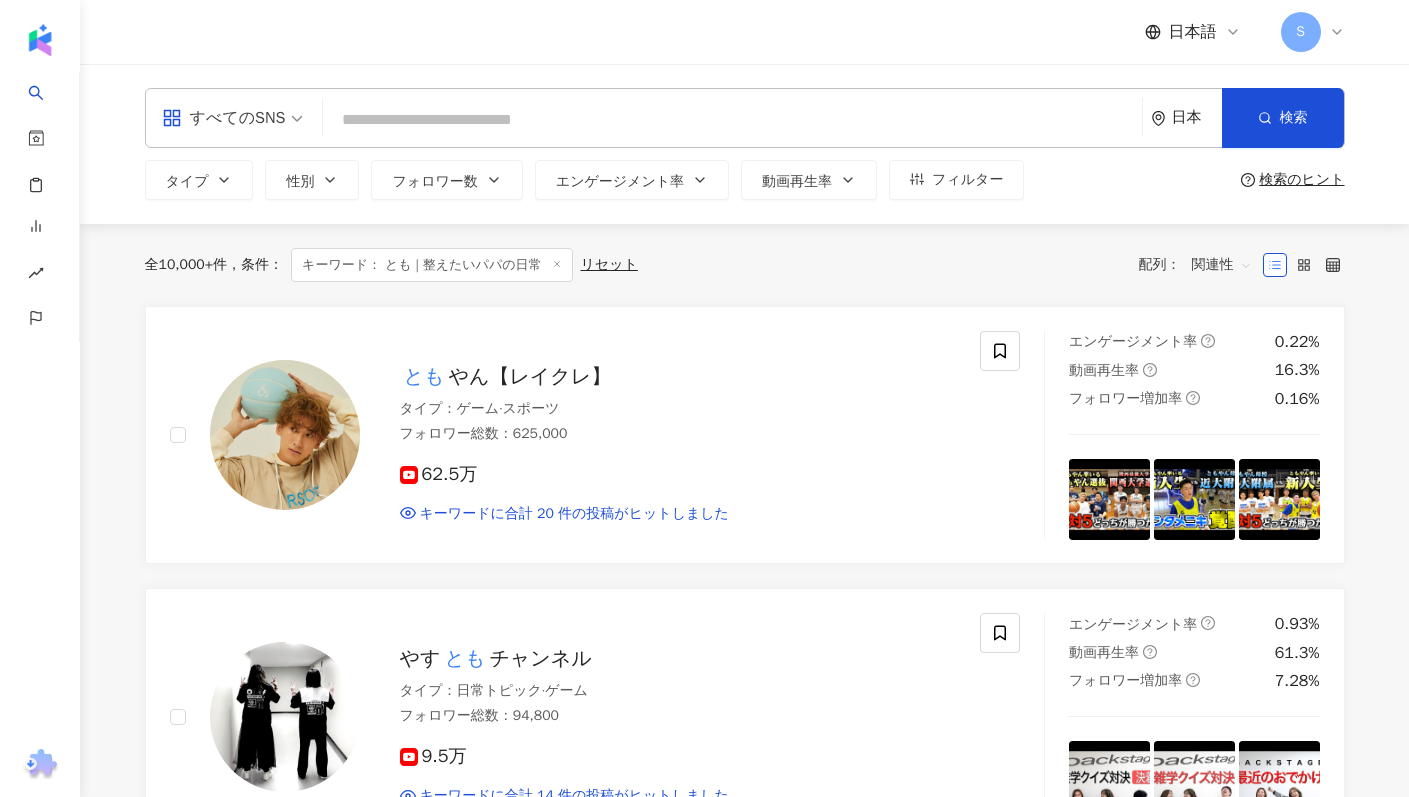 paste on "**********" 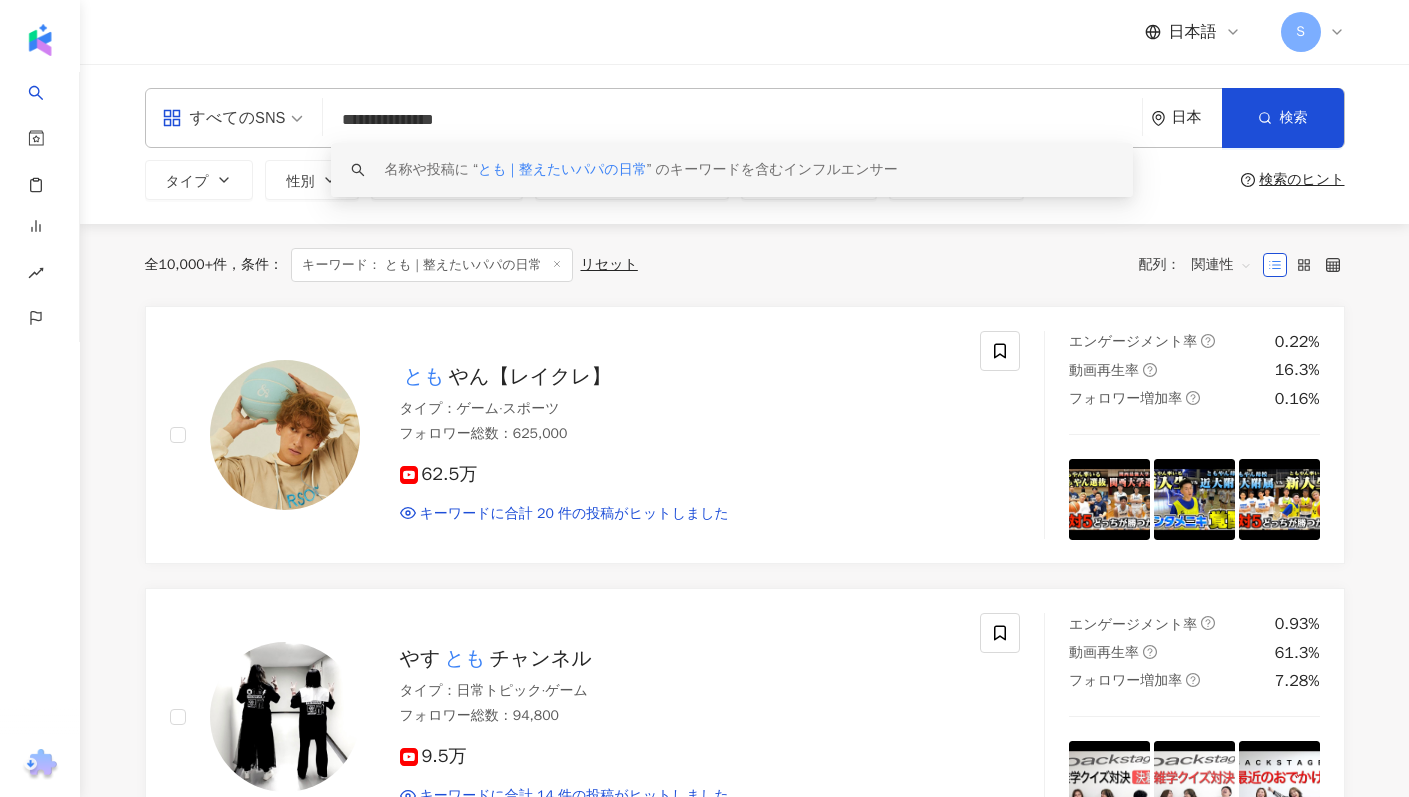 click on "とも | 整えたいパパの日常" at bounding box center (562, 169) 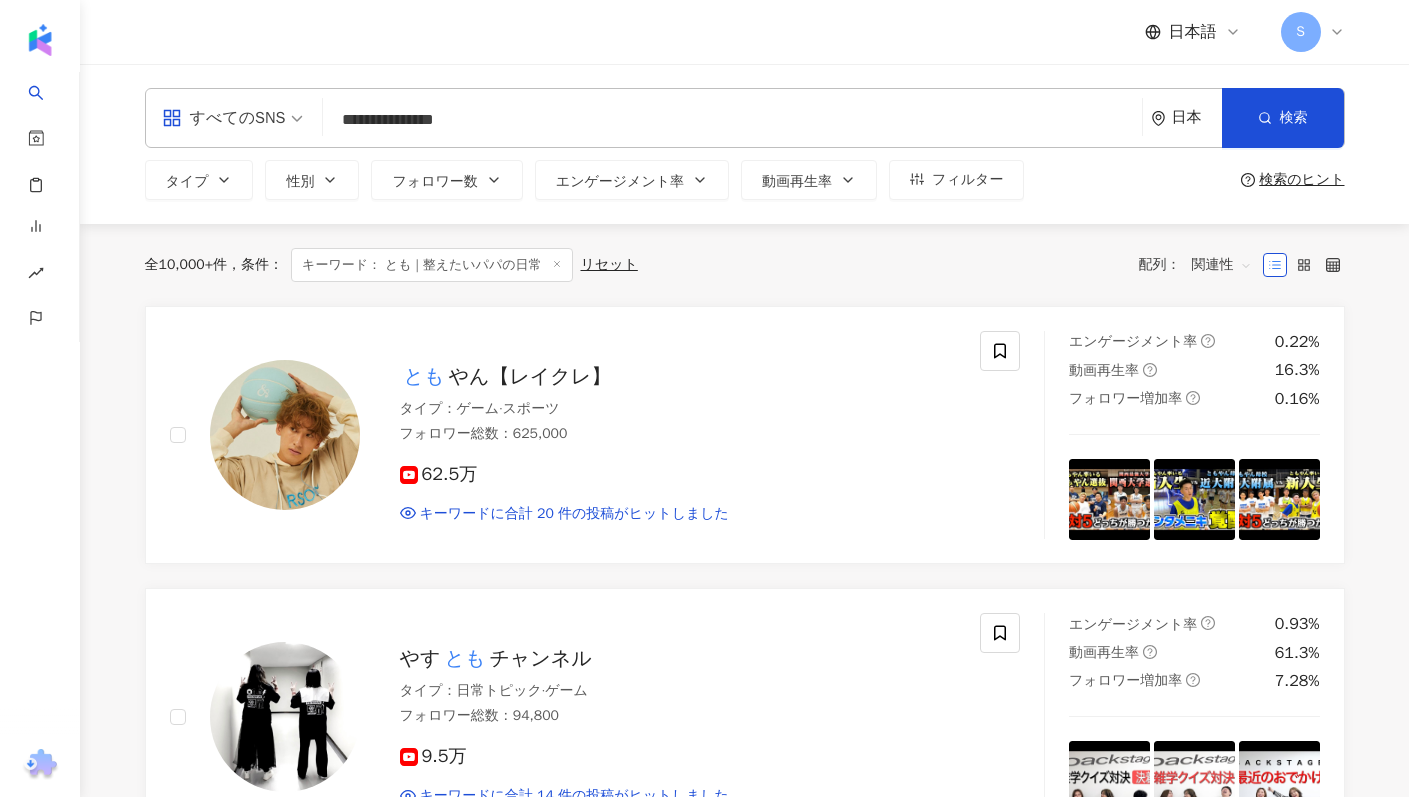 click on "**********" at bounding box center (745, 144) 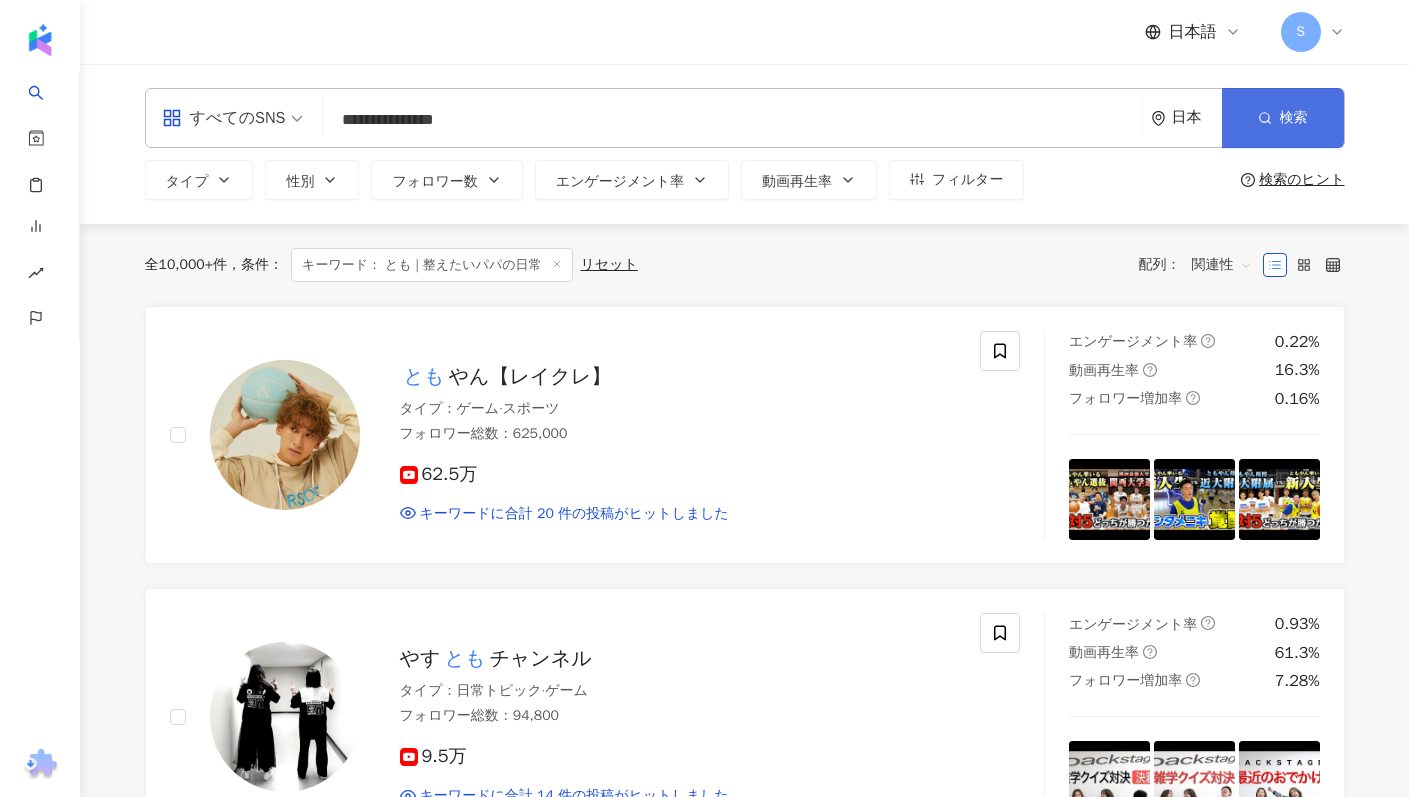 click on "検索" at bounding box center (1283, 118) 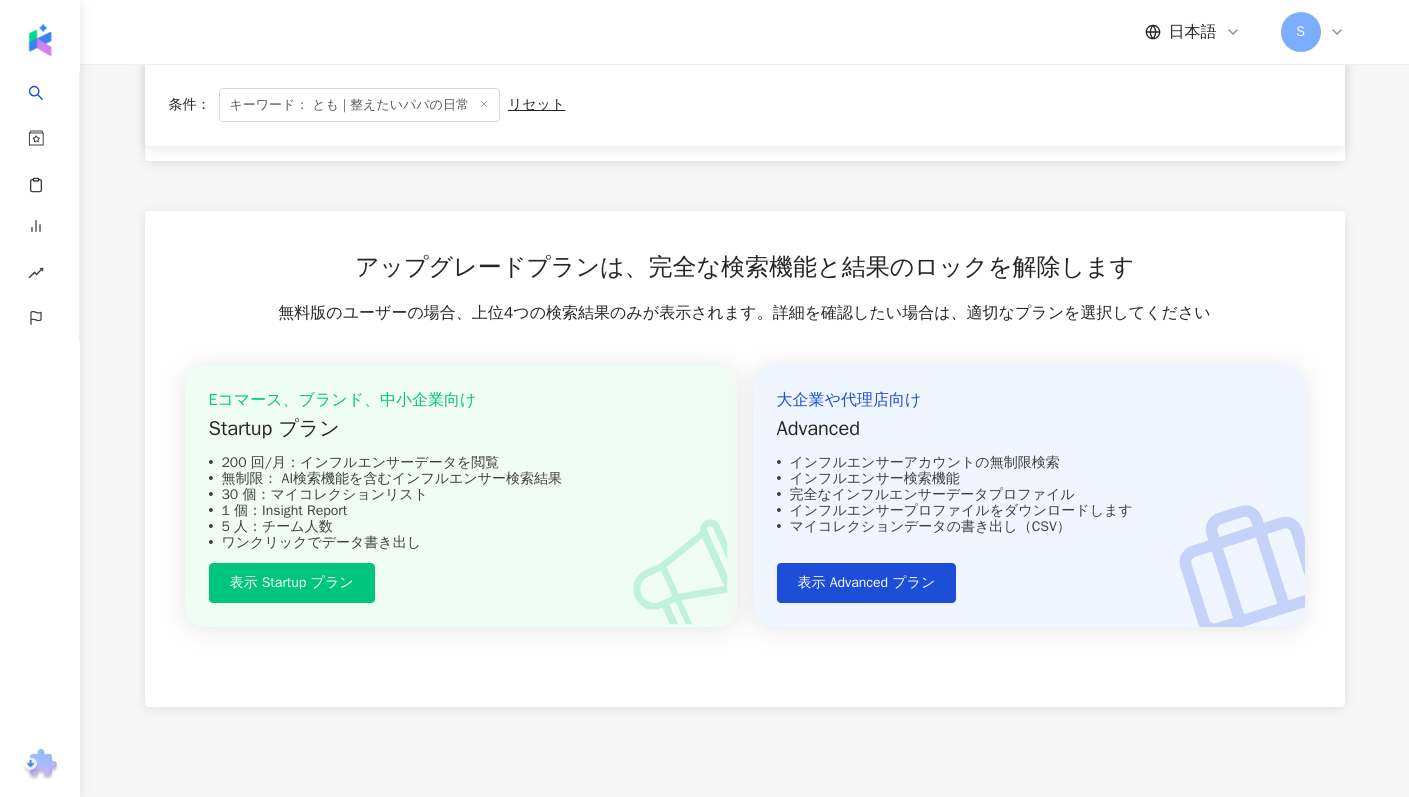 scroll, scrollTop: 3722, scrollLeft: 0, axis: vertical 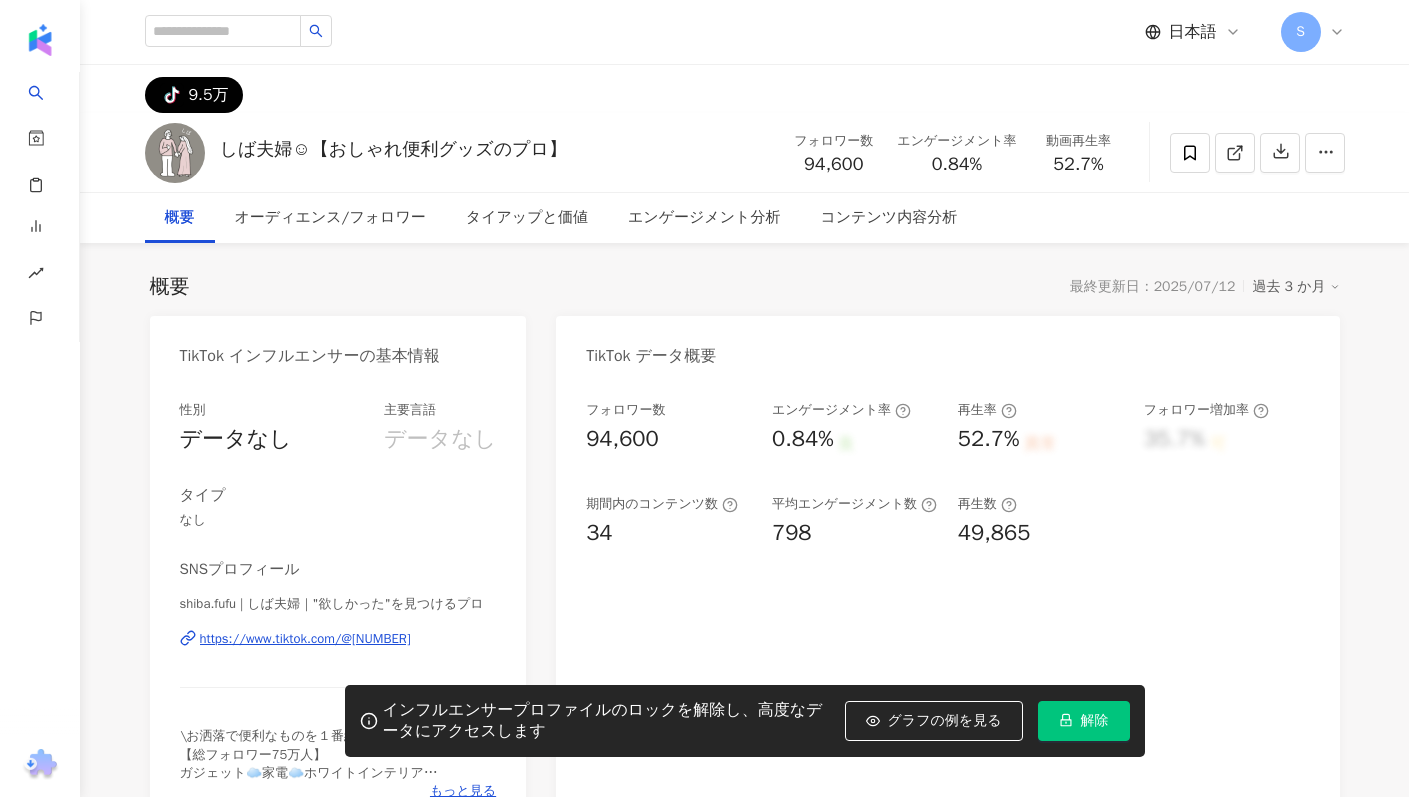 click on "しば夫婦☺︎【おしゃれ便利グッズのプロ】" at bounding box center (393, 149) 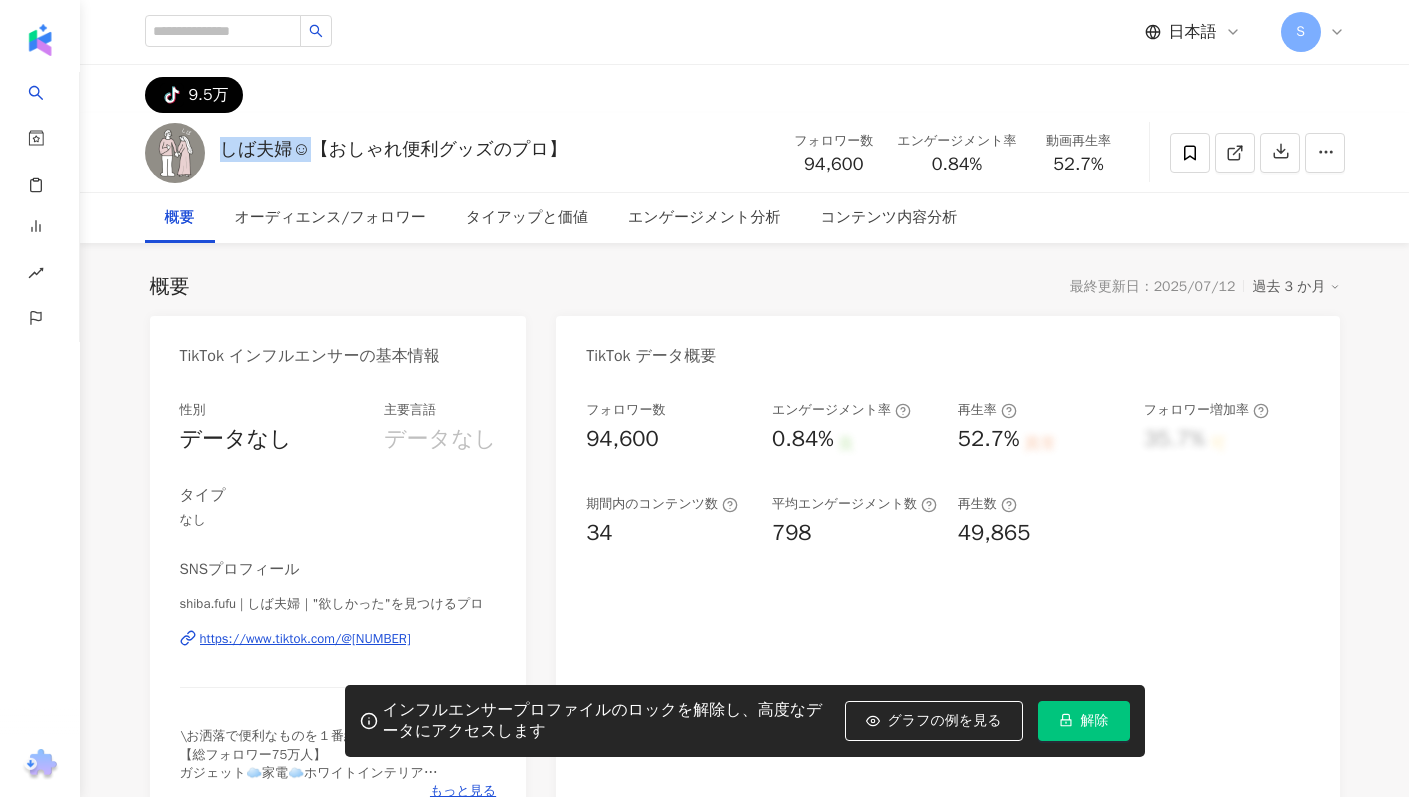 drag, startPoint x: 308, startPoint y: 151, endPoint x: 221, endPoint y: 150, distance: 87.005745 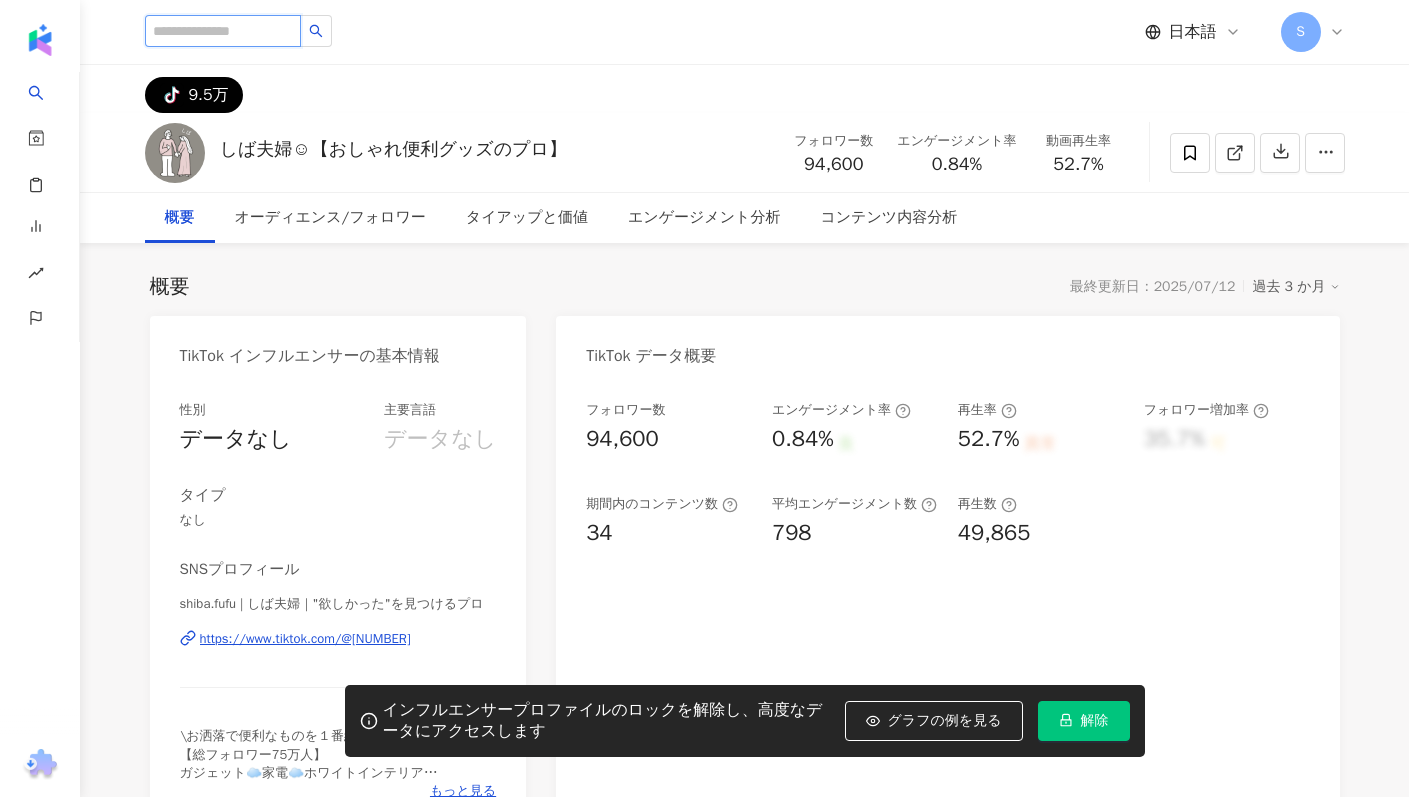 click at bounding box center [223, 31] 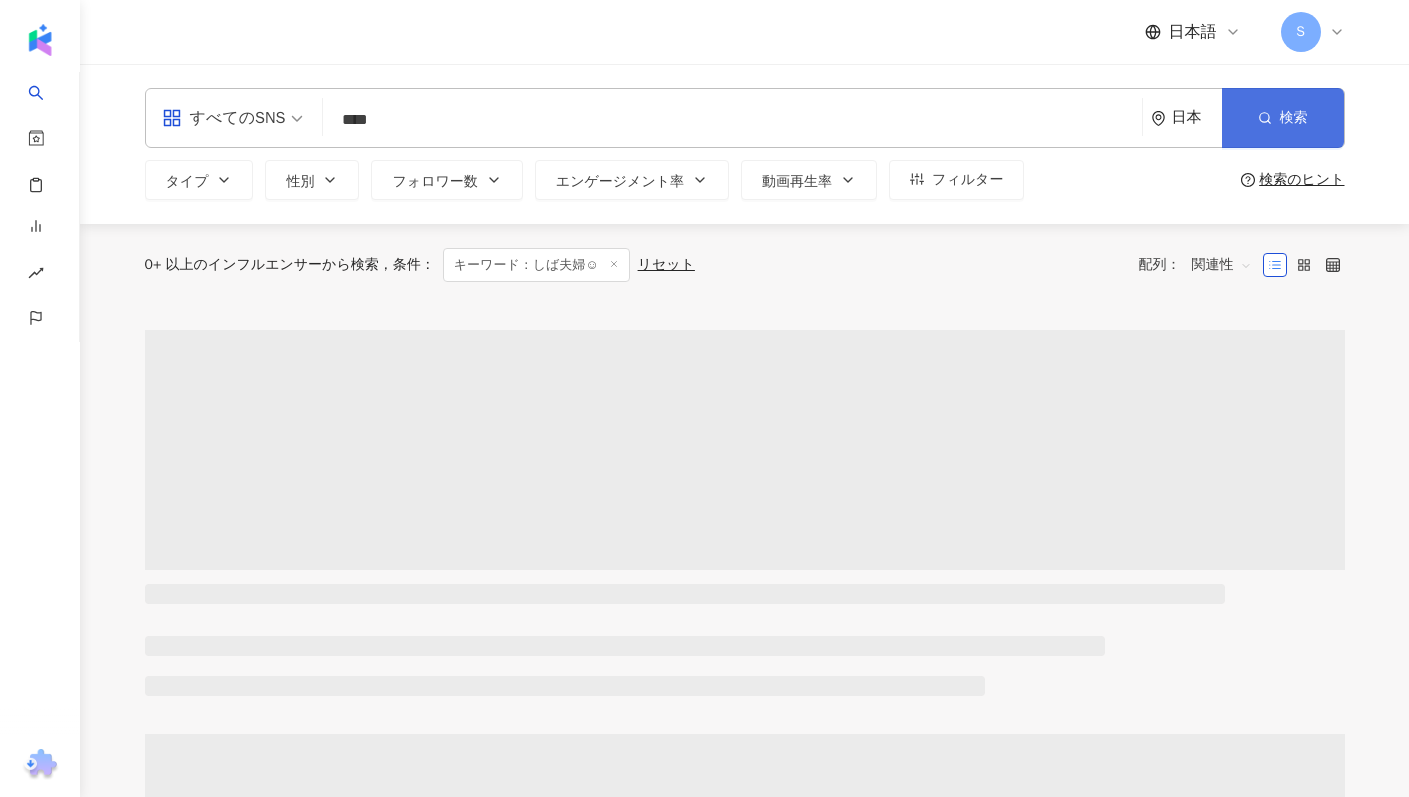 type on "****" 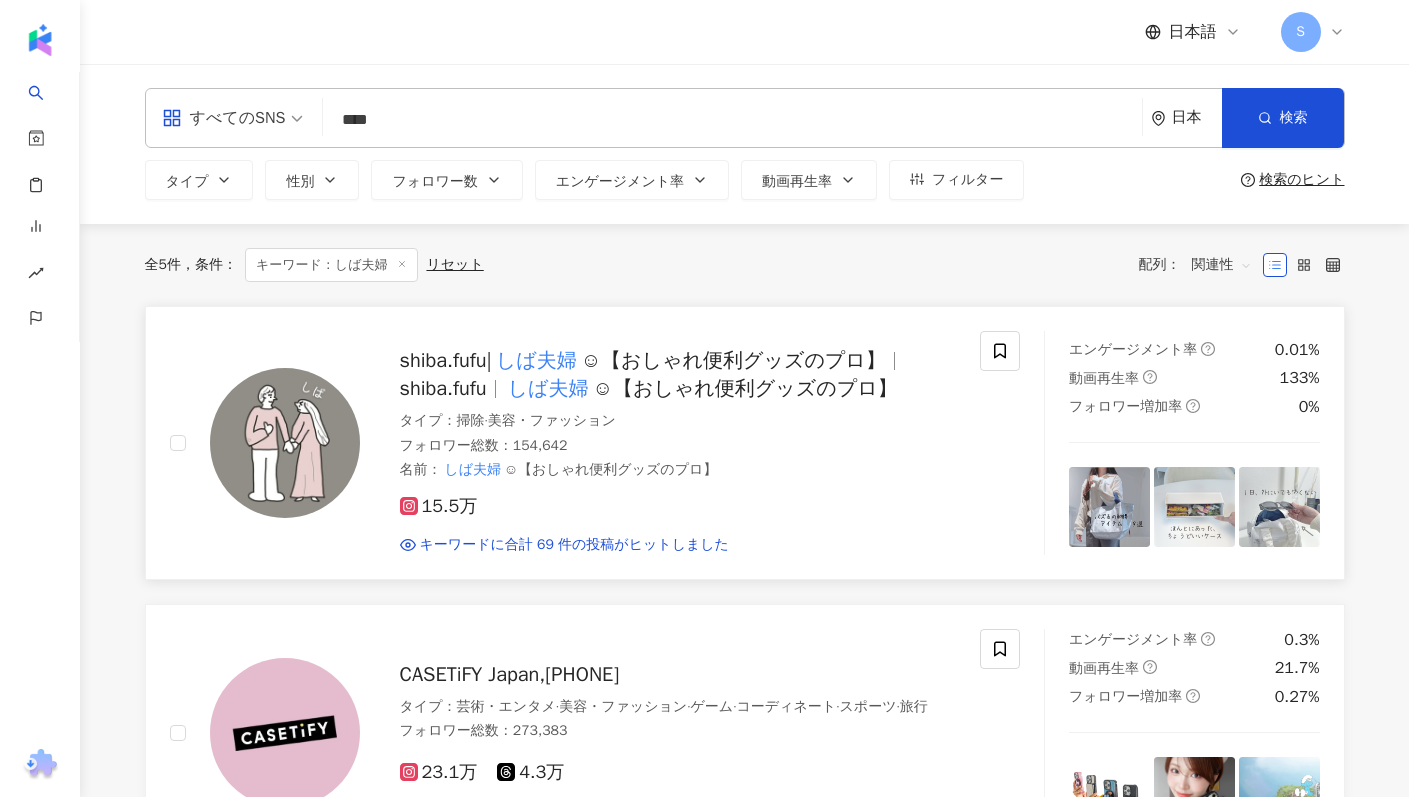 click on "shiba.fufu| しば夫婦 ☺︎【おしゃれ便利グッズのプロ】 shiba.fufu しば夫婦 ☺︎【おしゃれ便利グッズのプロ】 タイプ ： 掃除  ·  美容・ファッション フォロワー総数 ： 154,642 名前 ： しば夫婦 ☺︎【おしゃれ便利グッズのプロ】 15.5万 キーワードに合計 69 件の投稿がヒットしました" at bounding box center [658, 443] 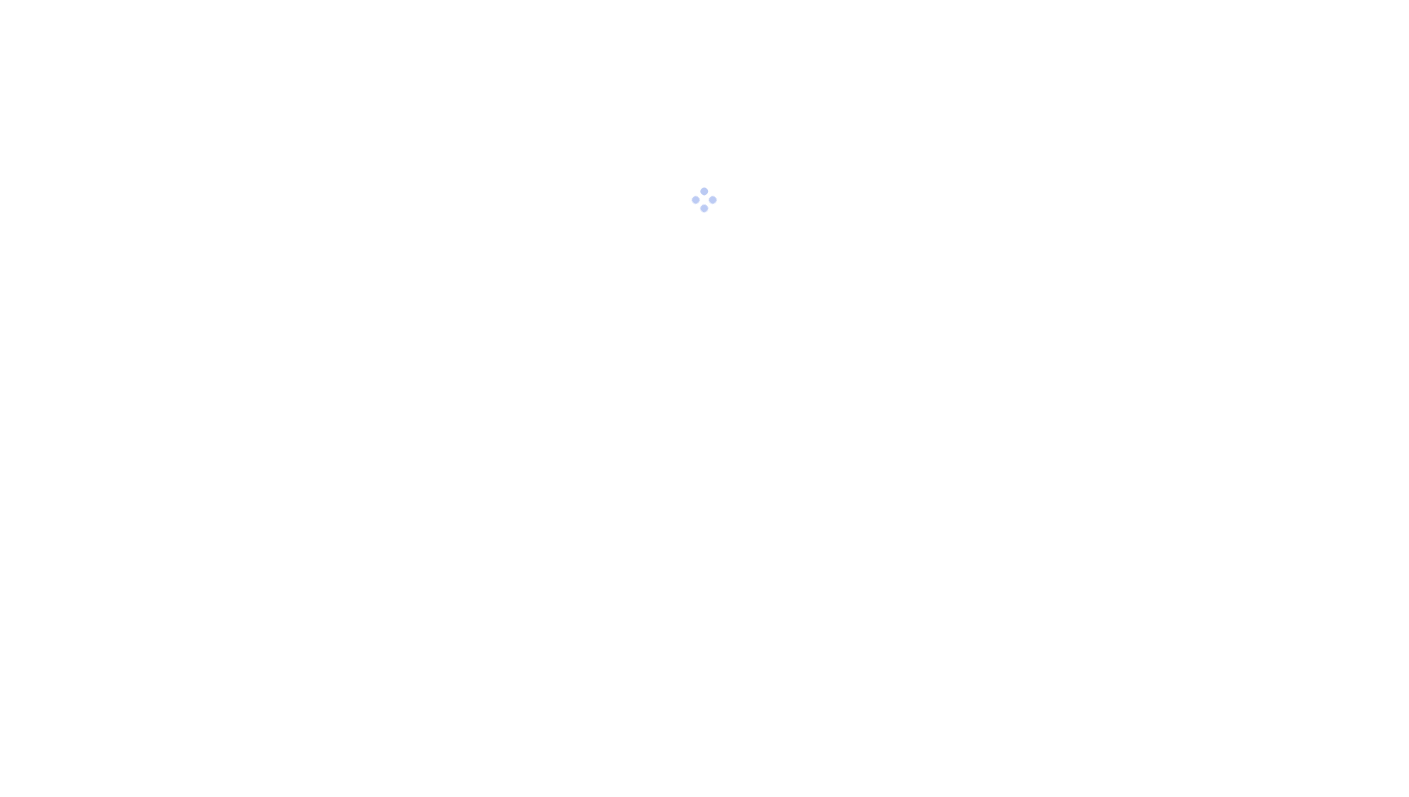 scroll, scrollTop: 0, scrollLeft: 0, axis: both 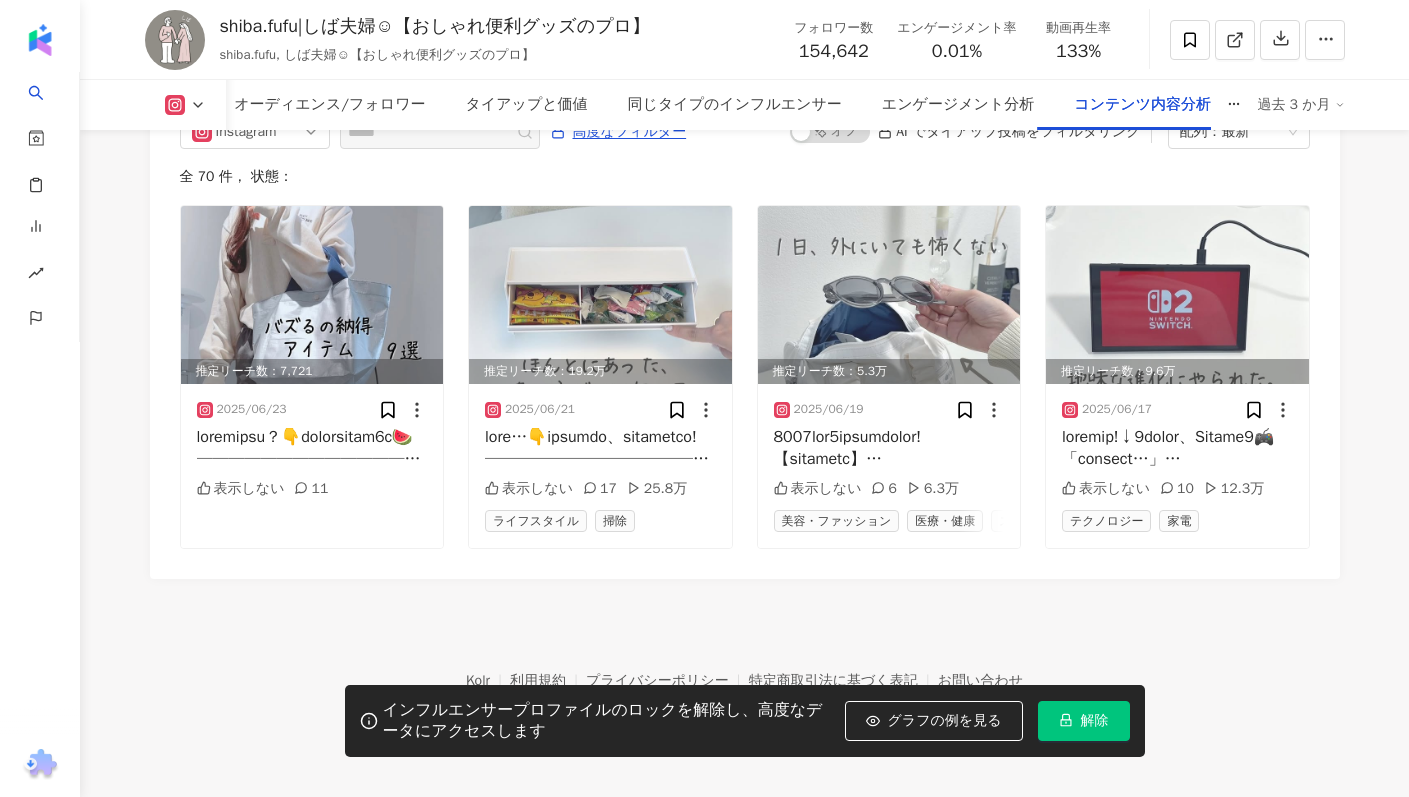 click on "推定リーチ数：7,721 2025/06/23 表示しない 11 推定リーチ数：19.2万 2025/06/21 表示しない 17 25.8万 ライフスタイル 掃除 推定リーチ数：5.3万 2025/06/19 表示しない 6 6.3万 美容・ファッション 医療・健康 スキンケア 推定リーチ数：9.6万 2025/06/17 表示しない 10 12.3万 テクノロジー 家電" at bounding box center (745, 377) 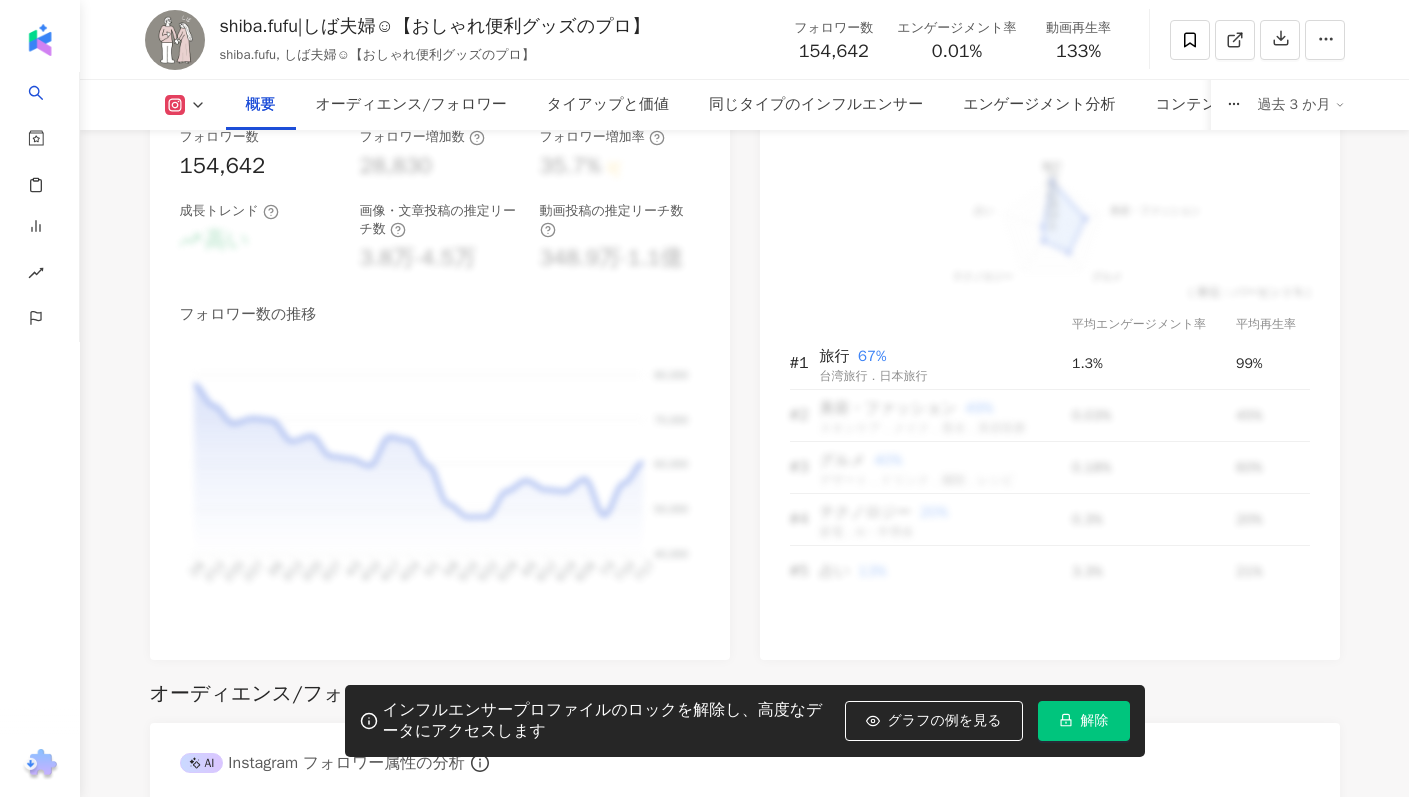 scroll, scrollTop: 1111, scrollLeft: 0, axis: vertical 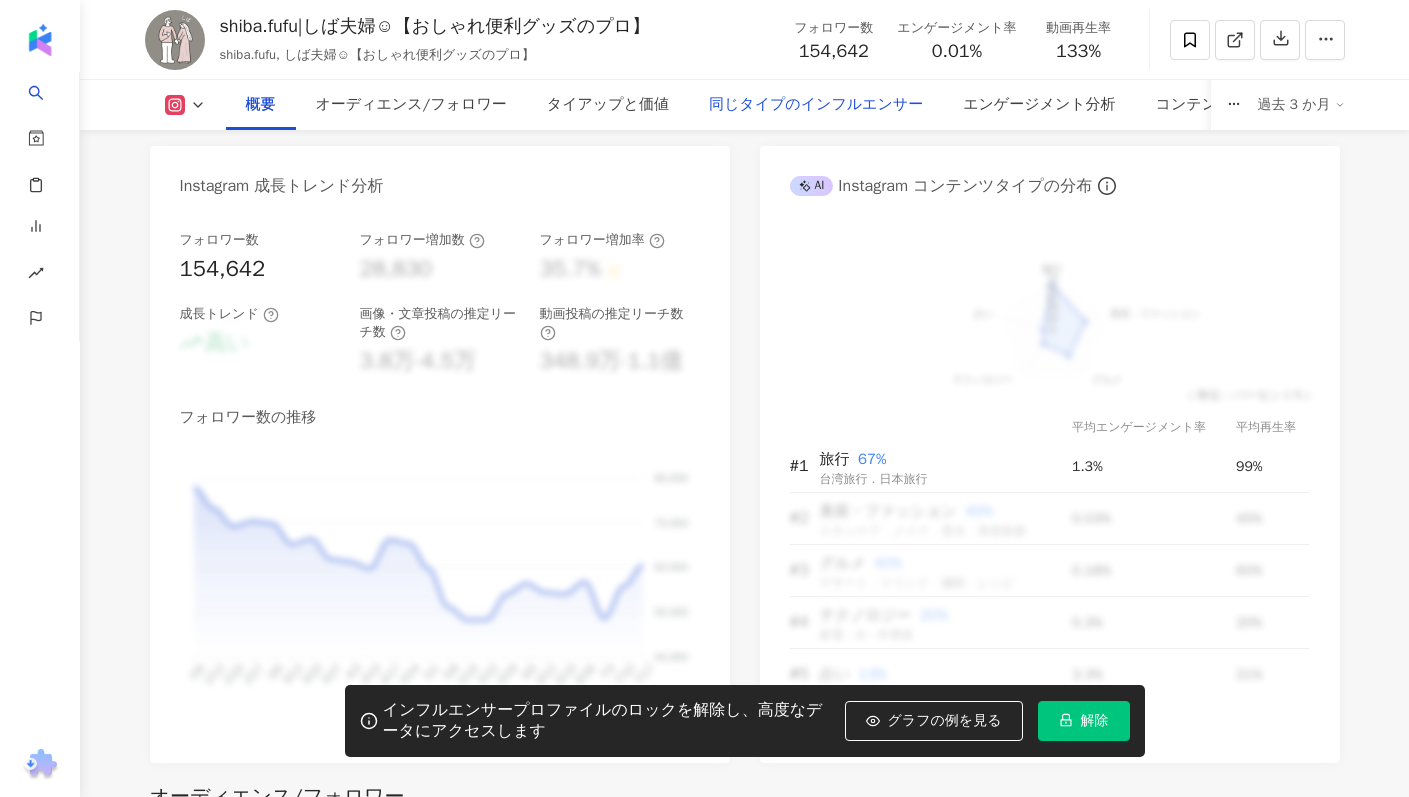 click on "同じタイプのインフルエンサー" at bounding box center (816, 105) 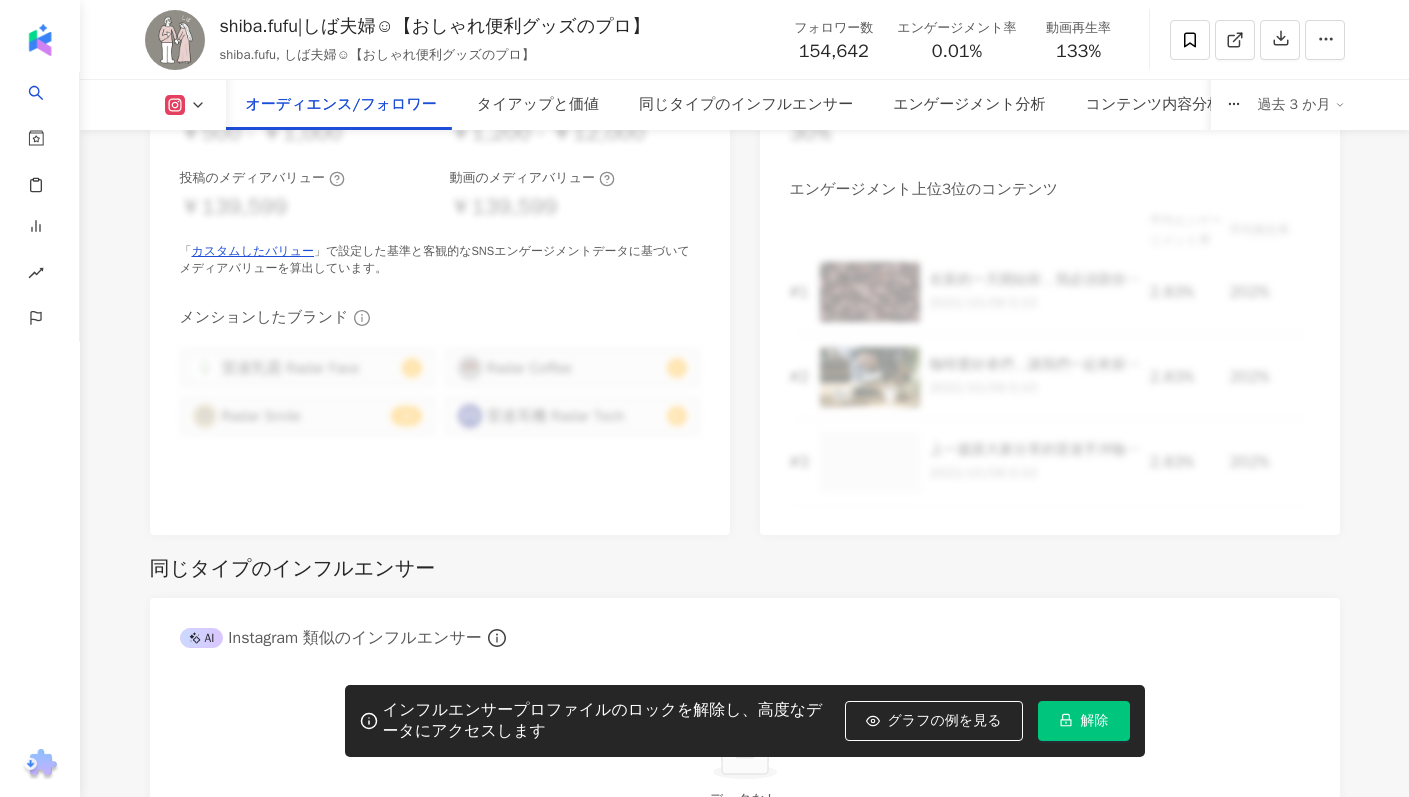 scroll, scrollTop: 2126, scrollLeft: 0, axis: vertical 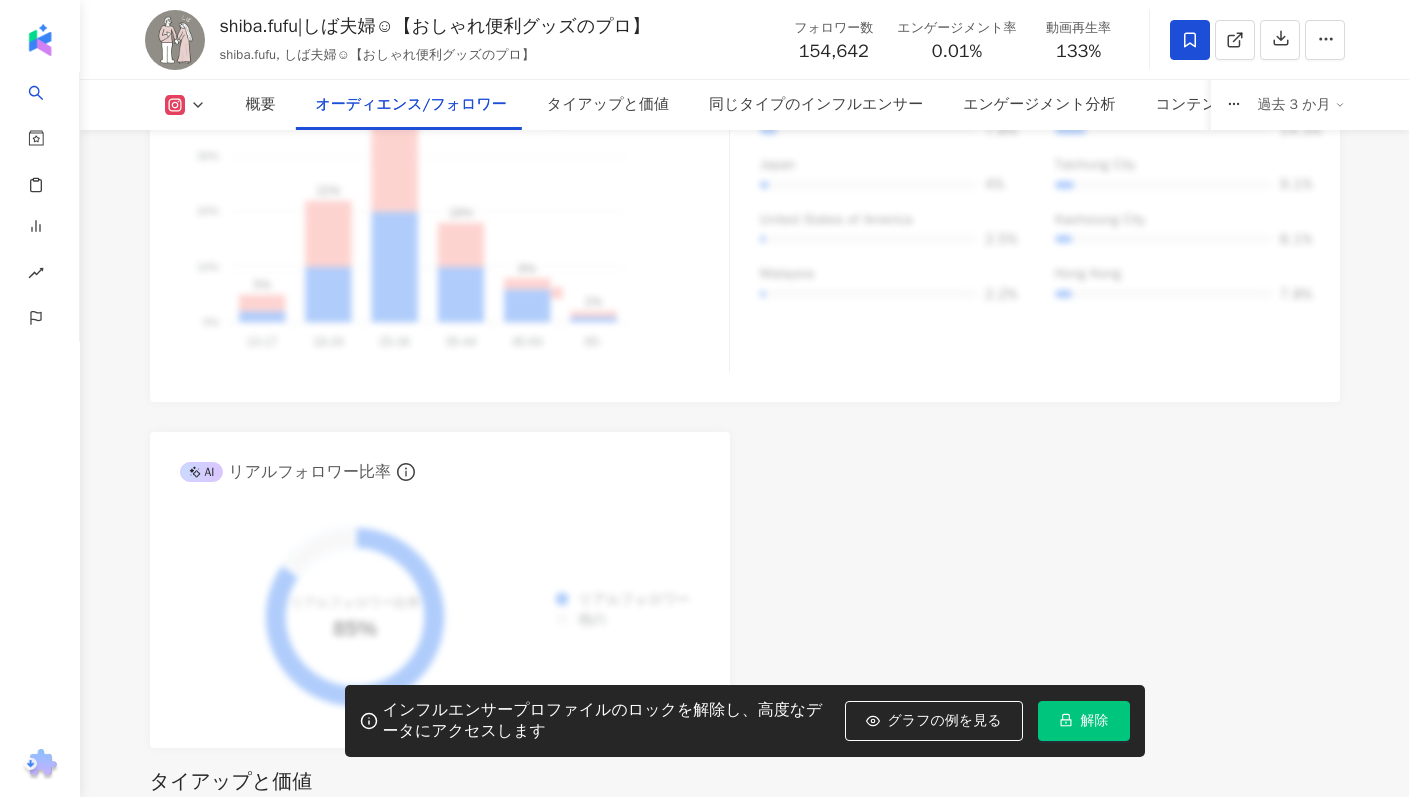 click at bounding box center [1190, 40] 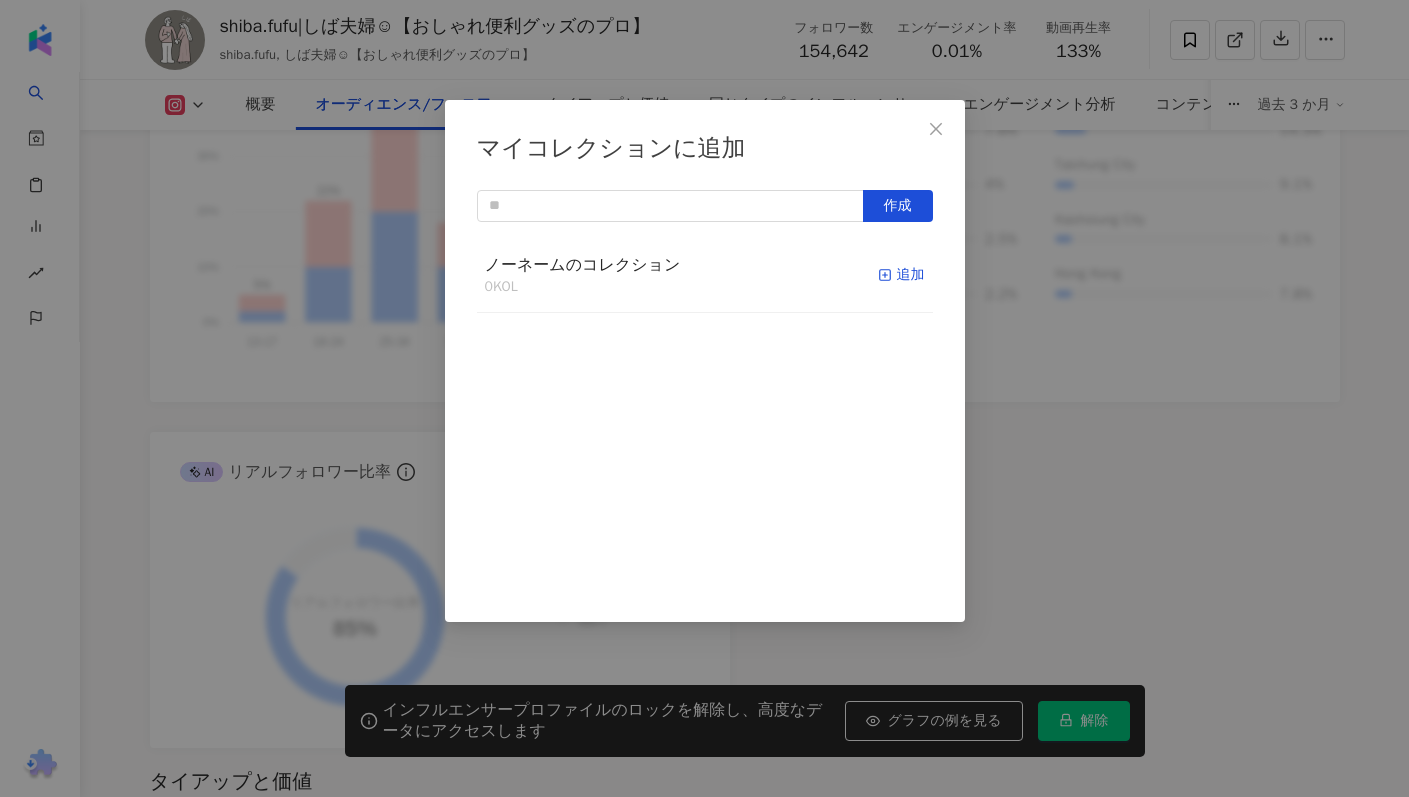 click on "追加" at bounding box center (901, 275) 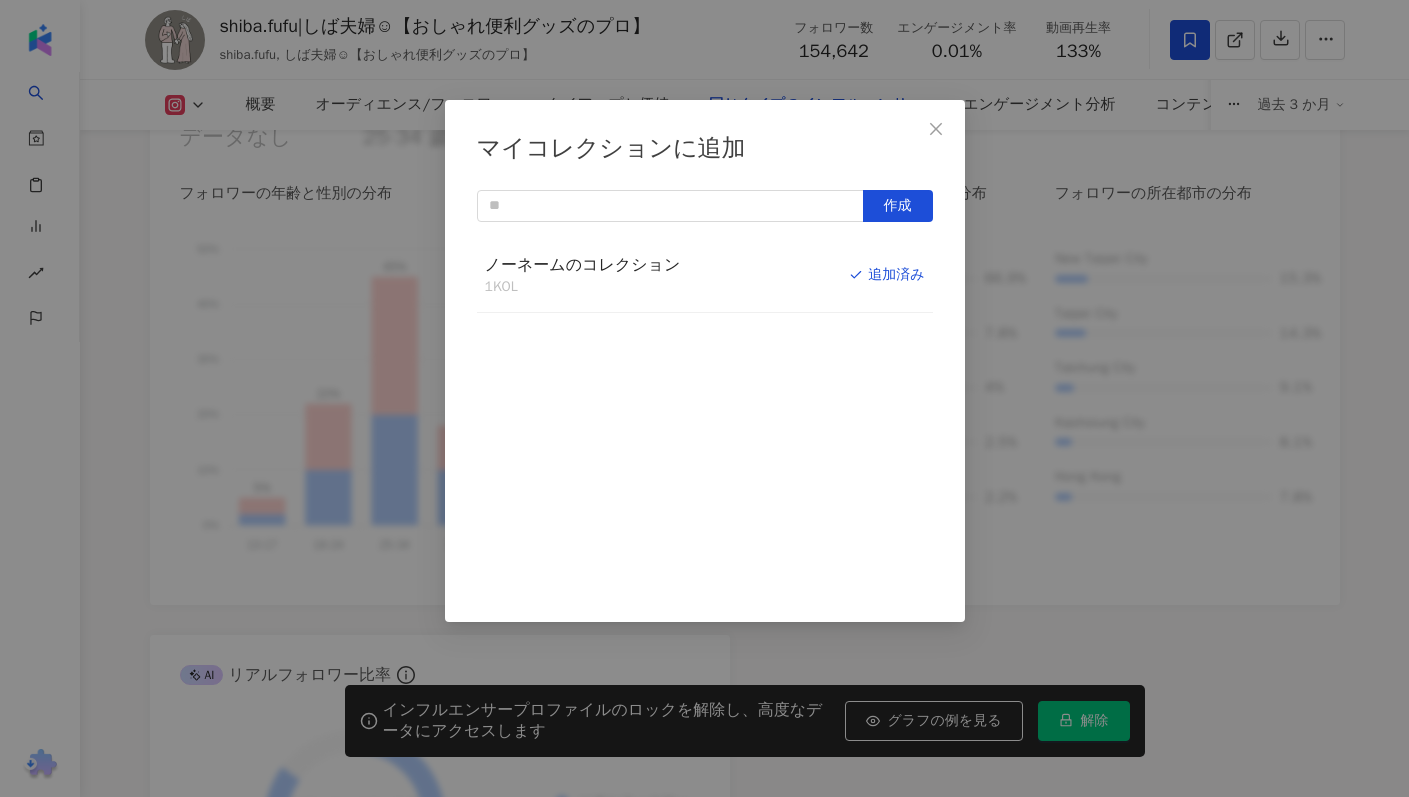 scroll, scrollTop: 3310, scrollLeft: 0, axis: vertical 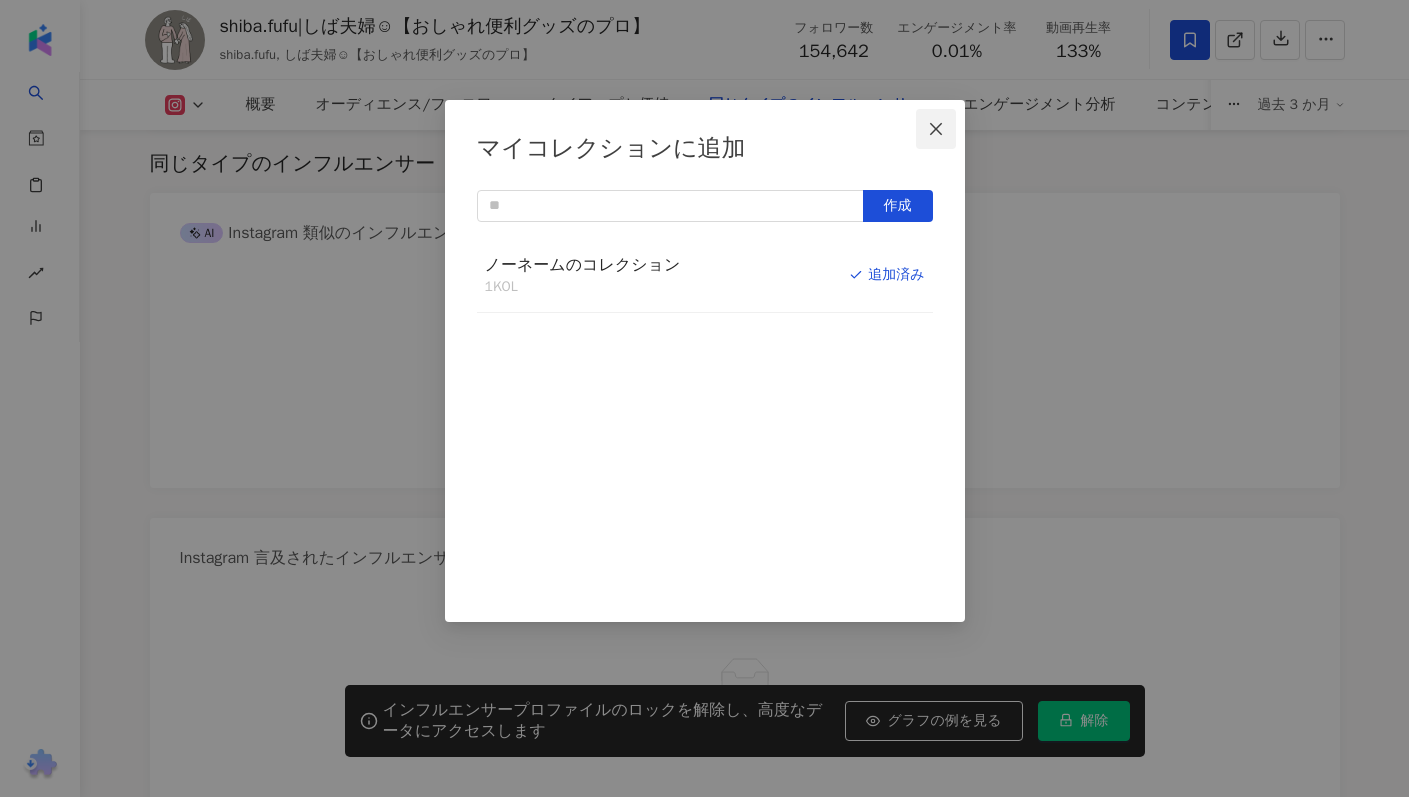 click at bounding box center [936, 129] 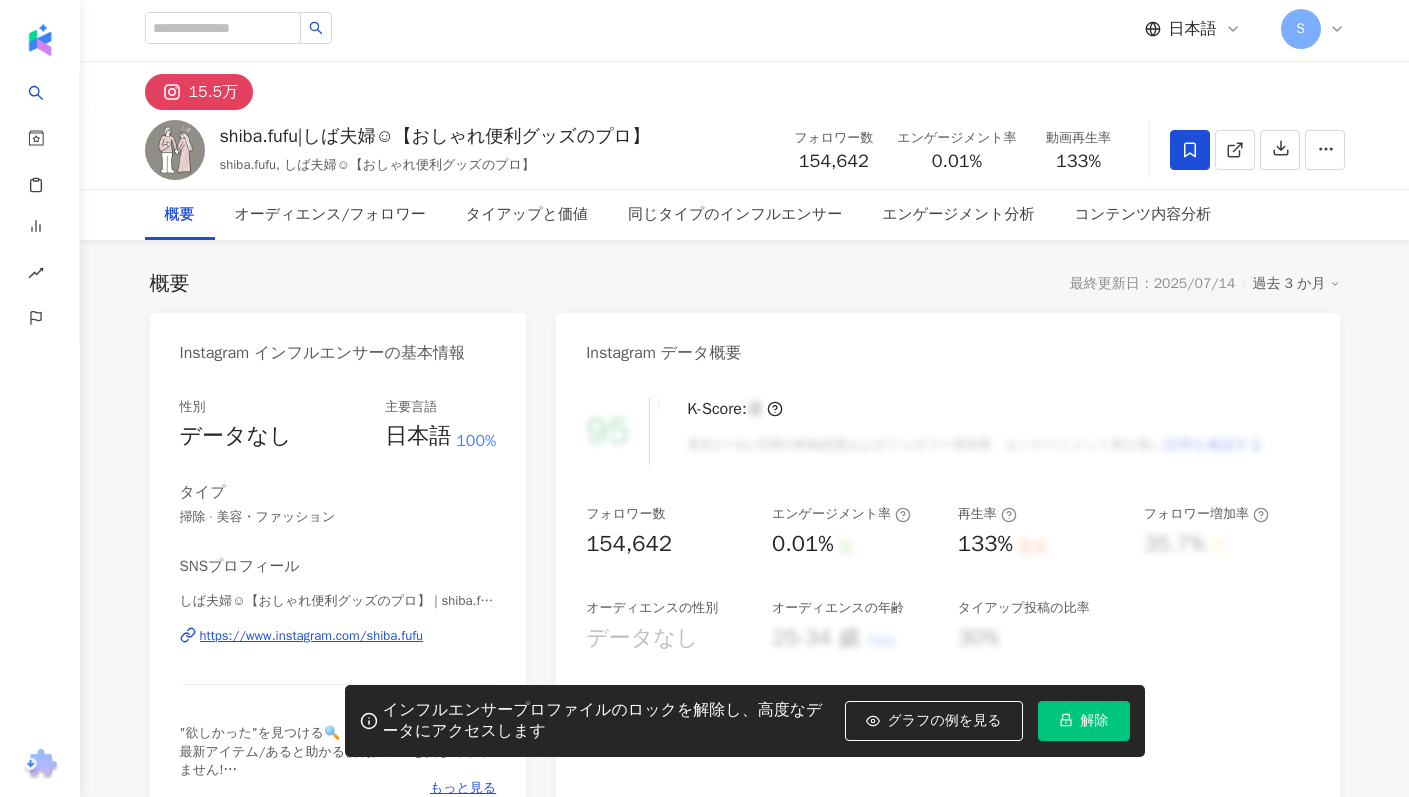 scroll, scrollTop: 0, scrollLeft: 0, axis: both 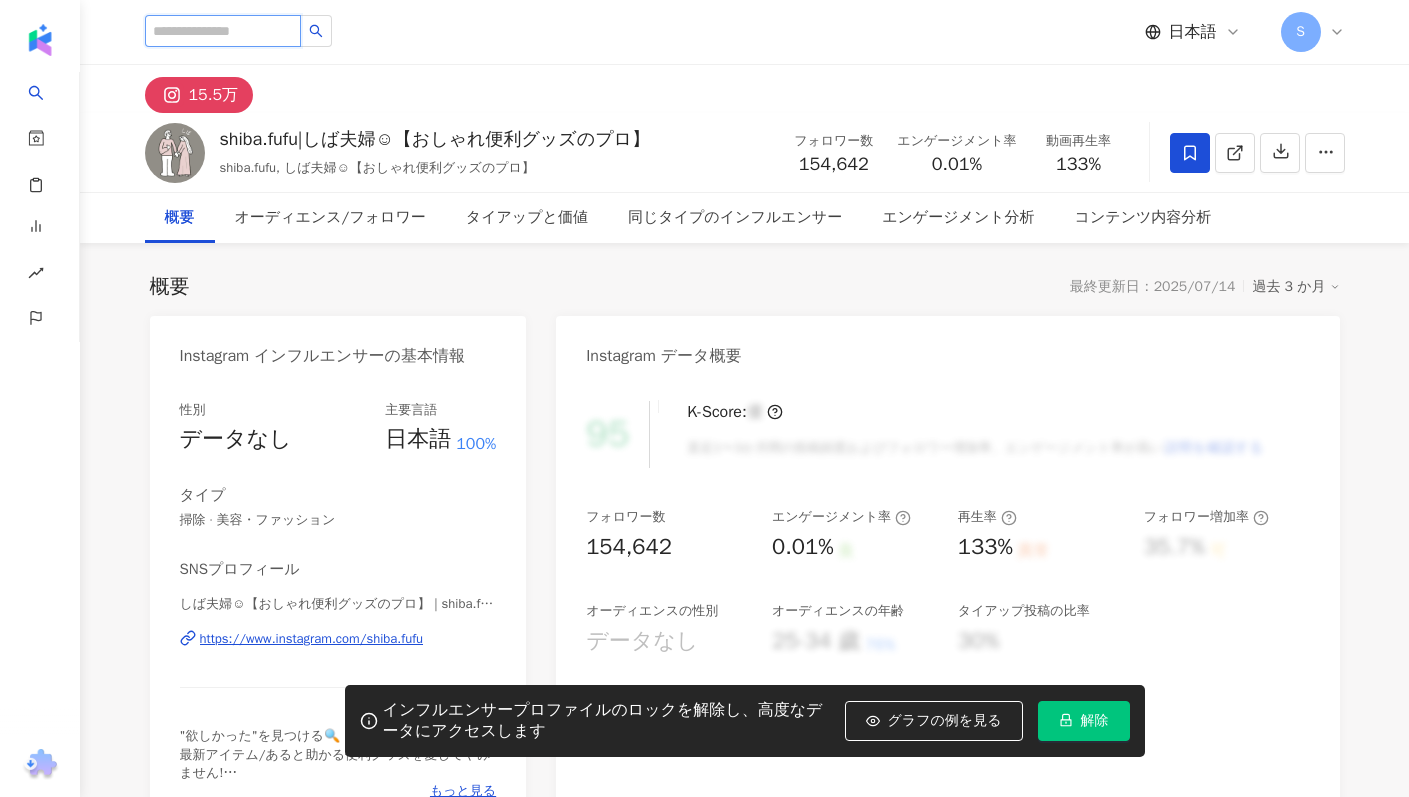 click at bounding box center [223, 31] 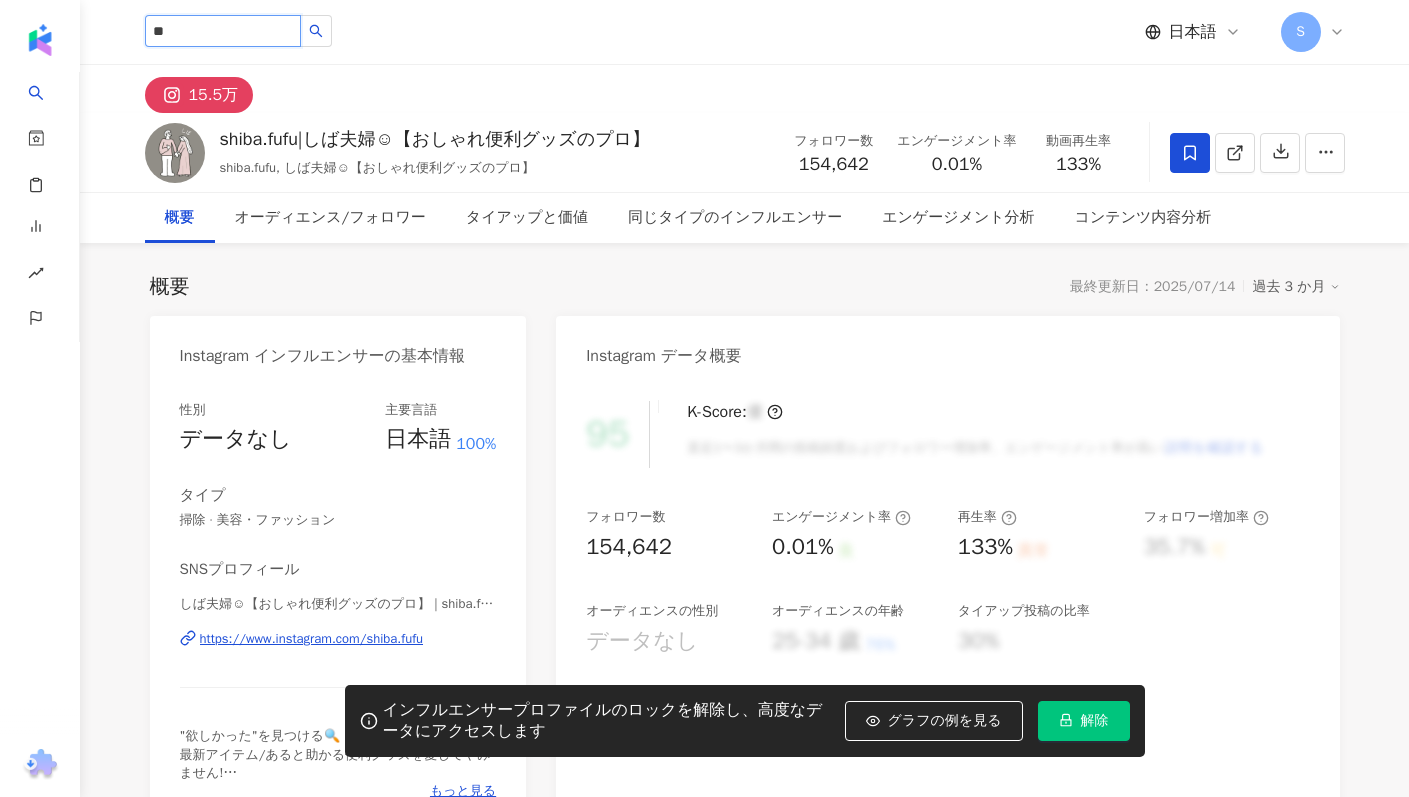 type on "*" 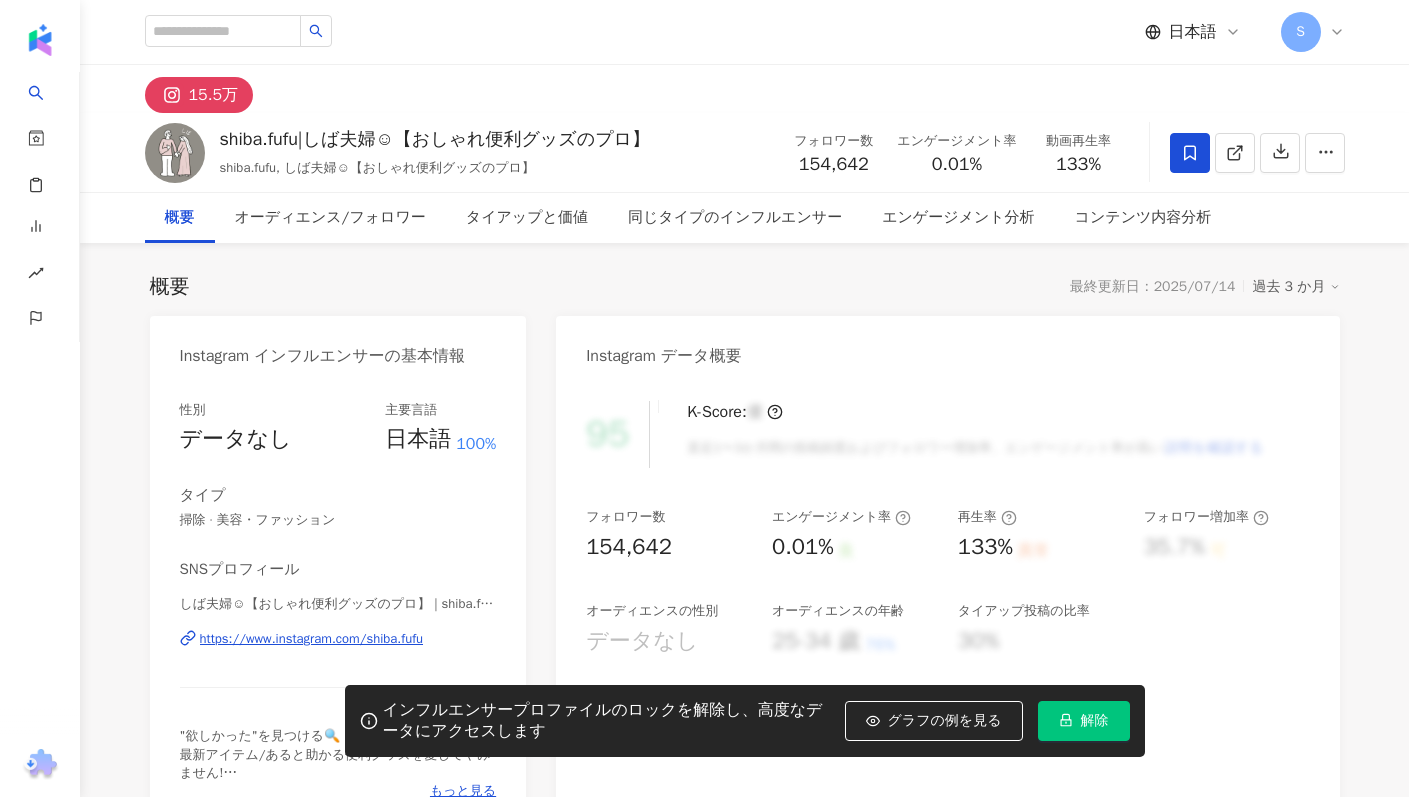 click on "概要 最終更新日：2025/07/14 過去 3 か月 Instagram インフルエンサーの基本情報 性別   データなし 主要言語   日本語 100% タイプ 掃除 · 美容・ファッション SNSプロフィール しば夫婦☺︎【おしゃれ便利グッズのプロ】 | shiba.fufu https://www.instagram.com/shiba.fufu "欲しかった"を見つける🔍
最新アイテム/あると助かる便利グッズを愛してやみません!
総フォロワー75万人様🍨
（↓投稿アイテム すぐに見れますᵔ ᴗ ̫ ᴗ ᵔ もっと見る Instagram データ概要 95 K-Score :   優 直近1〜3か月間の投稿頻度およびフォロワー増加率、エンゲージメント率が高い 説明を確認する フォロワー数   154,642 エンゲージメント率   0.01% 良 再生率   133% 異常 フォロワー増加率   35.7% 可 オーディエンスの性別   データなし オーディエンスの年齢   25-34 歲 76% タイアップ投稿の比率   30% AI 0.01% 良 :" at bounding box center (745, 1052) 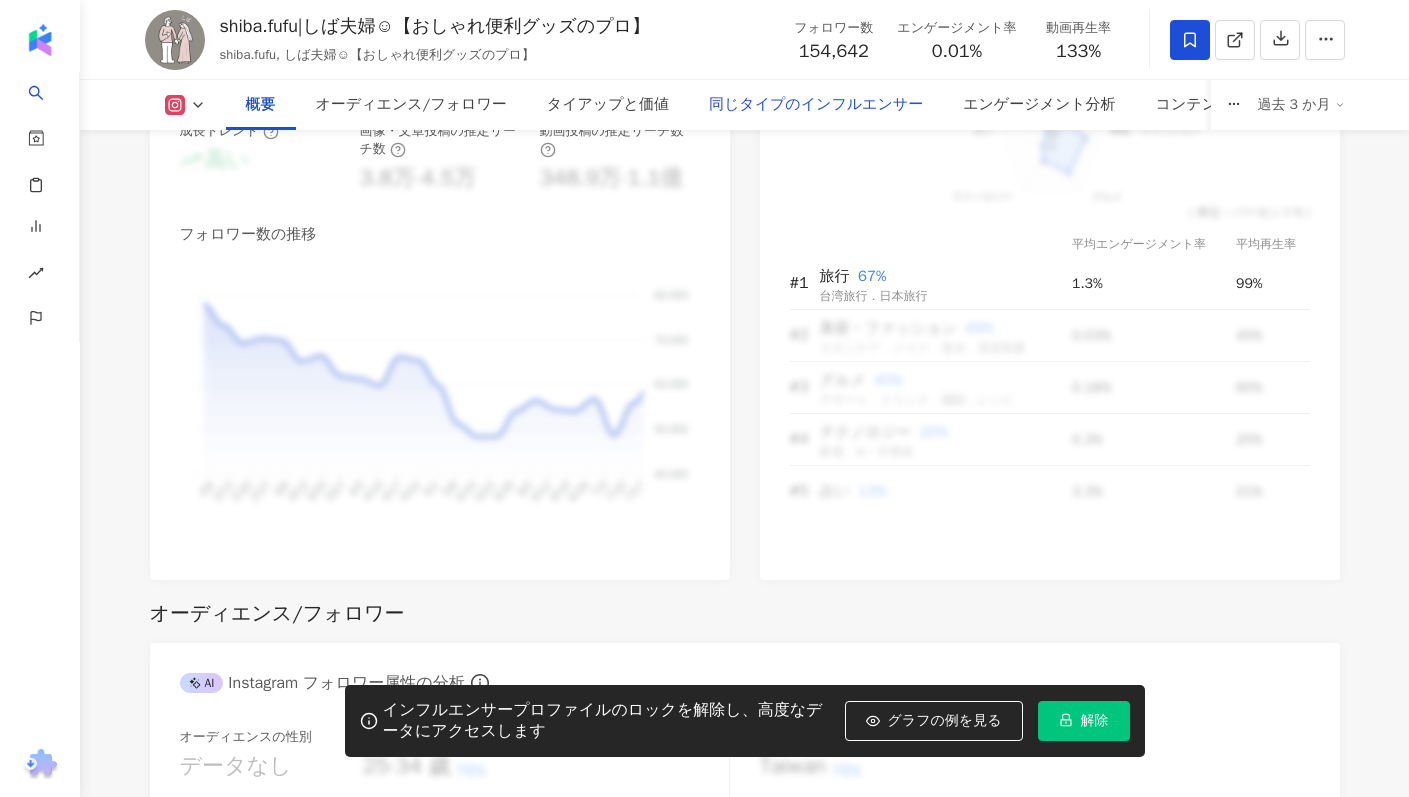 click on "同じタイプのインフルエンサー" at bounding box center [816, 105] 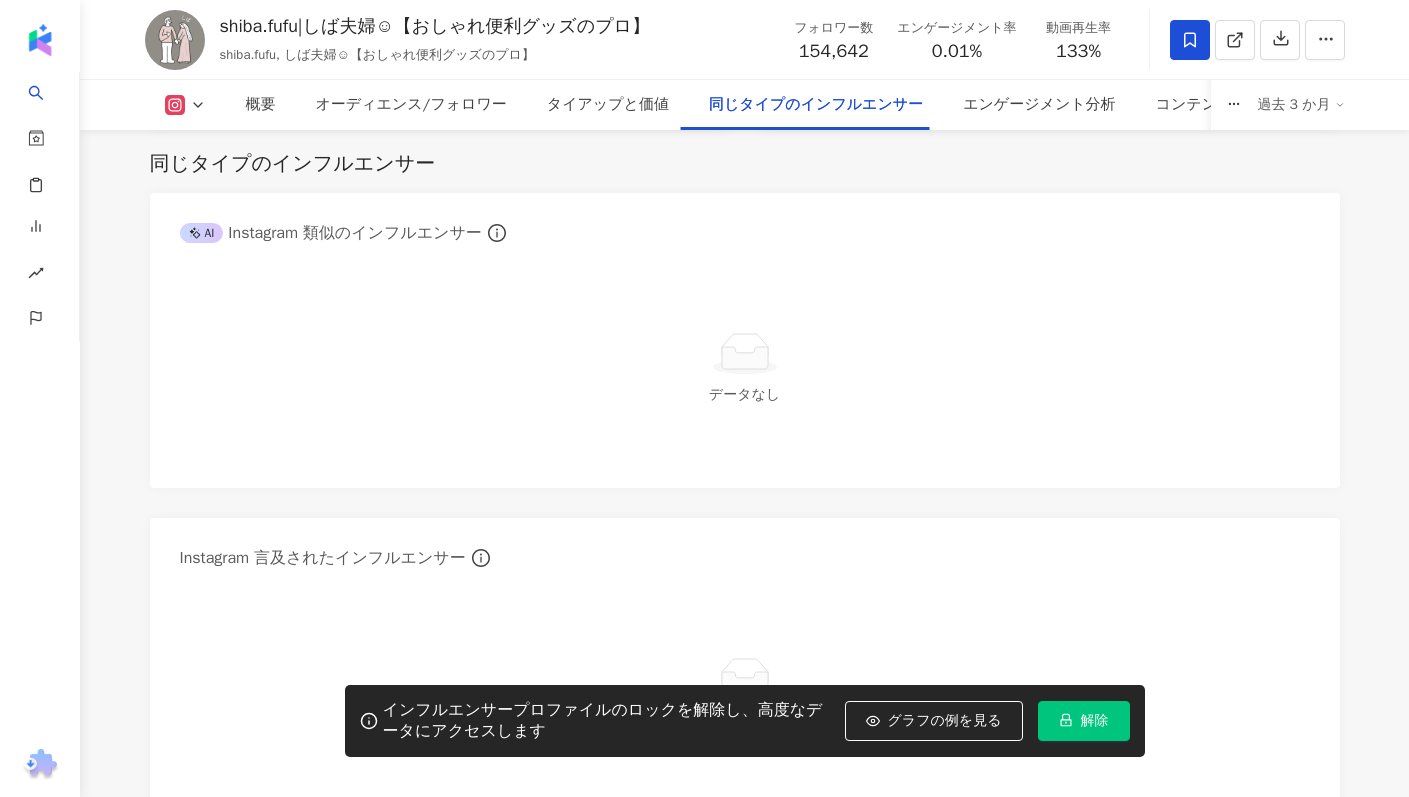 click 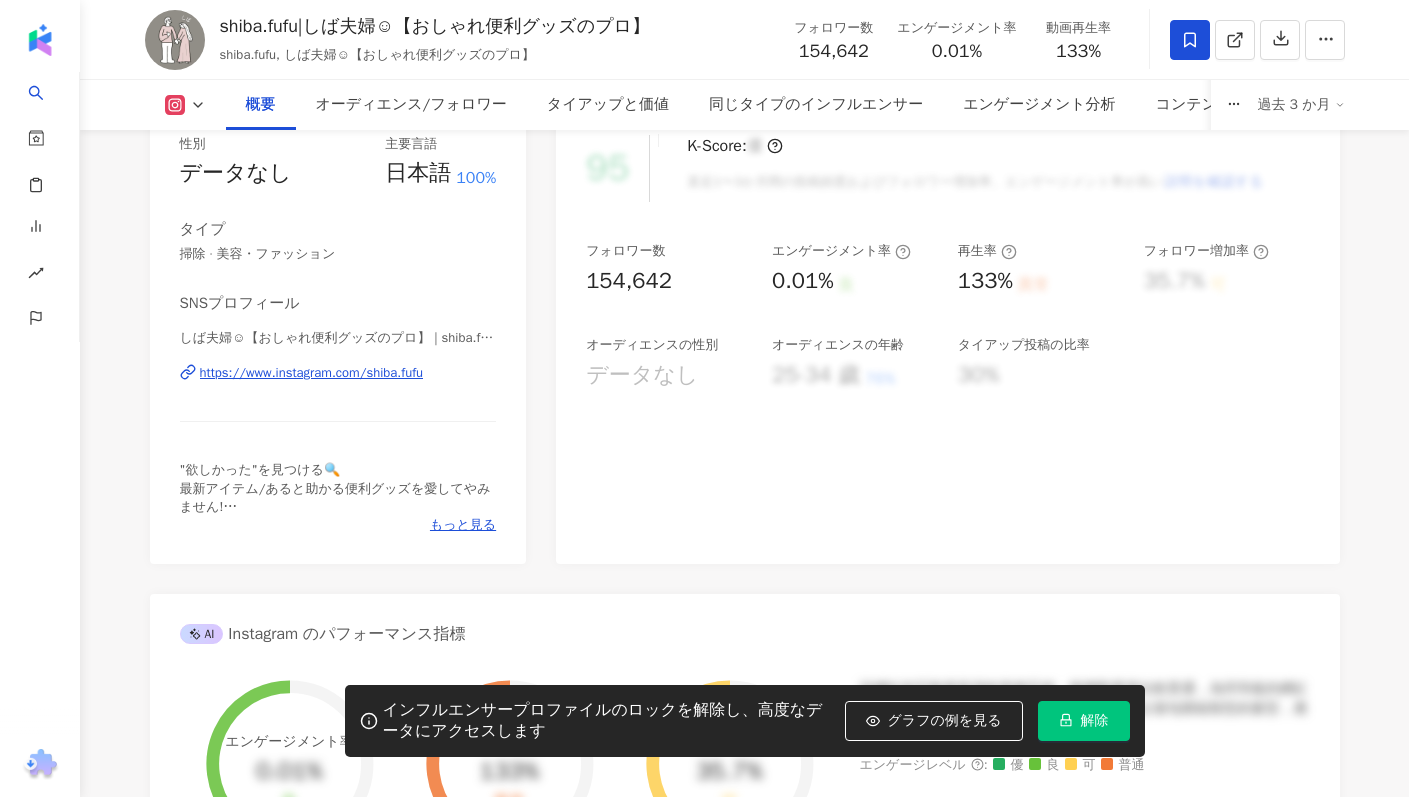 scroll, scrollTop: 0, scrollLeft: 0, axis: both 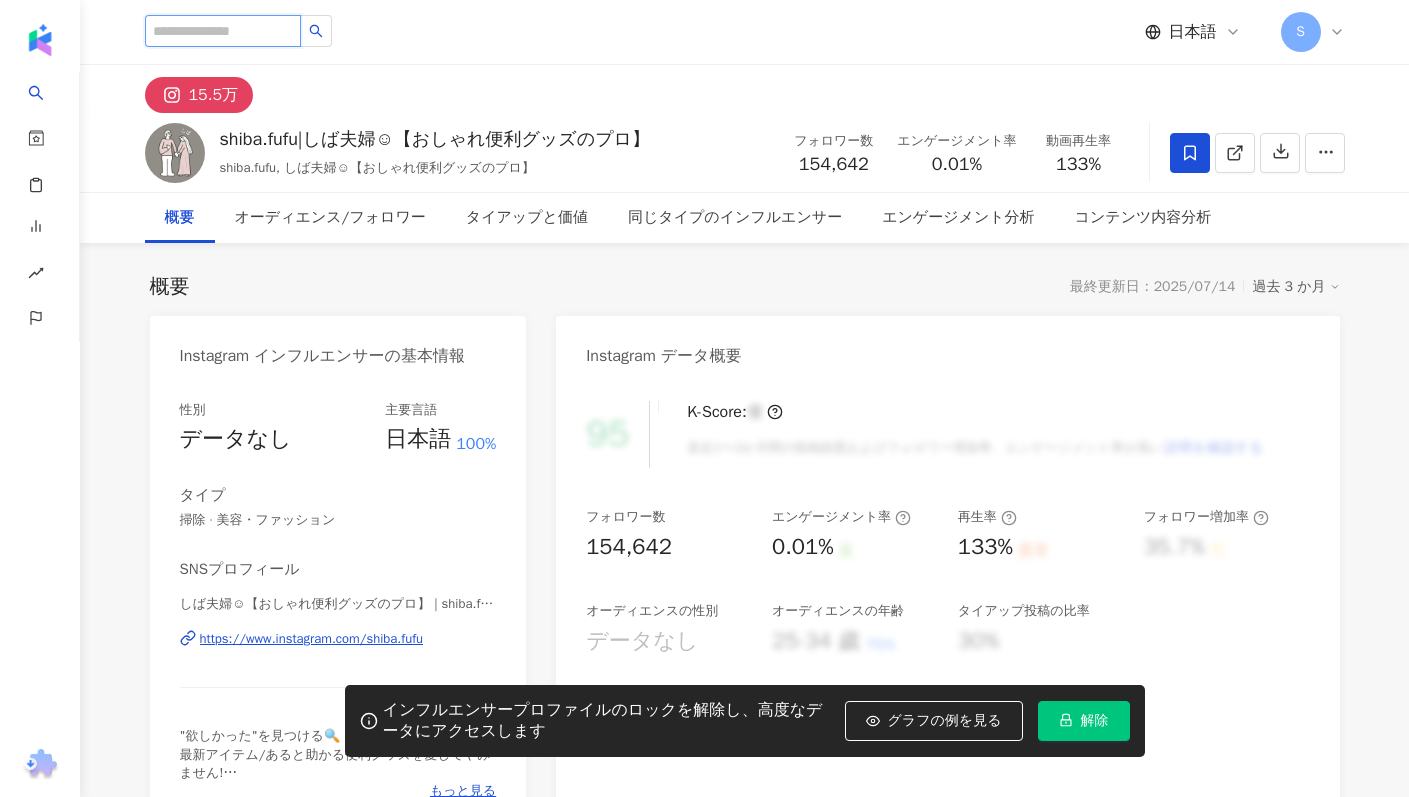 click at bounding box center (223, 31) 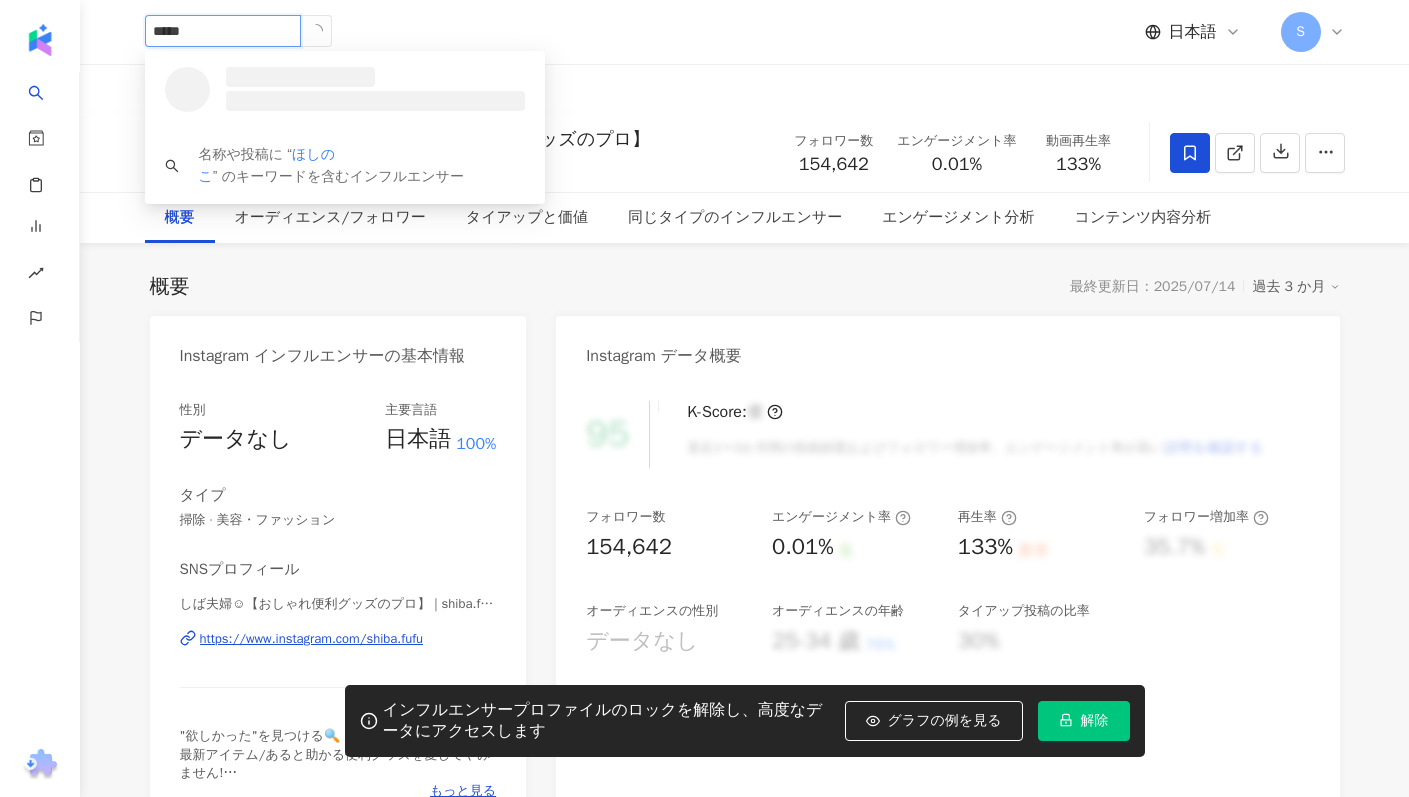 type on "******" 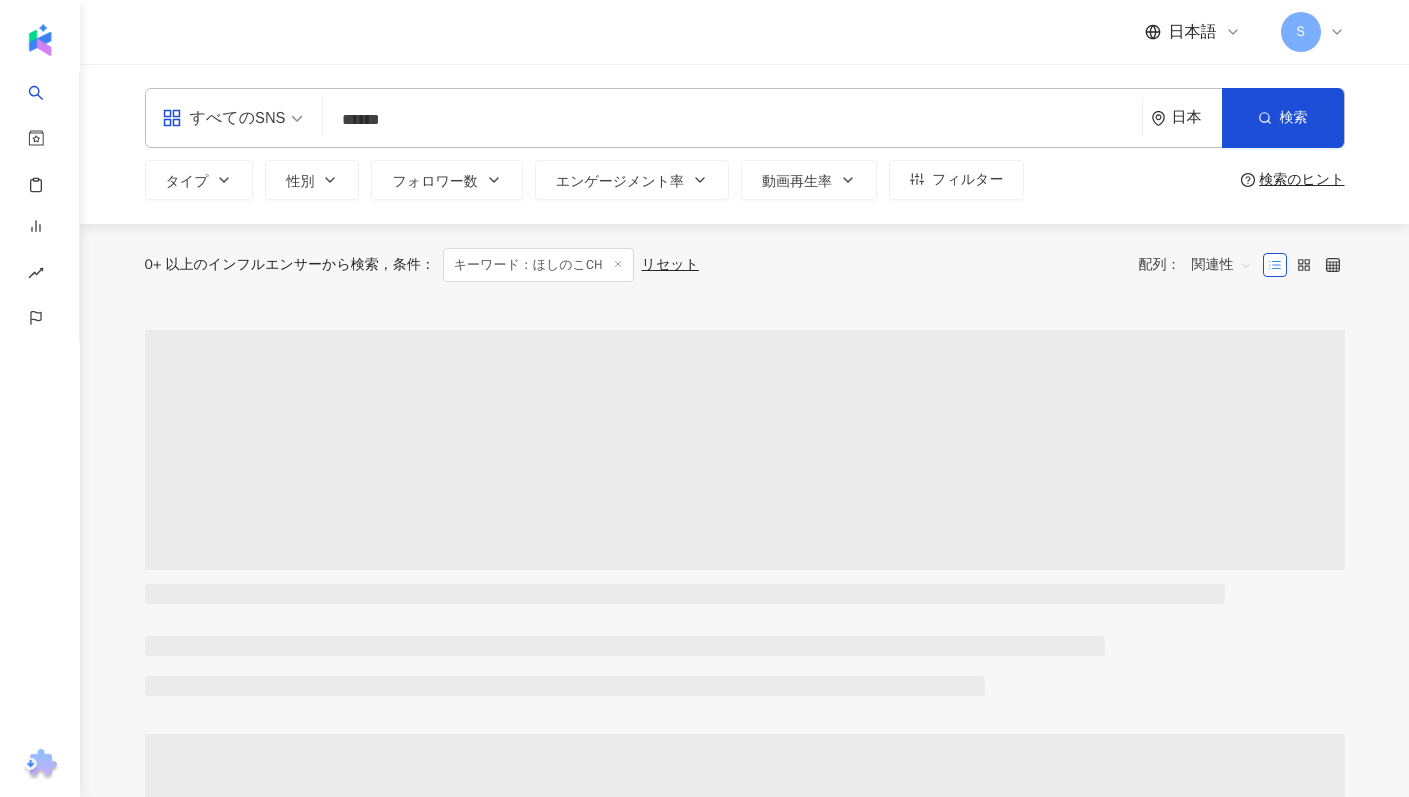 click on "******" at bounding box center [732, 120] 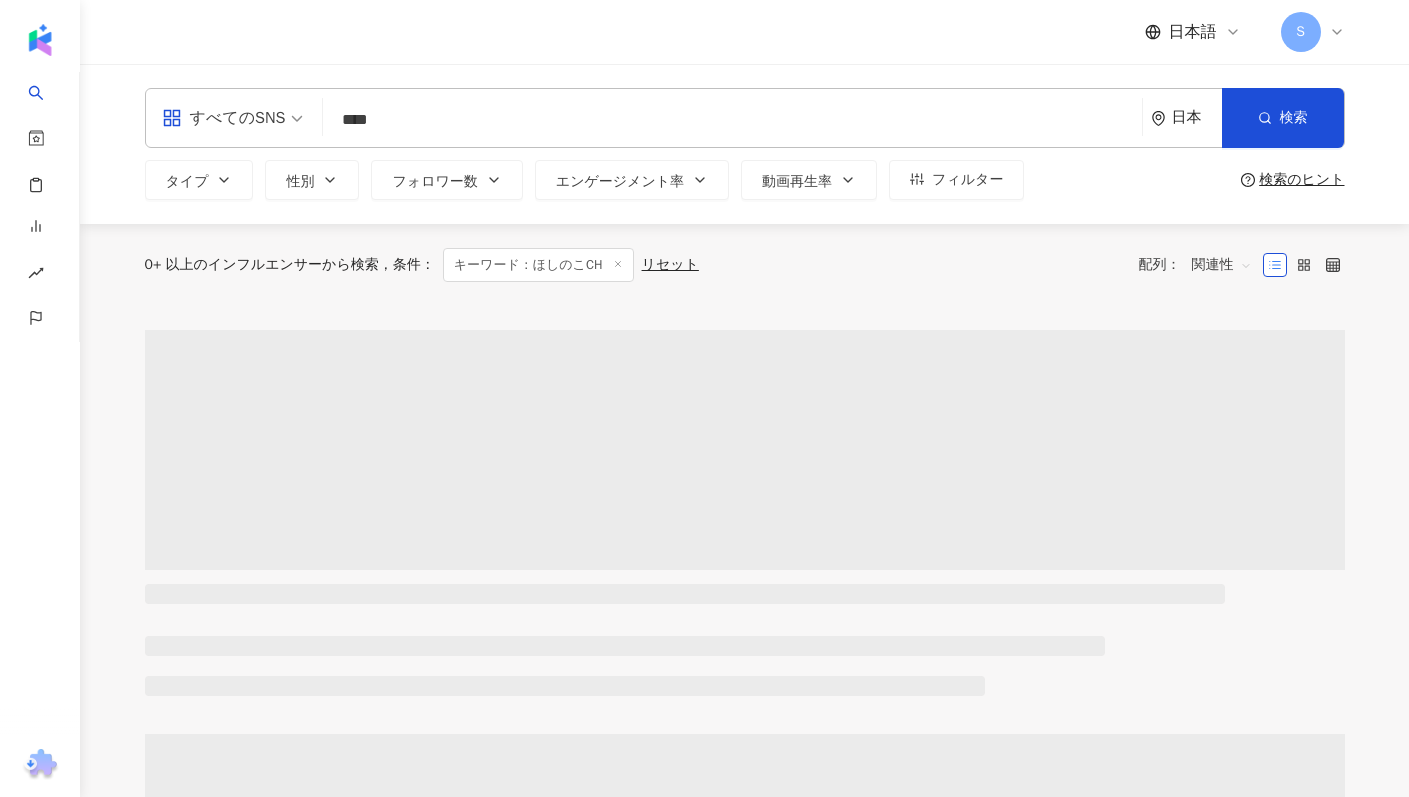 type on "****" 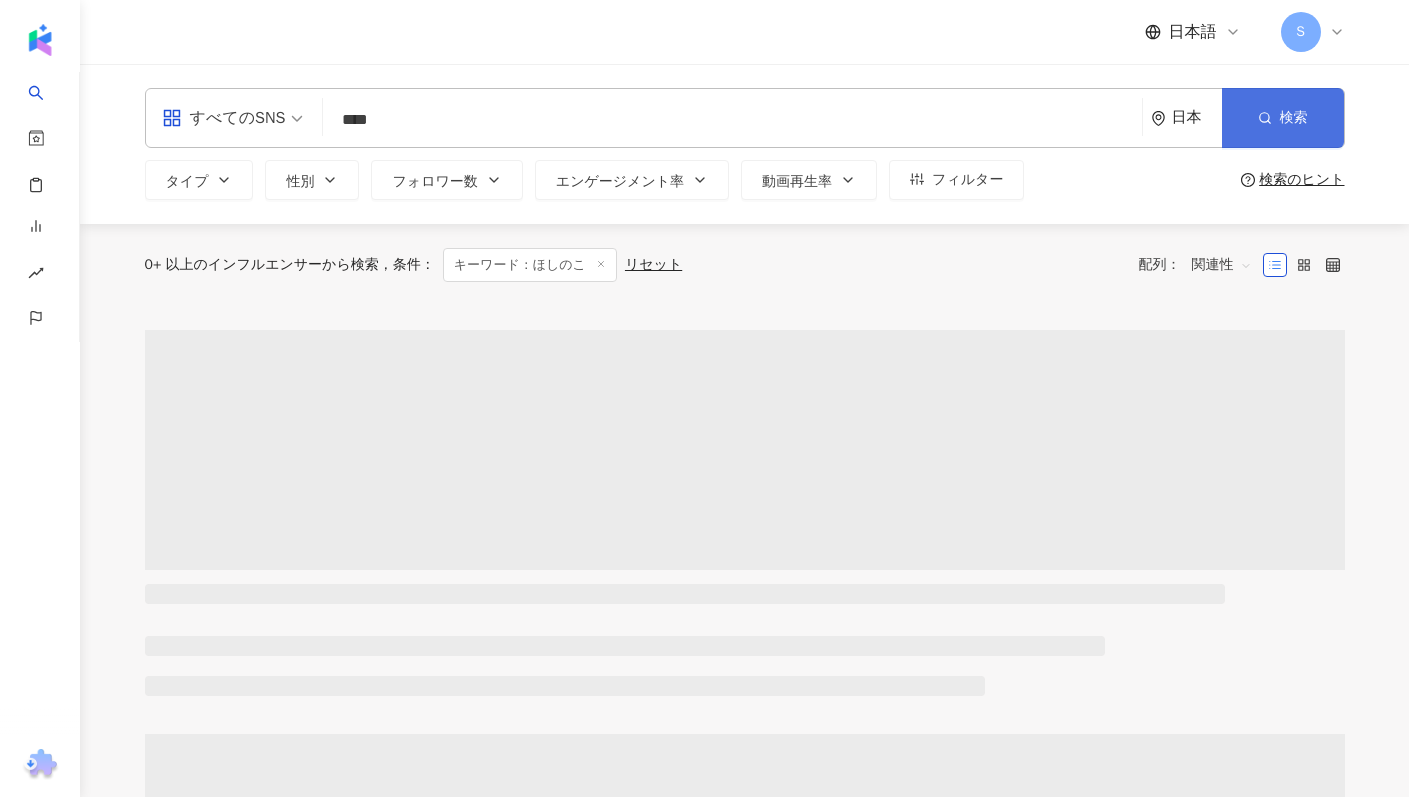 click on "検索" at bounding box center (1283, 118) 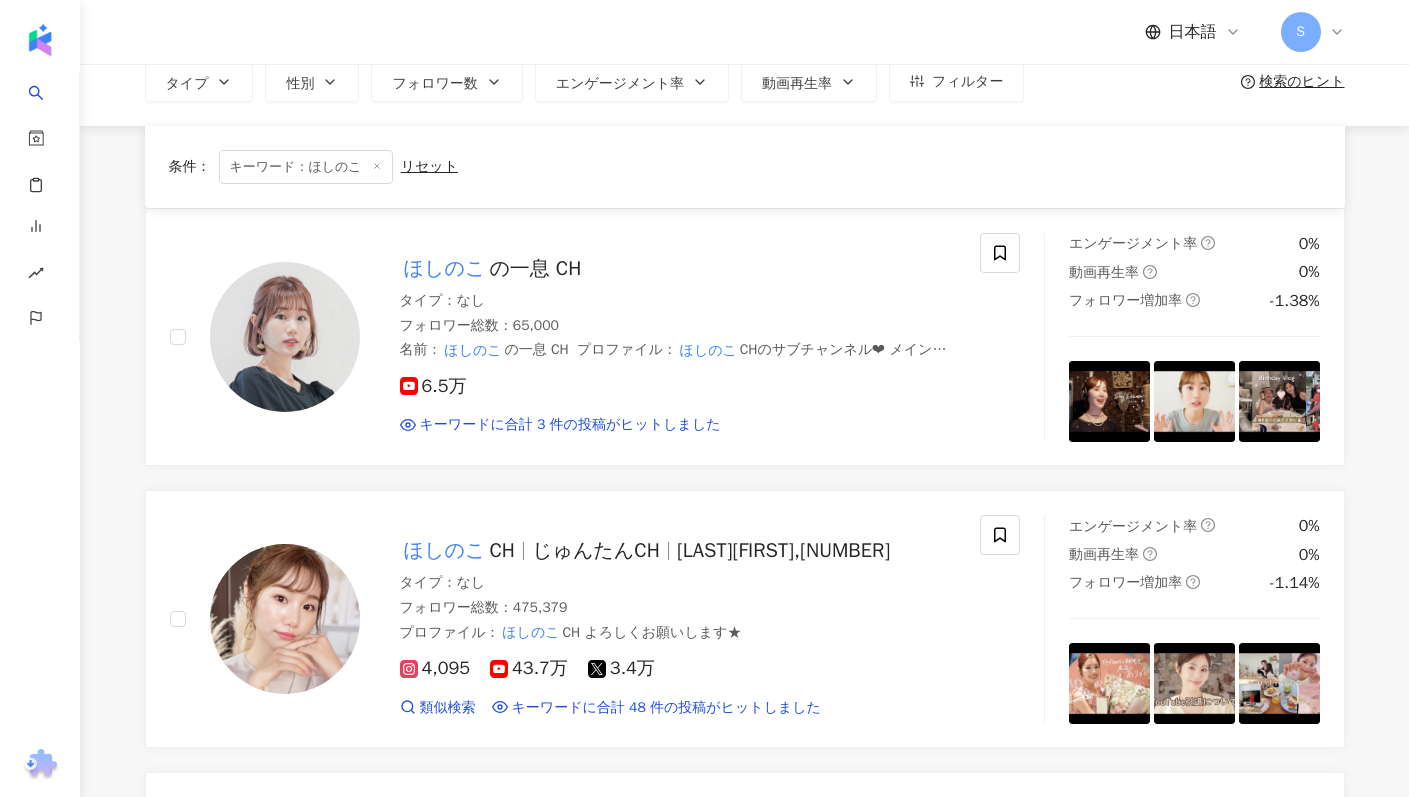 scroll, scrollTop: 0, scrollLeft: 0, axis: both 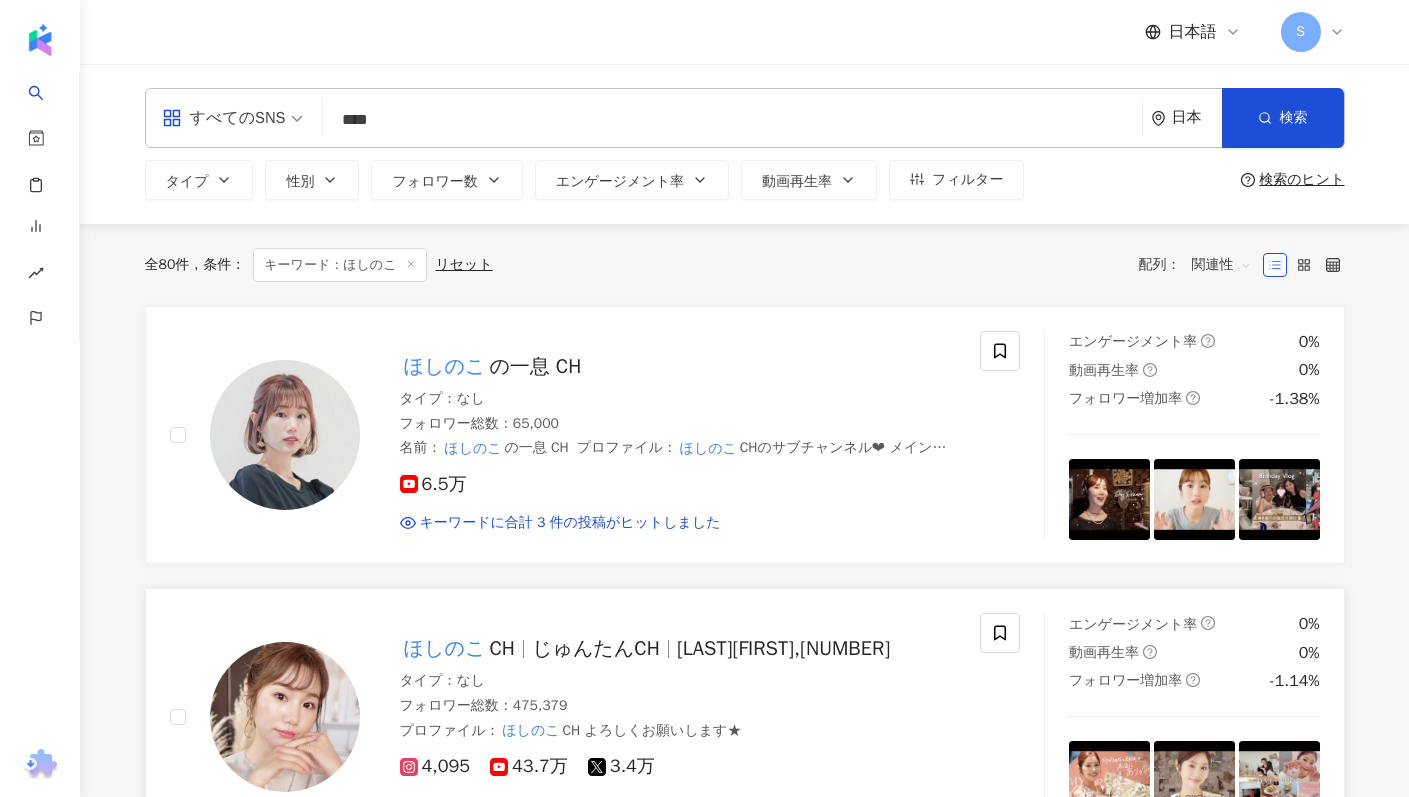 click on "Shiho Inoue,3118659109" at bounding box center [783, 648] 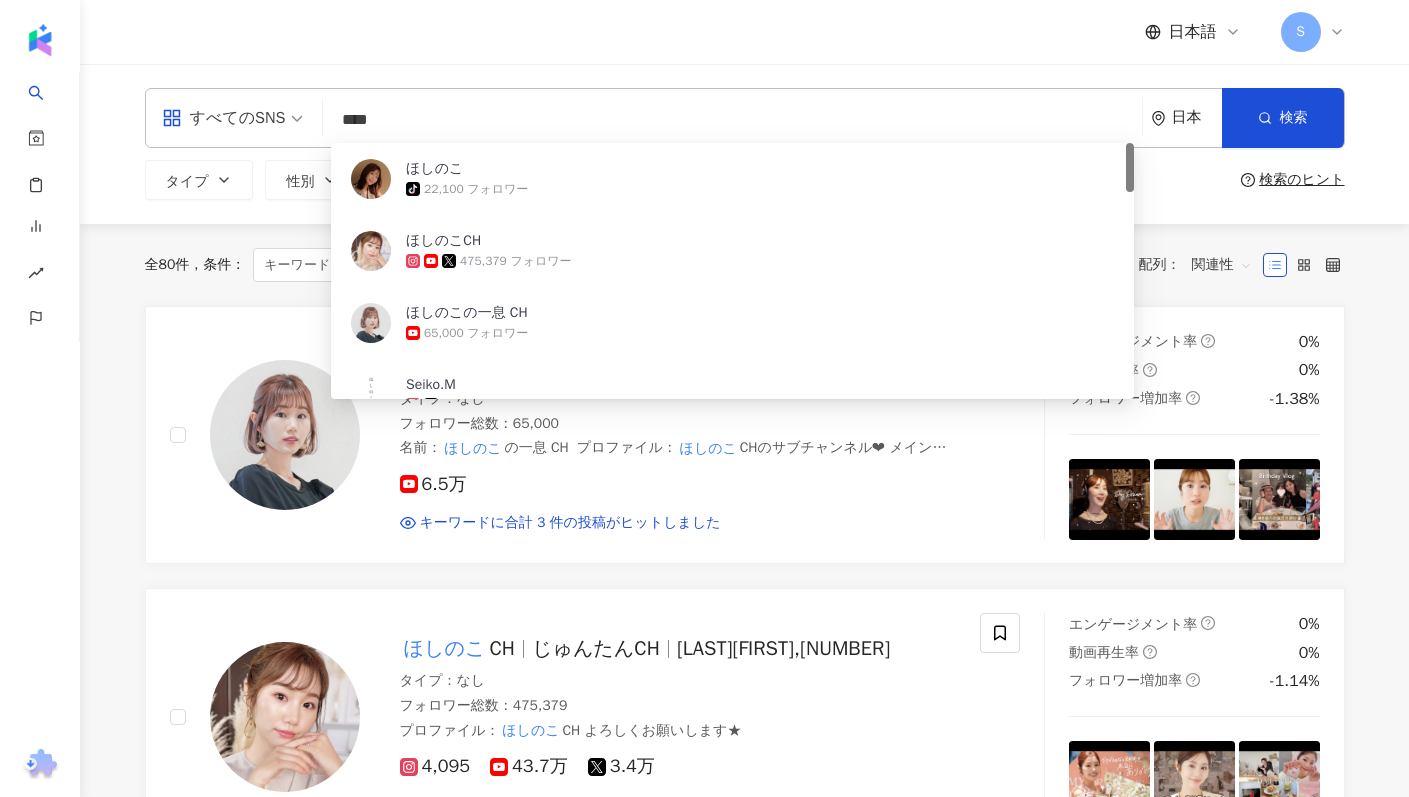 click on "****" at bounding box center [732, 120] 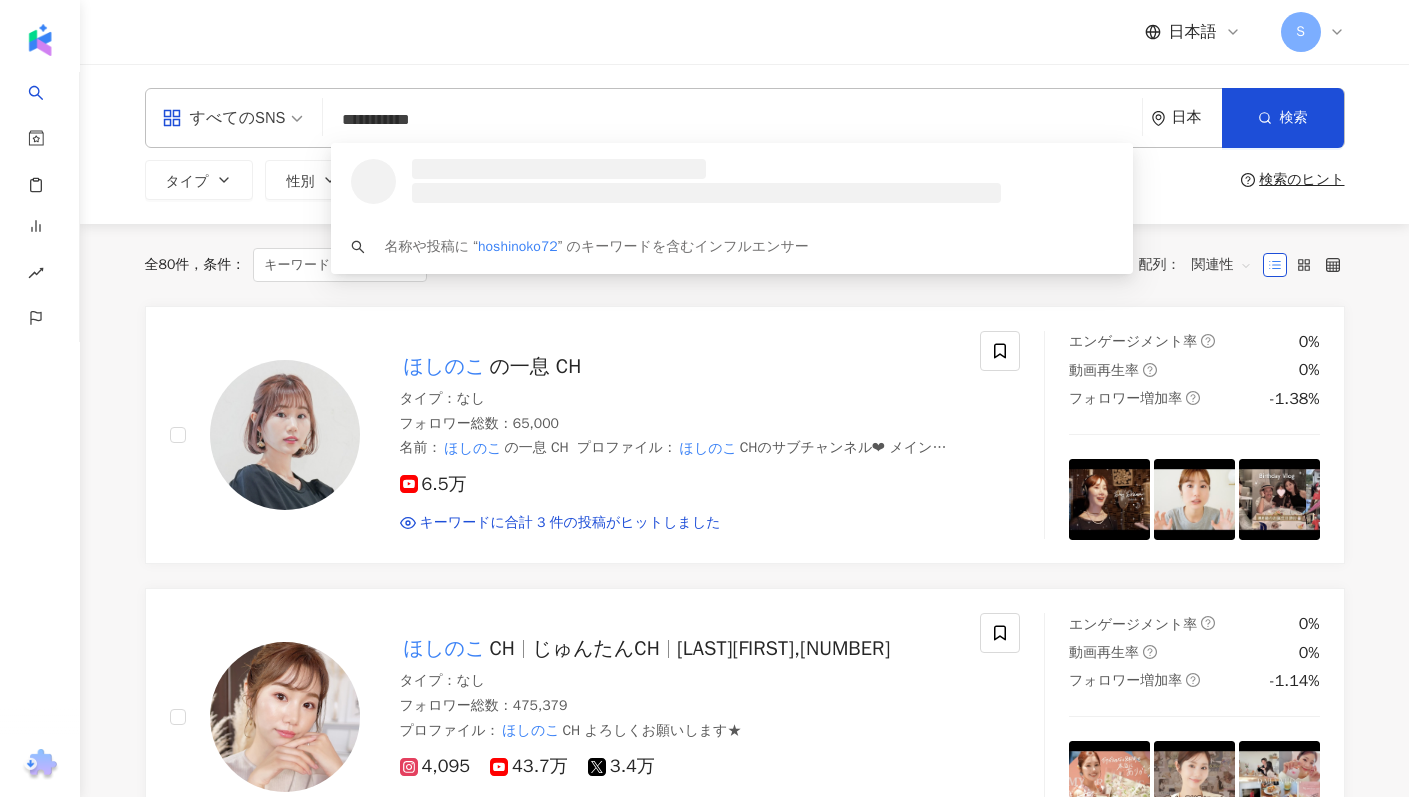 type on "**********" 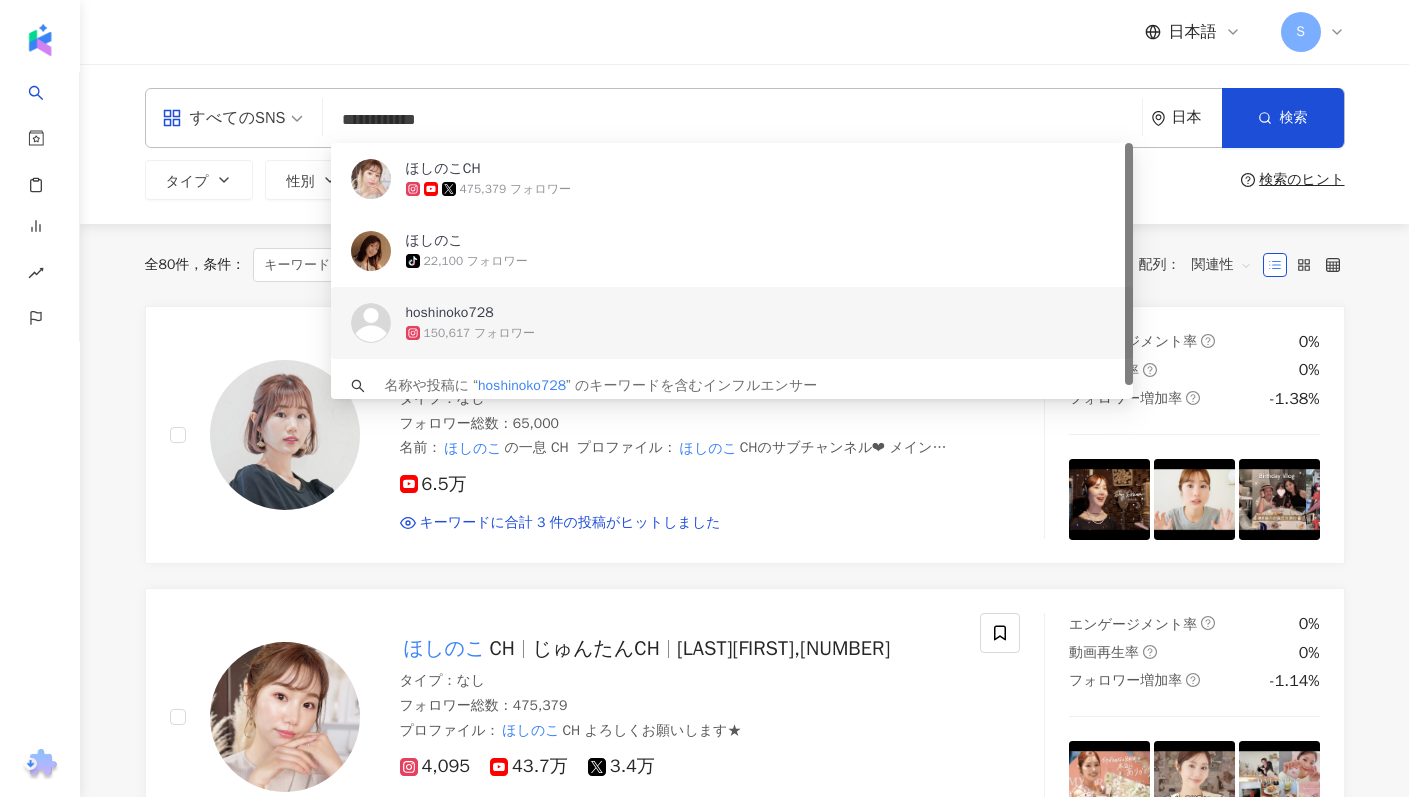 click on "hoshinoko728" at bounding box center [721, 313] 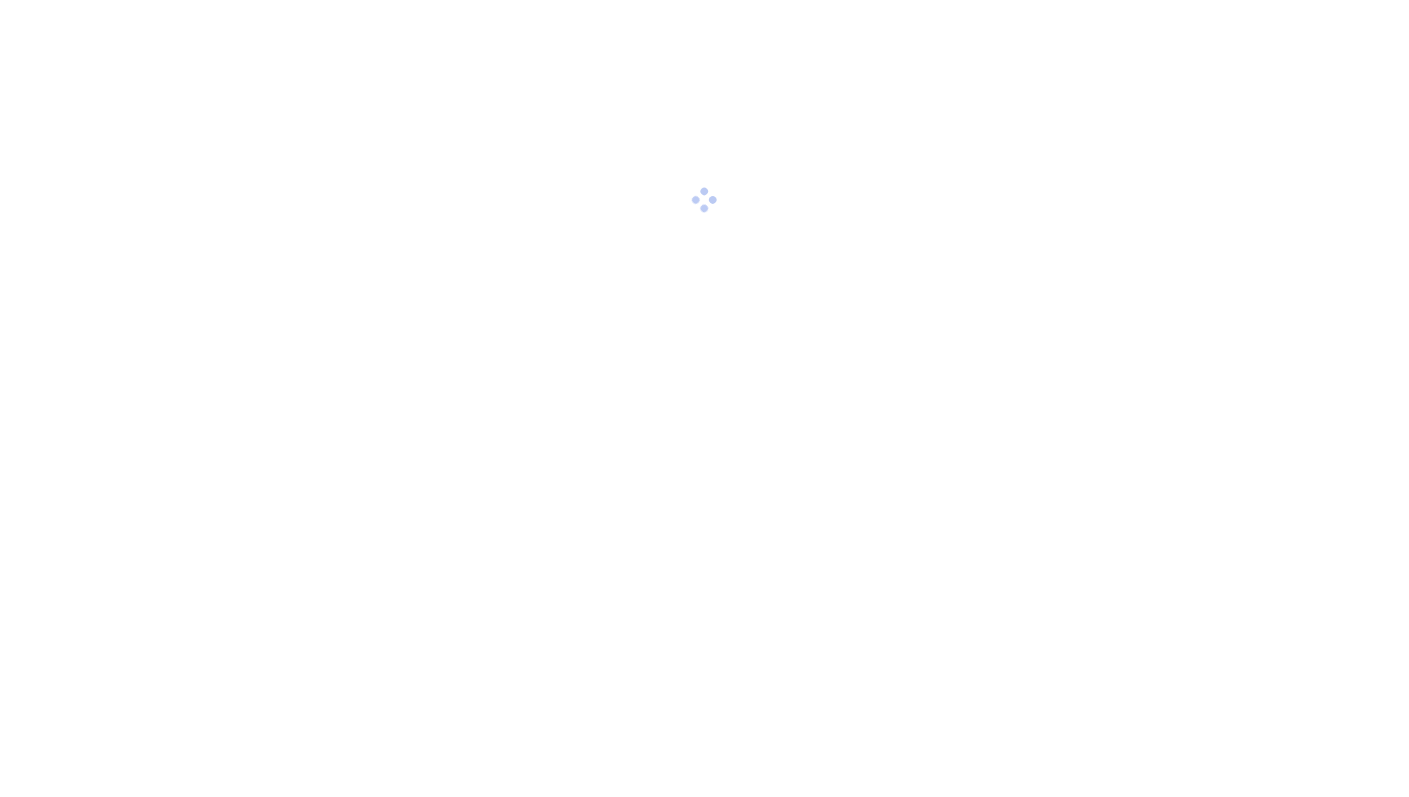scroll, scrollTop: 0, scrollLeft: 0, axis: both 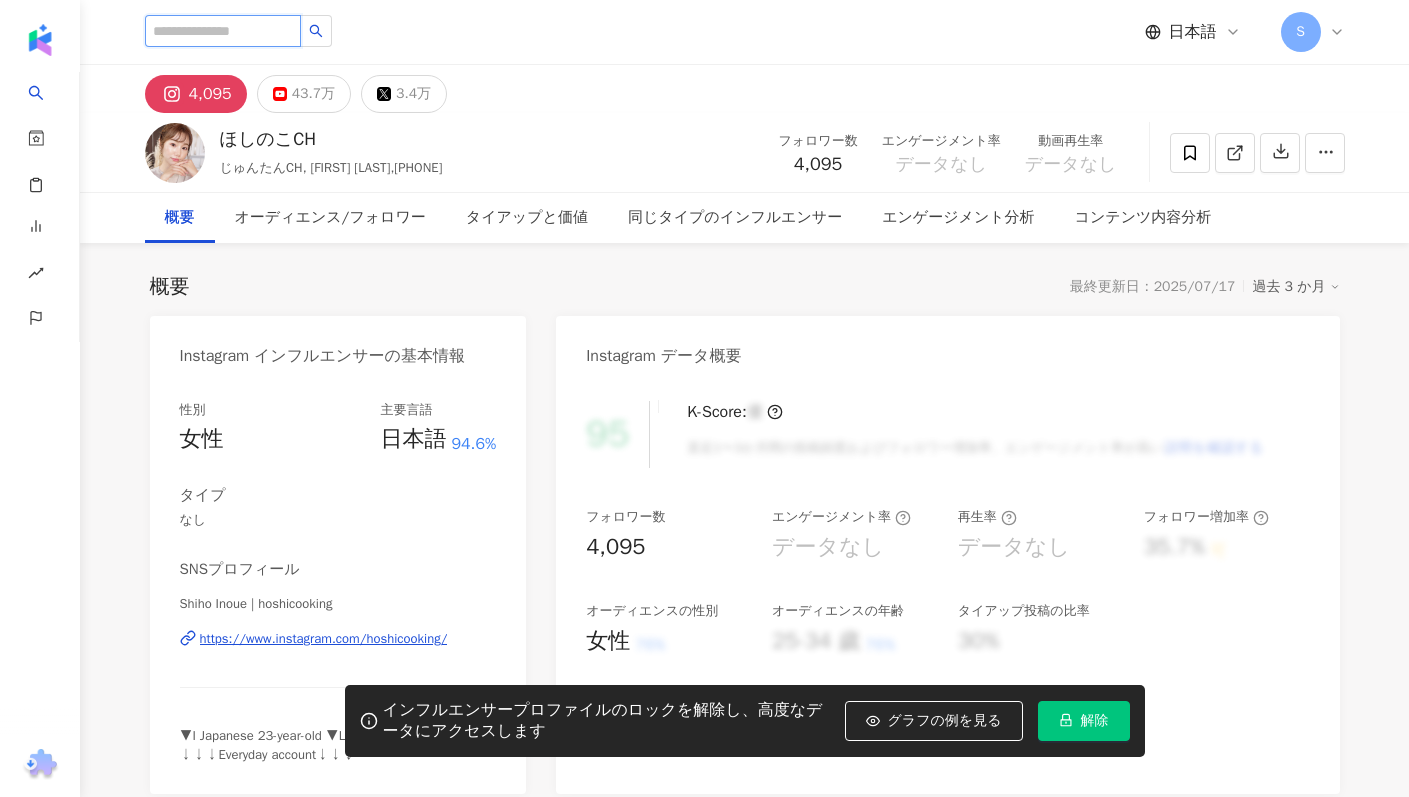 click at bounding box center (223, 31) 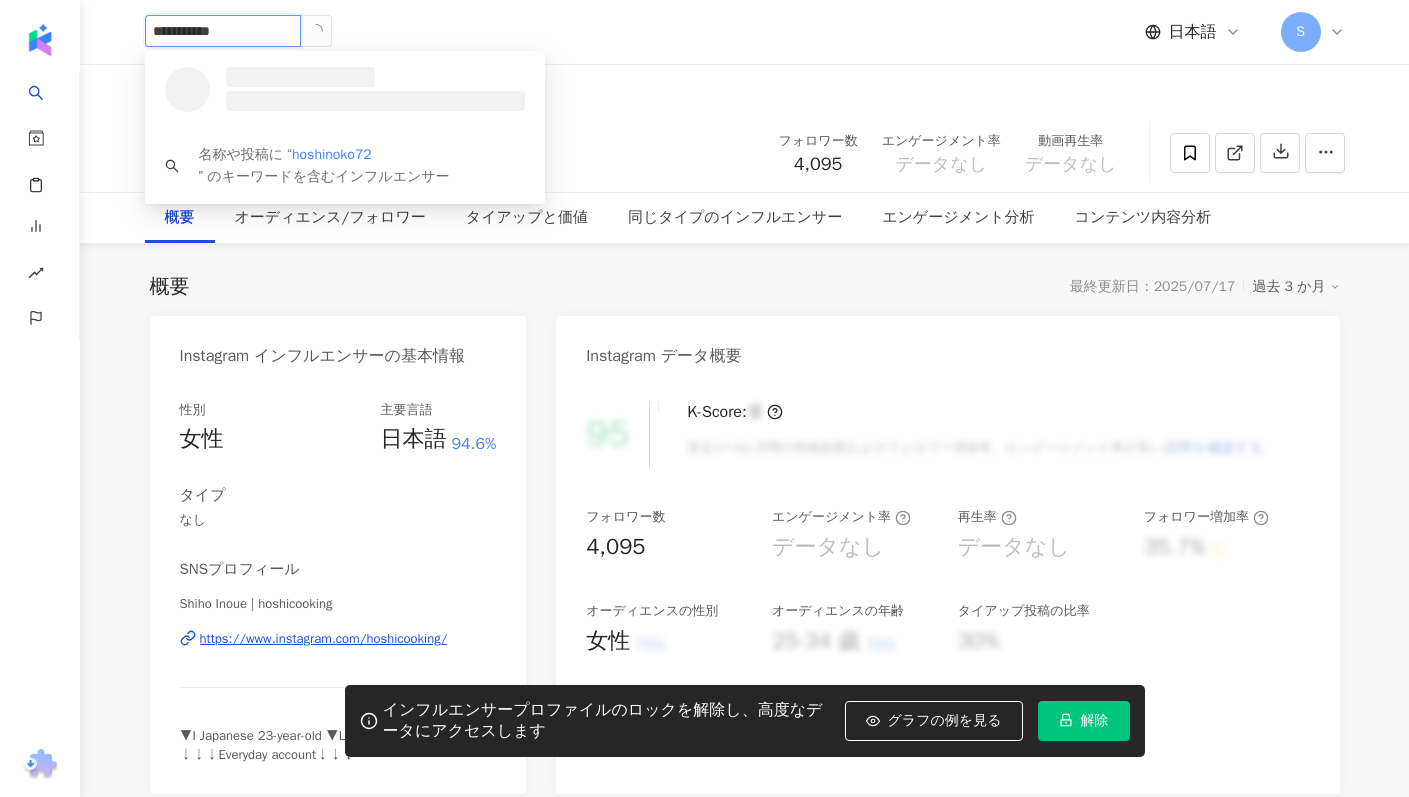 type on "**********" 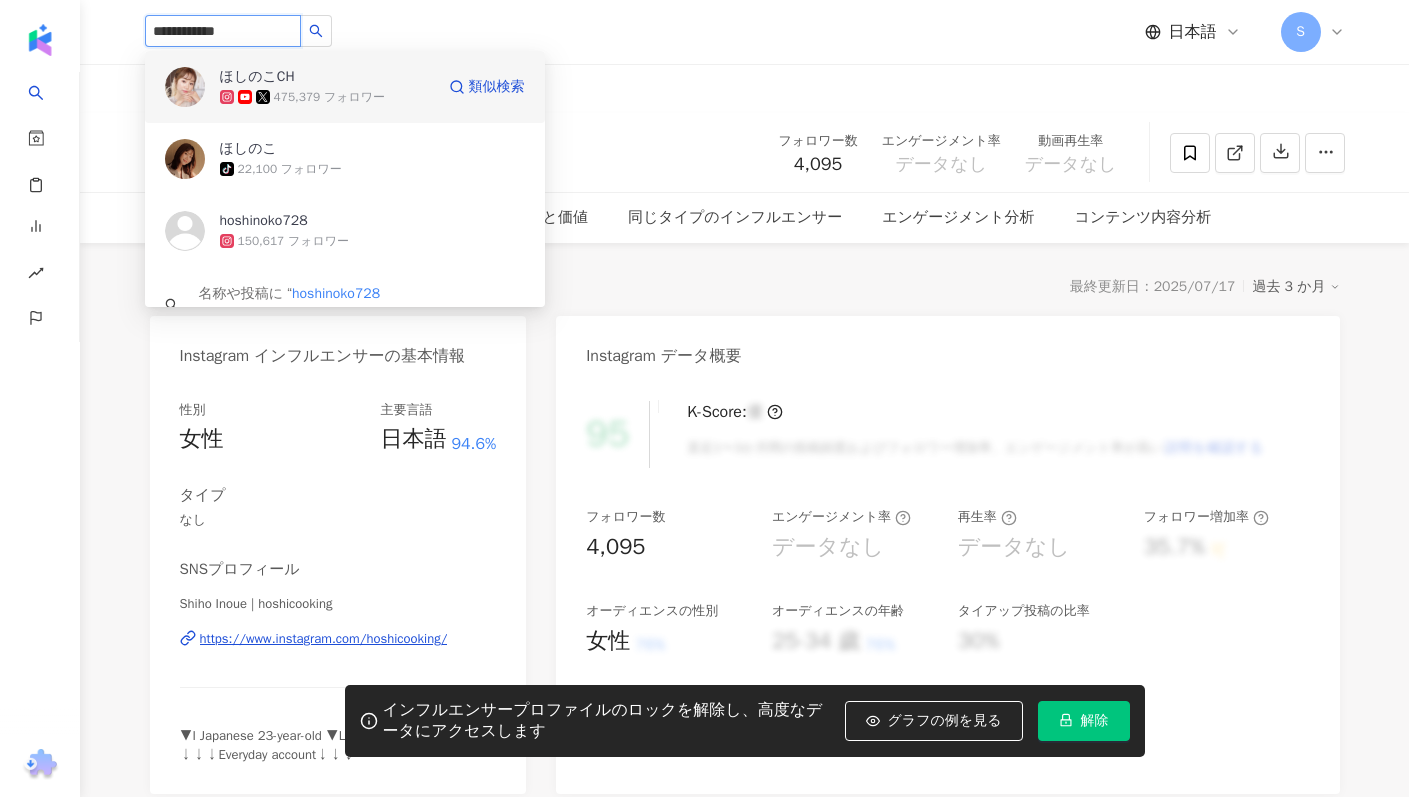 click on "ほしのこCH 475,379   フォロワー 類似検索" at bounding box center [345, 87] 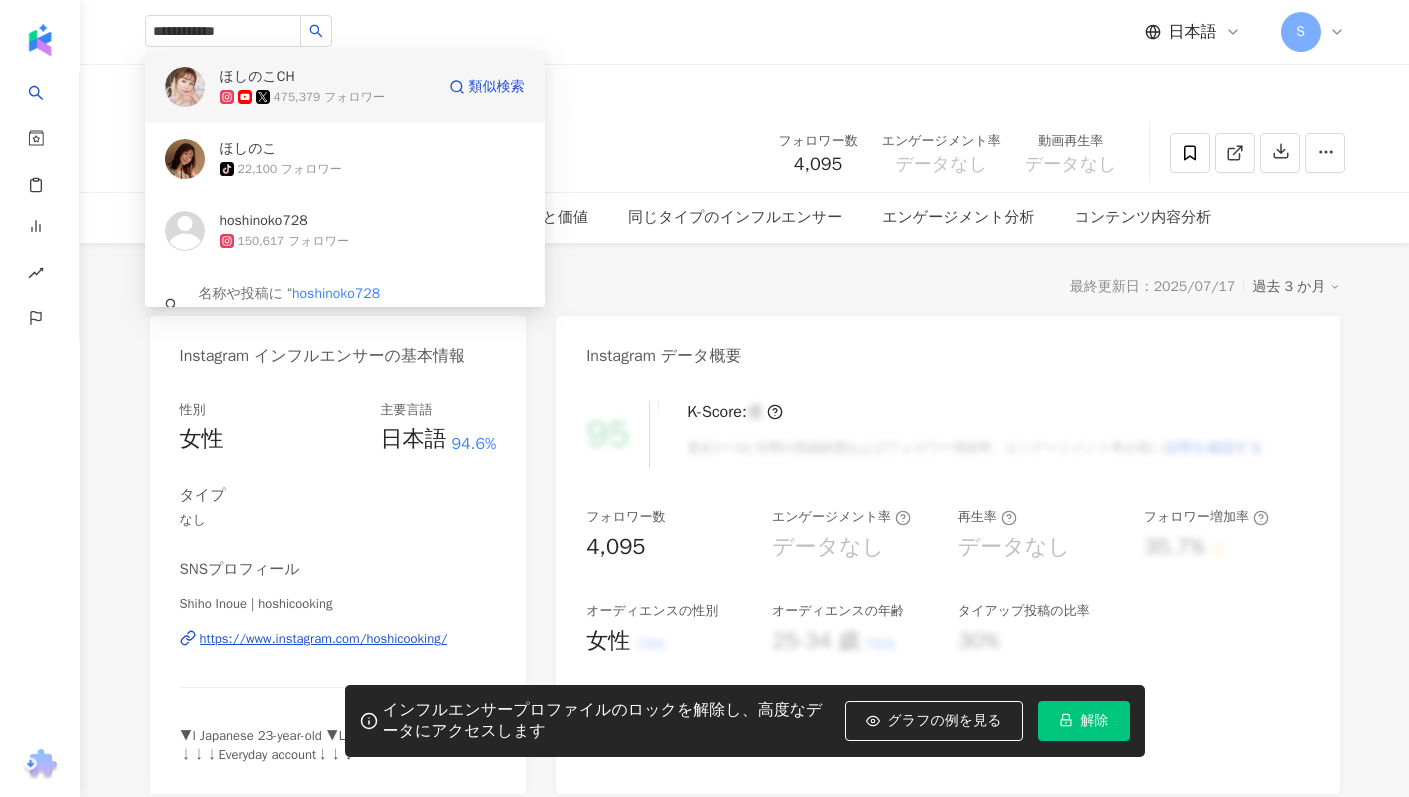 type 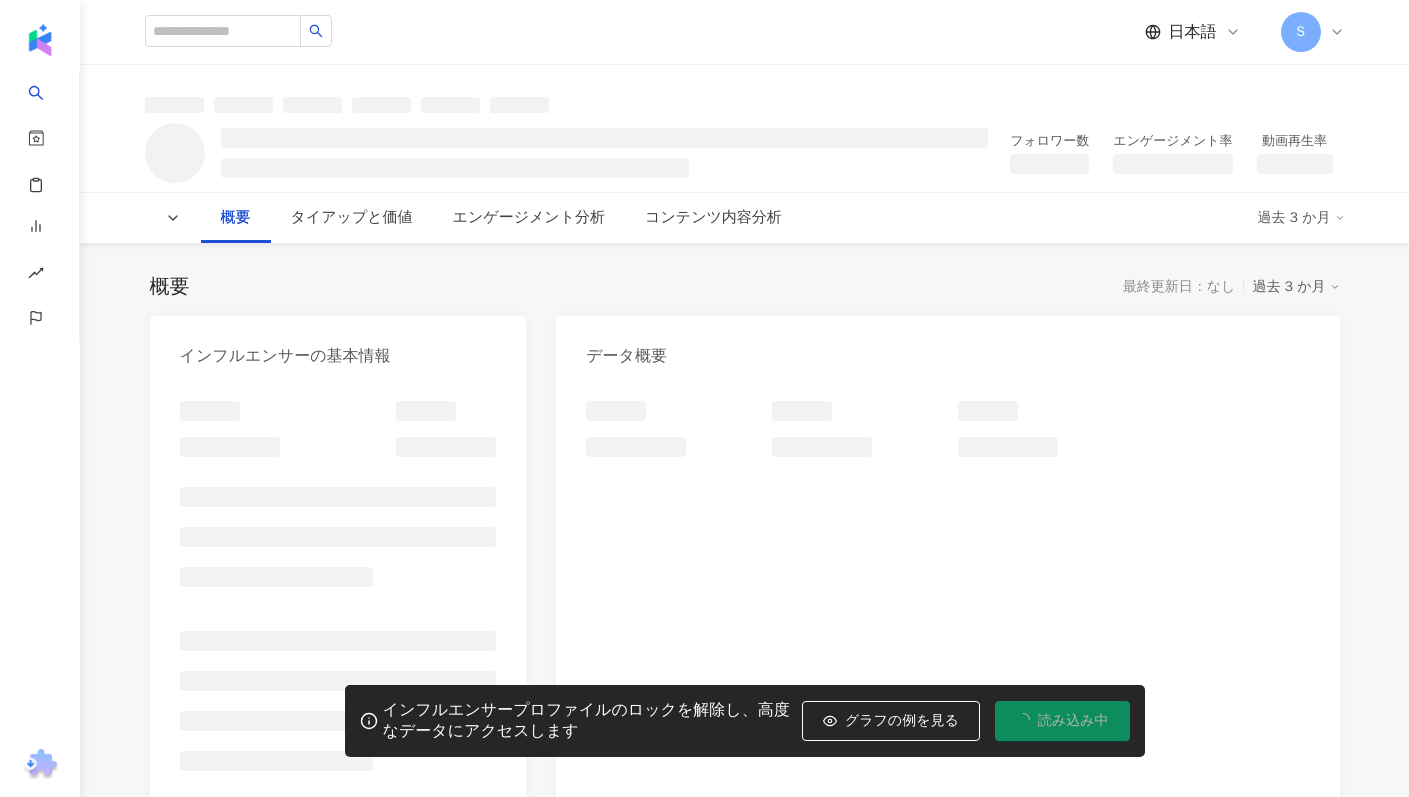scroll, scrollTop: 0, scrollLeft: 0, axis: both 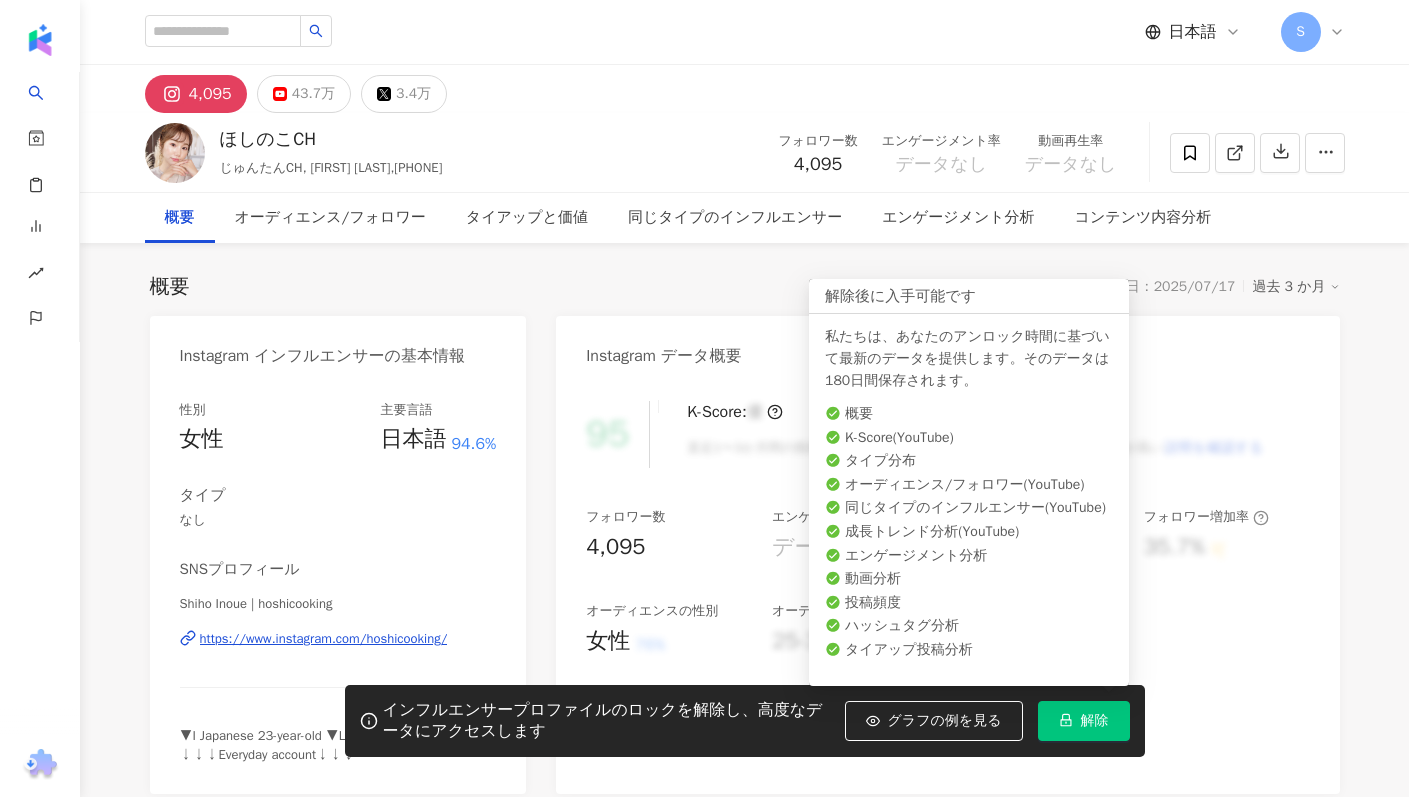 click on "解除" at bounding box center (1095, 721) 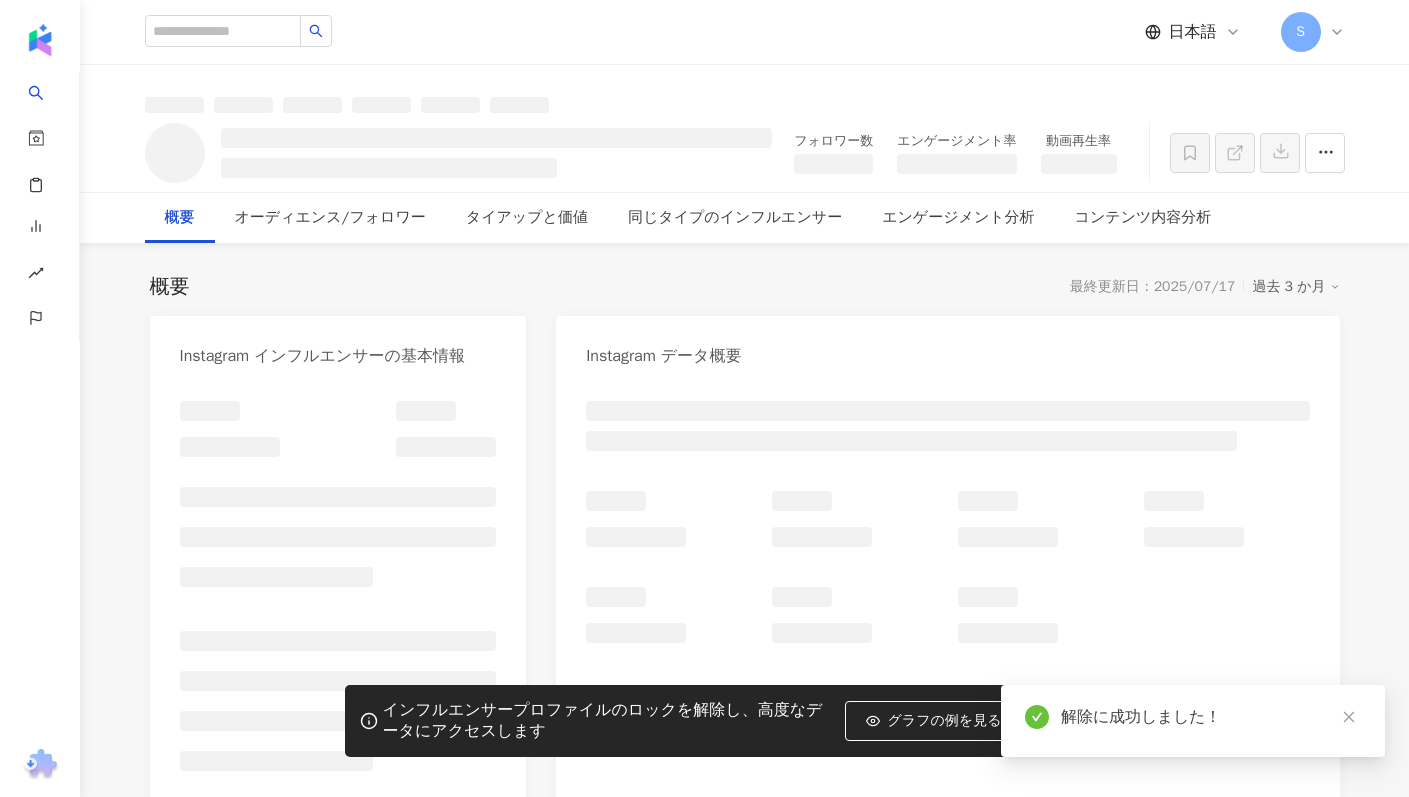 click at bounding box center (911, 441) 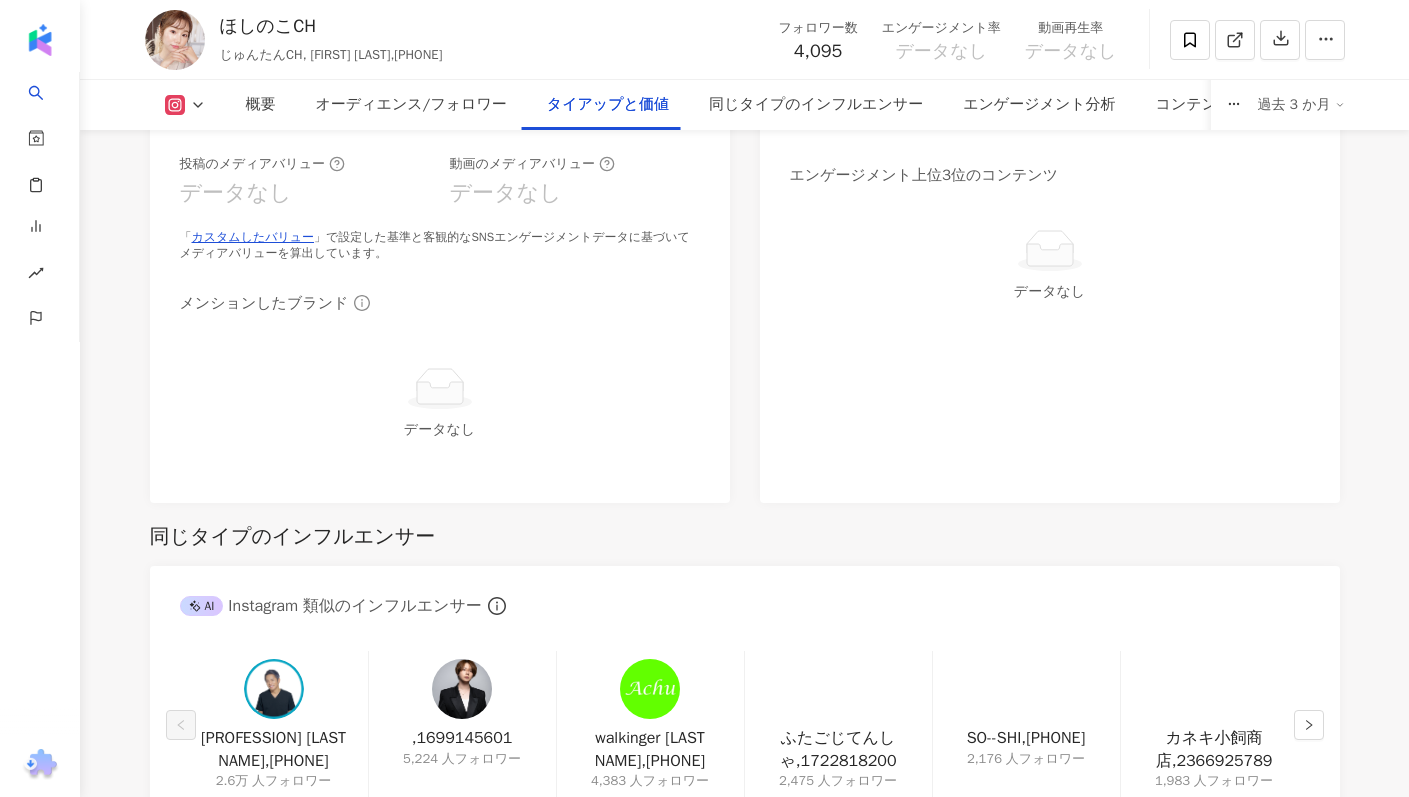 scroll, scrollTop: 2944, scrollLeft: 0, axis: vertical 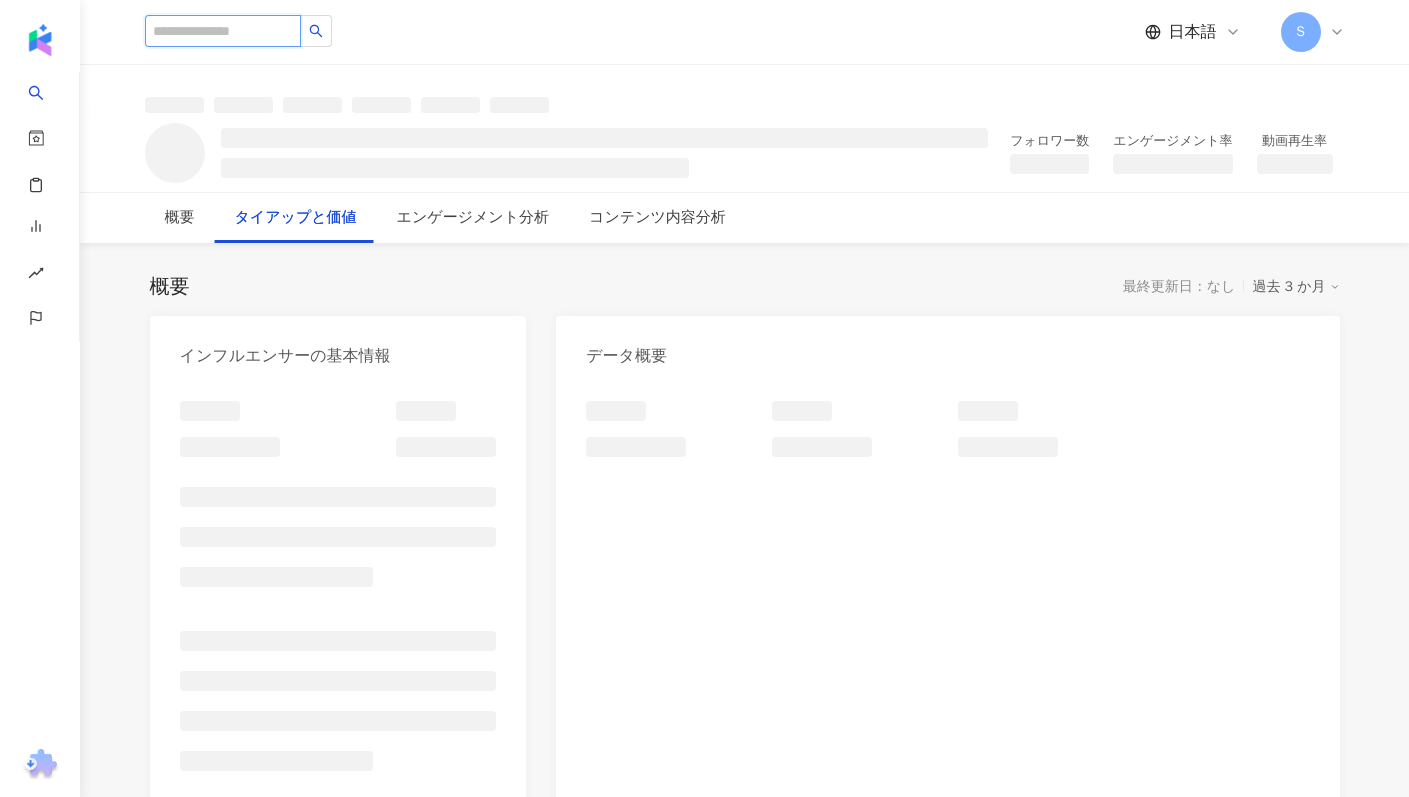 click at bounding box center (223, 31) 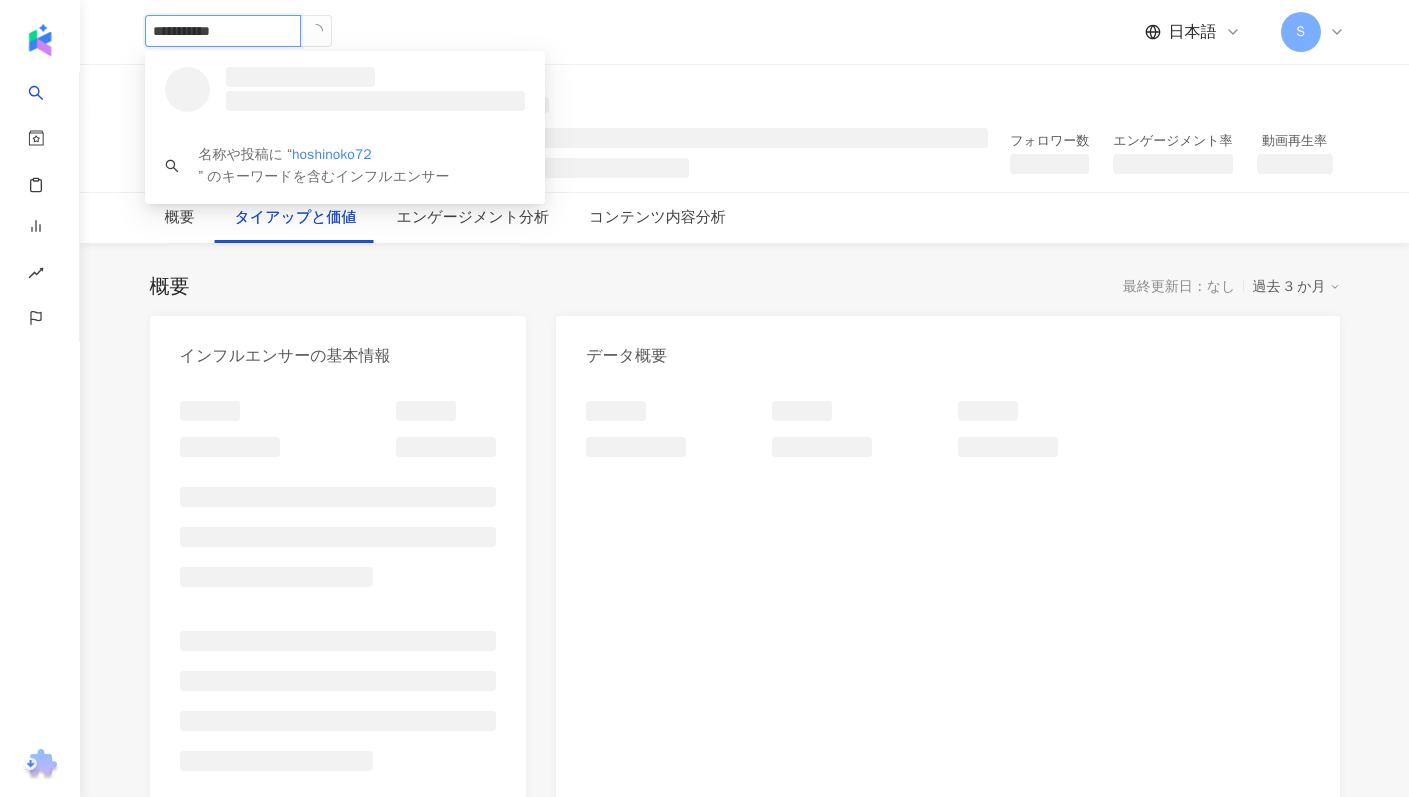 type on "**********" 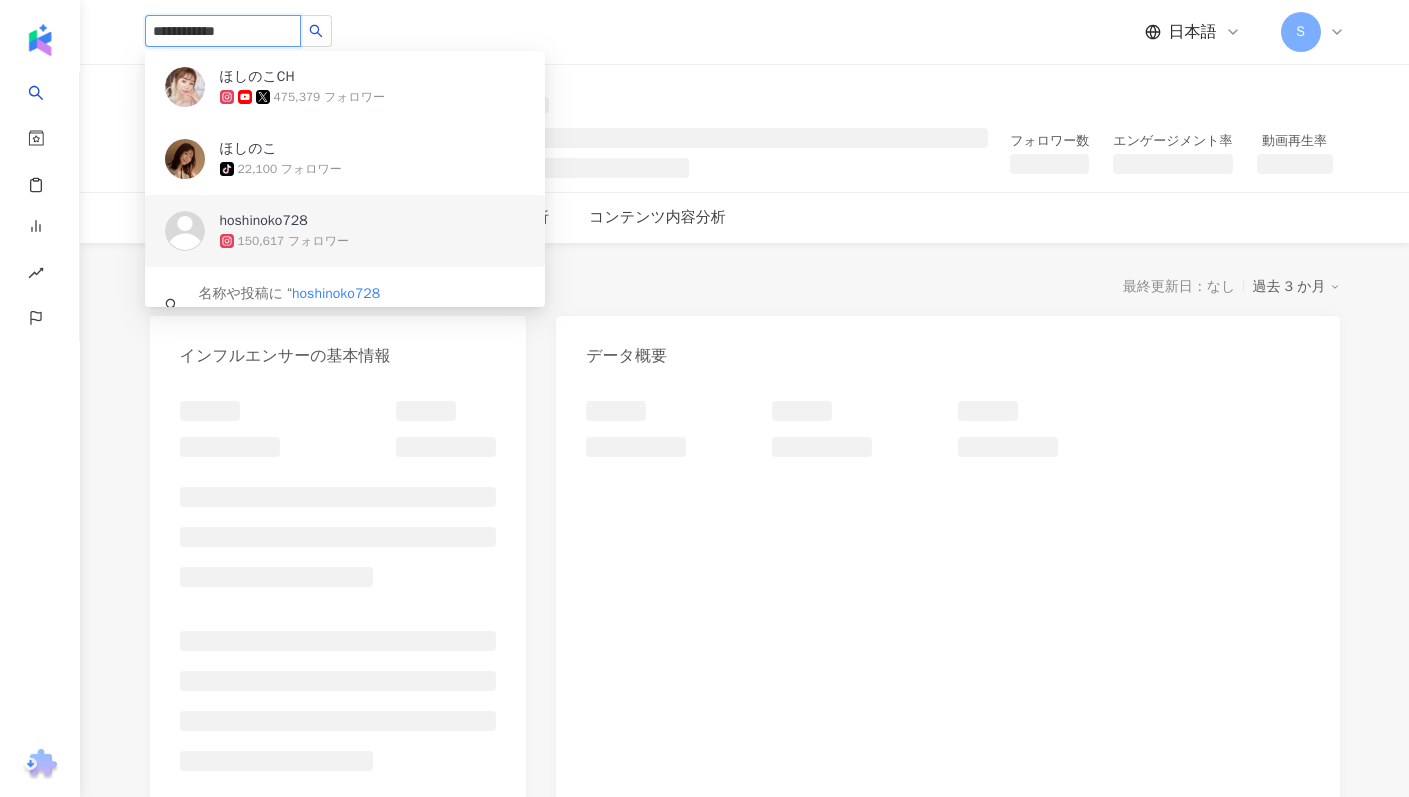 click at bounding box center (185, 231) 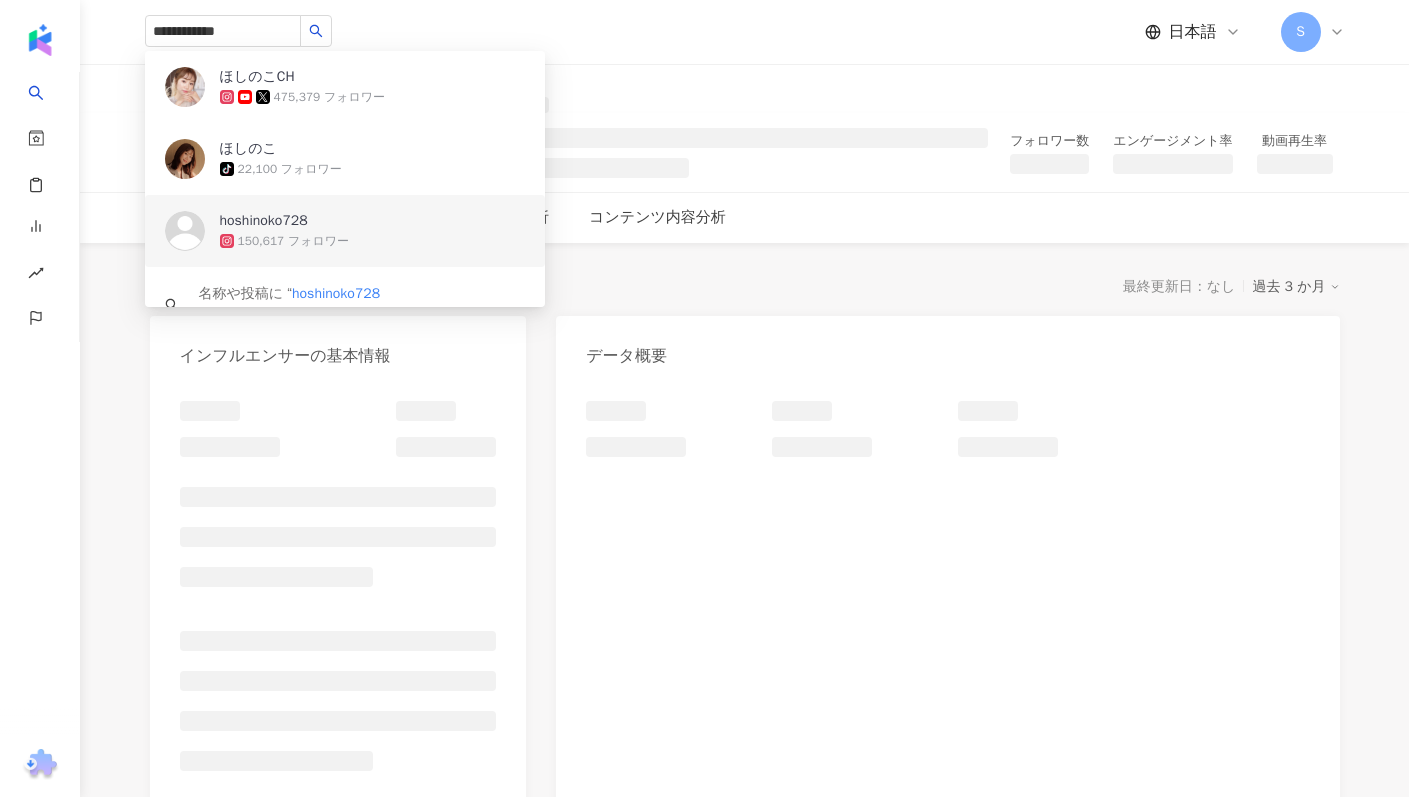 type 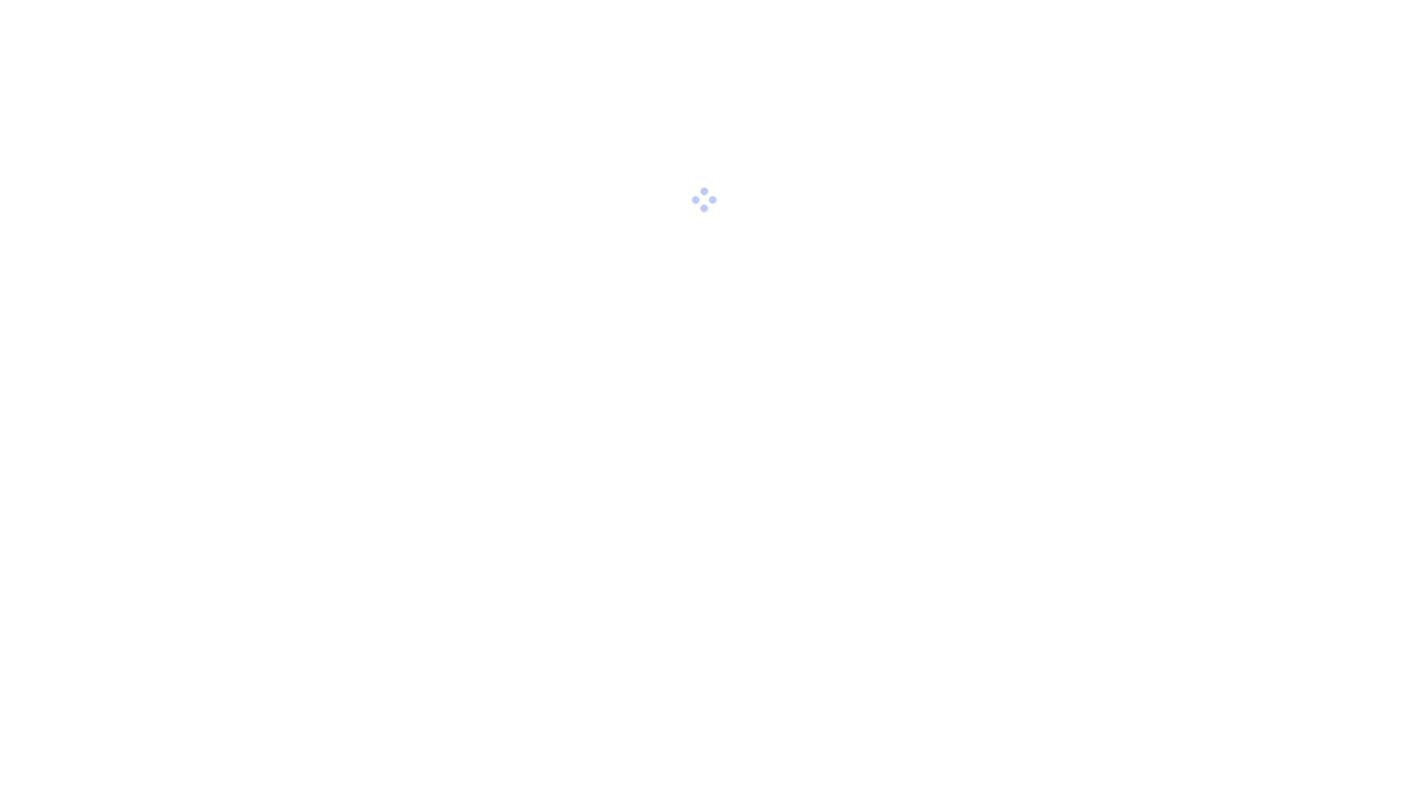 scroll, scrollTop: 0, scrollLeft: 0, axis: both 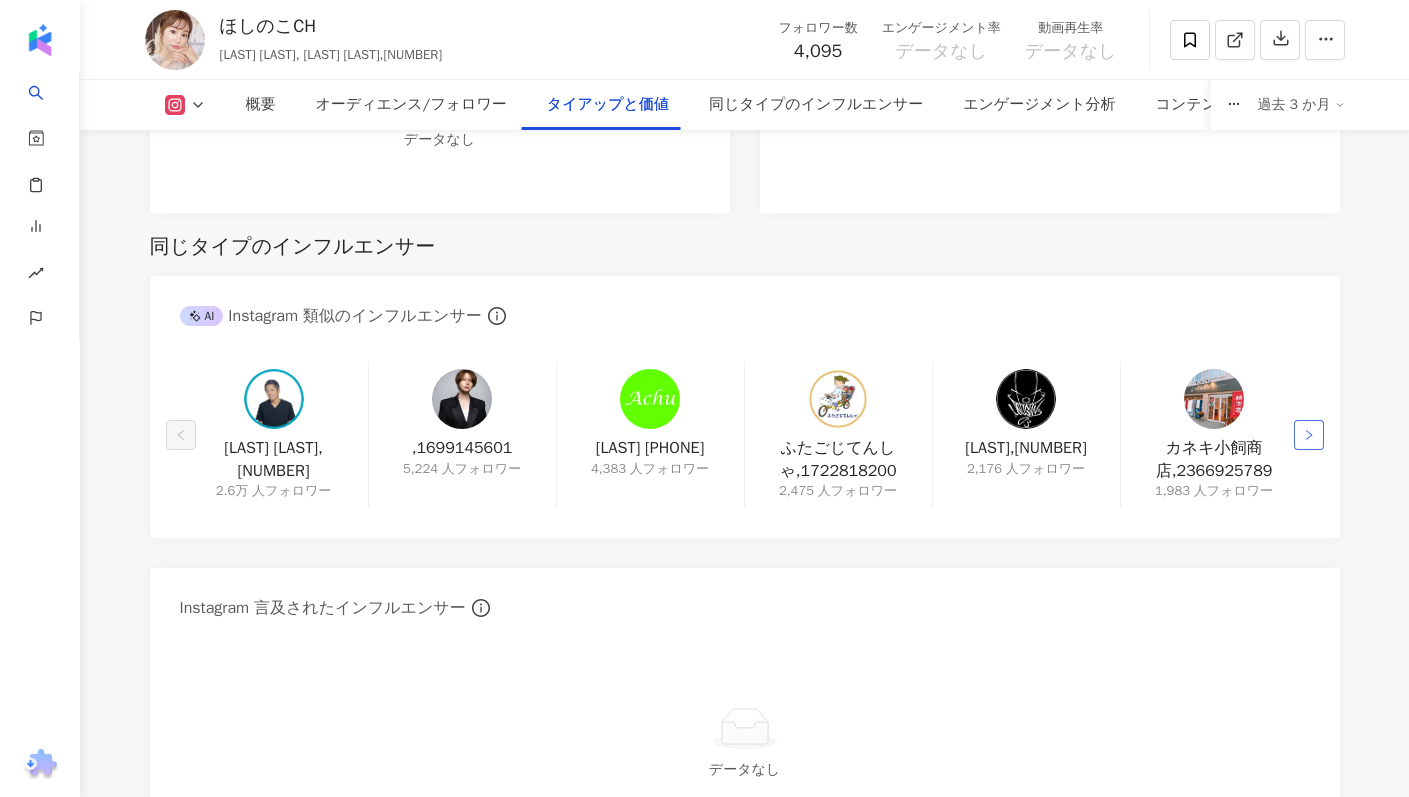 click 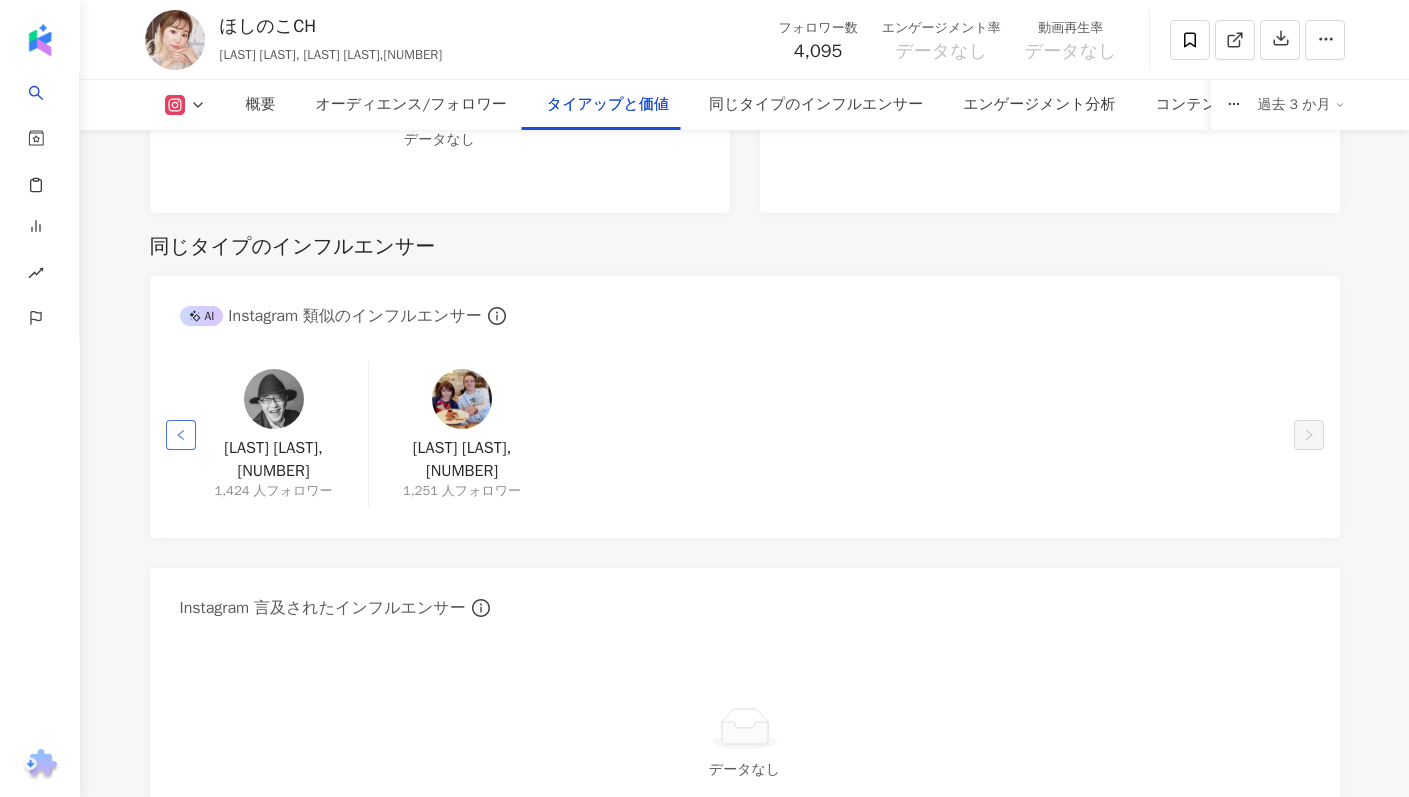 click at bounding box center [181, 435] 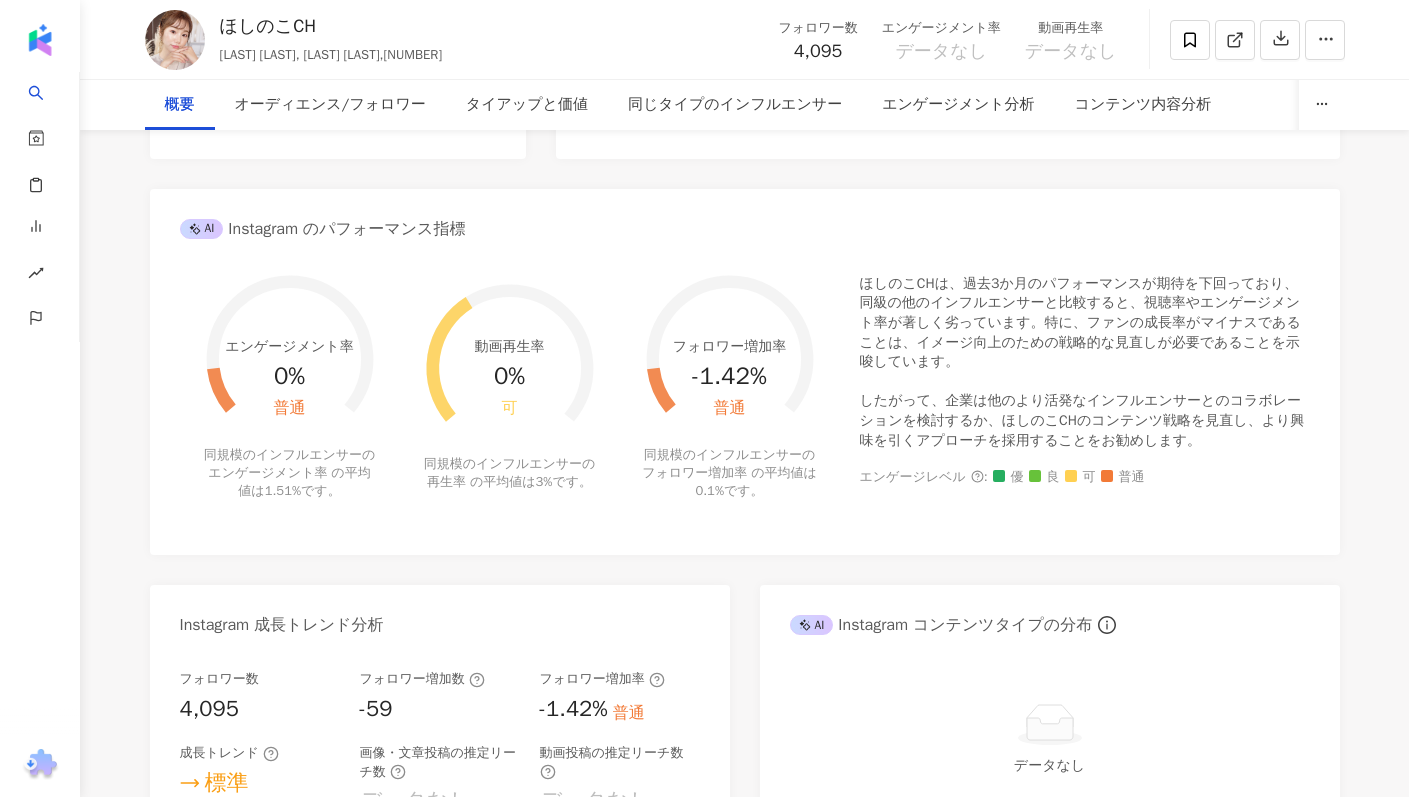 scroll, scrollTop: 0, scrollLeft: 0, axis: both 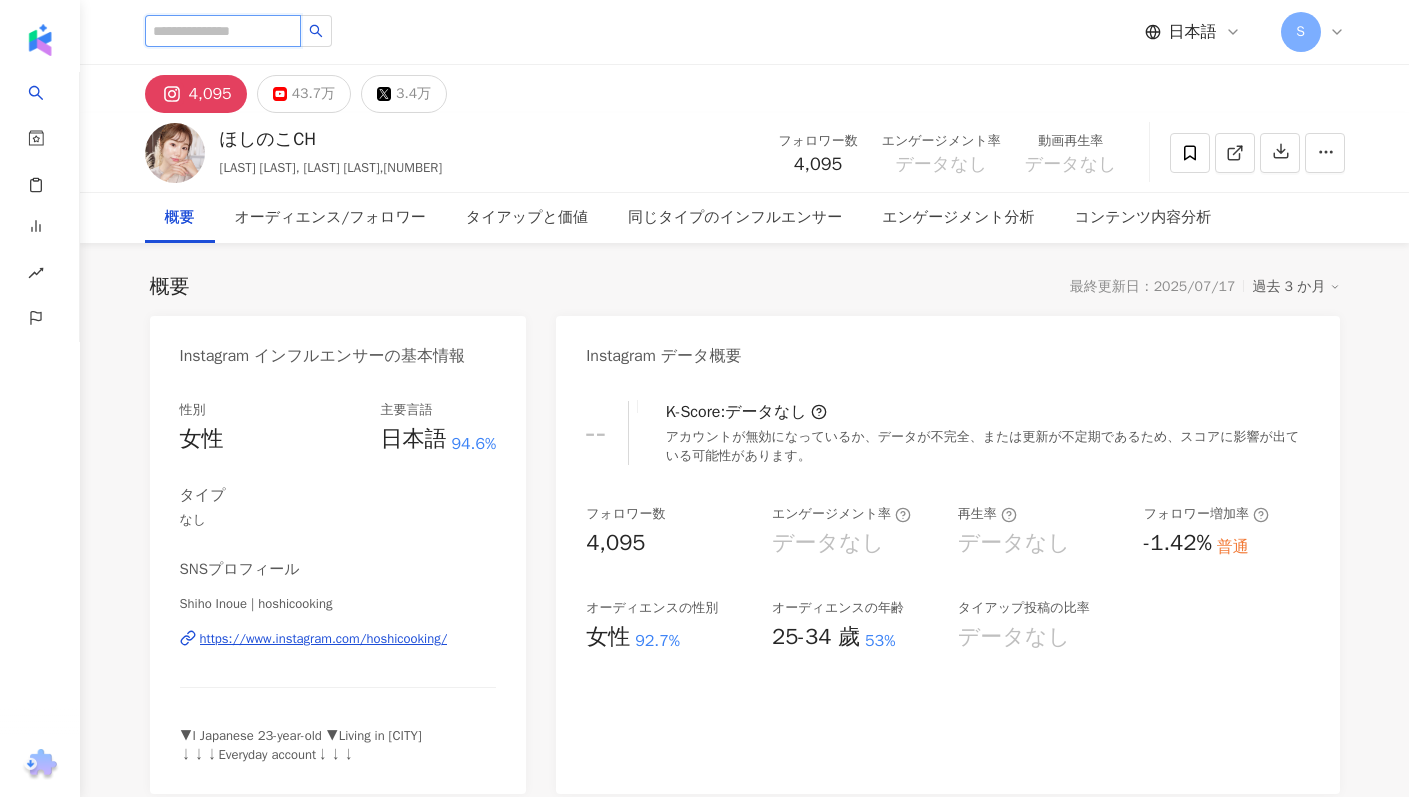 click at bounding box center (223, 31) 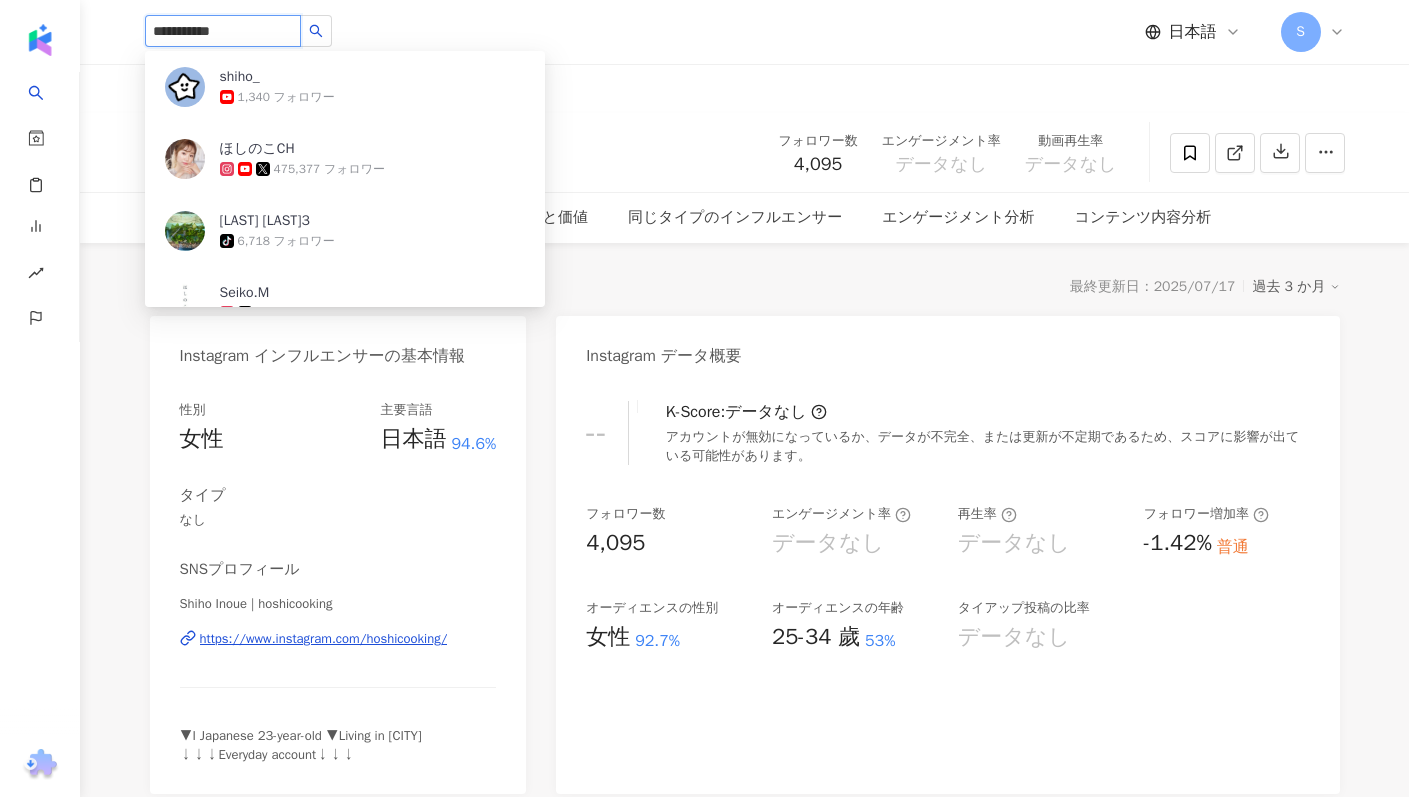 type on "**********" 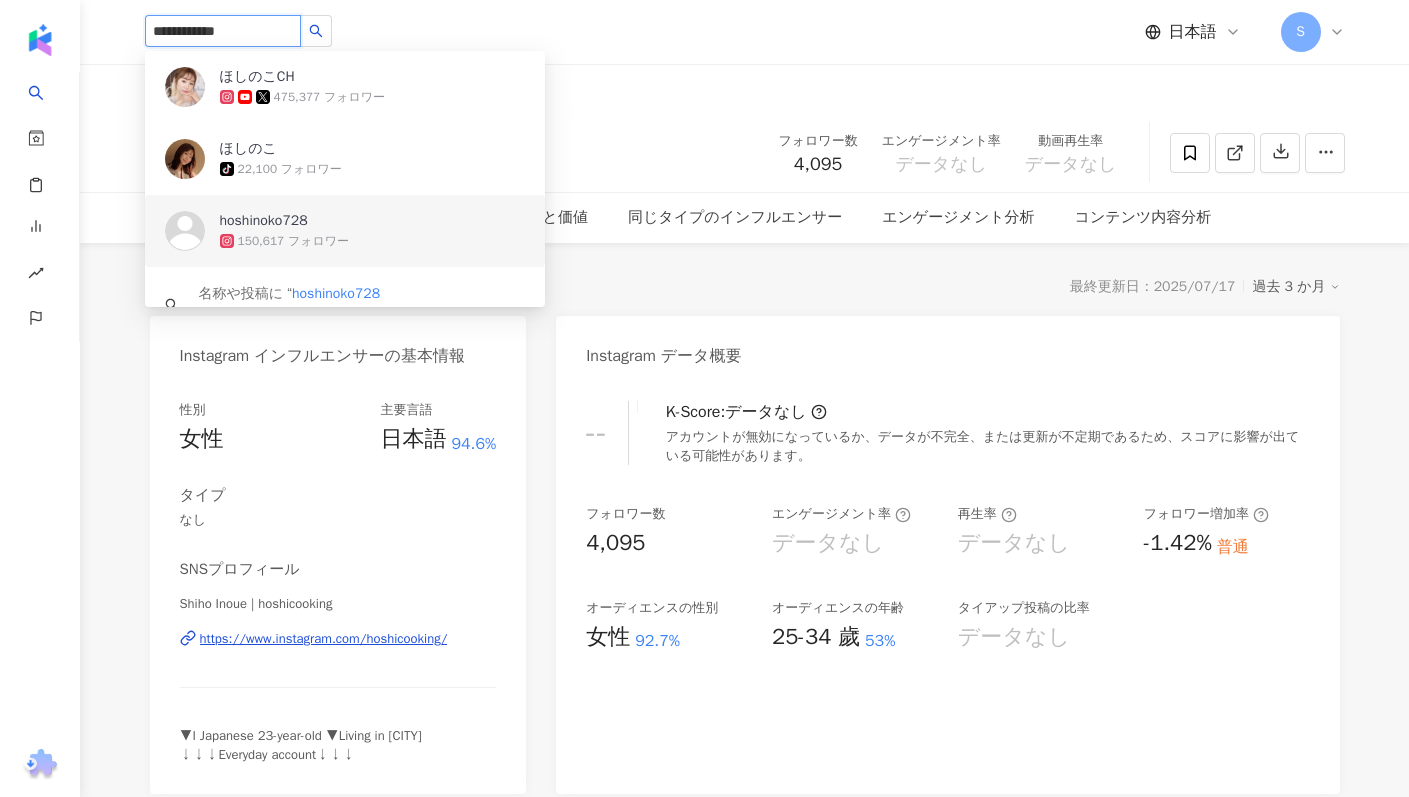 click at bounding box center [185, 231] 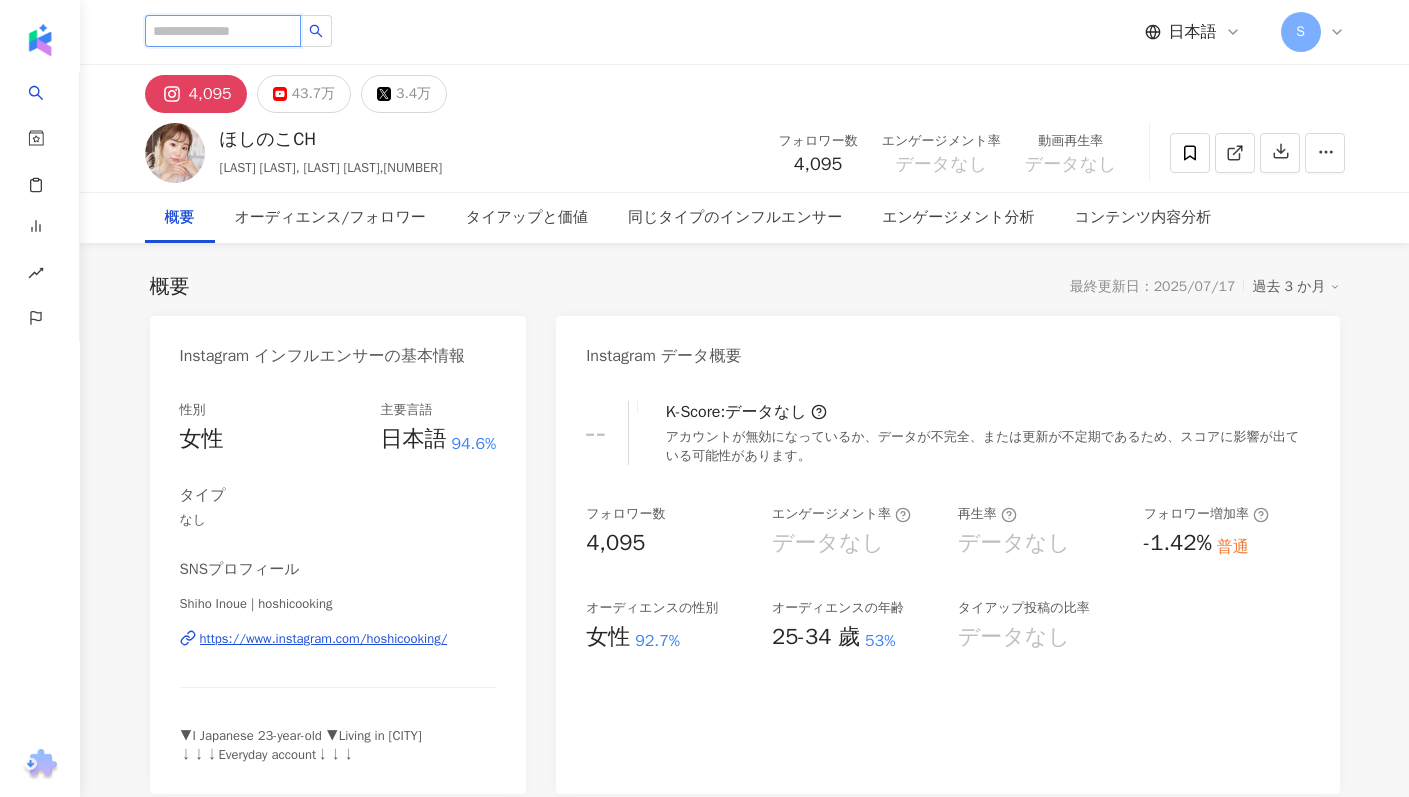 paste on "*********" 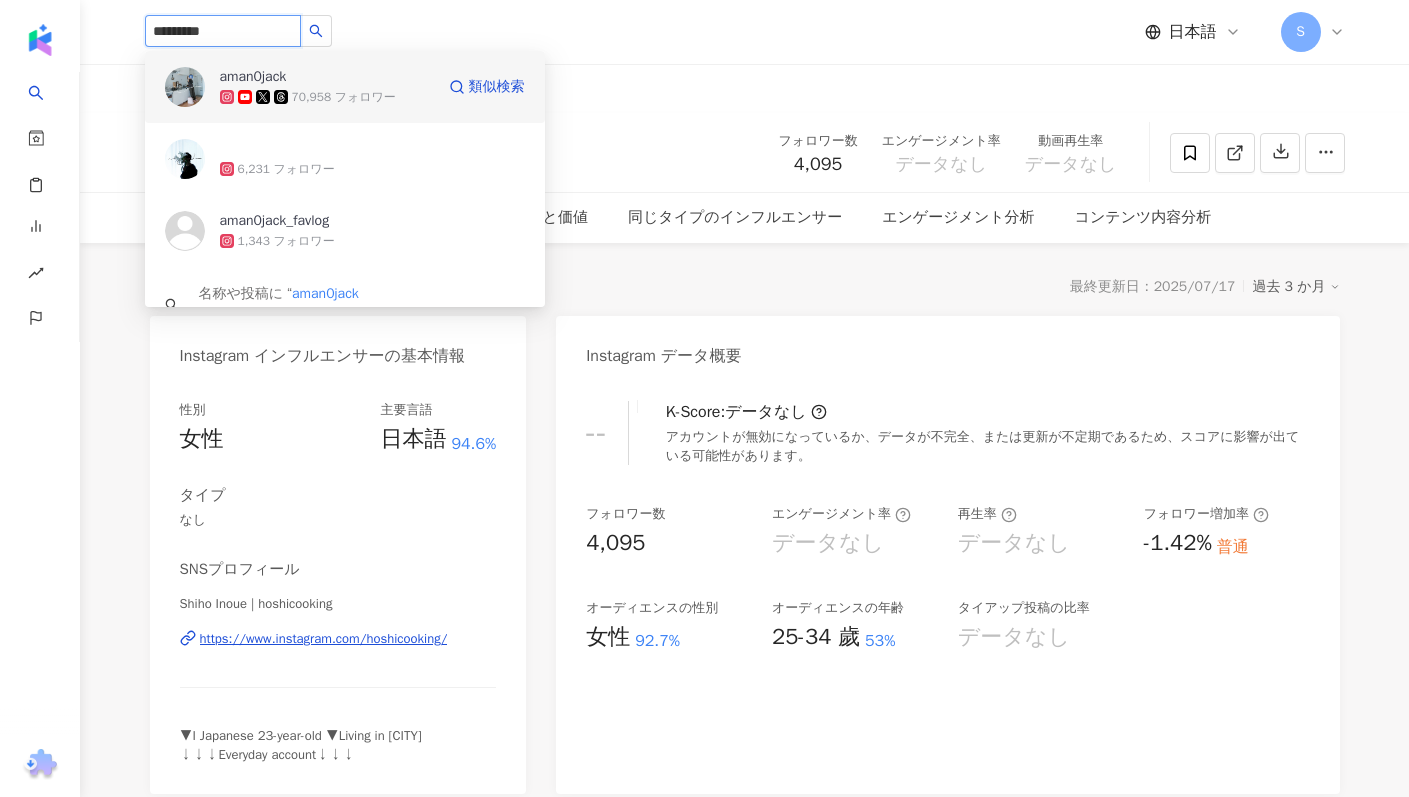 click on "70,958   フォロワー" at bounding box center [344, 97] 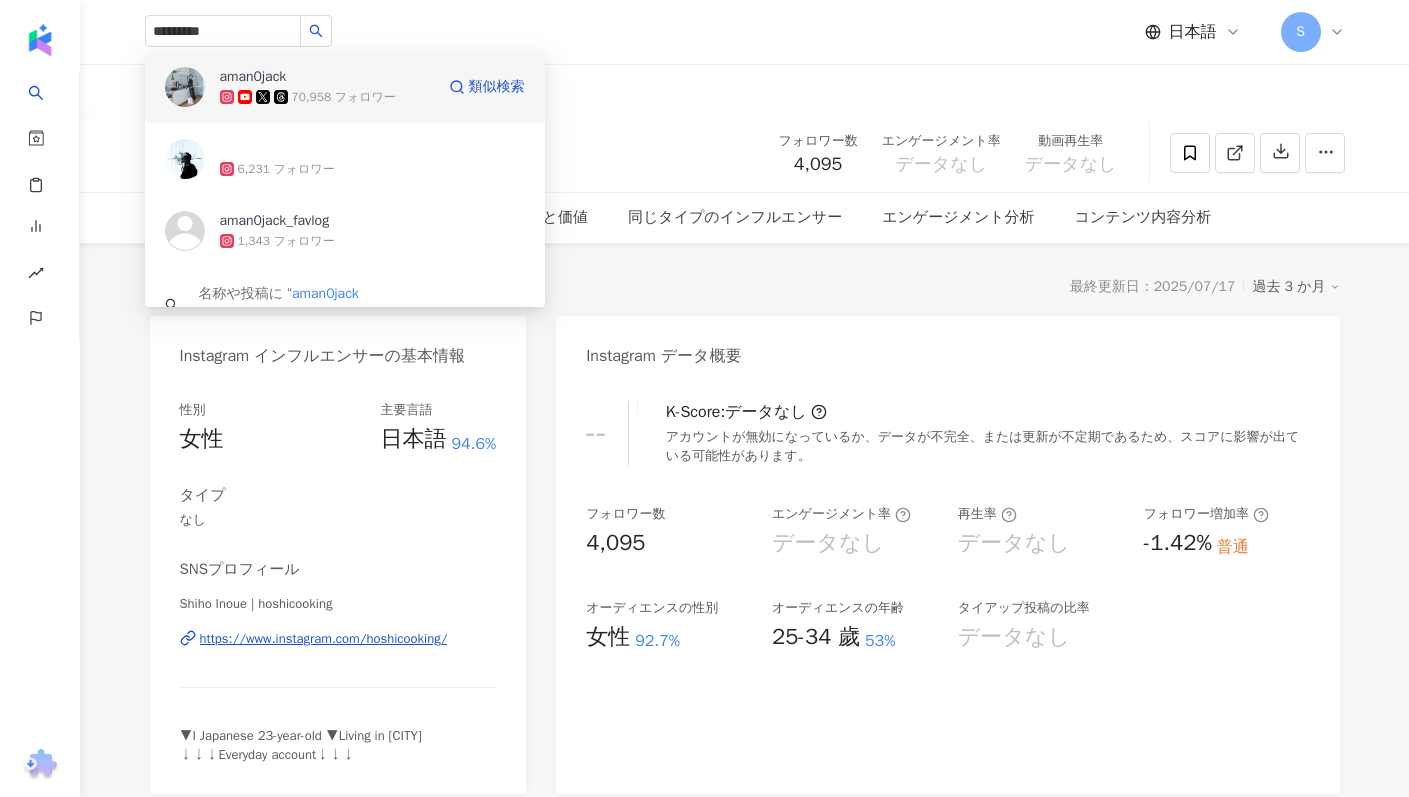 type 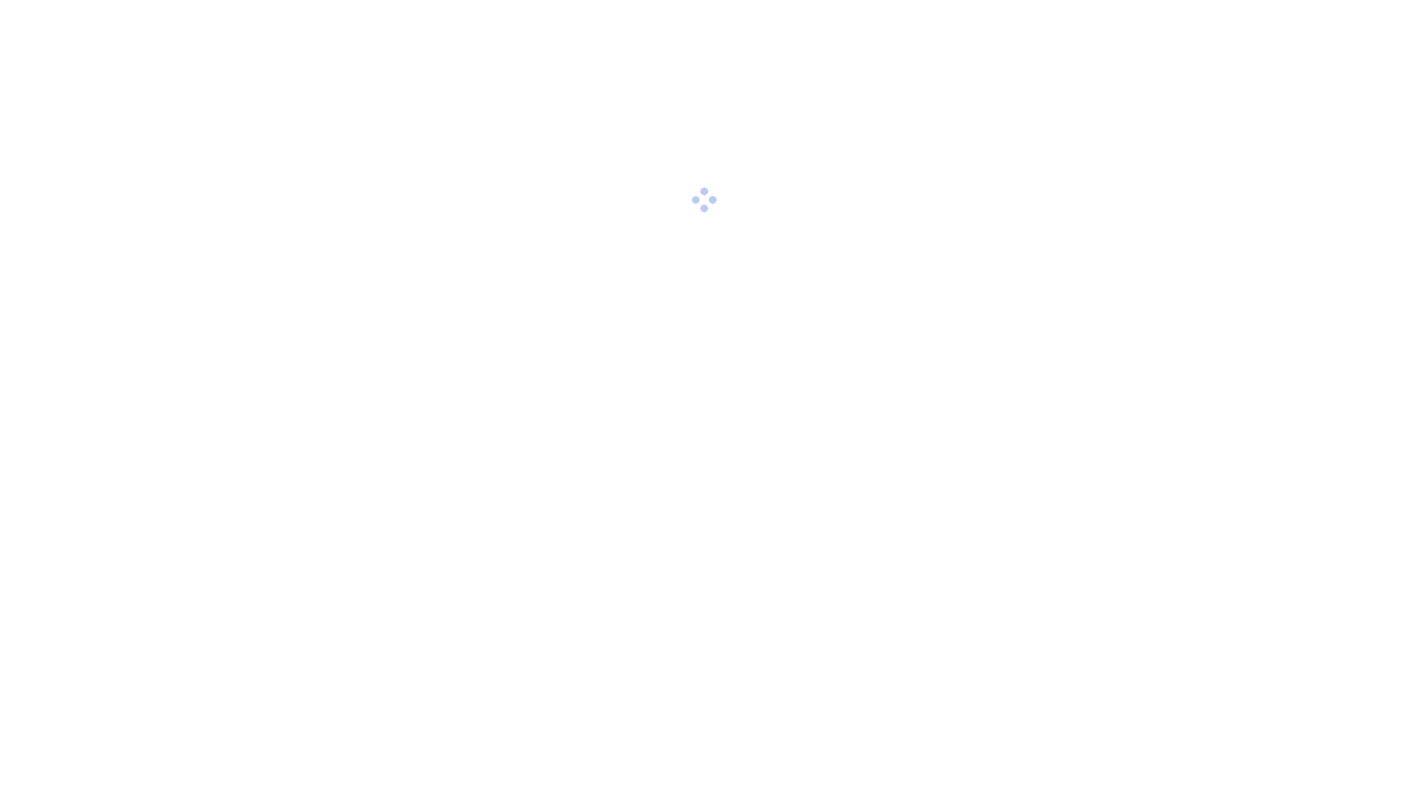 scroll, scrollTop: 0, scrollLeft: 0, axis: both 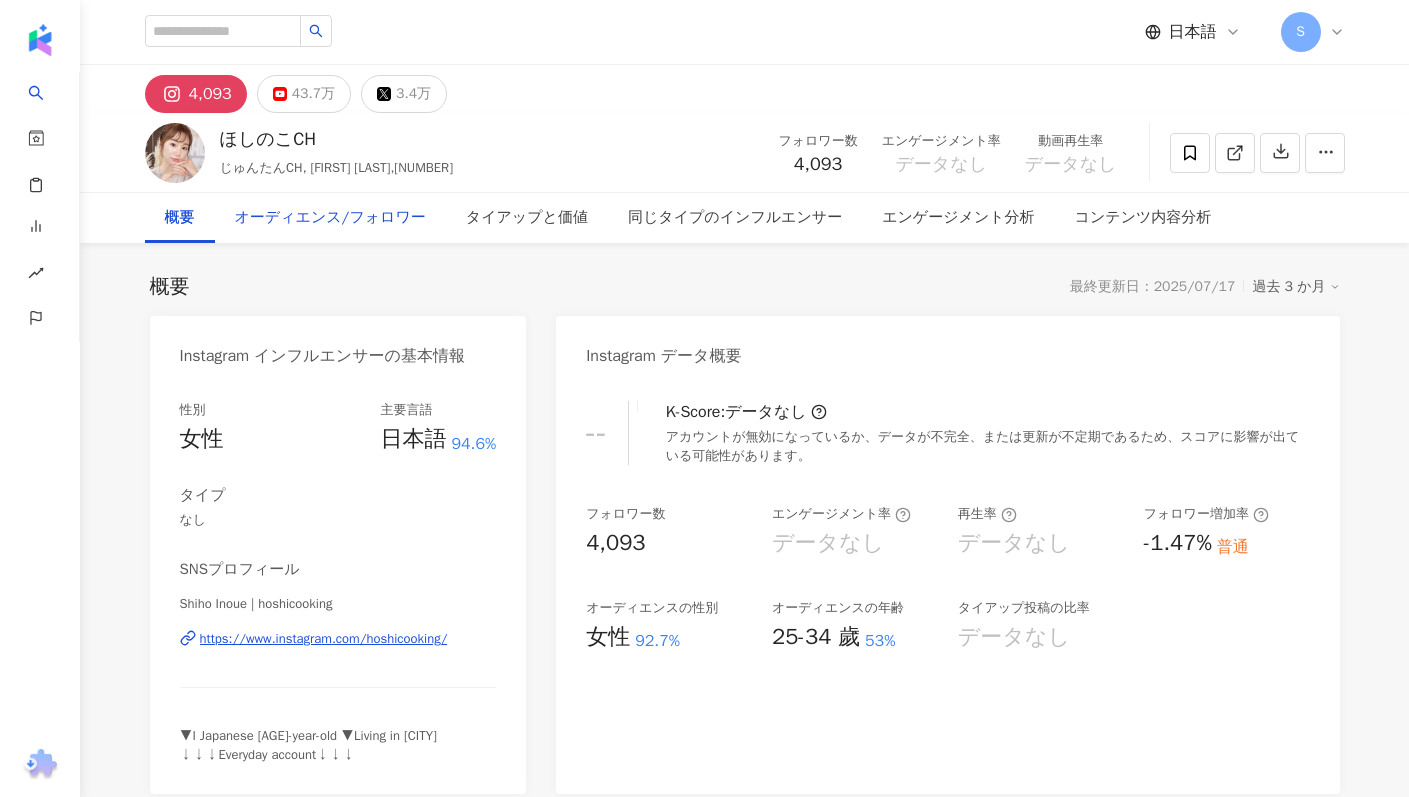 click on "オーディエンス/フォロワー" at bounding box center [330, 218] 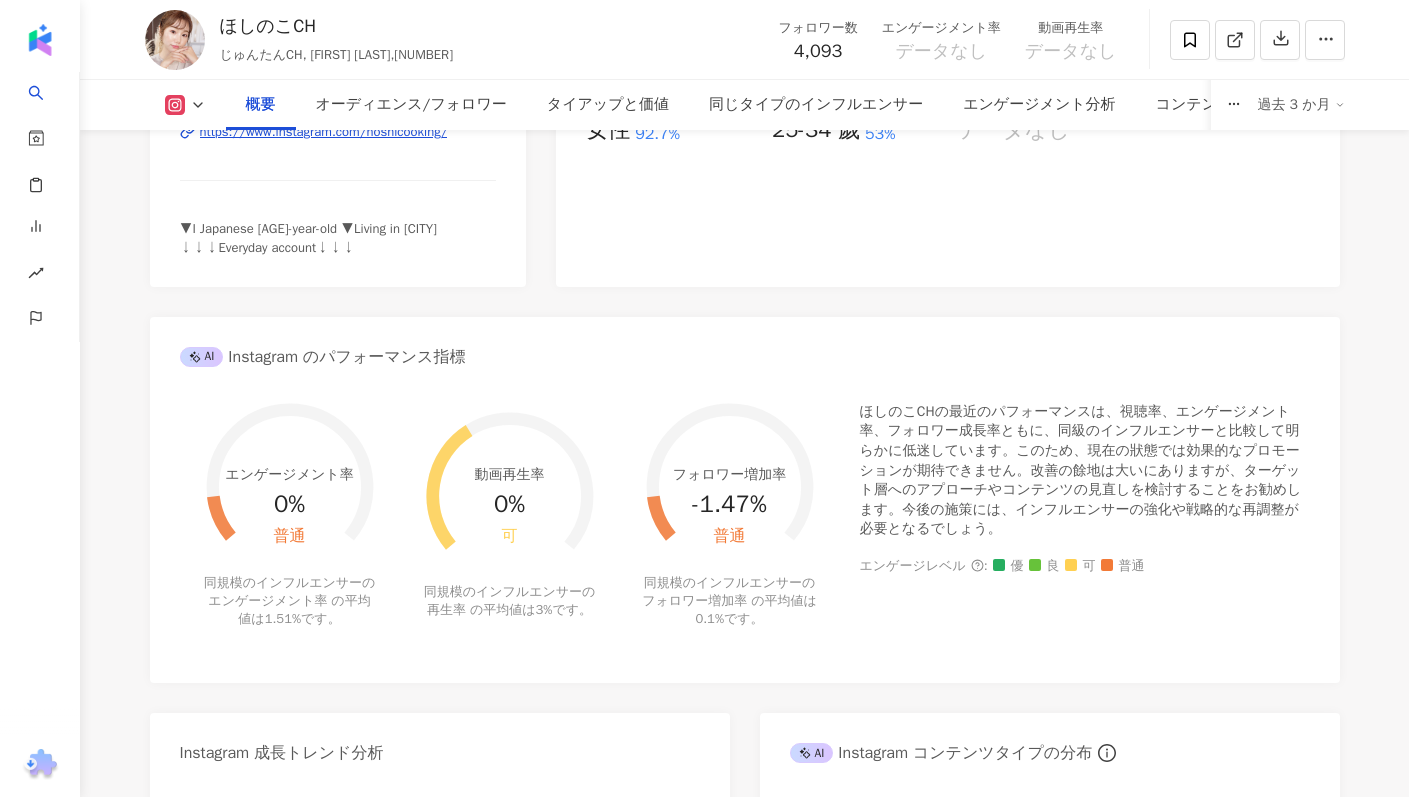 scroll, scrollTop: 0, scrollLeft: 0, axis: both 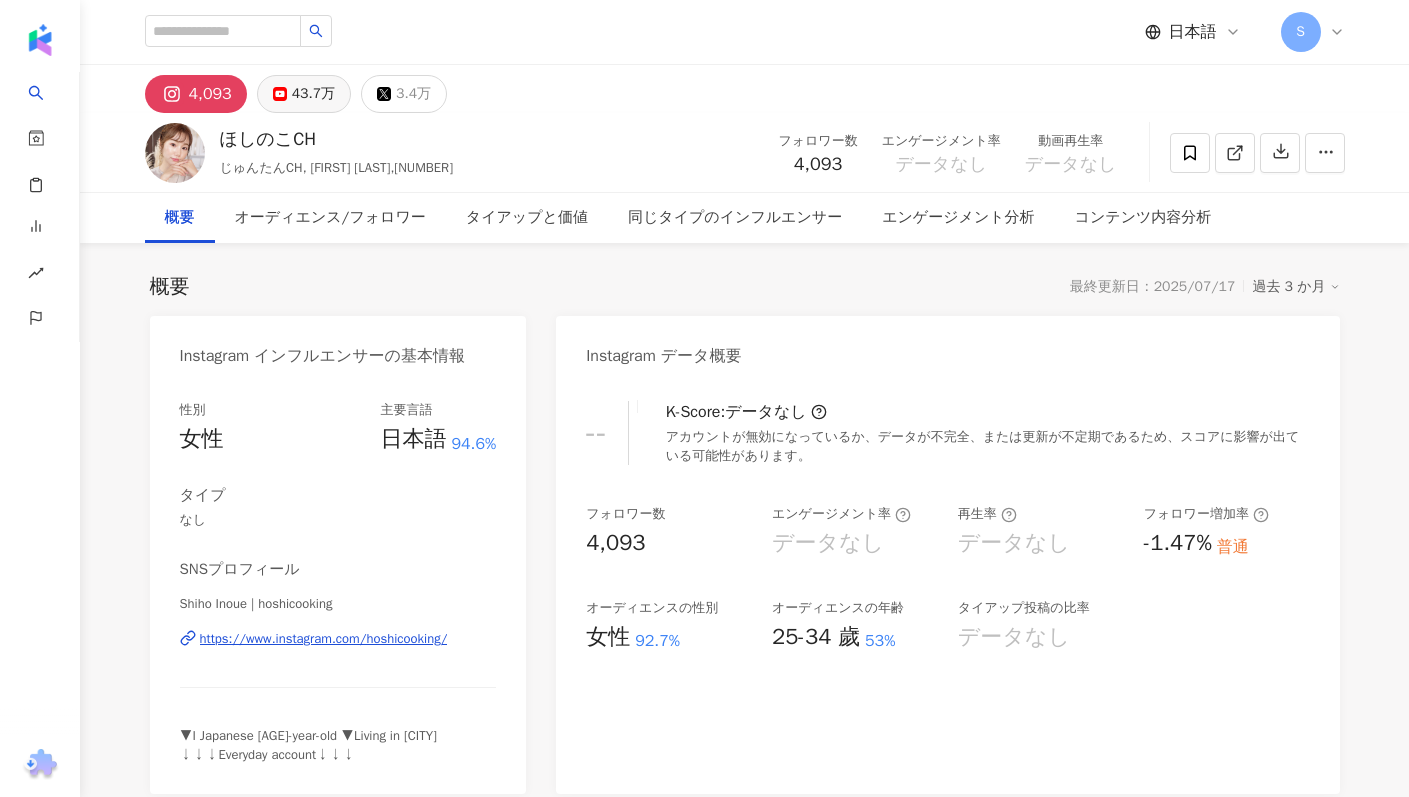 click on "43.7万" at bounding box center (304, 94) 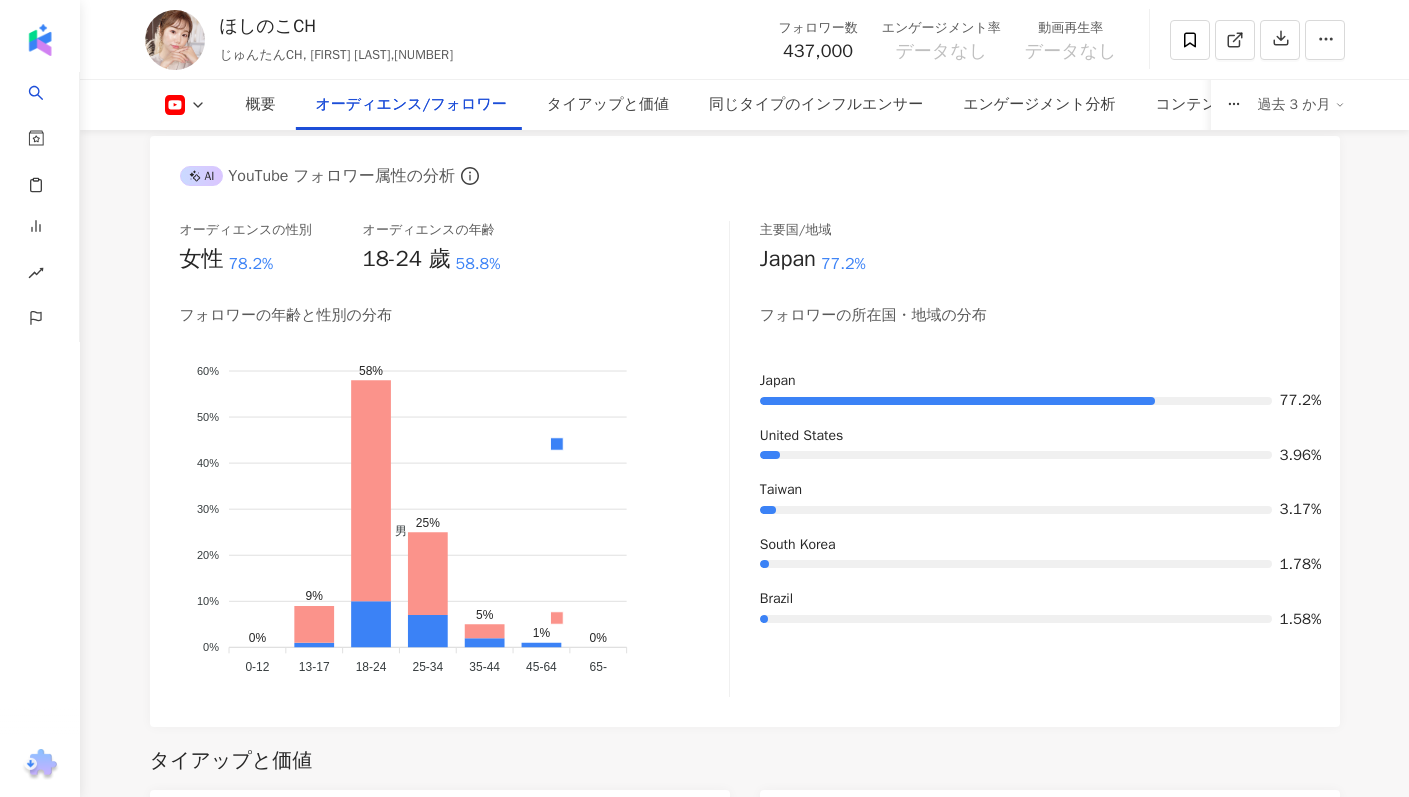 scroll, scrollTop: 1803, scrollLeft: 0, axis: vertical 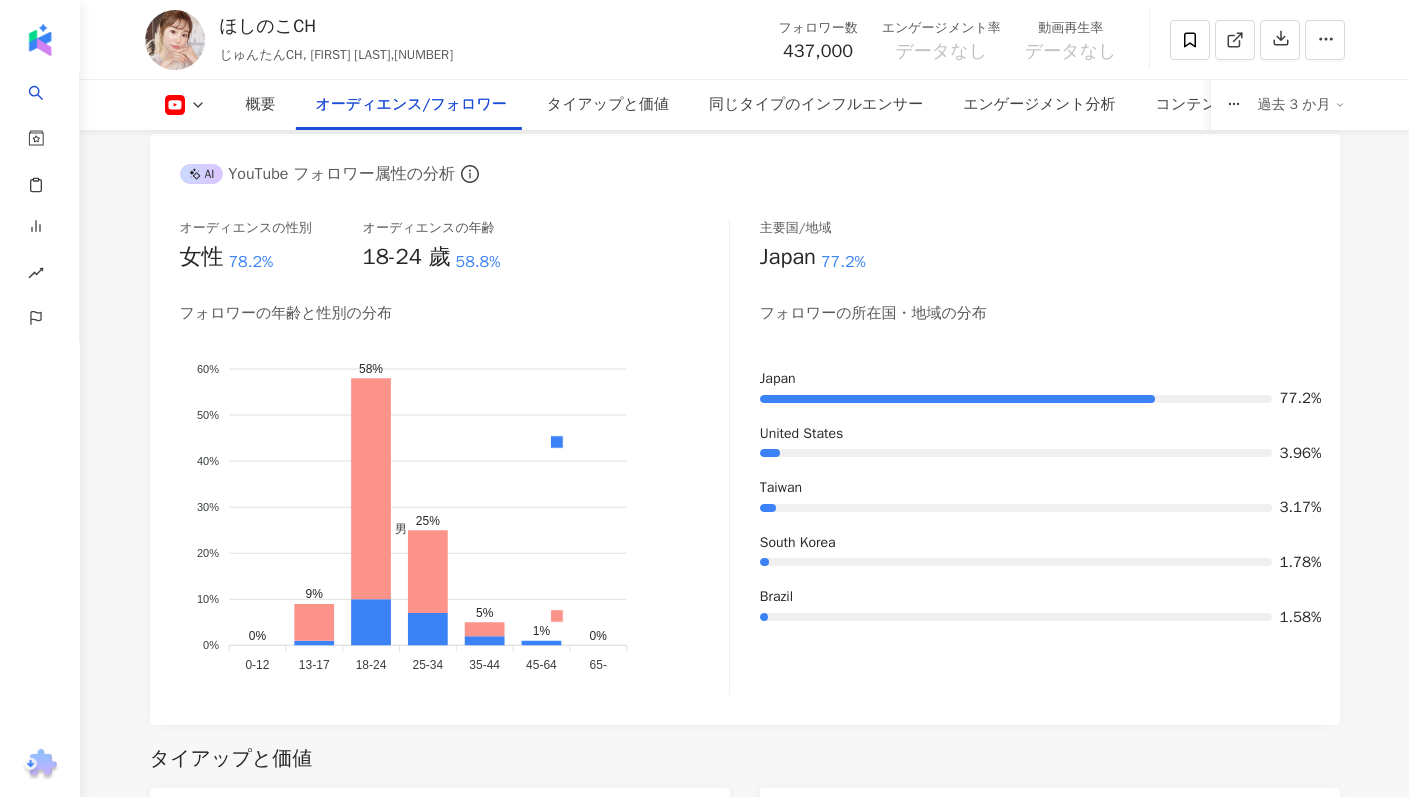 click on "概要 オーディエンス/フォロワー タイアップと価値 同じタイプのインフルエンサー エンゲージメント分析 コンテンツ内容分析 過去 3 か月" at bounding box center (745, 105) 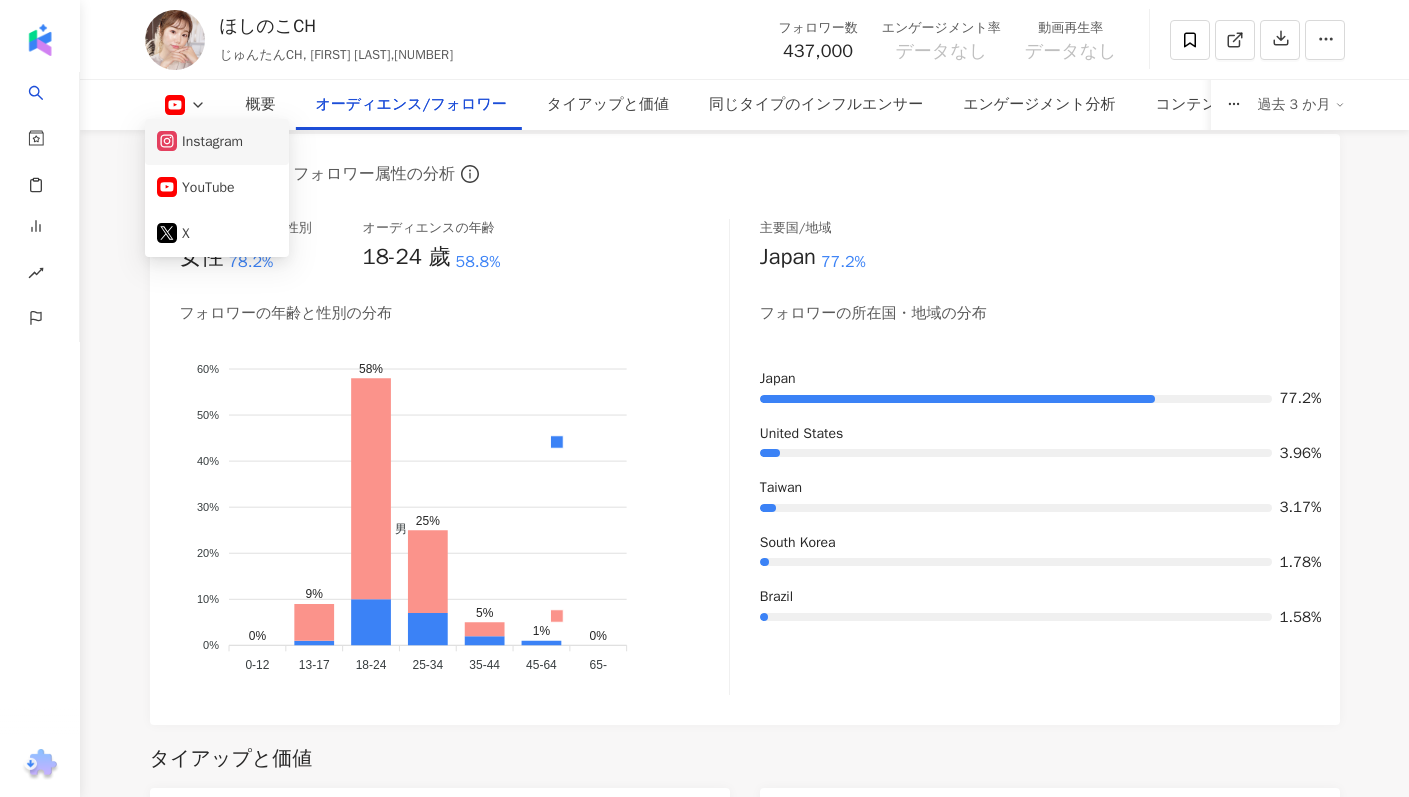 click on "Instagram" at bounding box center (217, 142) 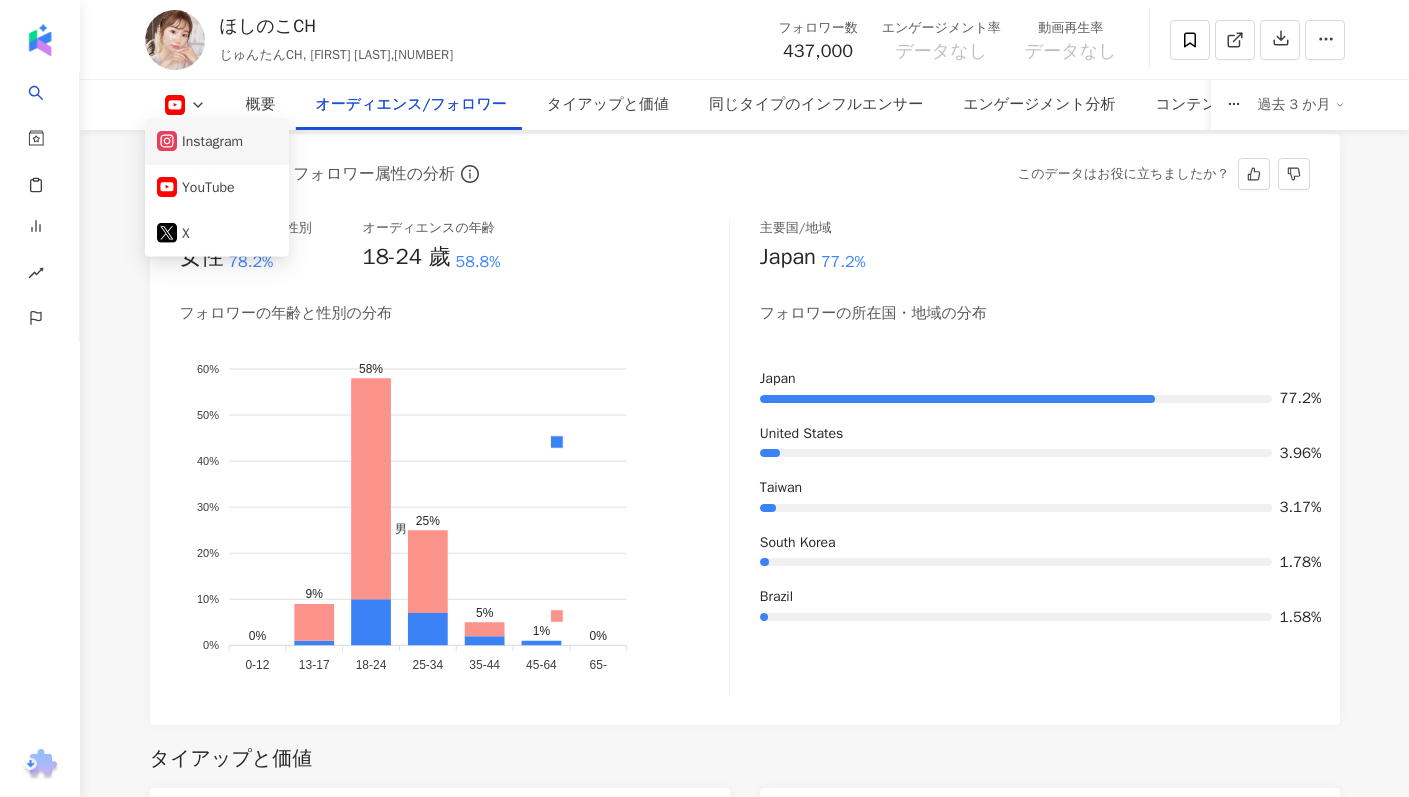 scroll, scrollTop: 1784, scrollLeft: 0, axis: vertical 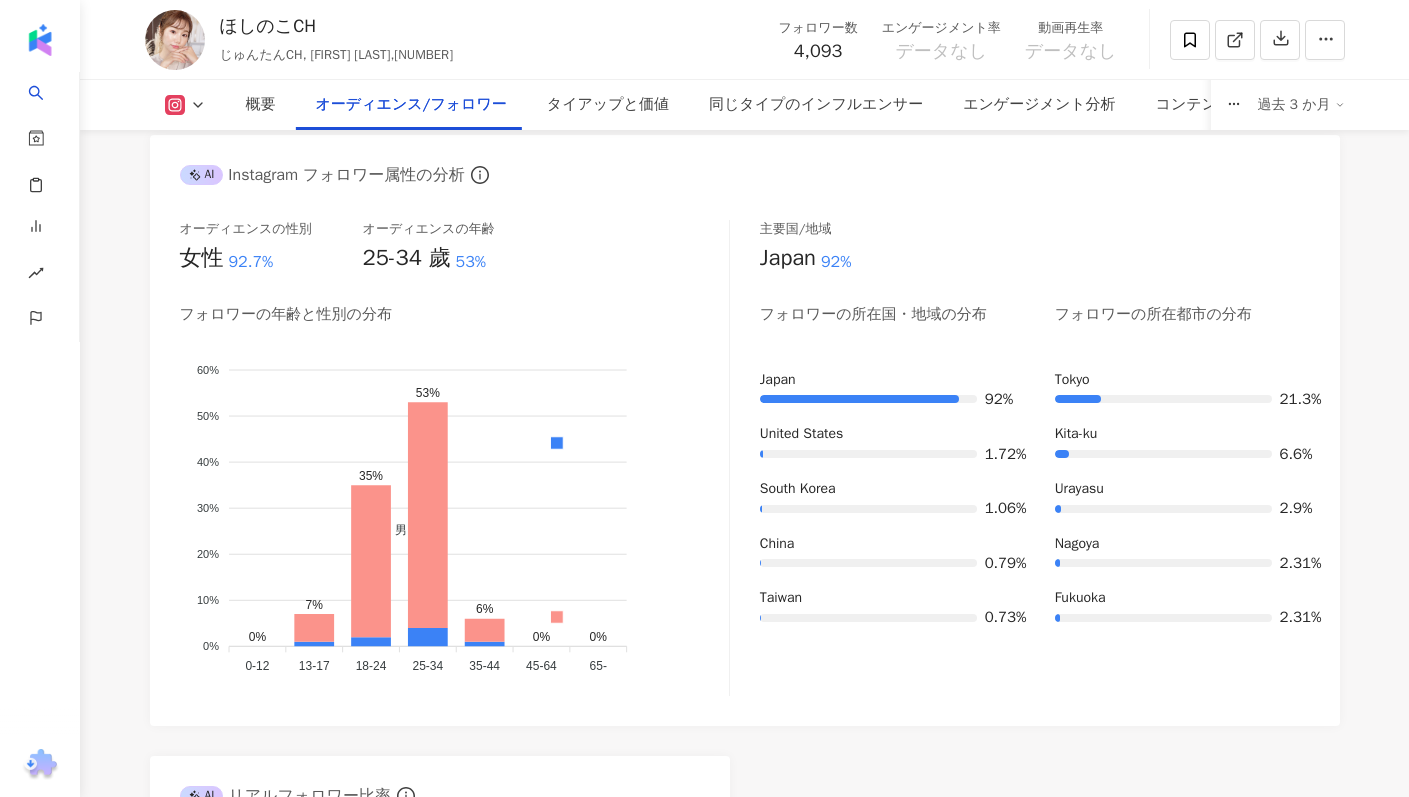 click on "過去 3 か月" at bounding box center (1300, 105) 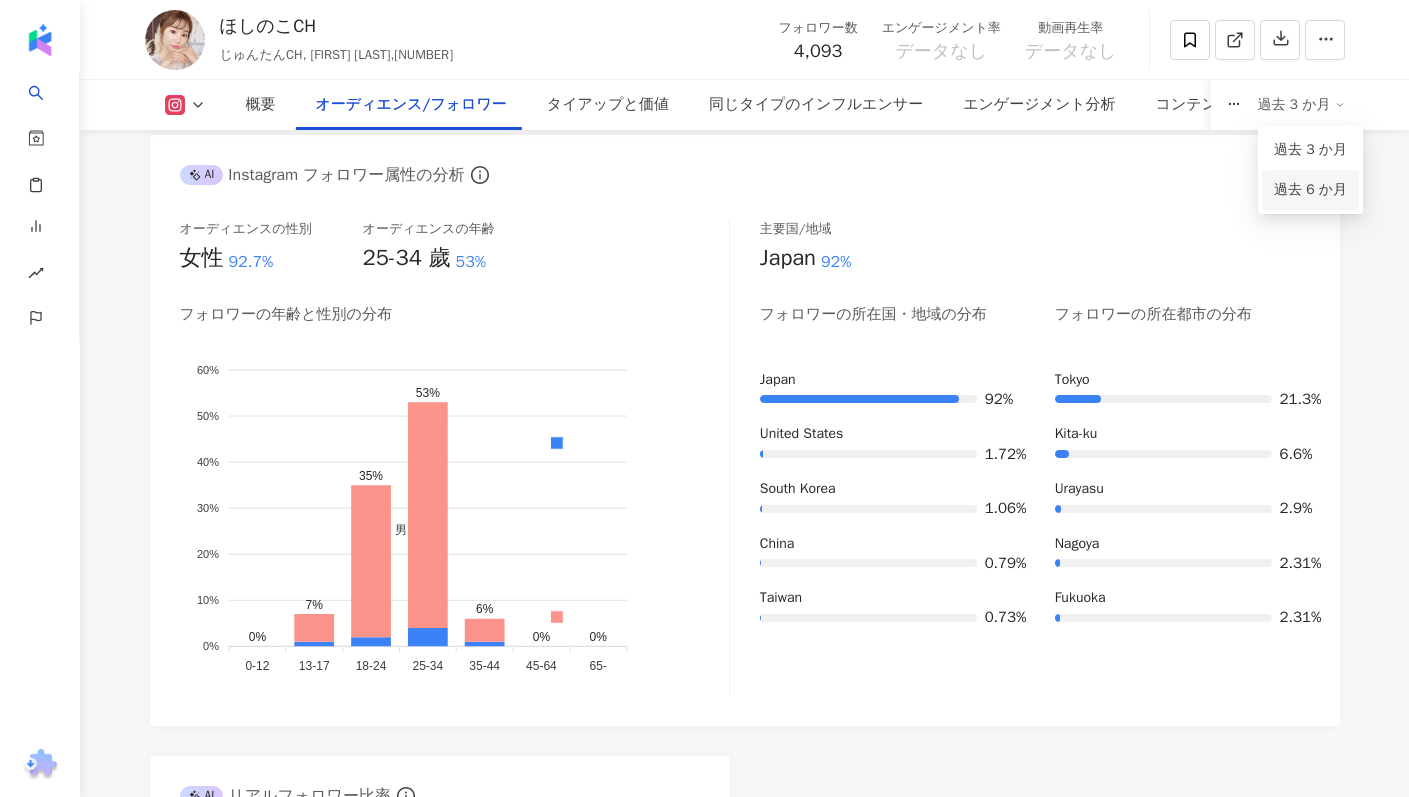 click on "過去 6 か月" at bounding box center (1310, 190) 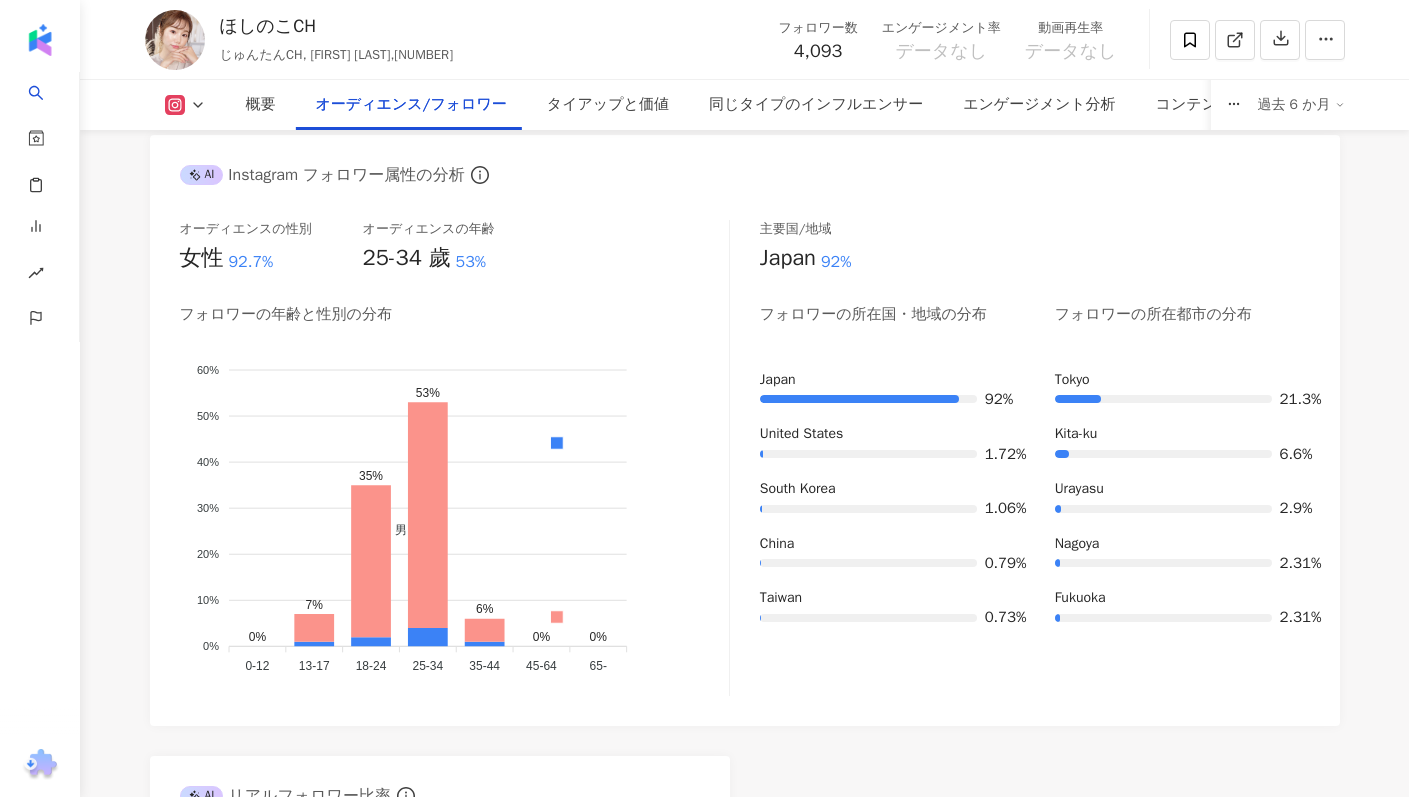 click on "AI Instagram フォロワー属性の分析 オーディエンスの性別   女性 92.7% オーディエンスの年齢   25-34 歲 53% フォロワーの年齢と性別の分布 男 女性 60% 60% 50% 50% 40% 40% 30% 30% 20% 20% 10% 10% 0% 0% 0% 7% 35% 53% 6% 0% 0% 0-12 0-12 13-17 13-17 18-24 18-24 25-34 25-34 35-44 35-44 45-64 45-64 65- 65- 主要国/地域   Japan 92% フォロワーの所在国・地域の分布 フォロワーの所在都市の分布 Japan 92% United States 1.72% South Korea 1.06% China 0.79% Taiwan 0.73% Tokyo 21.3% Kita-ku 6.6% Urayasu 2.9% Nagoya 2.31% Fukuoka 2.31% AI リアルフォロワー比率 リアルフォロワー 他の リアルフォロワー比率 76.3%" at bounding box center [745, 603] 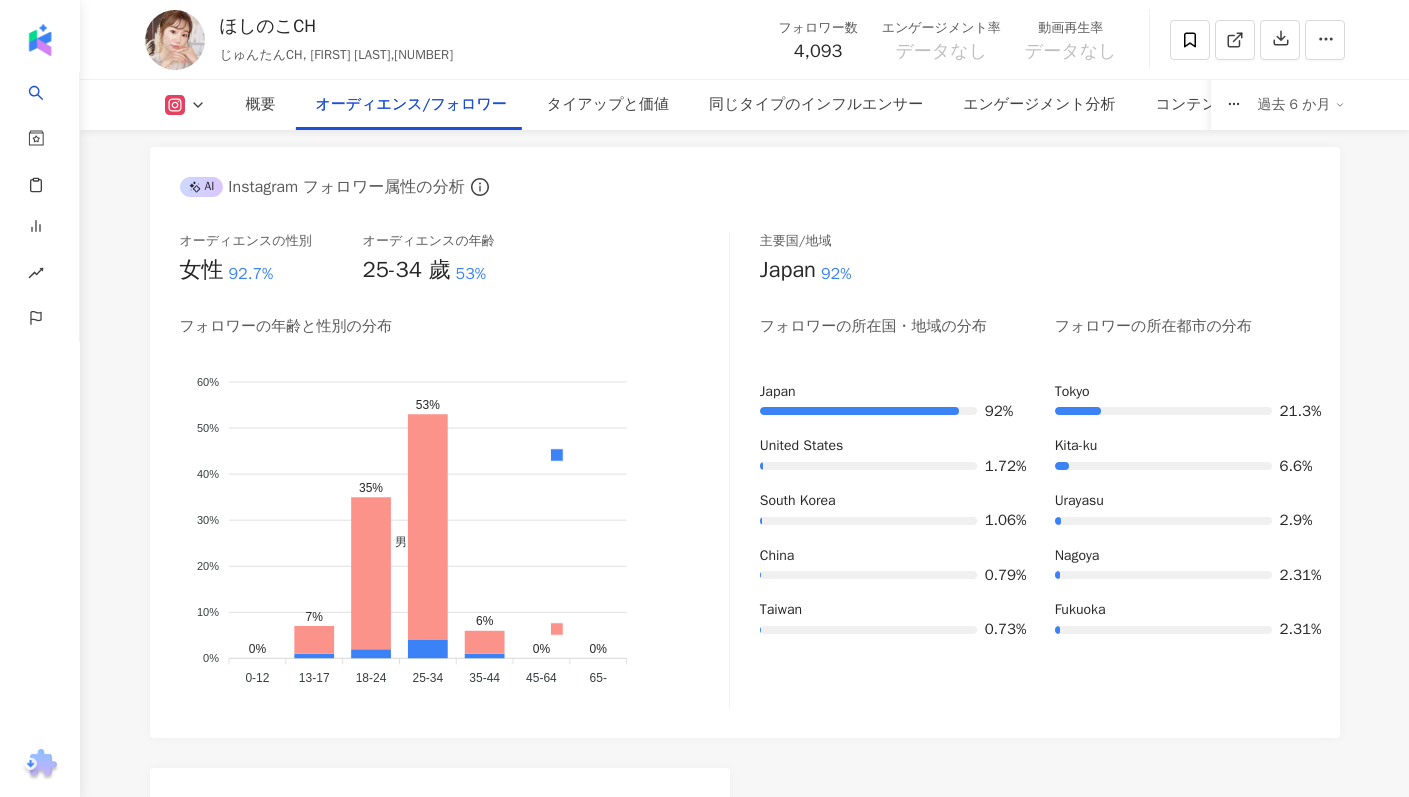 scroll, scrollTop: 1769, scrollLeft: 0, axis: vertical 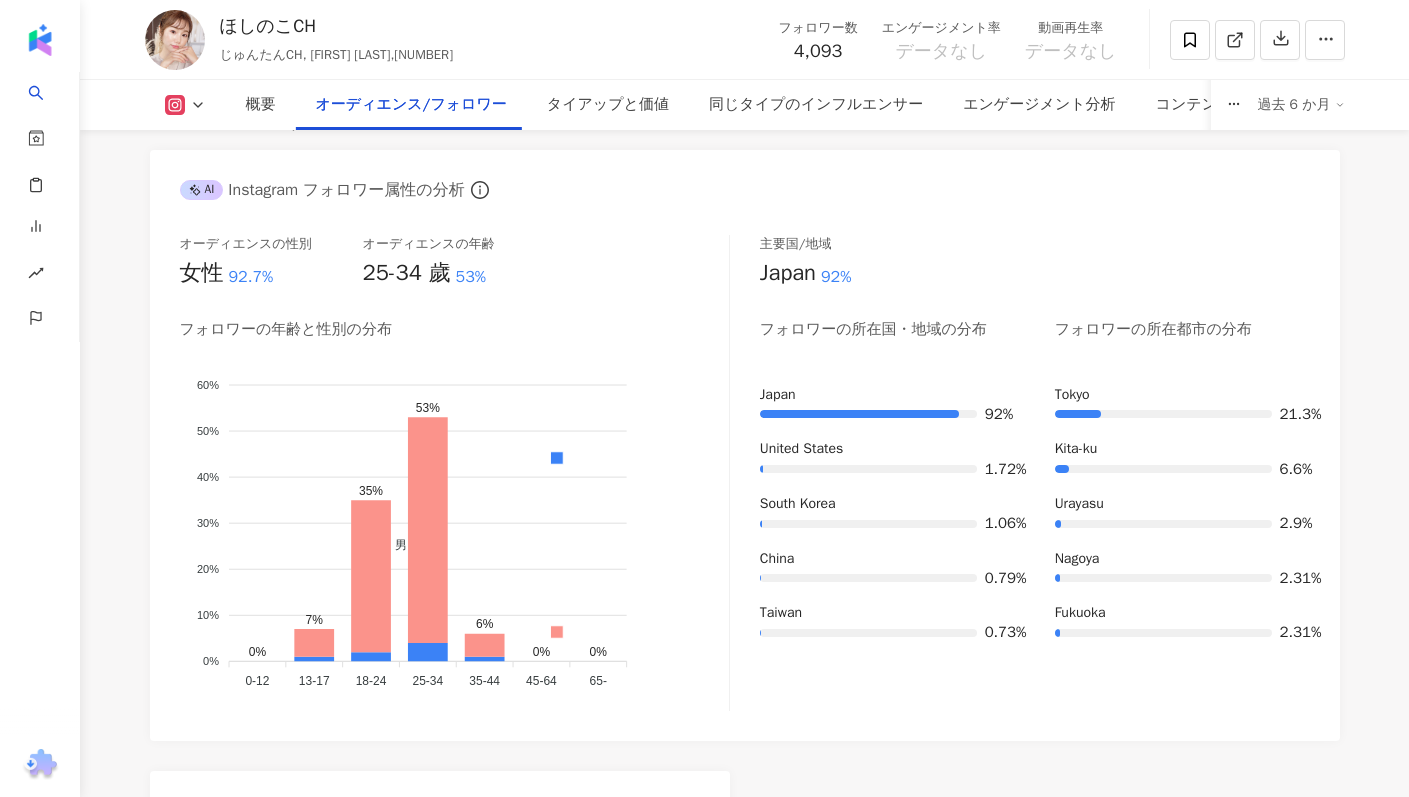 click on "概要 最終更新日：2025/07/17 過去 6 か月 Instagram インフルエンサーの基本情報 性別   女性 主要言語   日本語 94.6% タイプ なし SNSプロフィール Shiho Inoue | hoshicooking https://www.instagram.com/hoshicooking/ ▼I Japanese 23-year-old ▼Living in Tokyo                                ↓↓↓Everyday account↓↓↓ もっと見る Instagram データ概要 -- K-Score :   データなし アカウントが無効になっているか、データが不完全、または更新が不定期であるため、スコアに影響が出ている可能性があります。 フォロワー数   4,093 エンゲージメント率   データなし 再生率   データなし フォロワー増加率   -2.92% 普通 オーディエンスの性別   女性 92.7% オーディエンスの年齢   25-34 歲 53% タイアップ投稿の比率   データなし AI Instagram のパフォーマンス指標 エンゲージメント率 0% 普通 1.57% です。 動画再生率 0% 普通" at bounding box center (745, 1425) 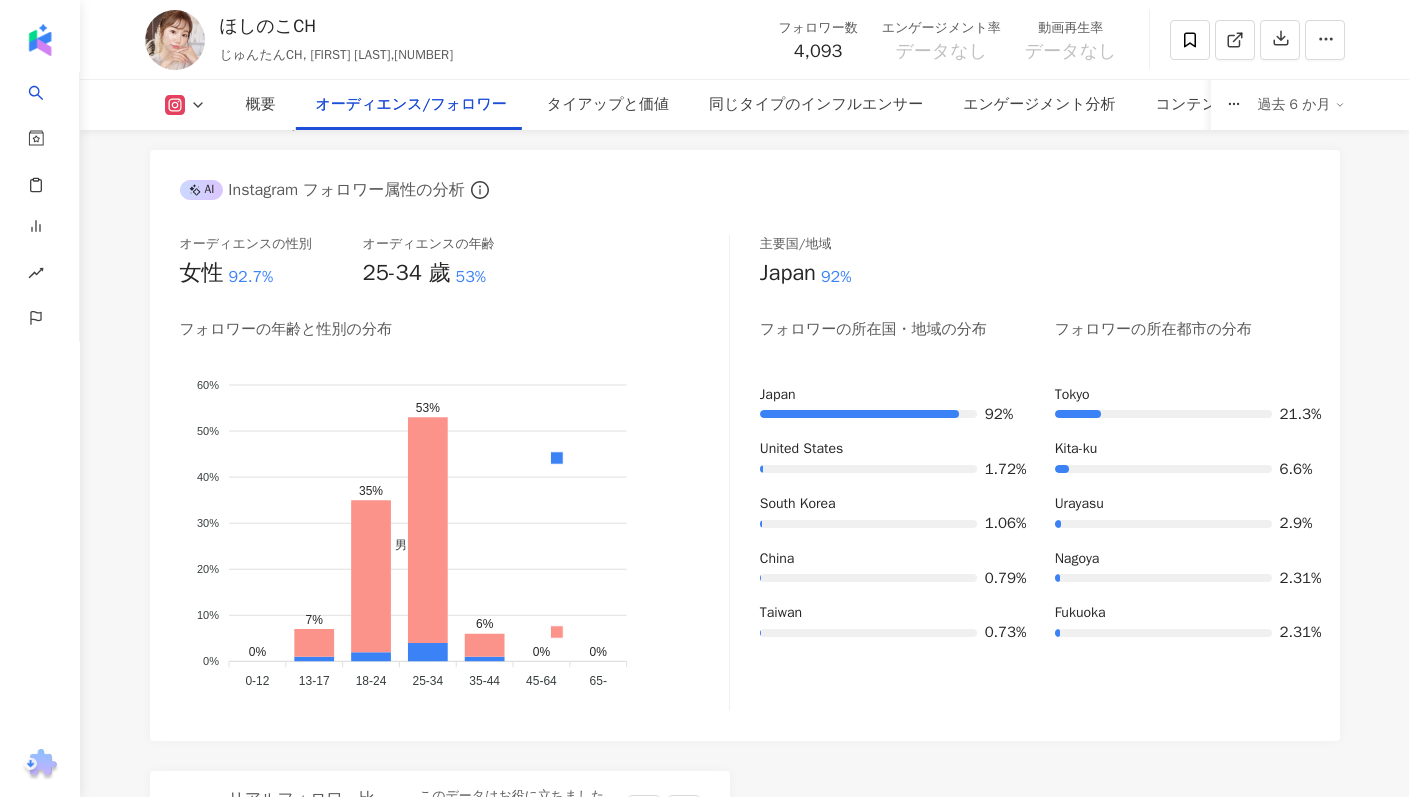 click on "このデータはお役に立ちましたか？" at bounding box center (519, 811) 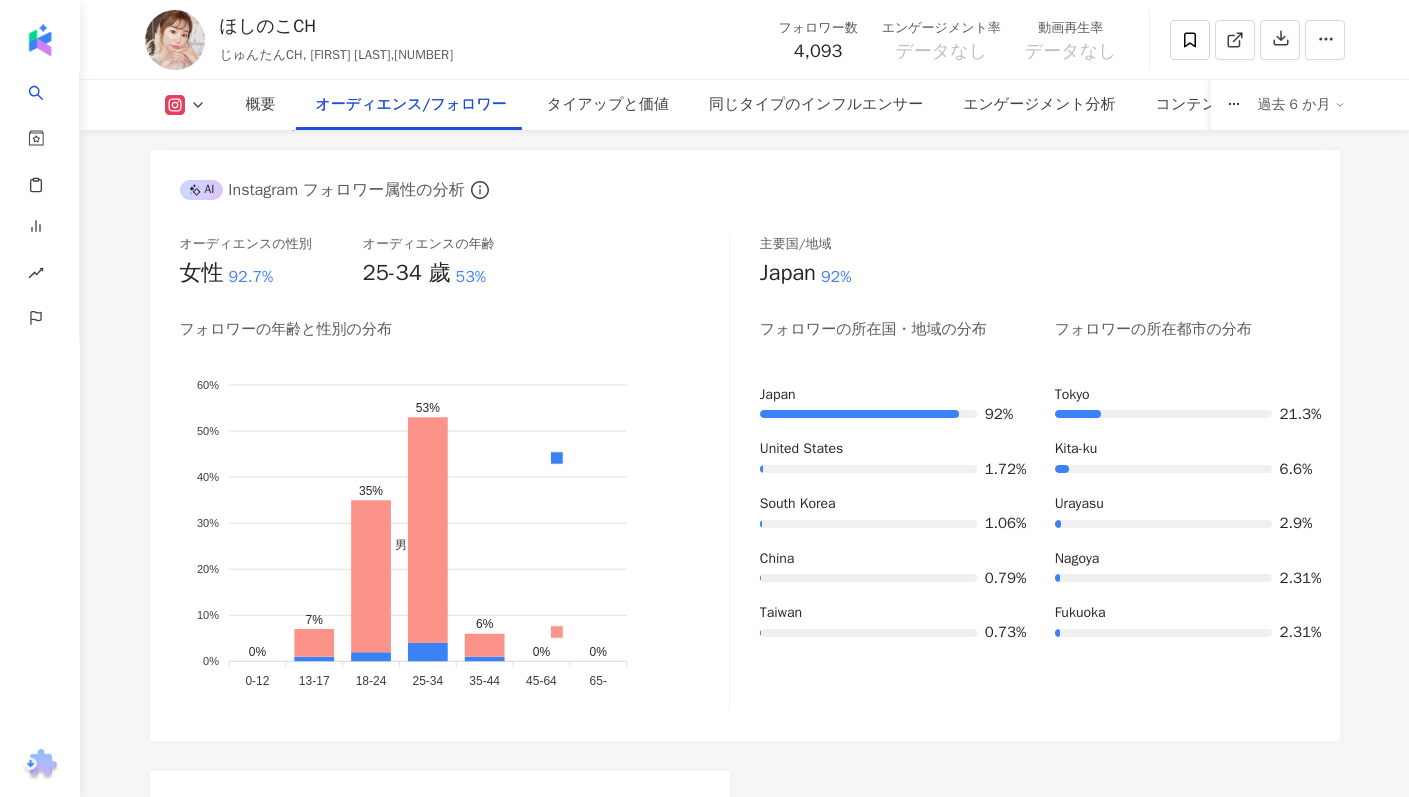 click on "4,093 43.7万 3.4万 ほしのこCH  じゅんたんCH, Shiho Inoue,3118659109 フォロワー数 4,093 エンゲージメント率 データなし 動画再生率 データなし 概要 オーディエンス/フォロワー タイアップと価値 同じタイプのインフルエンサー エンゲージメント分析 コンテンツ内容分析 過去 6 か月 概要 最終更新日：2025/07/17 過去 6 か月 Instagram インフルエンサーの基本情報 性別   女性 主要言語   日本語 94.6% タイプ なし SNSプロフィール Shiho Inoue | hoshicooking https://www.instagram.com/hoshicooking/ ▼I Japanese 23-year-old ▼Living in Tokyo                                ↓↓↓Everyday account↓↓↓ もっと見る Instagram データ概要 -- K-Score :   データなし アカウントが無効になっているか、データが不完全、または更新が不定期であるため、スコアに影響が出ている可能性があります。 フォロワー数   4,093   再生率" at bounding box center [744, 1336] 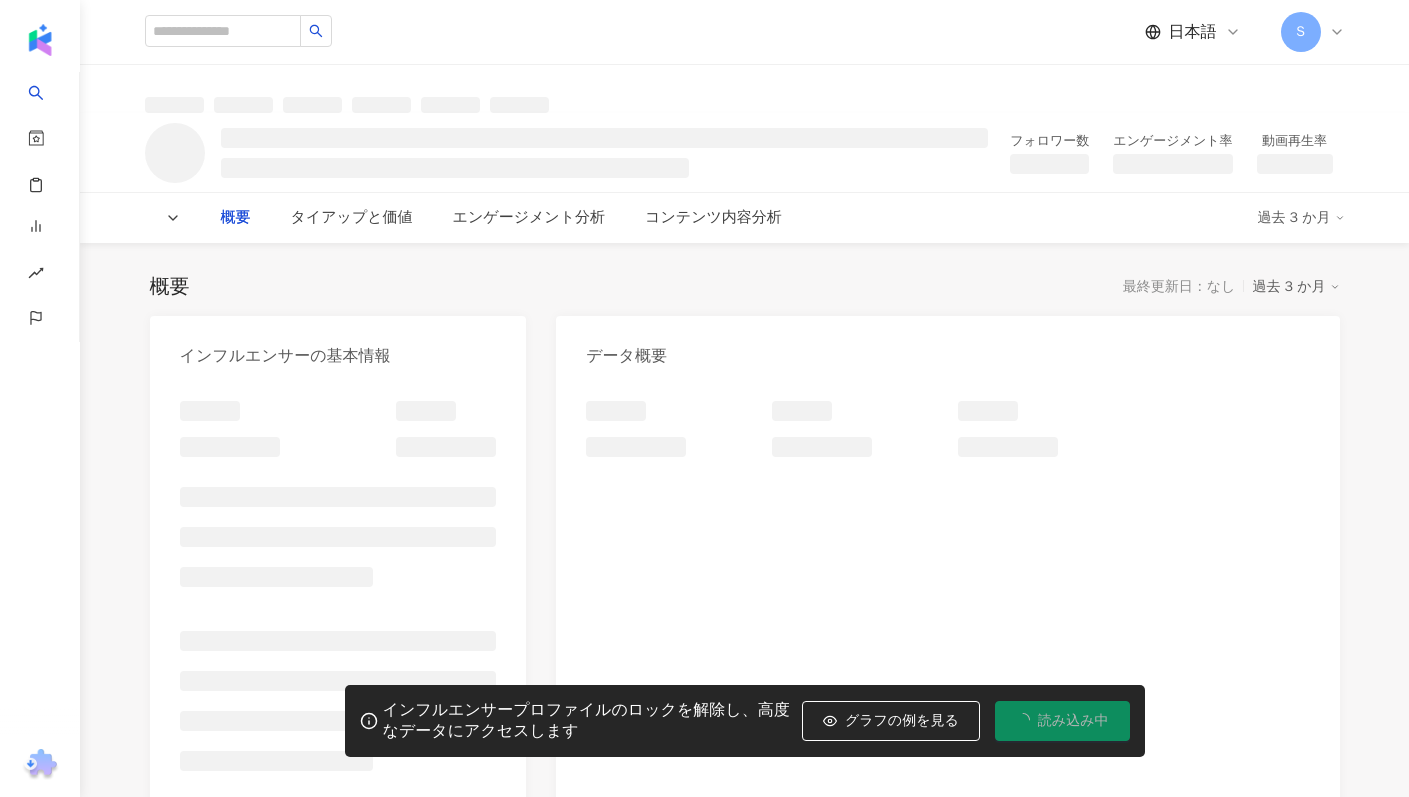 scroll, scrollTop: 0, scrollLeft: 0, axis: both 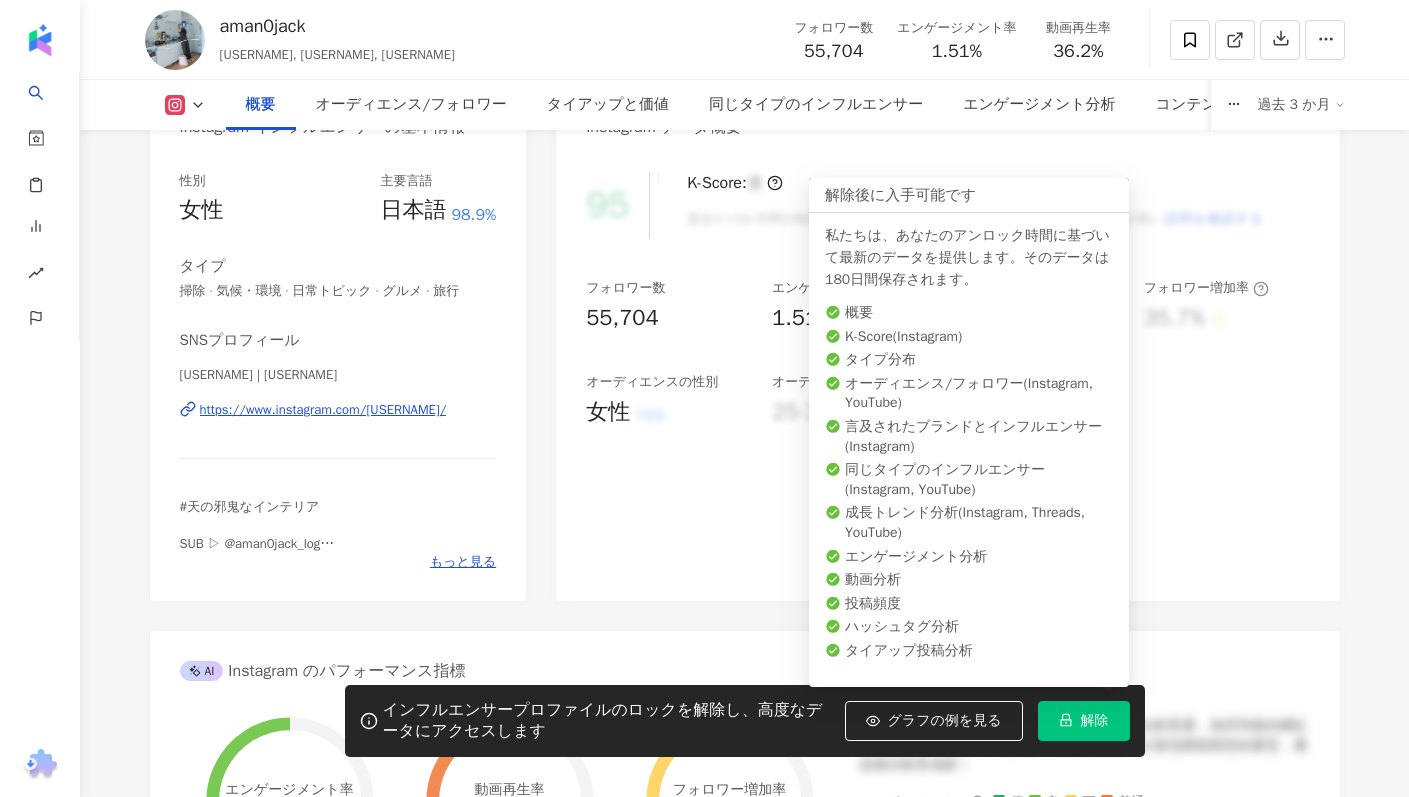 click on "解除" at bounding box center (1095, 721) 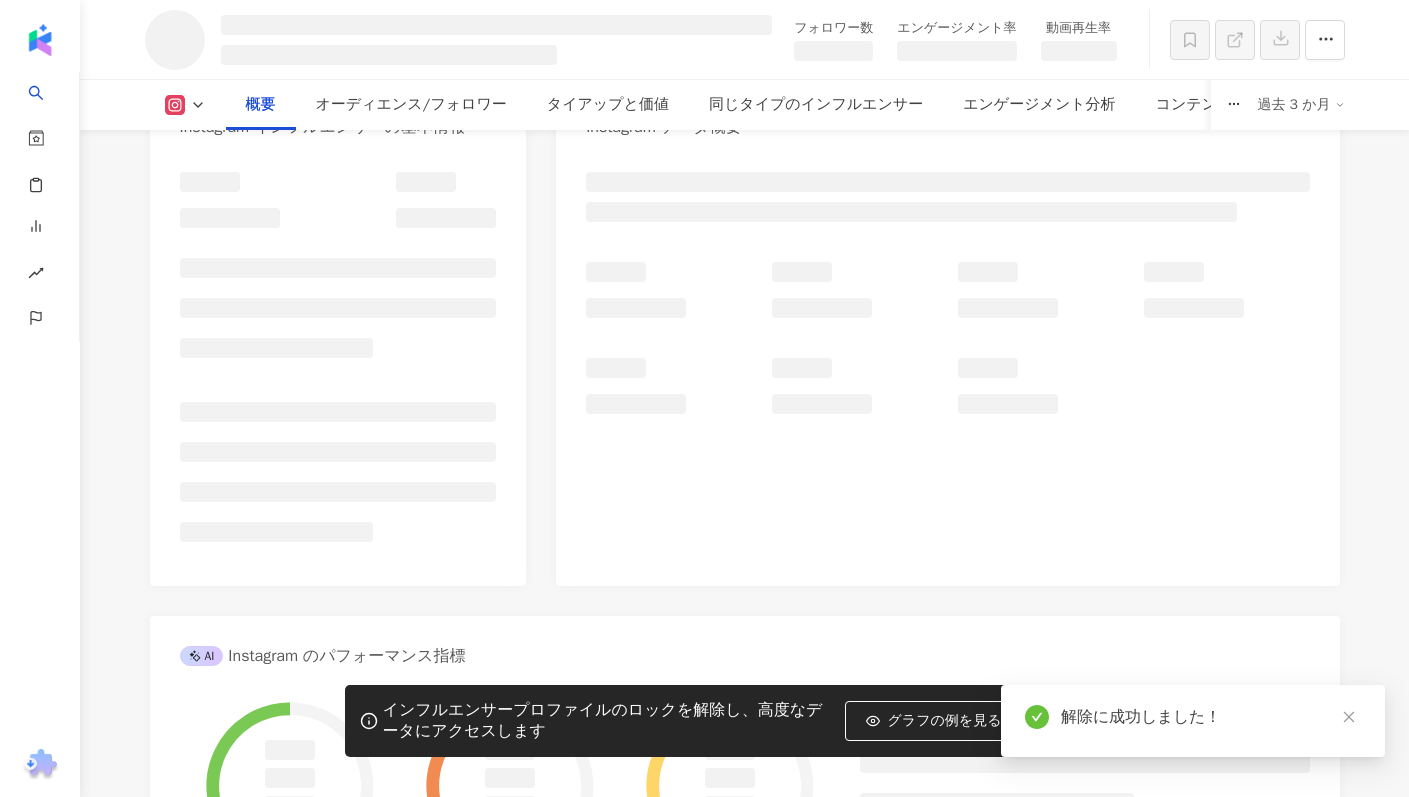 click at bounding box center [947, 369] 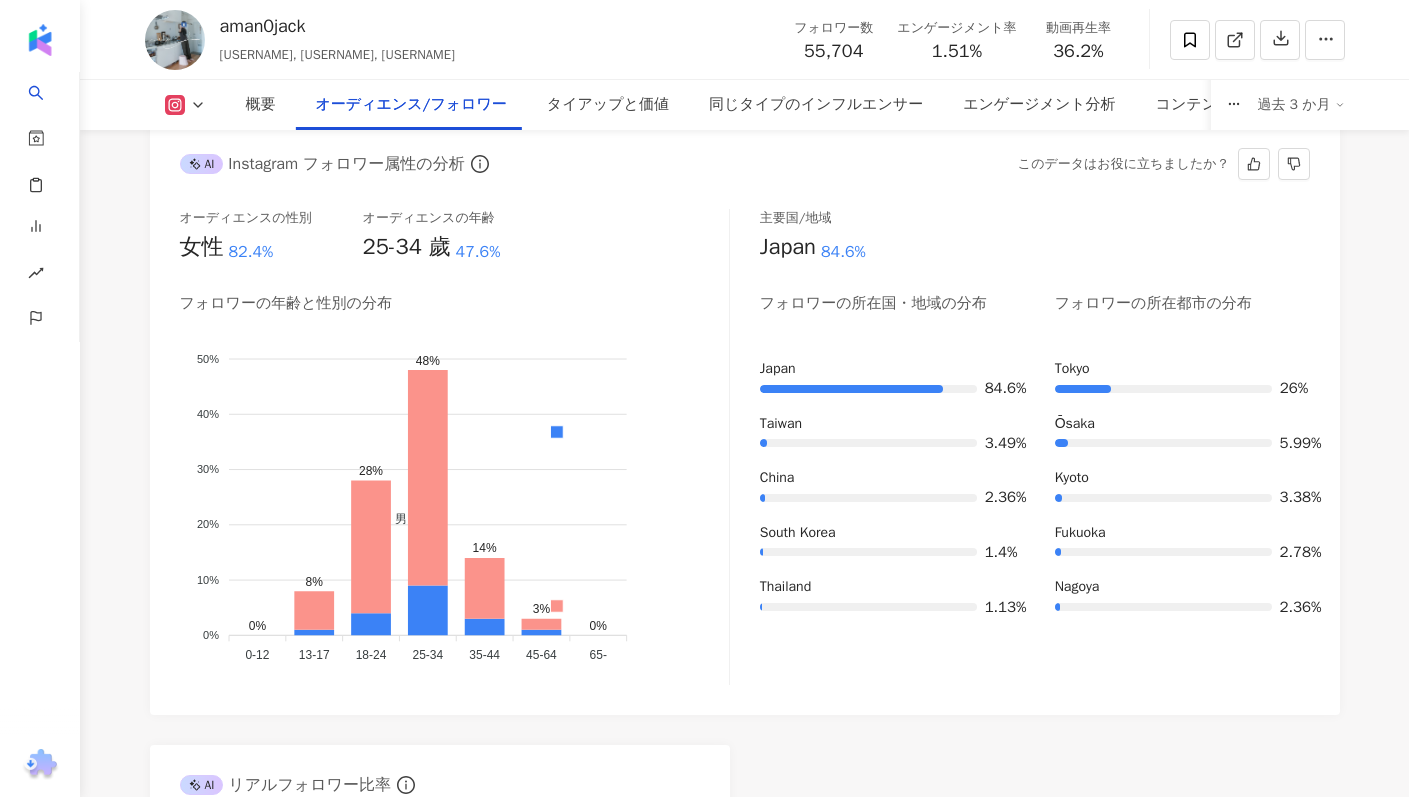 scroll, scrollTop: 1782, scrollLeft: 0, axis: vertical 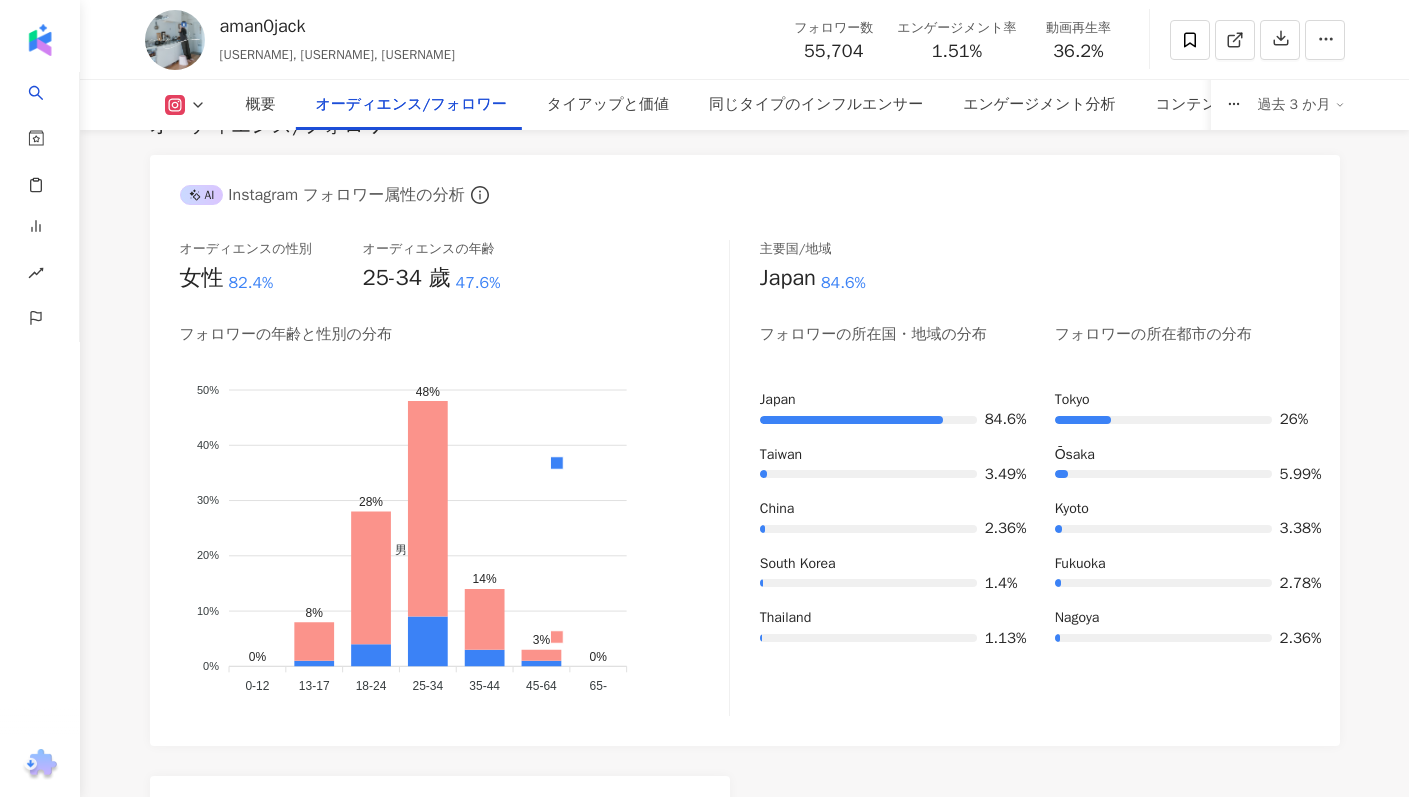 click on "概要 最終更新日：2025/07/17 過去 3 か月 Instagram インフルエンサーの基本情報 性別   女性 主要言語   日本語 98.9% タイプ 掃除 · 気候・環境 · 日常トピック · グルメ · 旅行 SNSプロフィール aman0jack | aman0jack https://www.instagram.com/aman0jack/ #天の邪鬼なインテリア
⁡
SUB ▷ @aman0jack_log
OFM ▷ @aman0jack_ofm もっと見る Instagram データ概要 91 K-Score :   優 直近1〜3か月間の投稿頻度およびフォロワー増加率、エンゲージメント率が高い 説明を確認する フォロワー数   55,704 エンゲージメント率   1.51% 良 再生率   36.2% 優 フォロワー増加率   1.26% 良 オーディエンスの性別   女性 82.4% オーディエンスの年齢   25-34 歲 47.6% タイアップ投稿の比率   20% AI Instagram のパフォーマンス指標 エンゲージメント率 1.51% 良 同規模のインフルエンサーのエンゲージメント率 の平均値は 0.56% です。" at bounding box center [745, 2189] 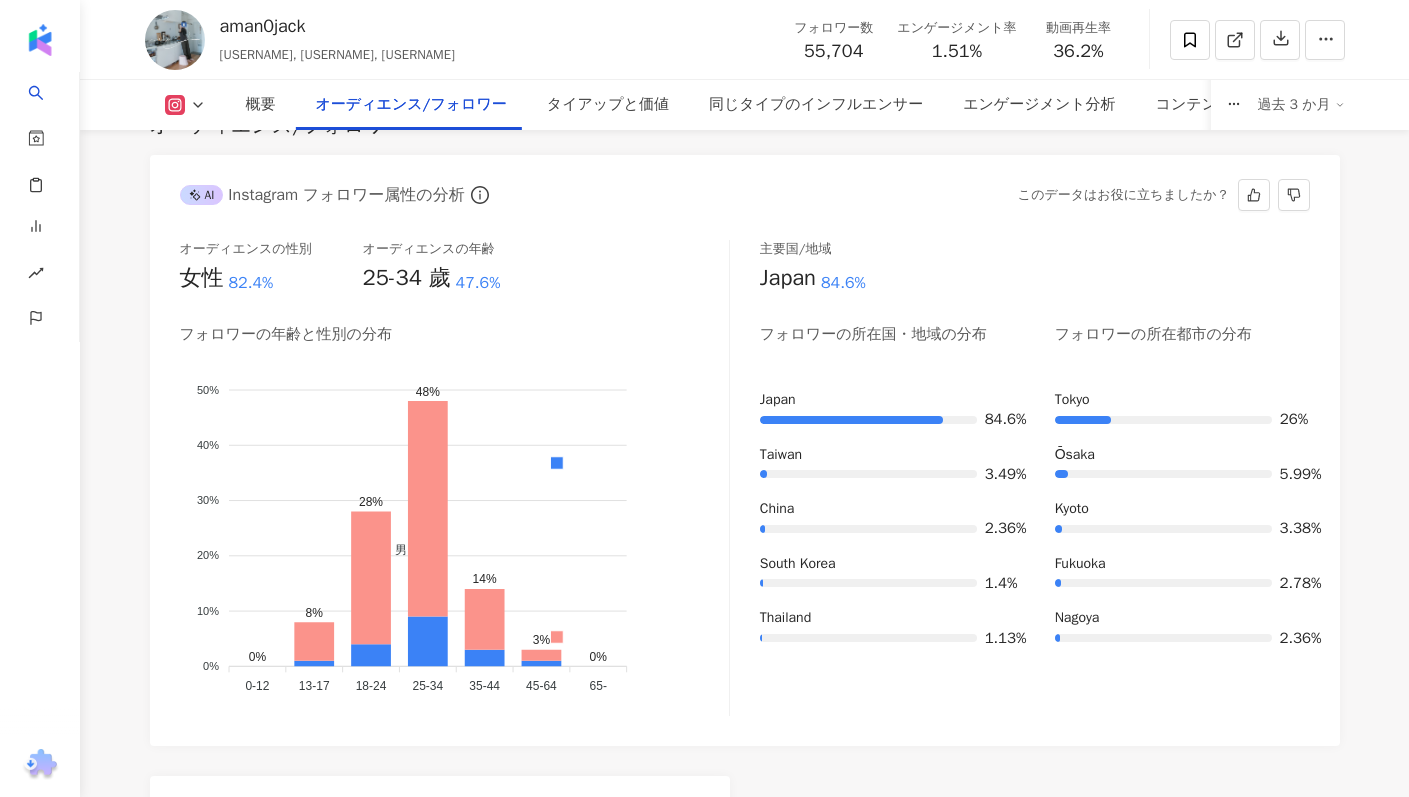 click on "フォロワーの所在国・地域の分布" at bounding box center [873, 334] 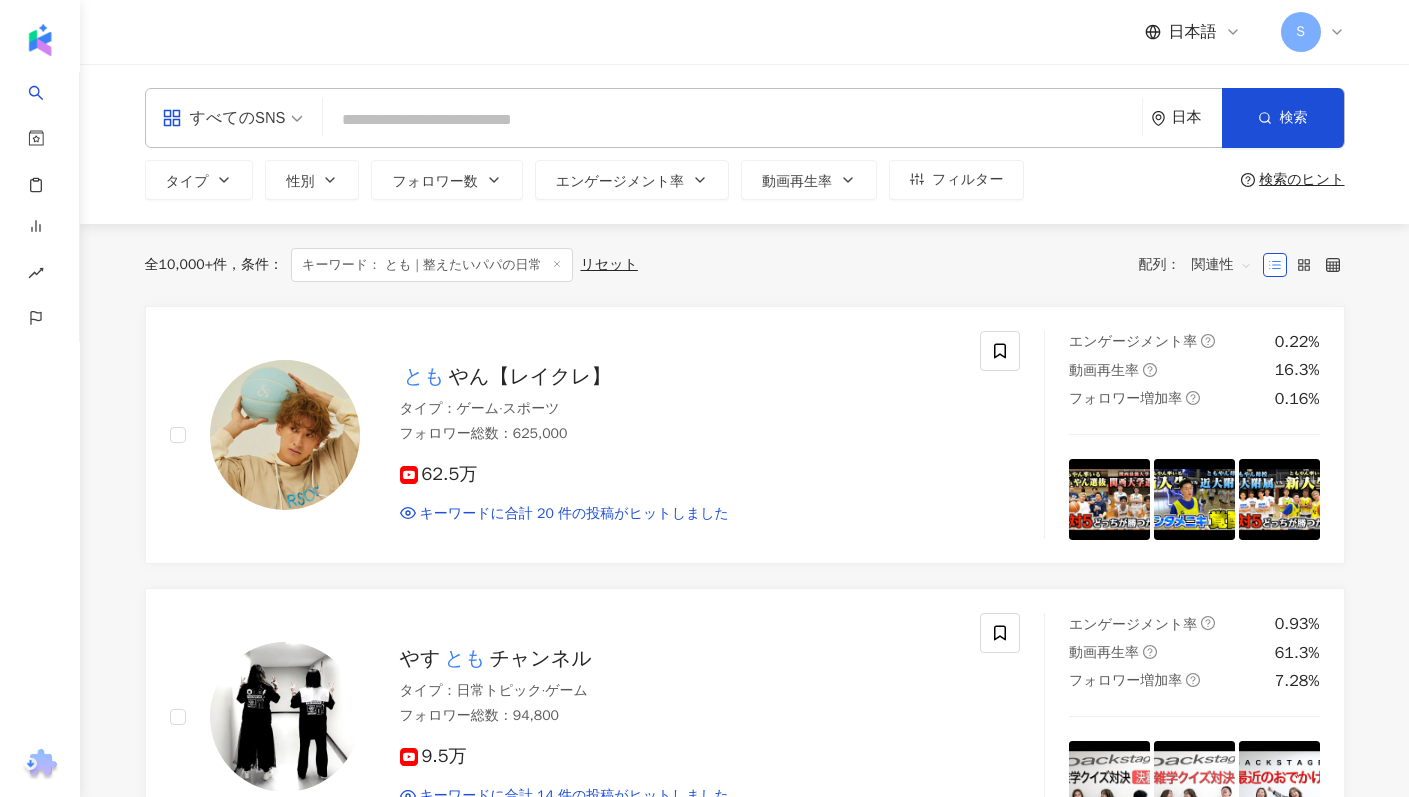 scroll, scrollTop: 0, scrollLeft: 0, axis: both 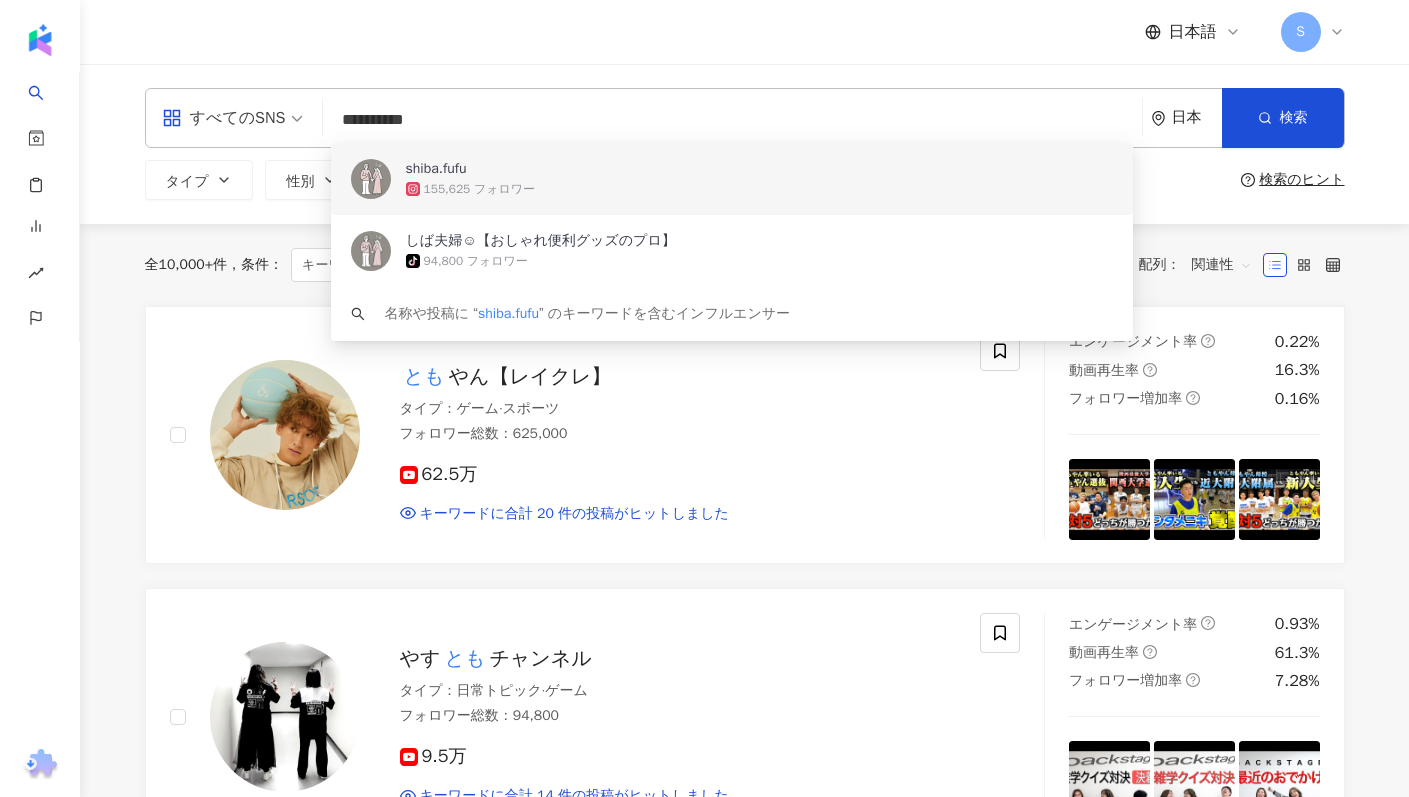 click on "shiba.fufu 155,625   フォロワー" at bounding box center (732, 179) 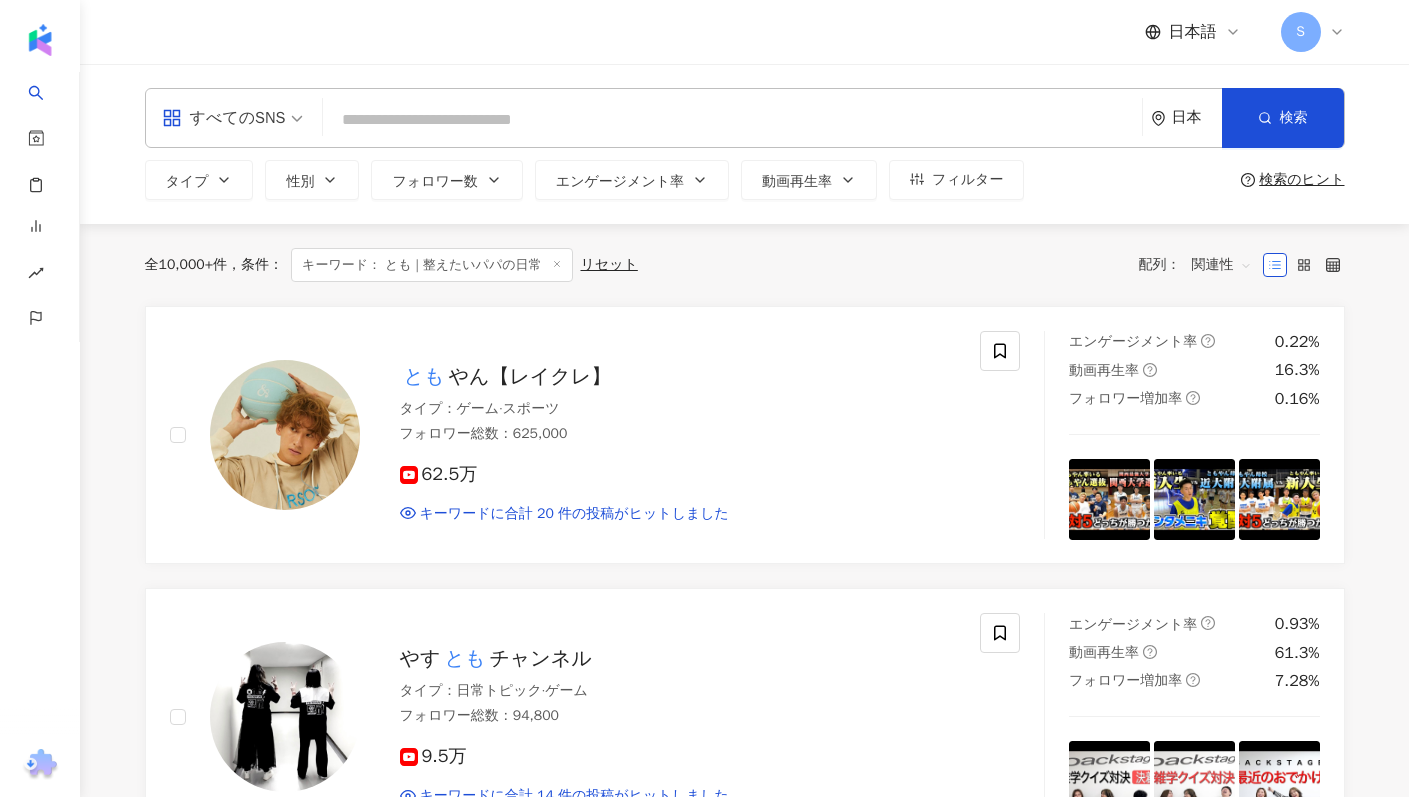 paste on "**********" 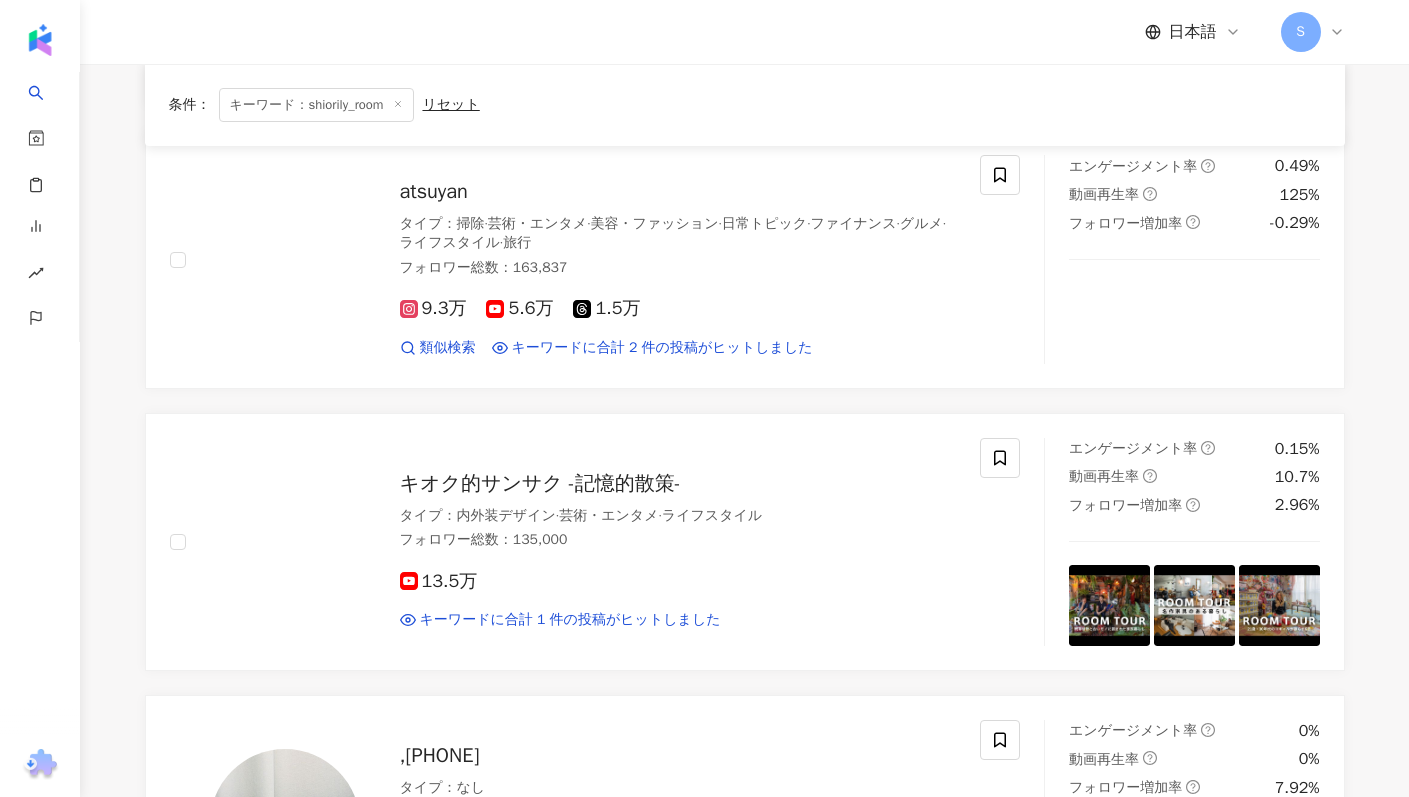scroll, scrollTop: 754, scrollLeft: 0, axis: vertical 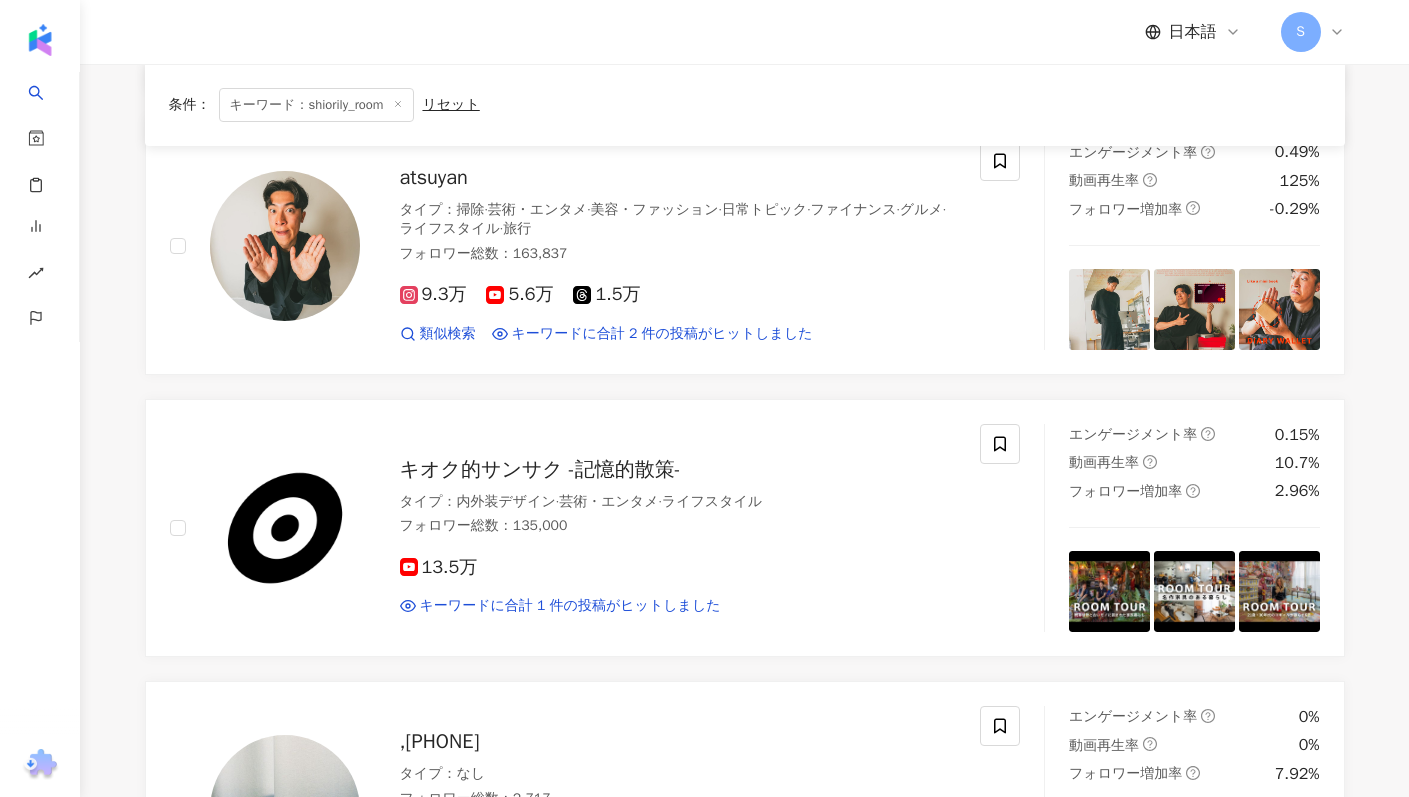 type on "**********" 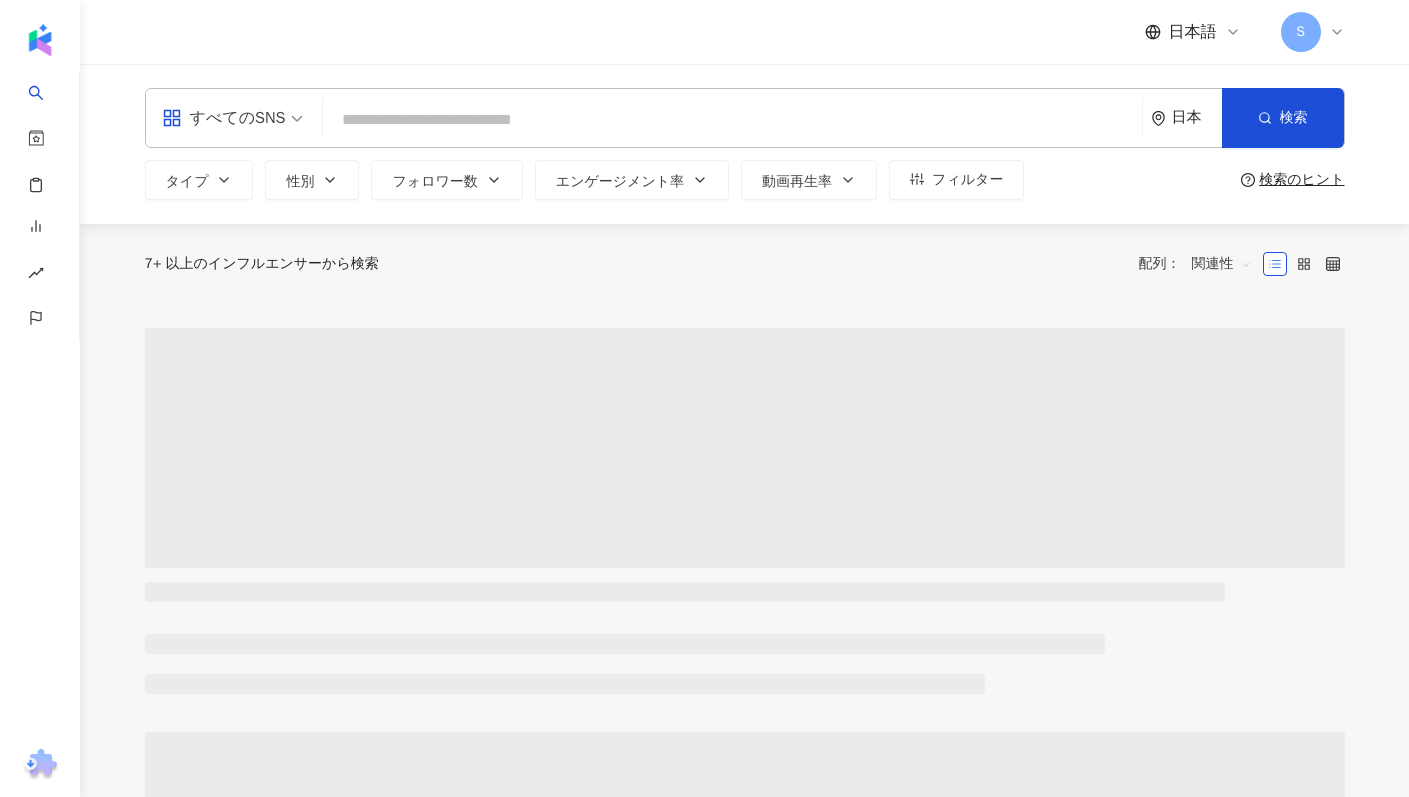 click at bounding box center (732, 120) 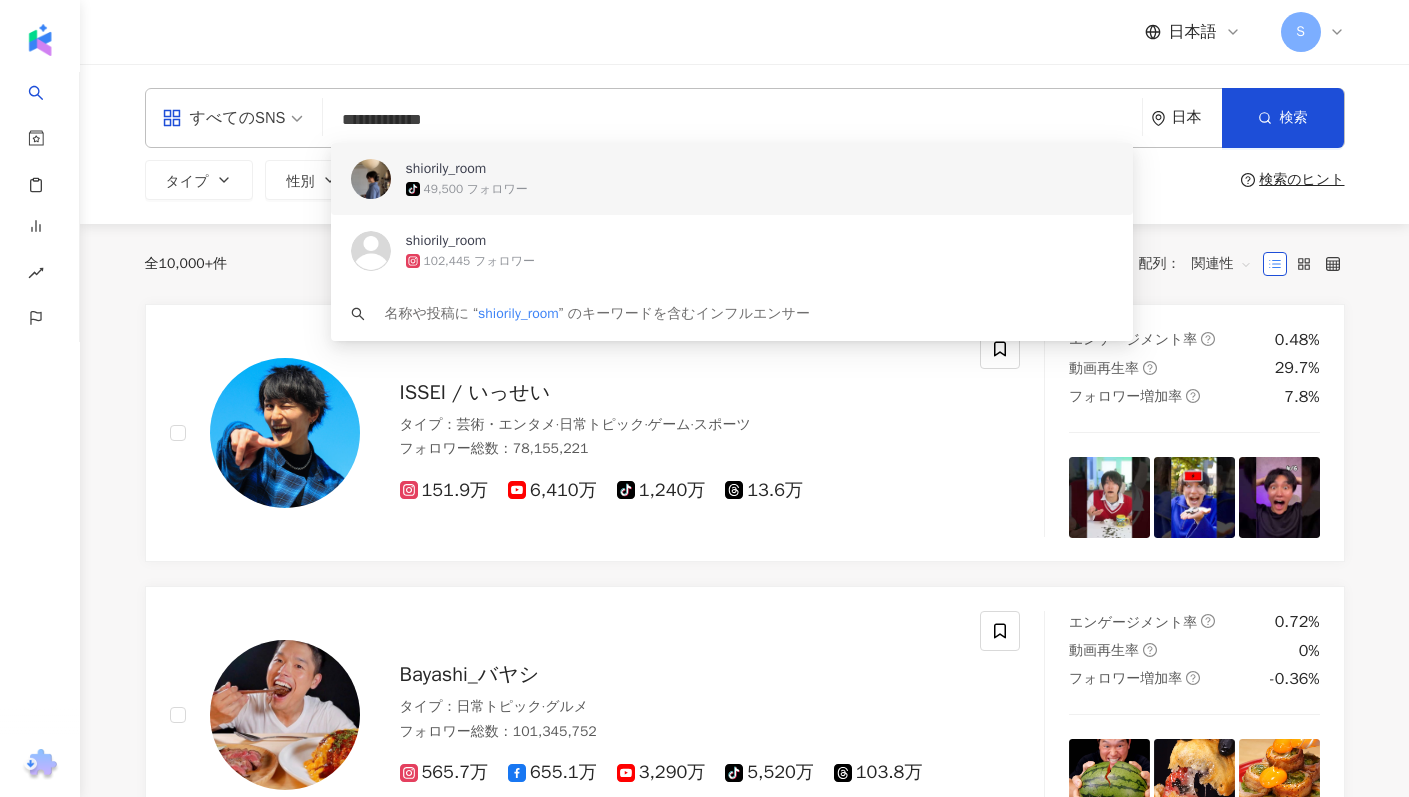 click on "49,500   フォロワー" at bounding box center (476, 189) 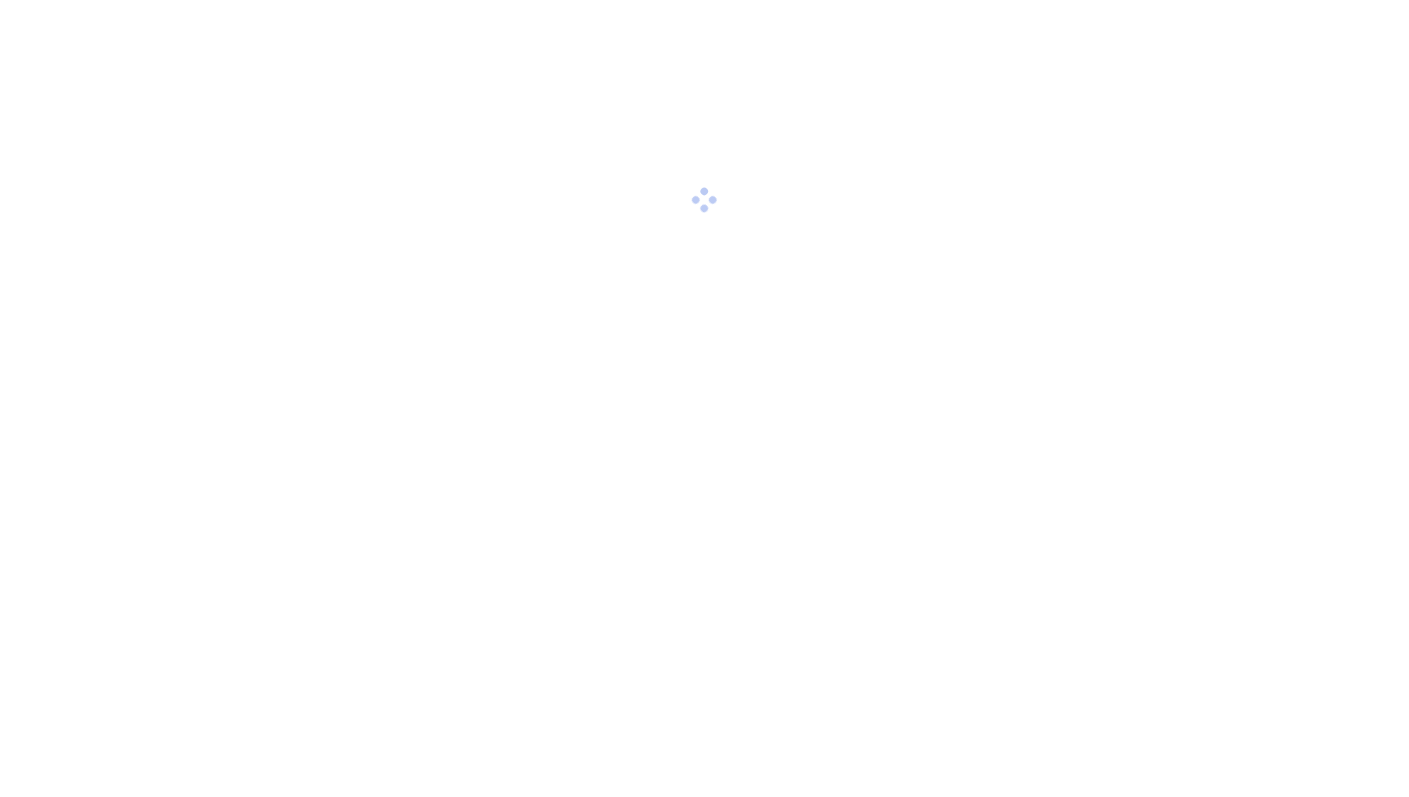 scroll, scrollTop: 0, scrollLeft: 0, axis: both 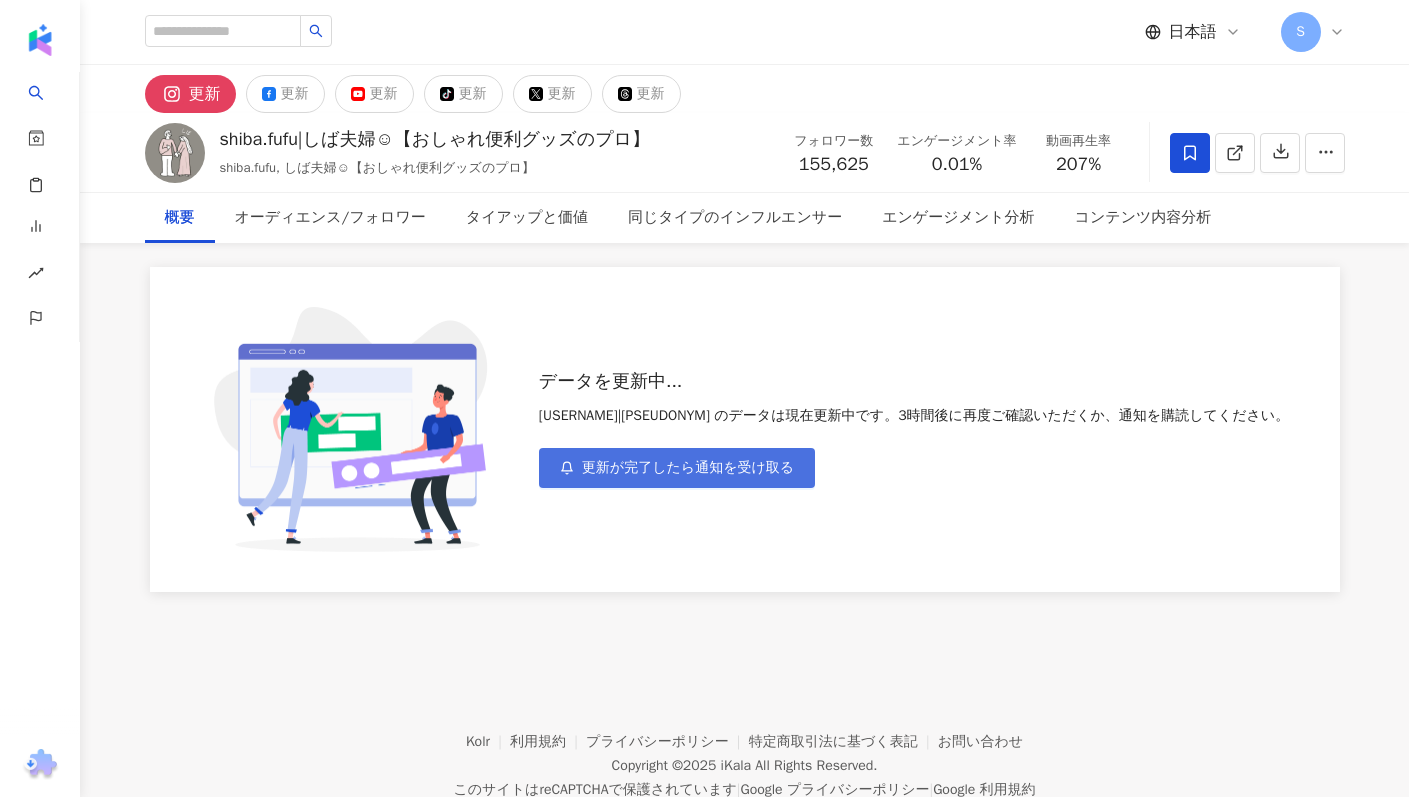 click on "更新が完了したら通知を受け取る" at bounding box center (688, 468) 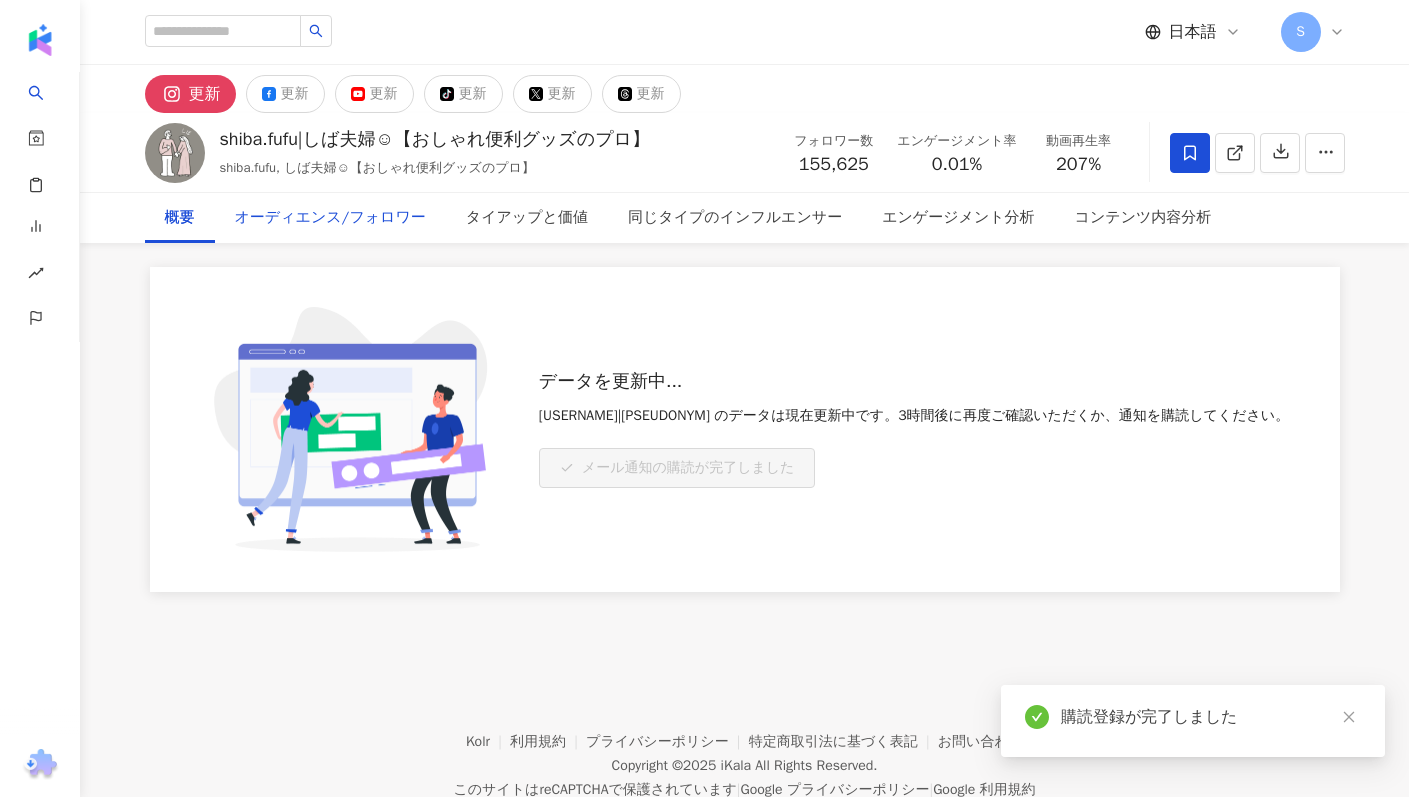 click on "オーディエンス/フォロワー" at bounding box center [330, 218] 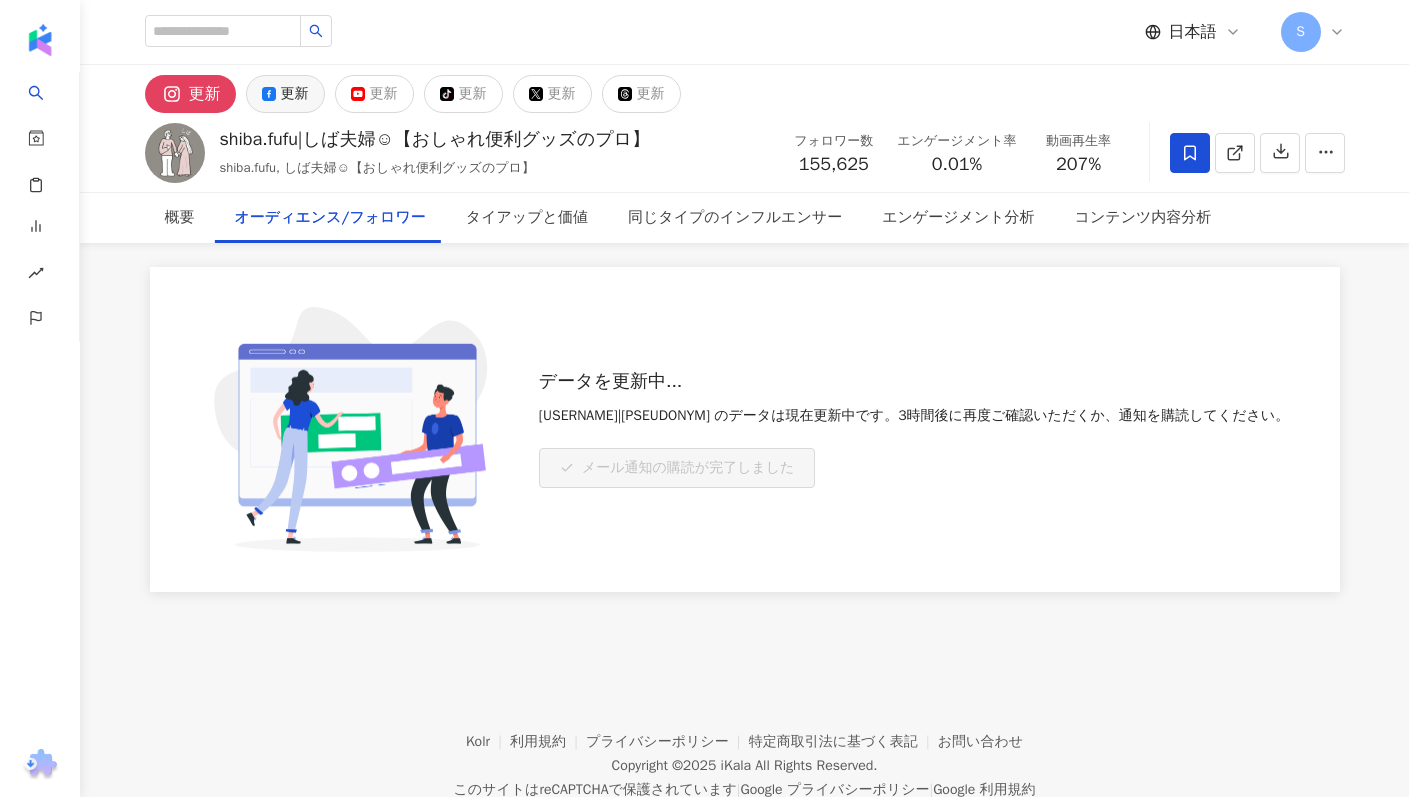 click 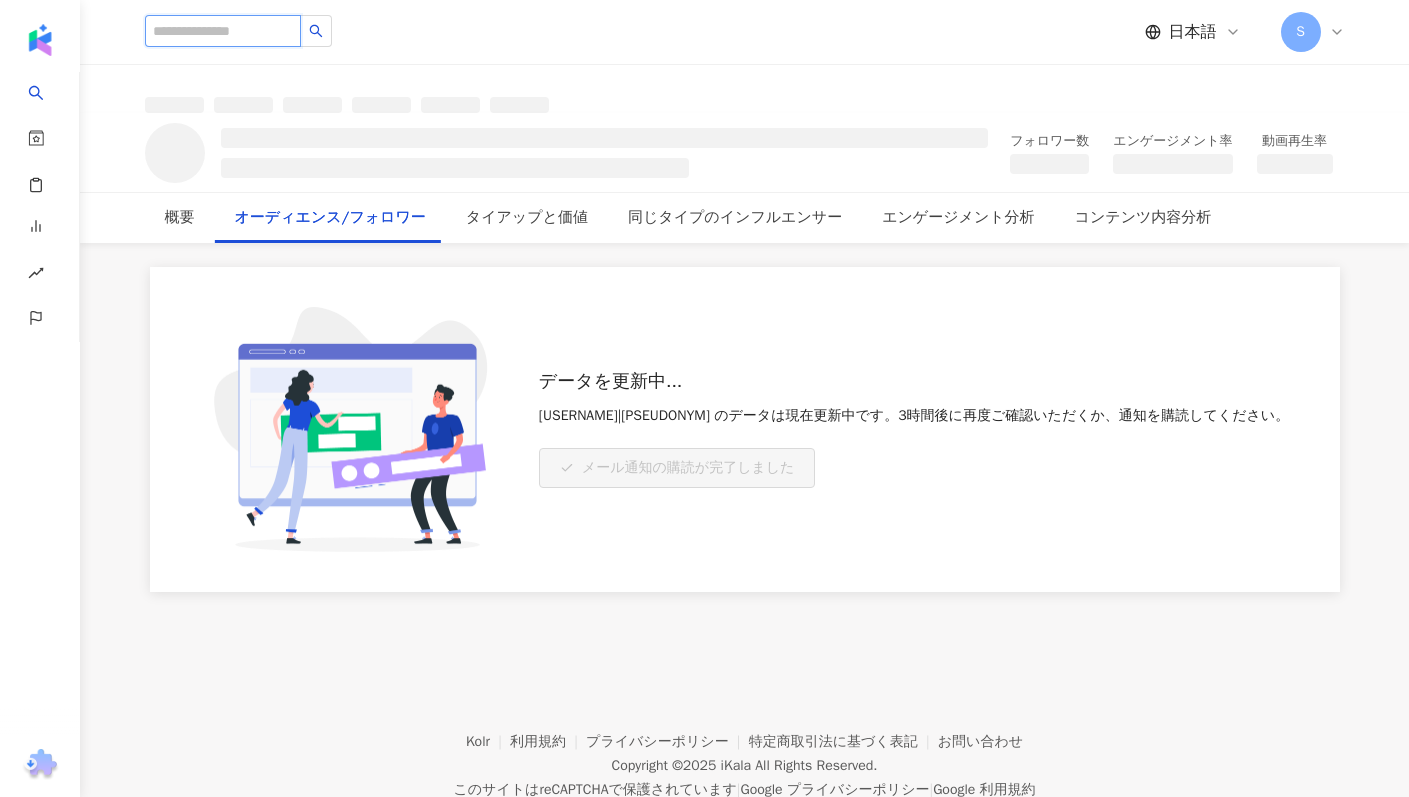click at bounding box center [223, 31] 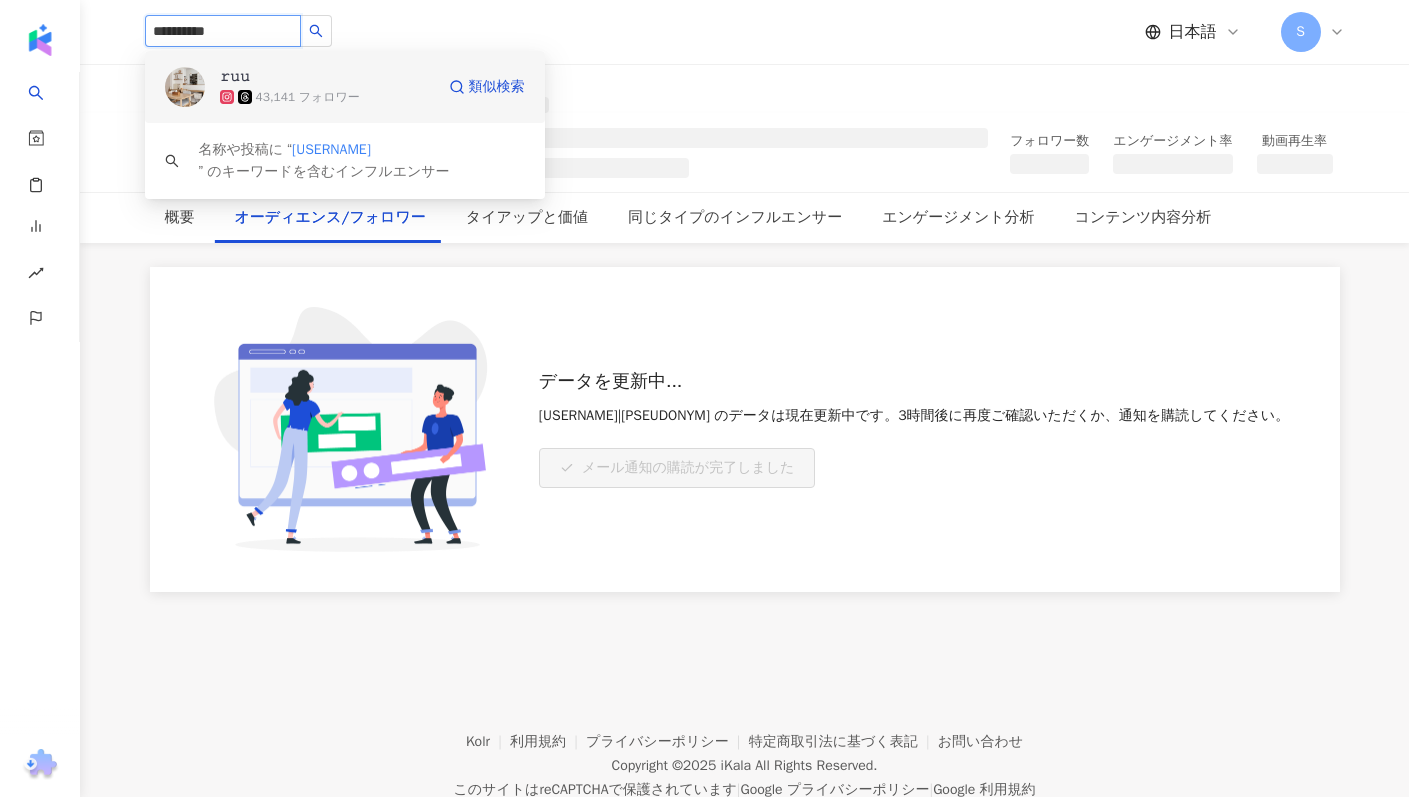 click on "43,141   フォロワー" at bounding box center (308, 97) 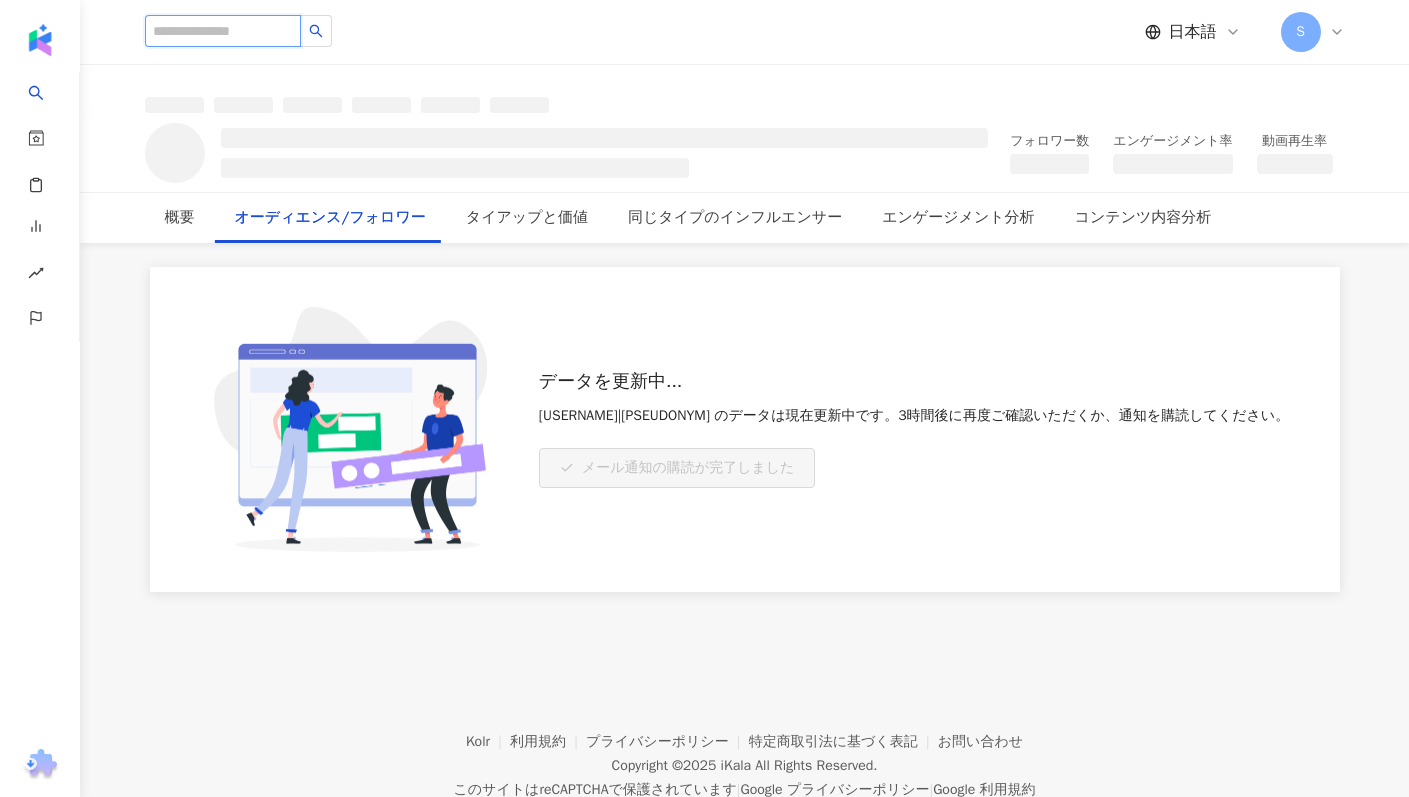 click at bounding box center [223, 31] 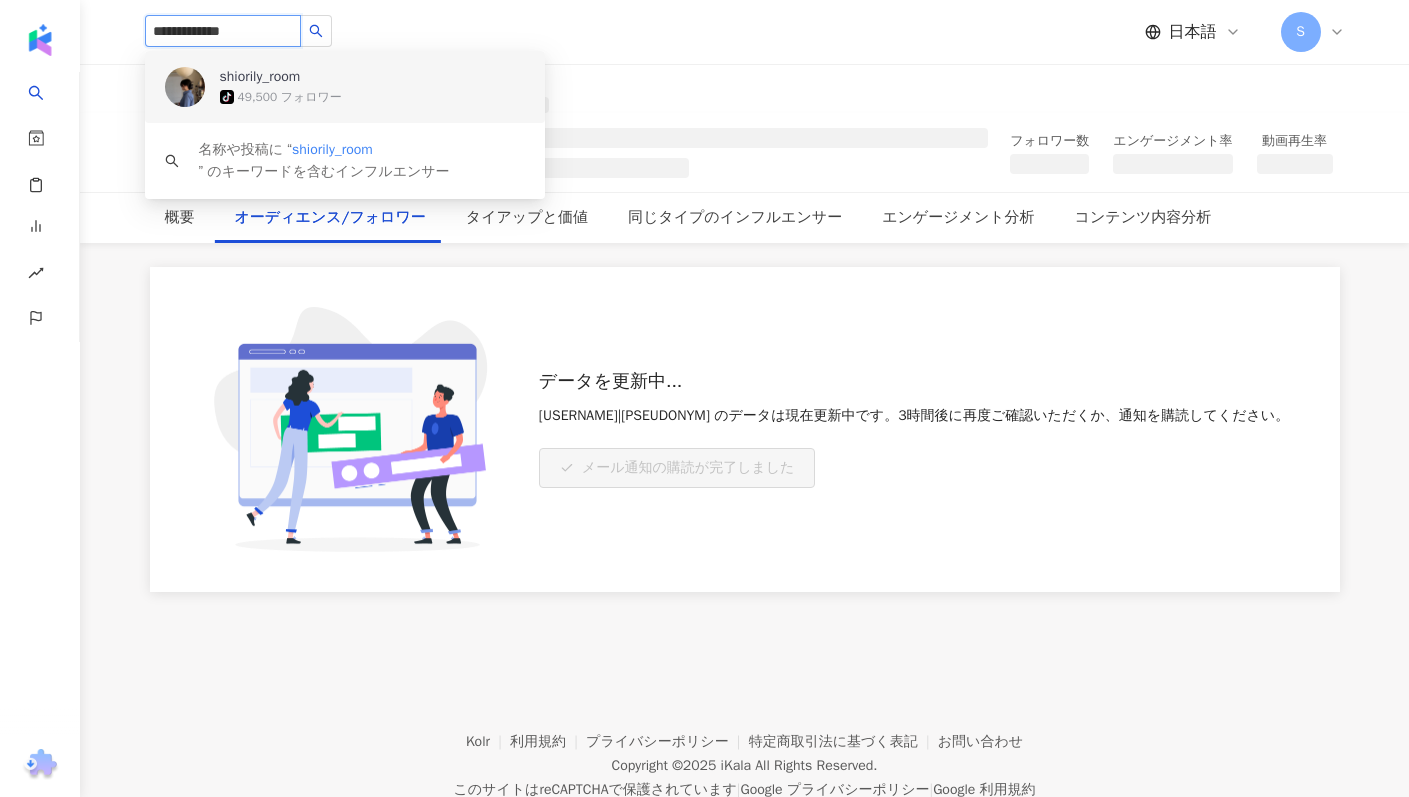 click on "49,500   フォロワー" at bounding box center [290, 97] 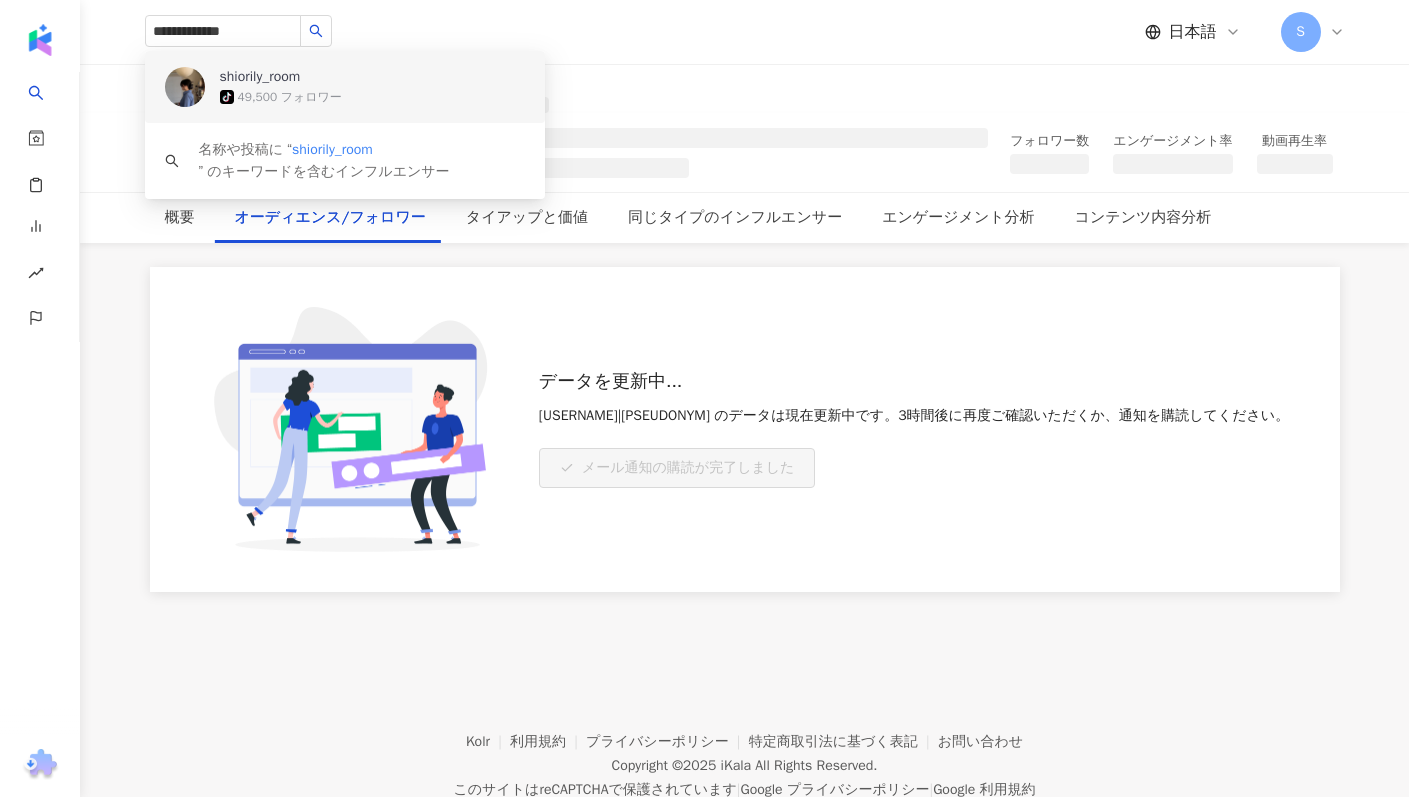 type 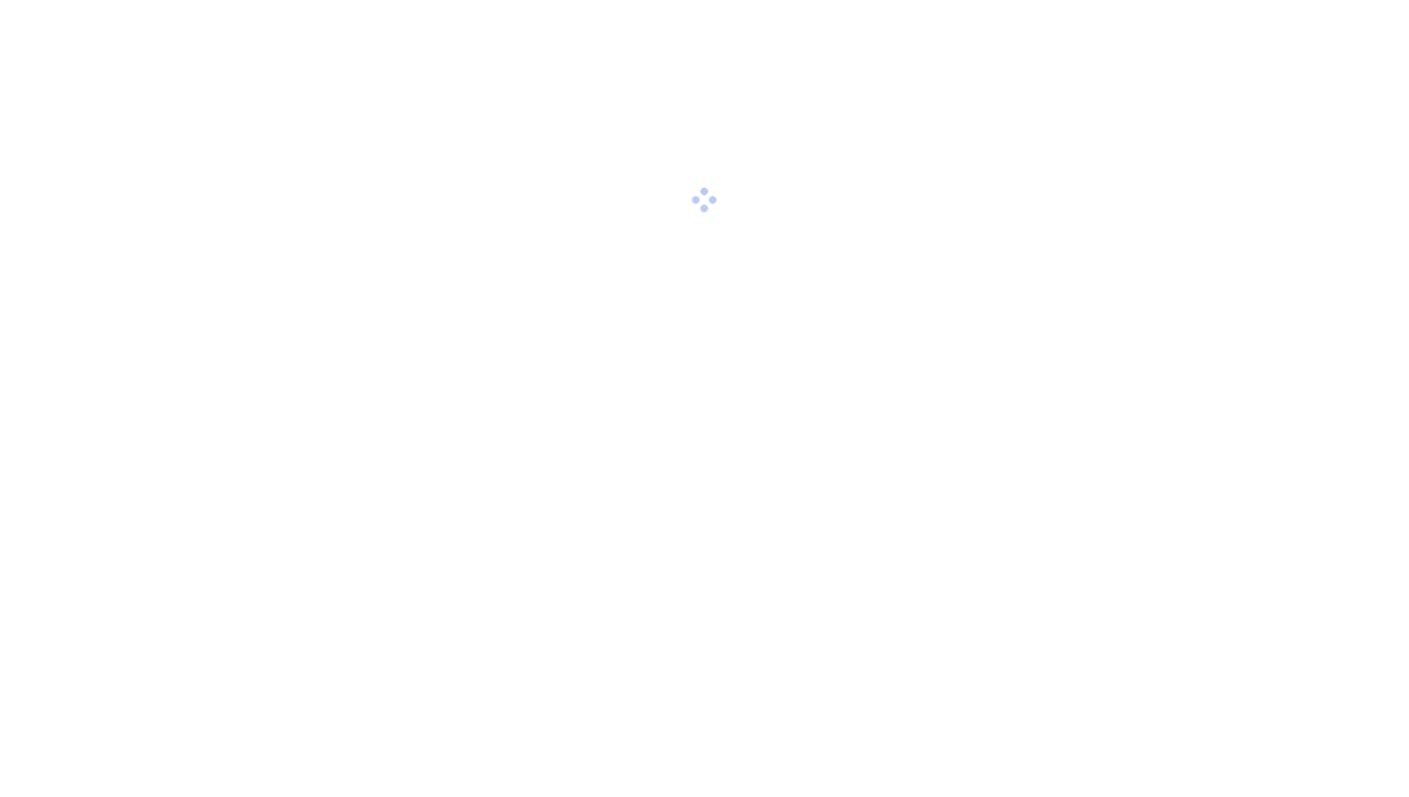 scroll, scrollTop: 0, scrollLeft: 0, axis: both 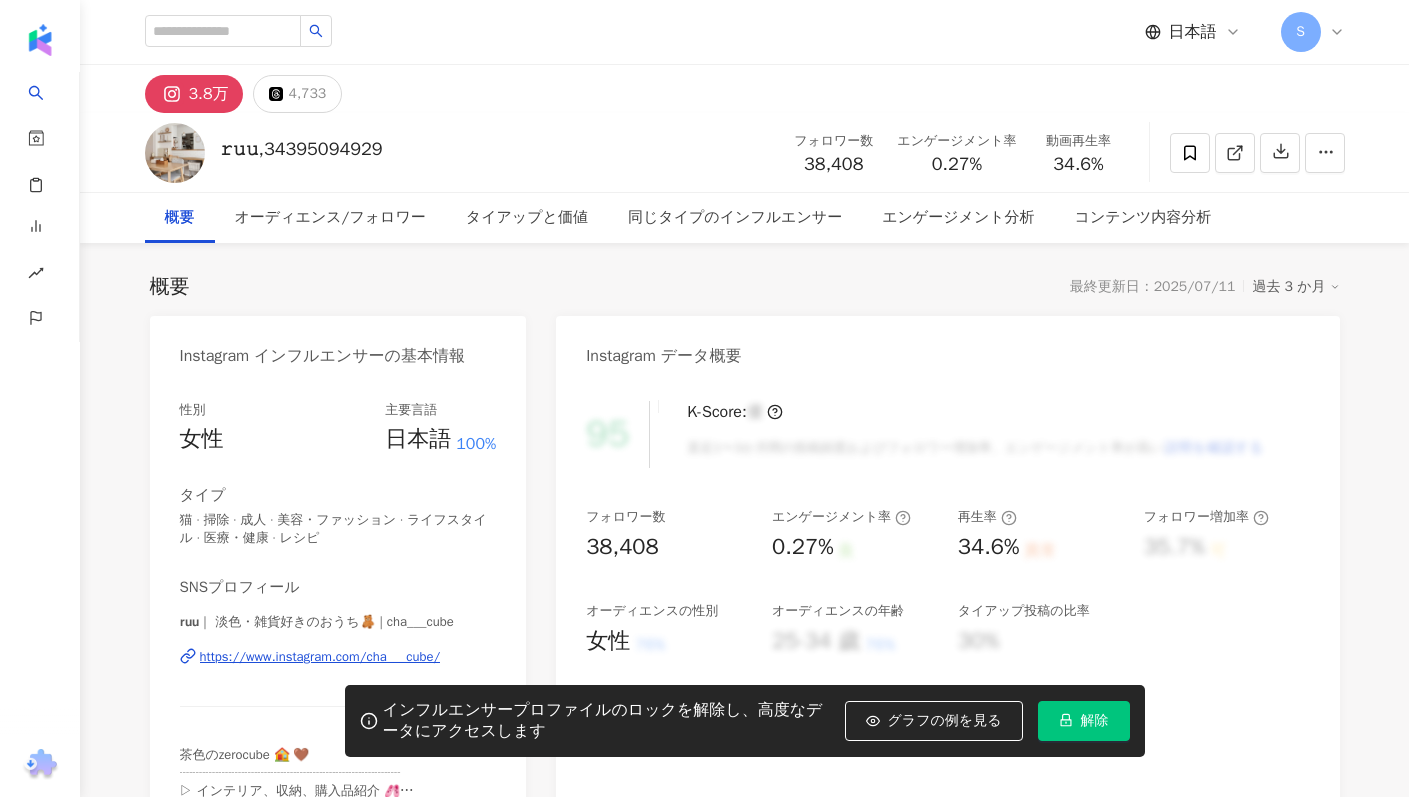click on "解除" at bounding box center (1084, 721) 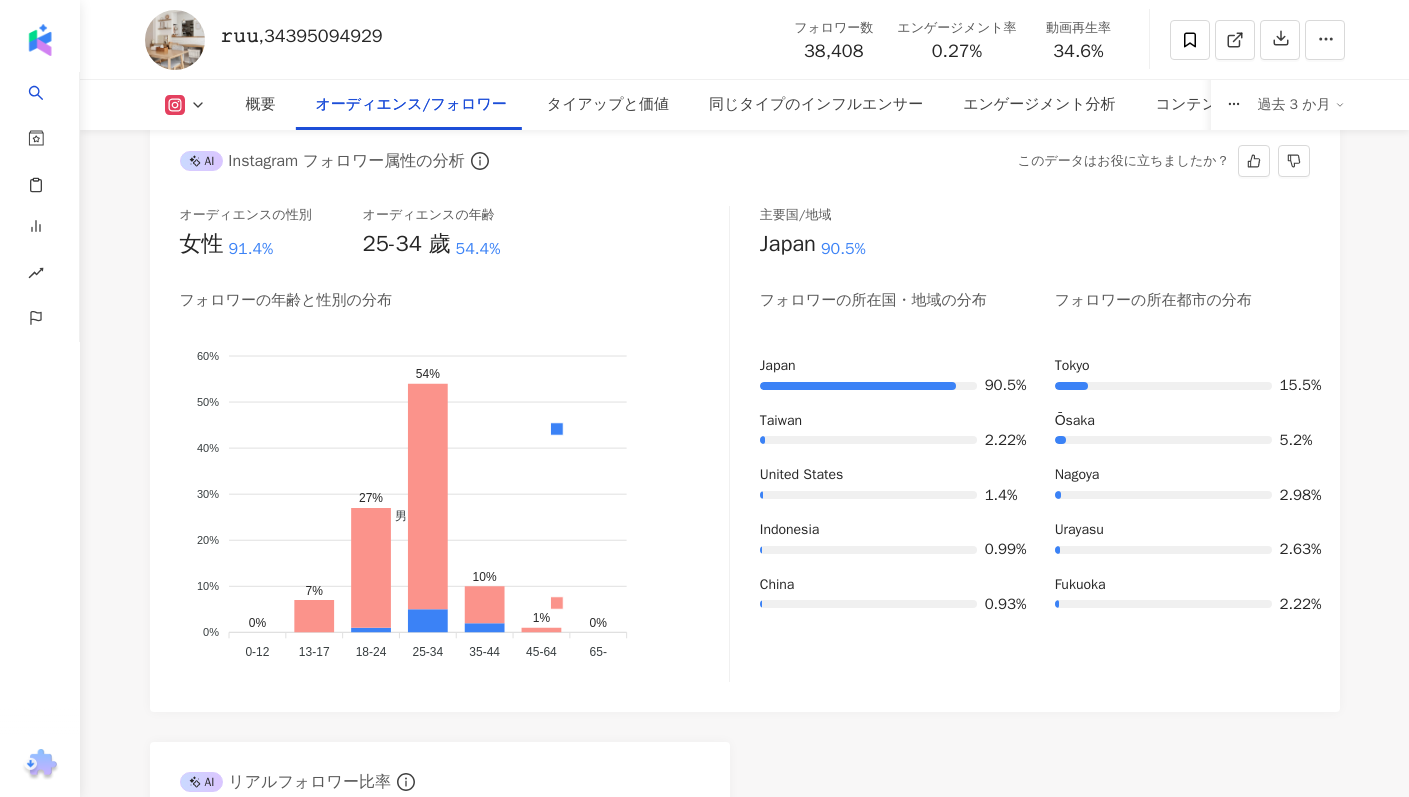 scroll, scrollTop: 1815, scrollLeft: 0, axis: vertical 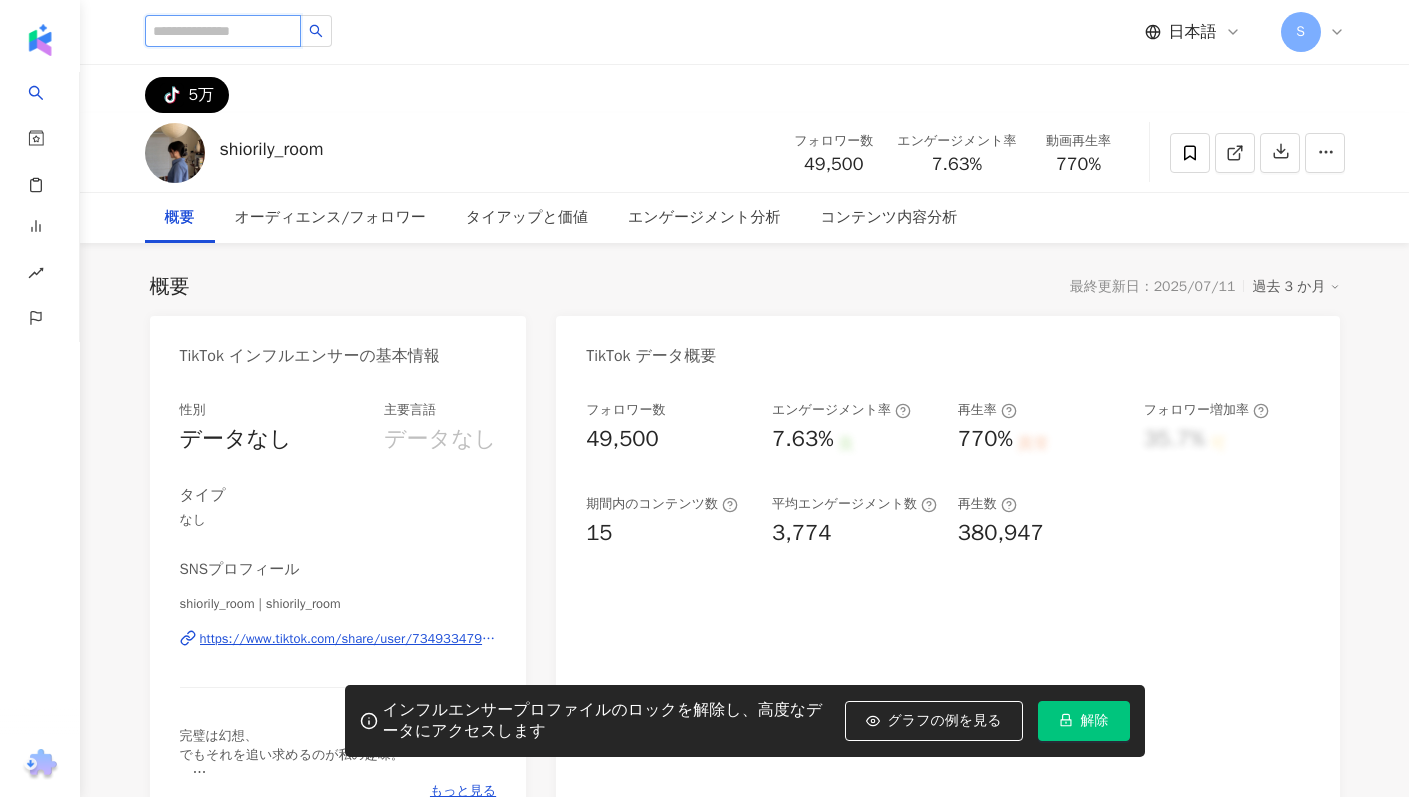 click at bounding box center [223, 31] 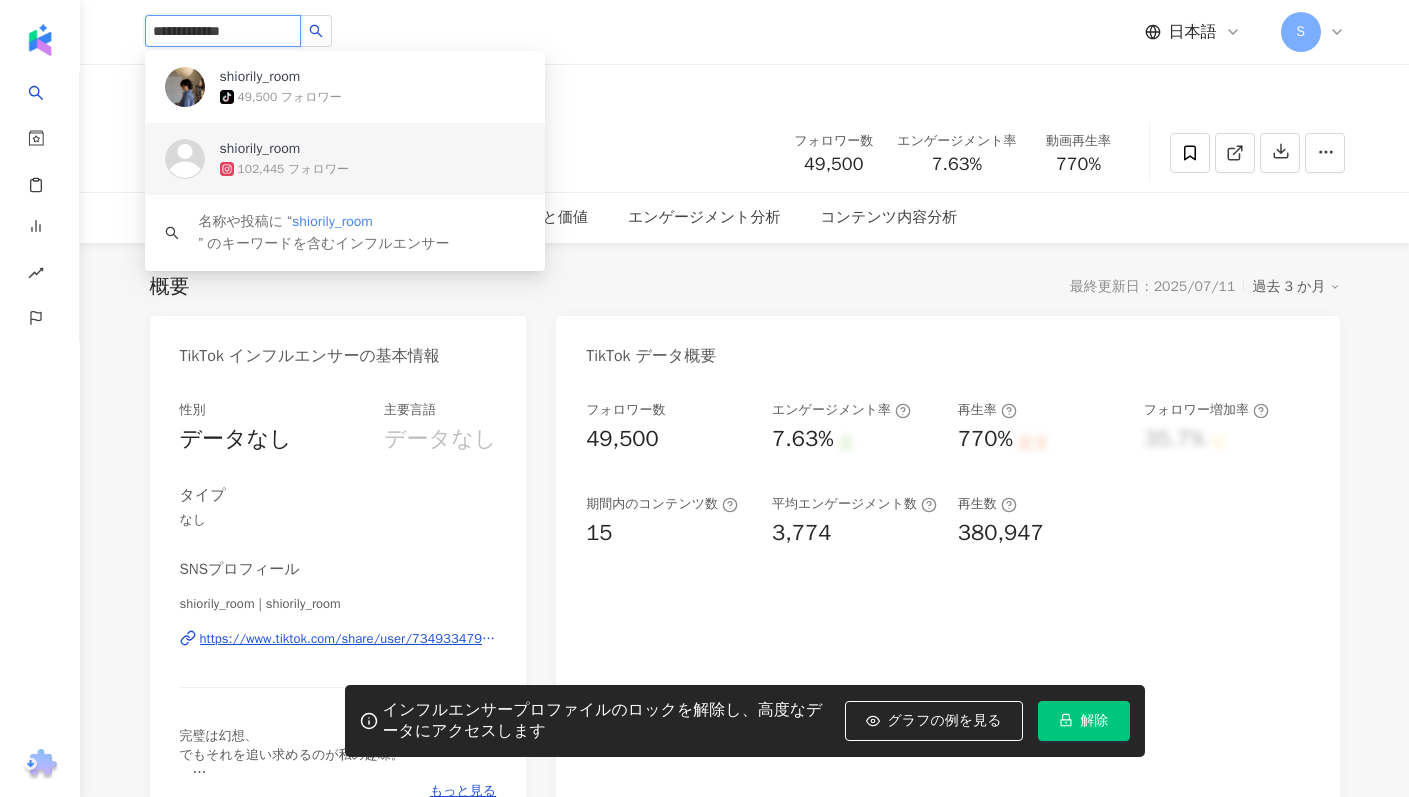 click on "shiorily_room 102,445   フォロワー" at bounding box center (372, 159) 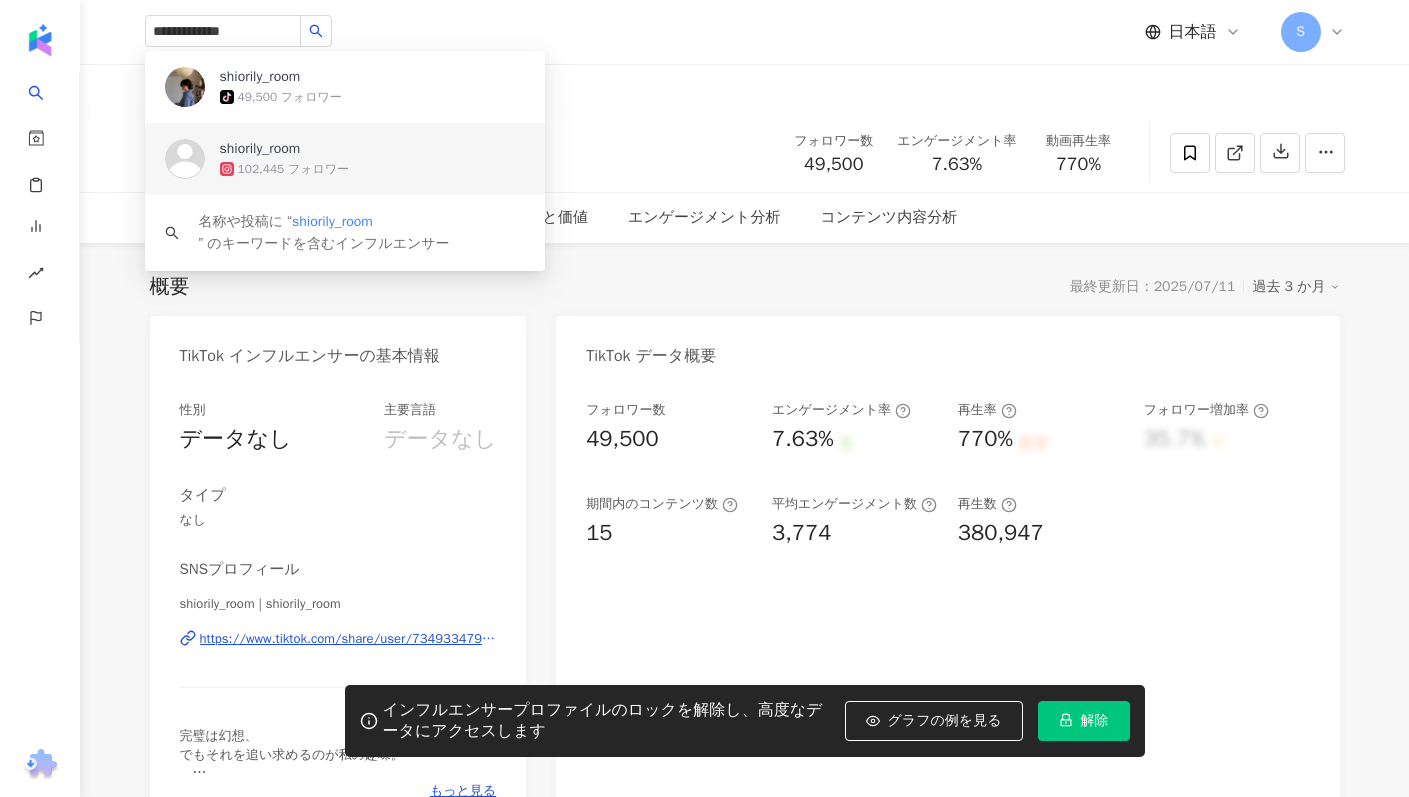 type 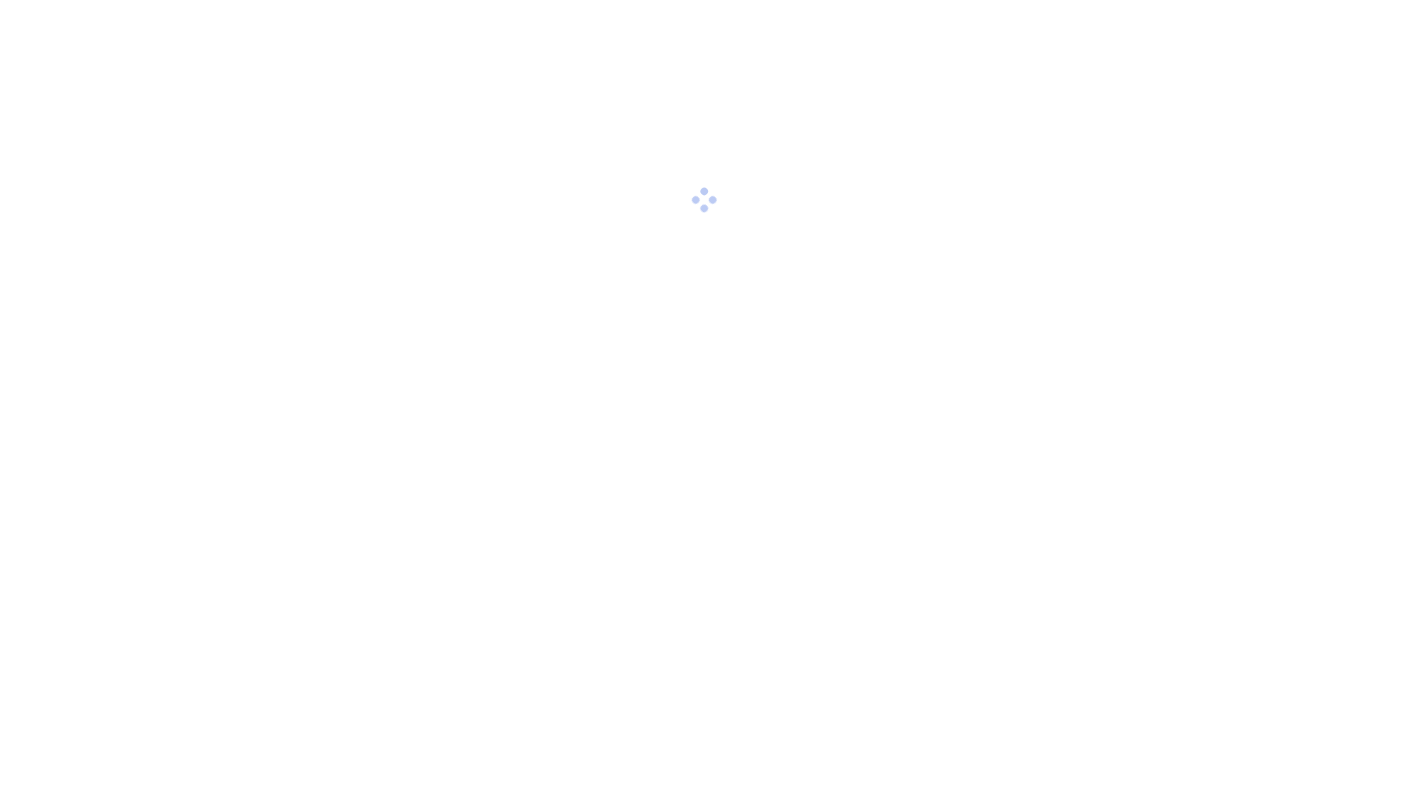 scroll, scrollTop: 0, scrollLeft: 0, axis: both 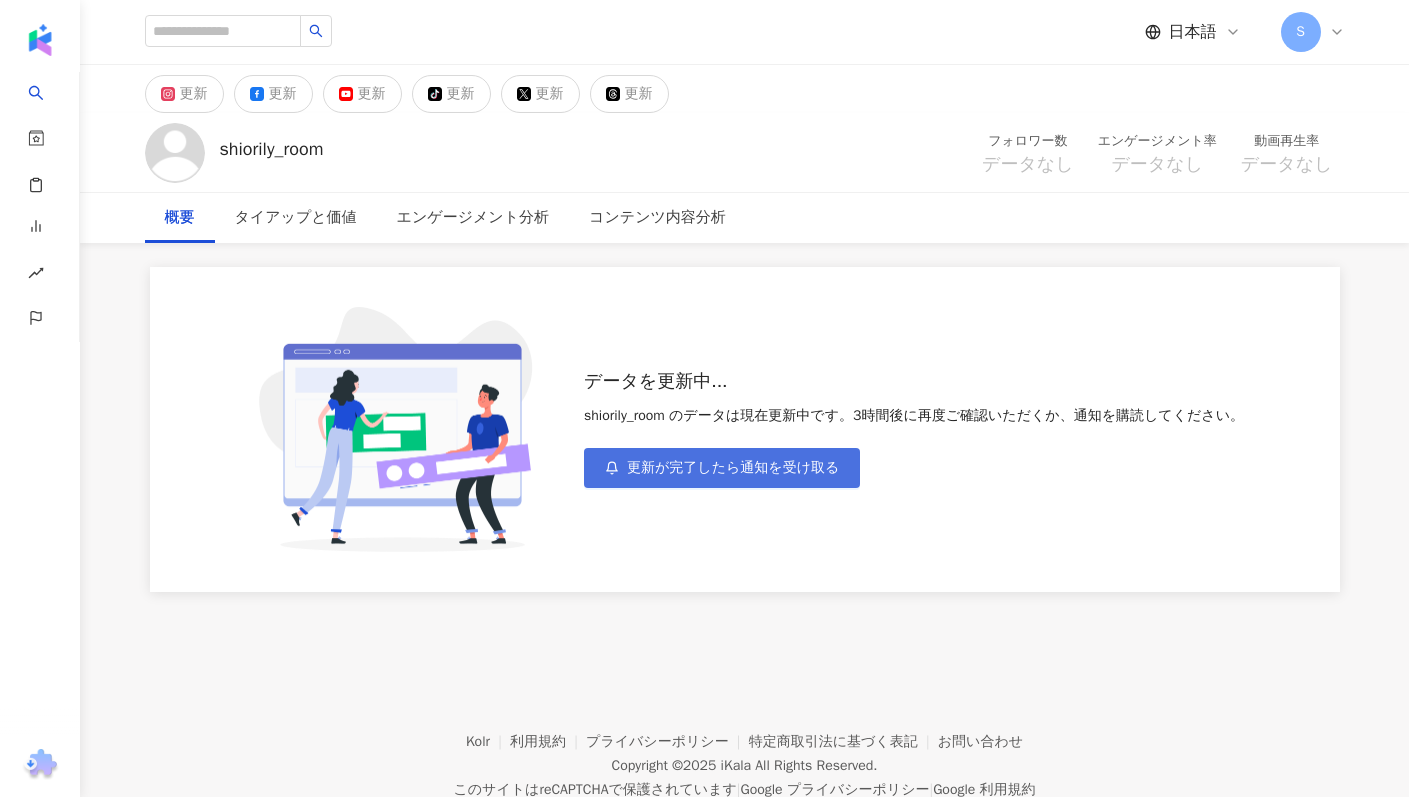 click on "更新が完了したら通知を受け取る" at bounding box center (722, 468) 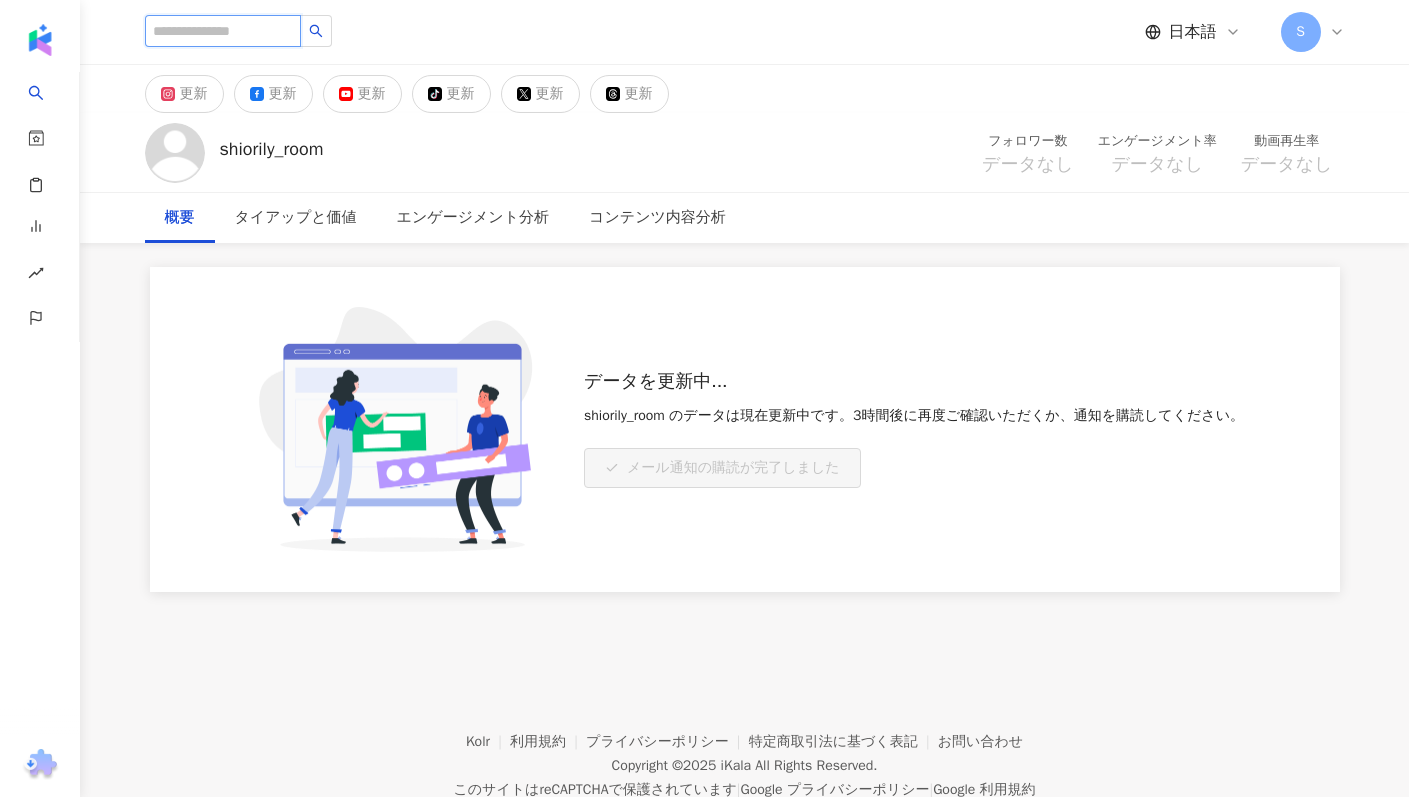 click at bounding box center [223, 31] 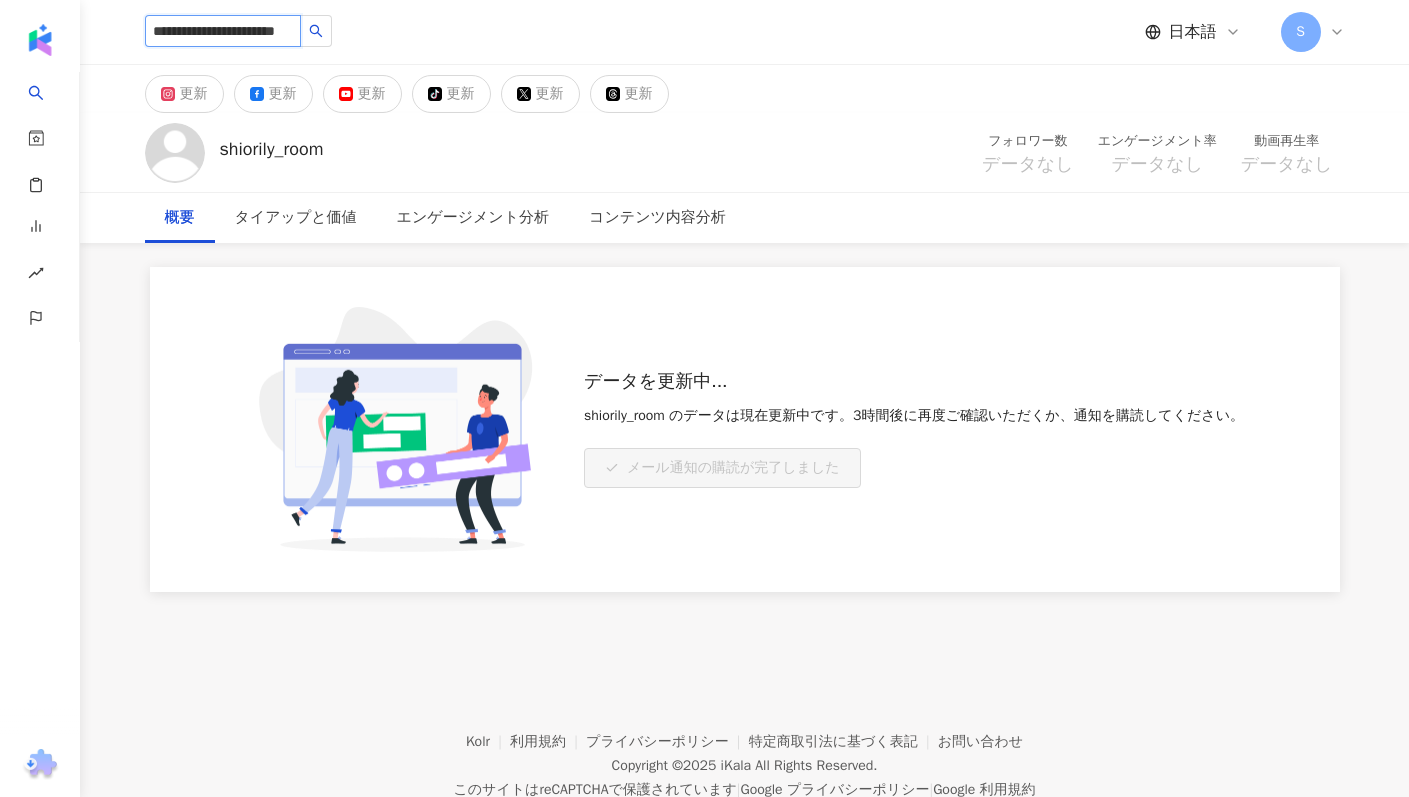 scroll, scrollTop: 0, scrollLeft: 98, axis: horizontal 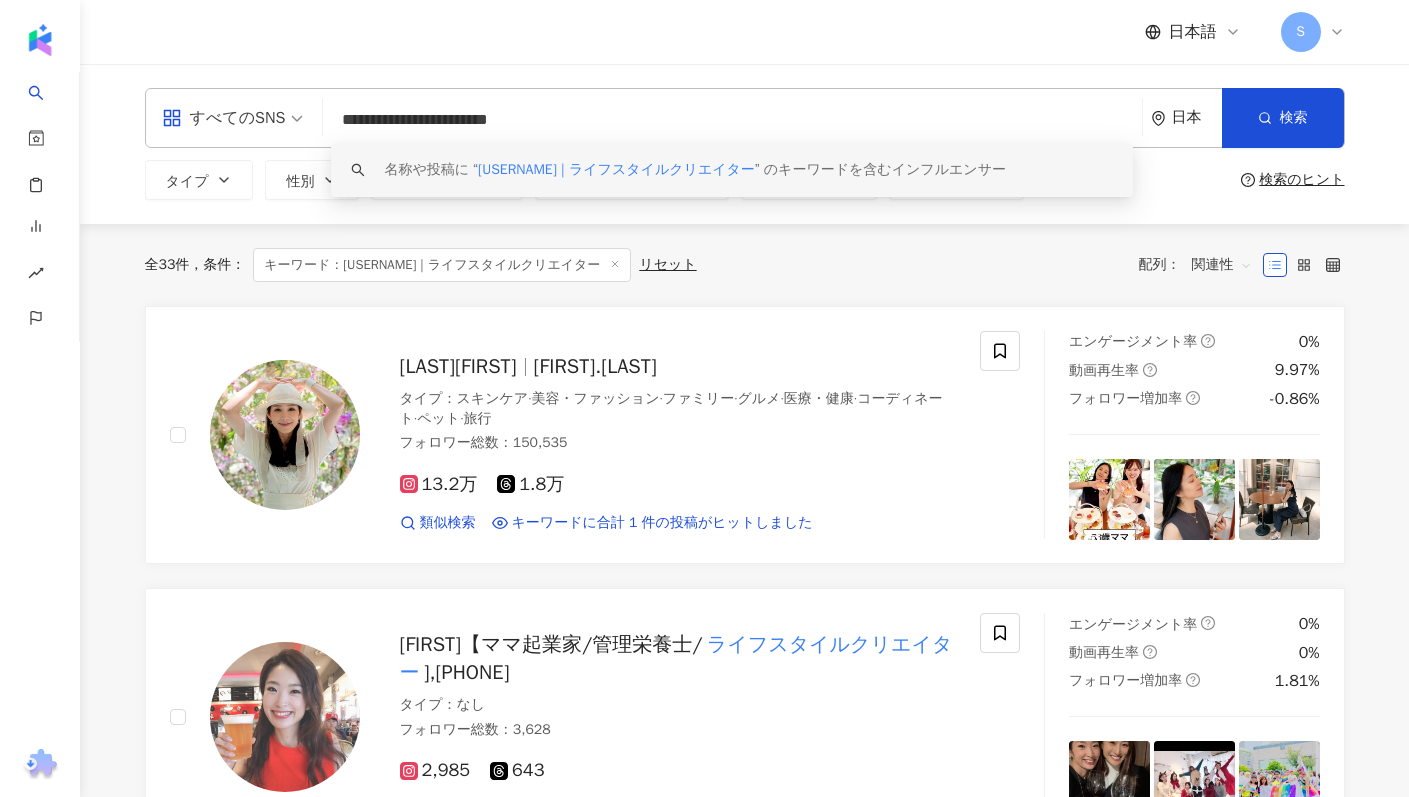 click on "[USERNAME] | ライフスタイルクリエイター" at bounding box center (616, 169) 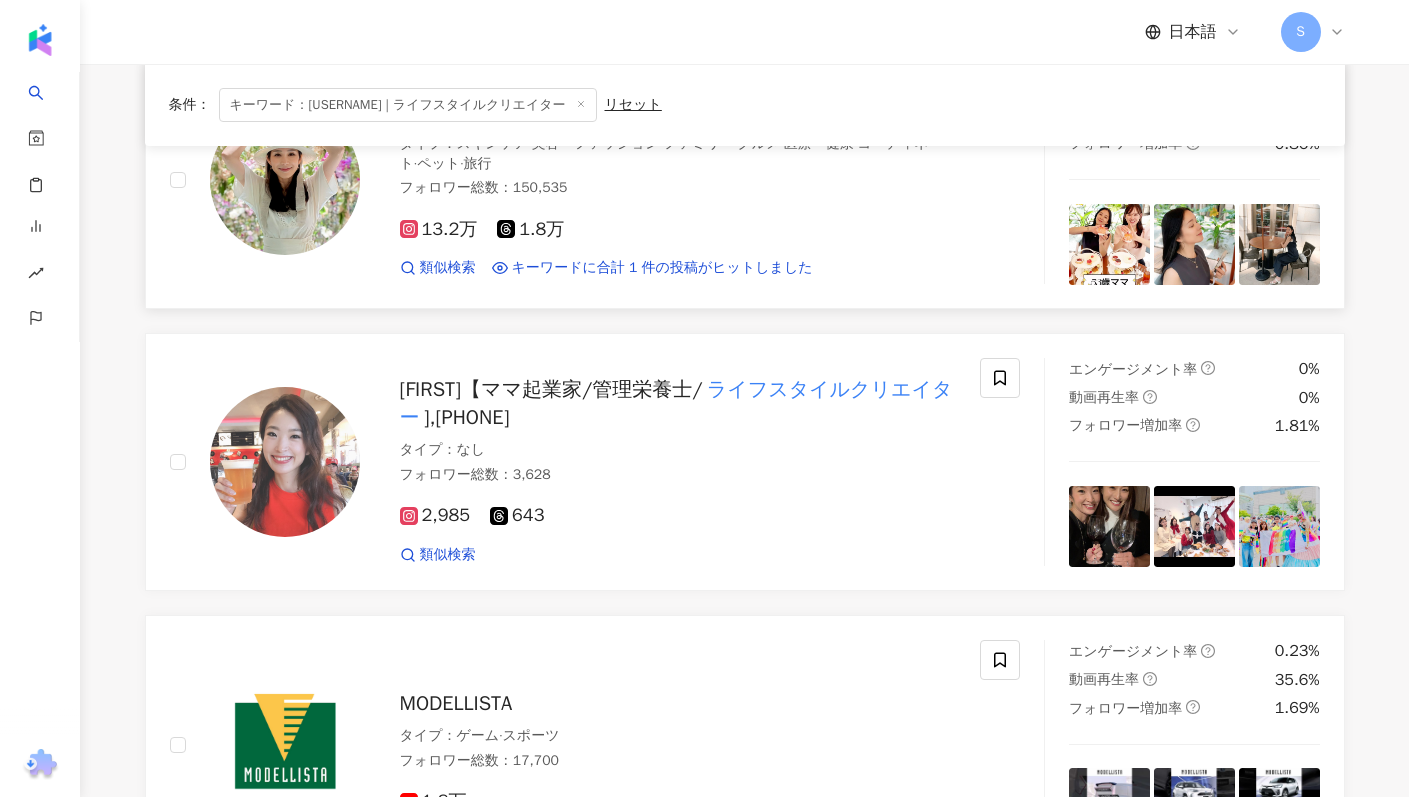 scroll, scrollTop: 0, scrollLeft: 0, axis: both 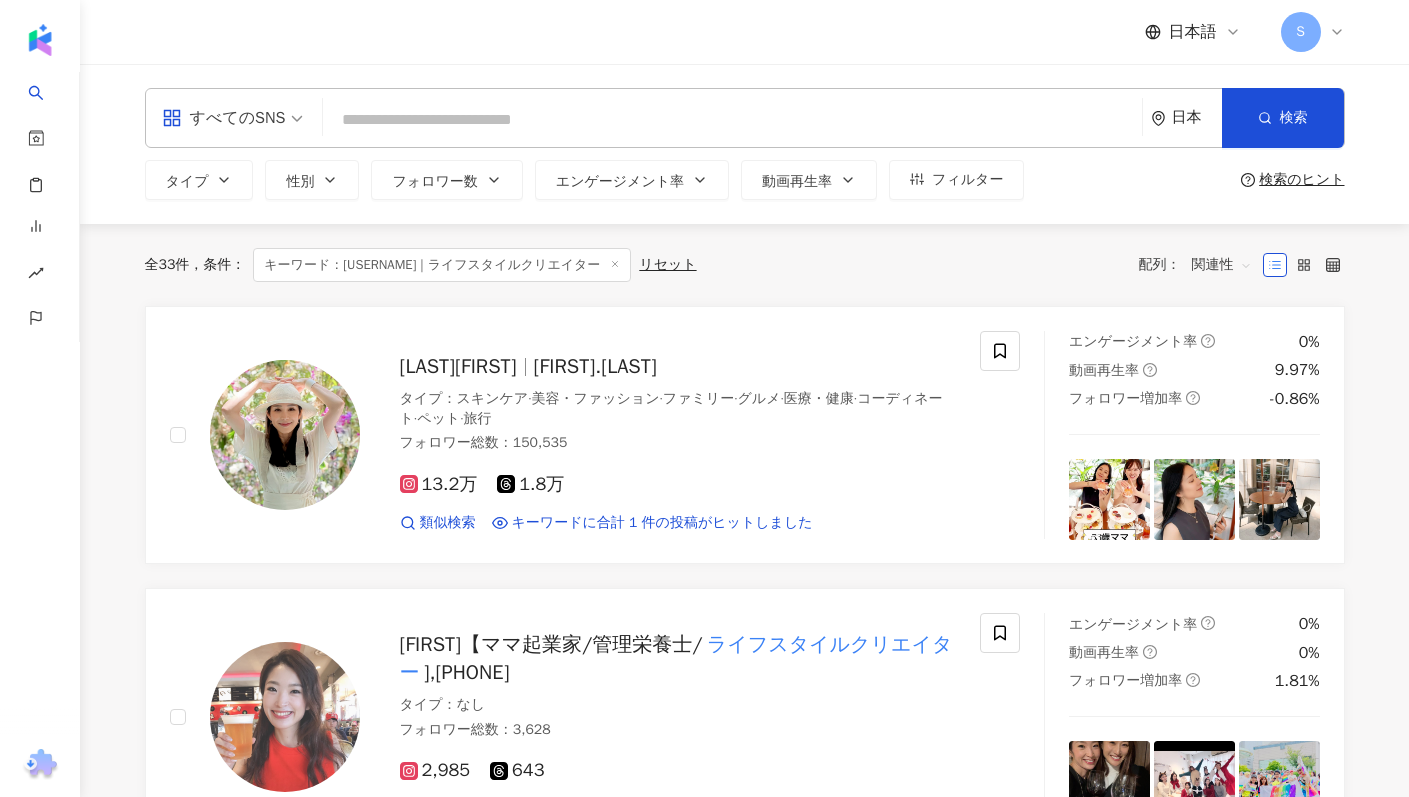 paste on "**********" 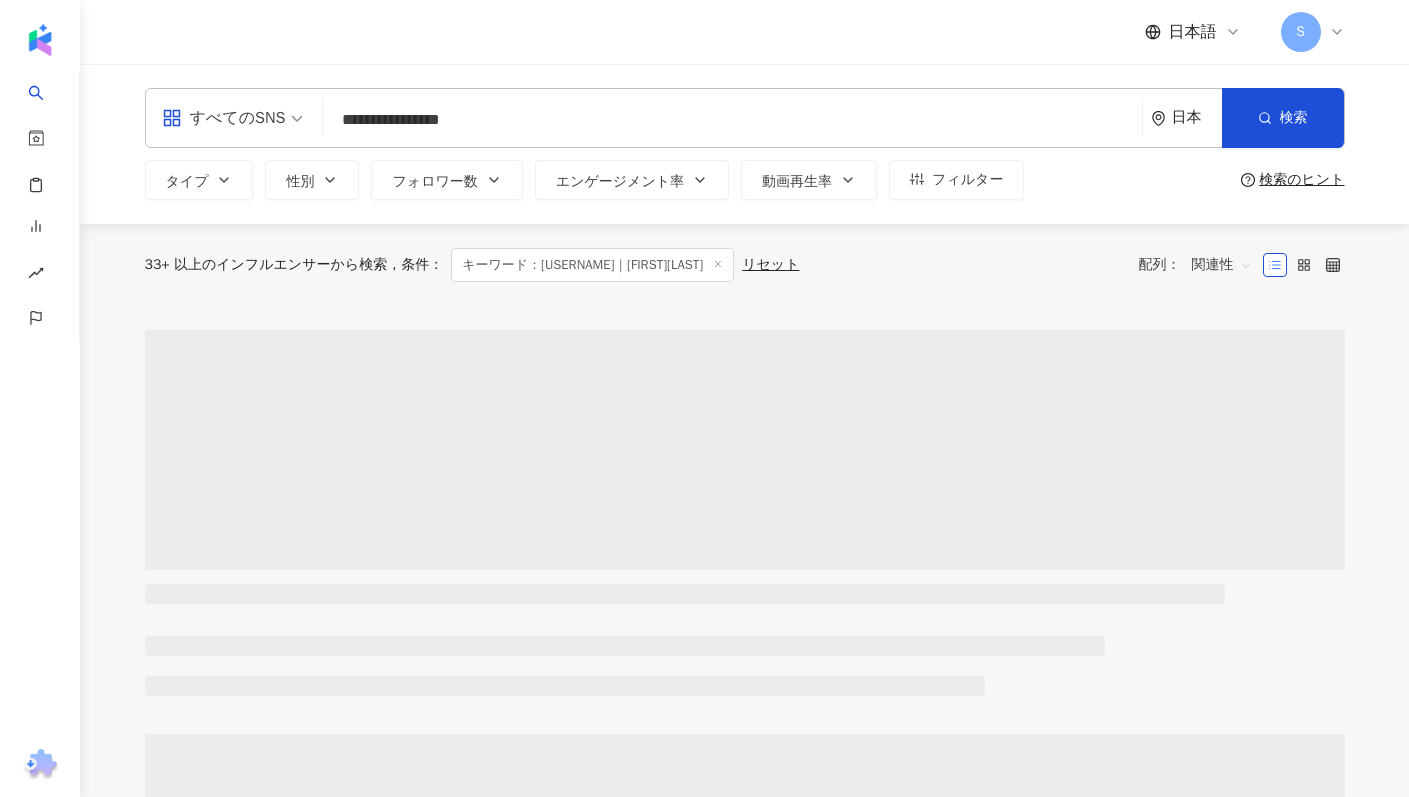 type on "**********" 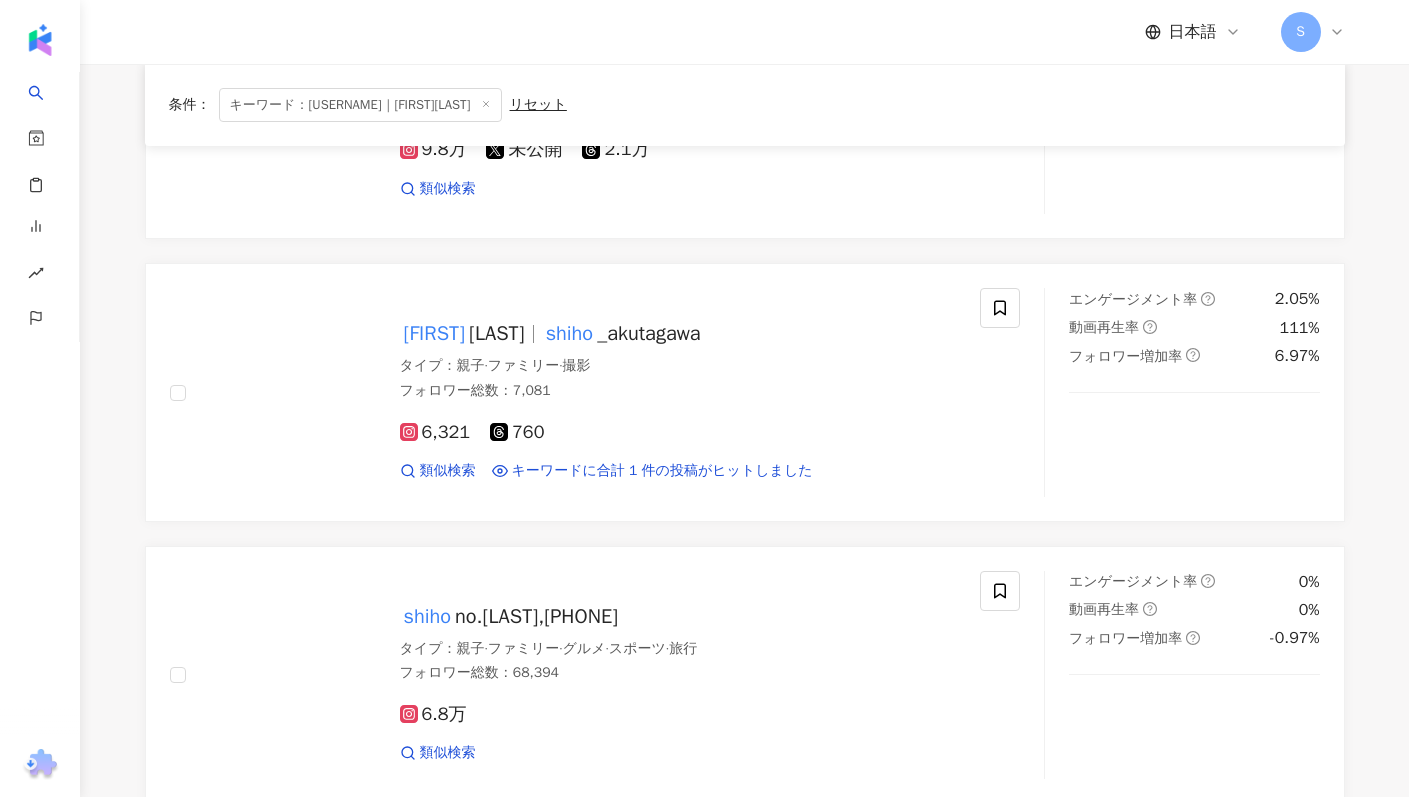 scroll, scrollTop: 1462, scrollLeft: 0, axis: vertical 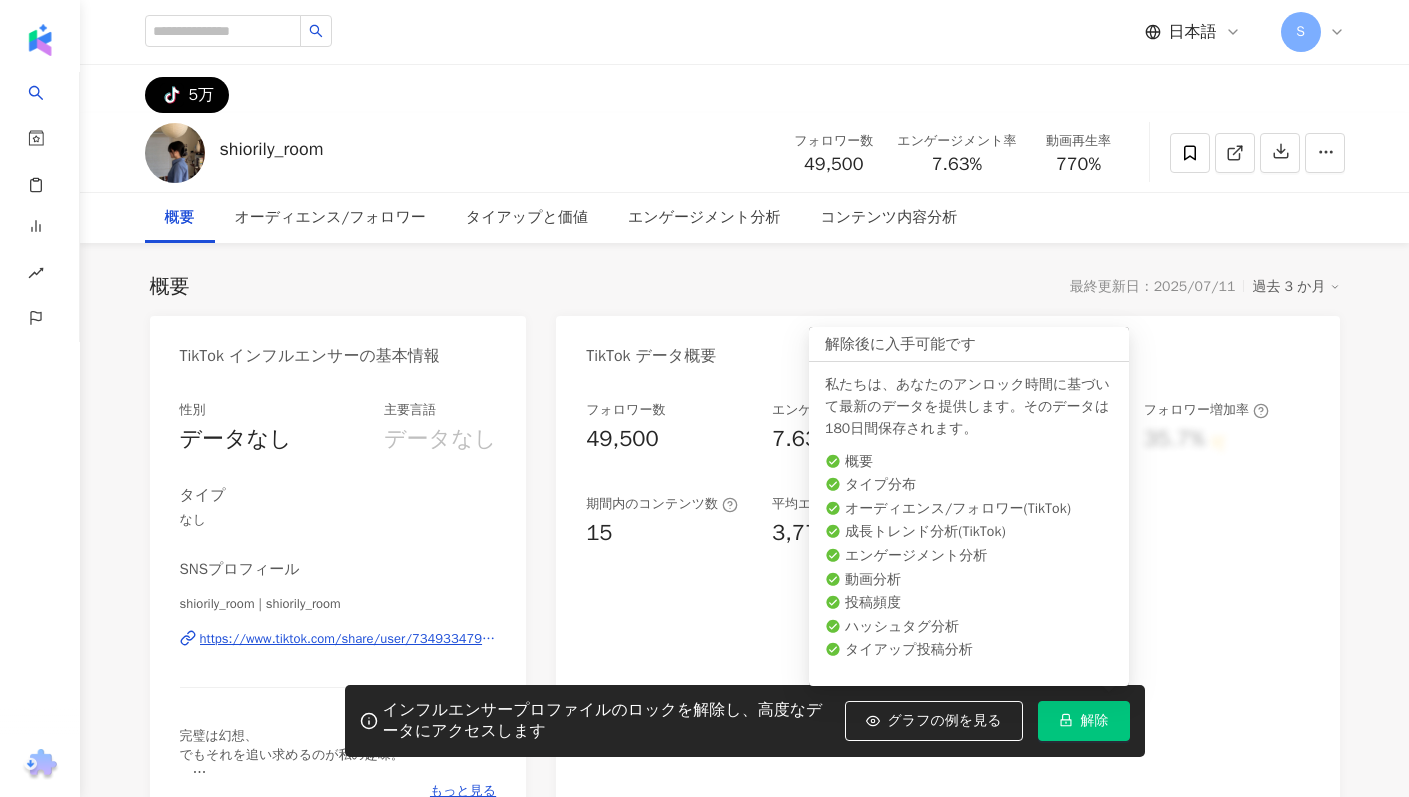 click on "解除" at bounding box center (1095, 721) 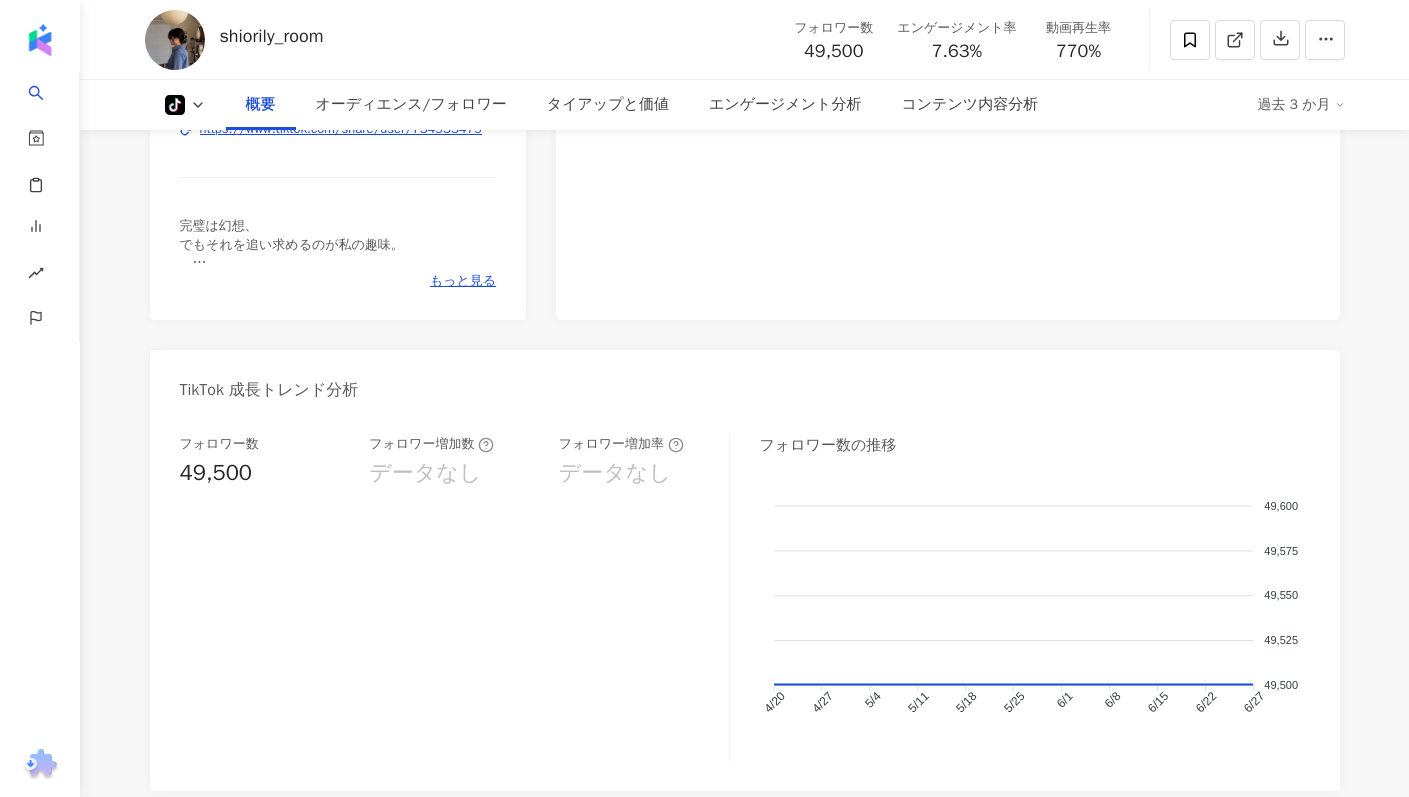 scroll, scrollTop: 0, scrollLeft: 0, axis: both 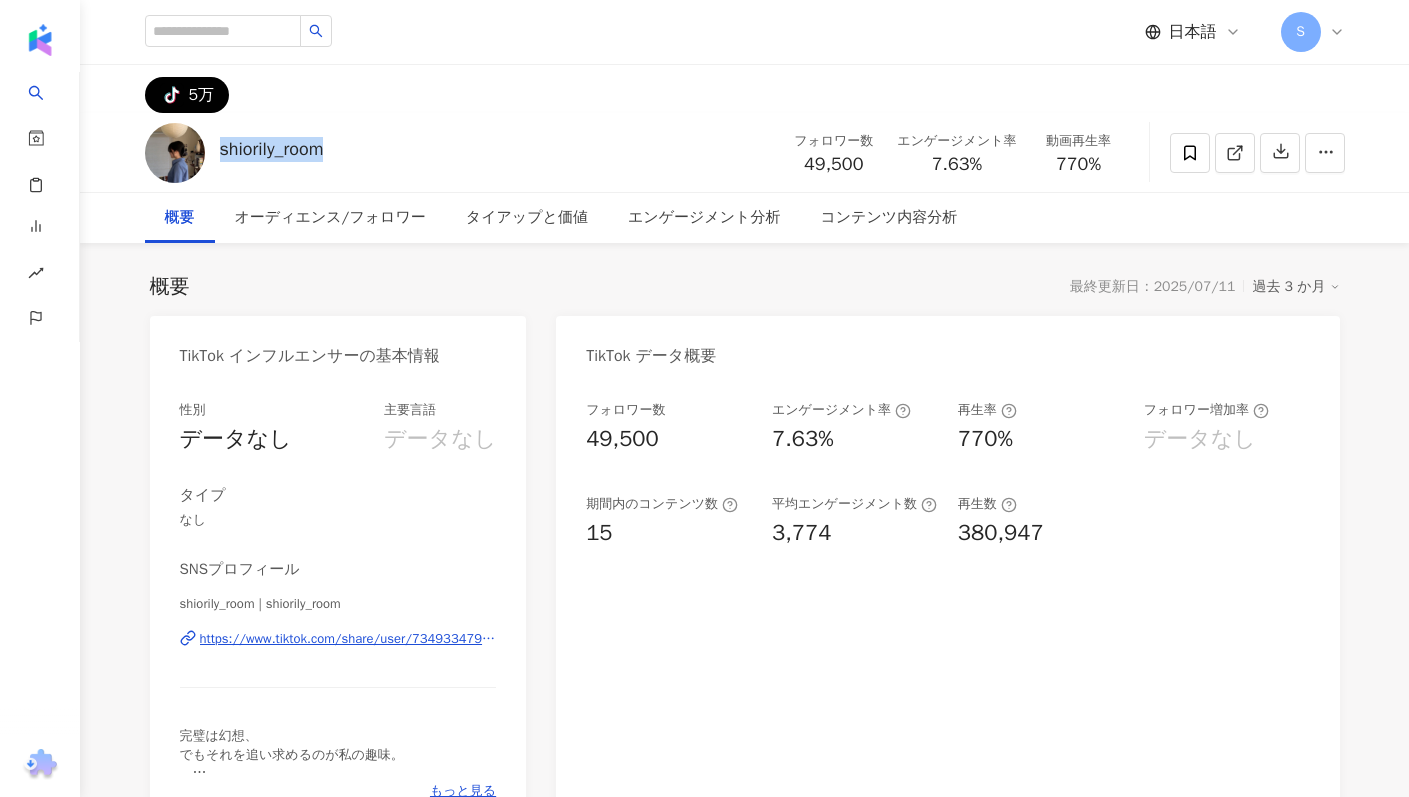 drag, startPoint x: 358, startPoint y: 162, endPoint x: 223, endPoint y: 161, distance: 135.00371 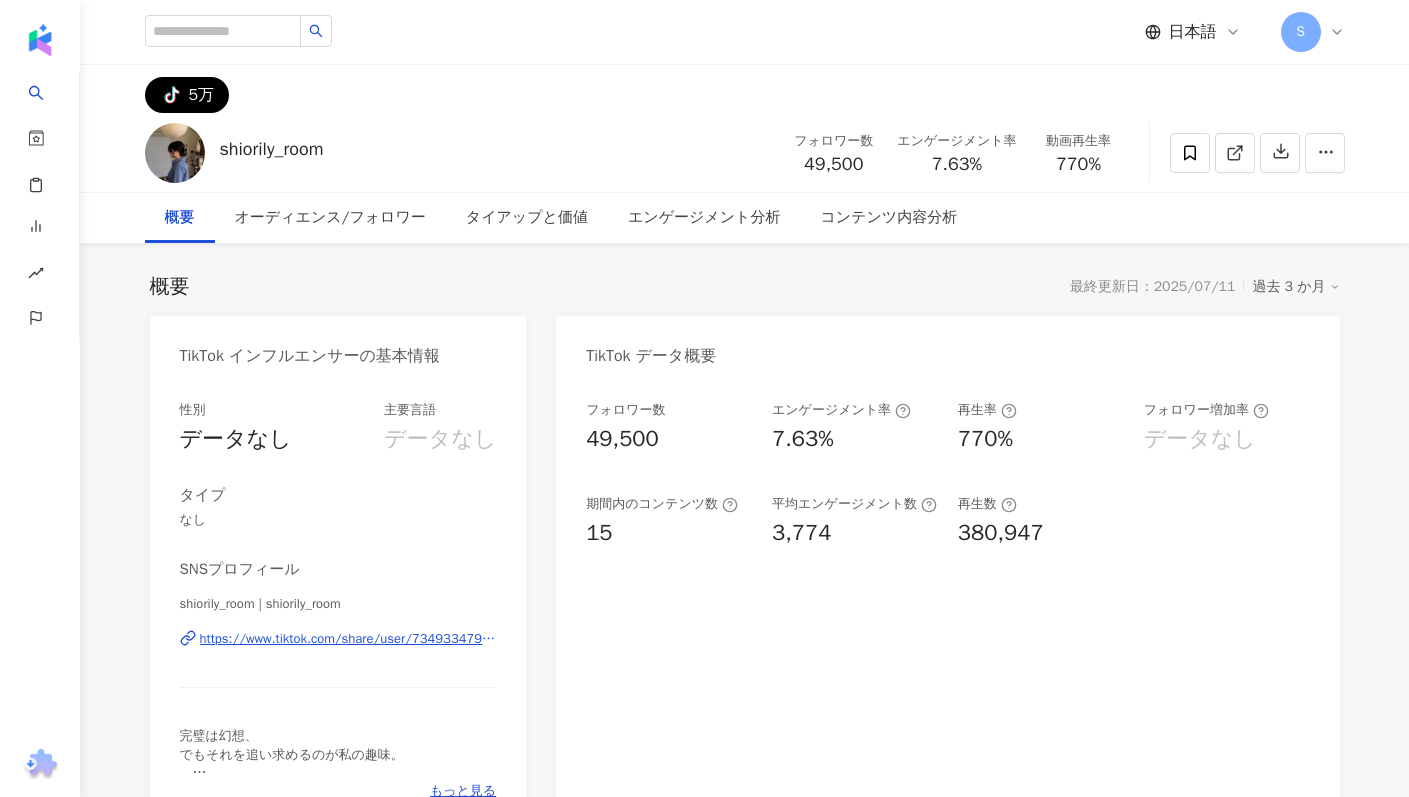 click at bounding box center (238, 32) 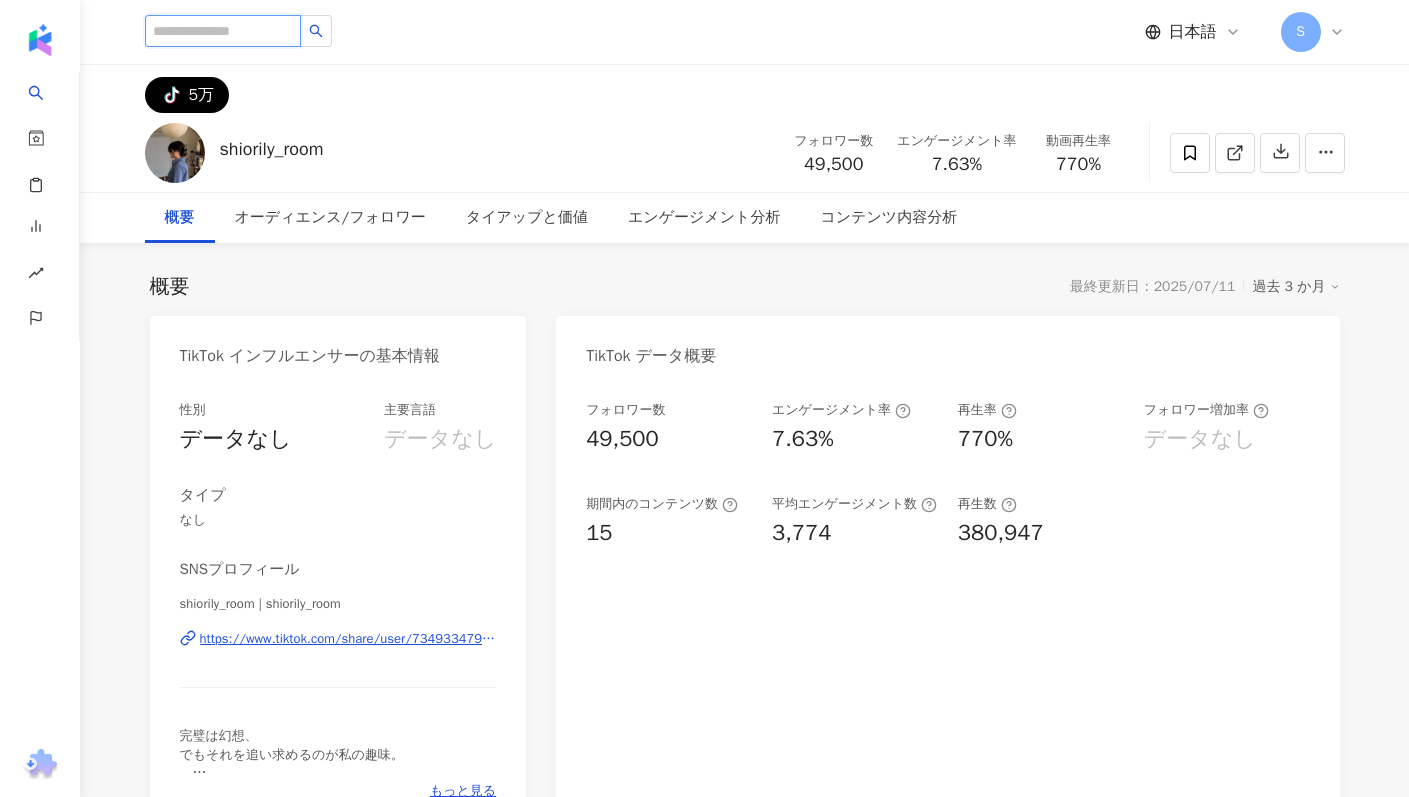 click at bounding box center [223, 31] 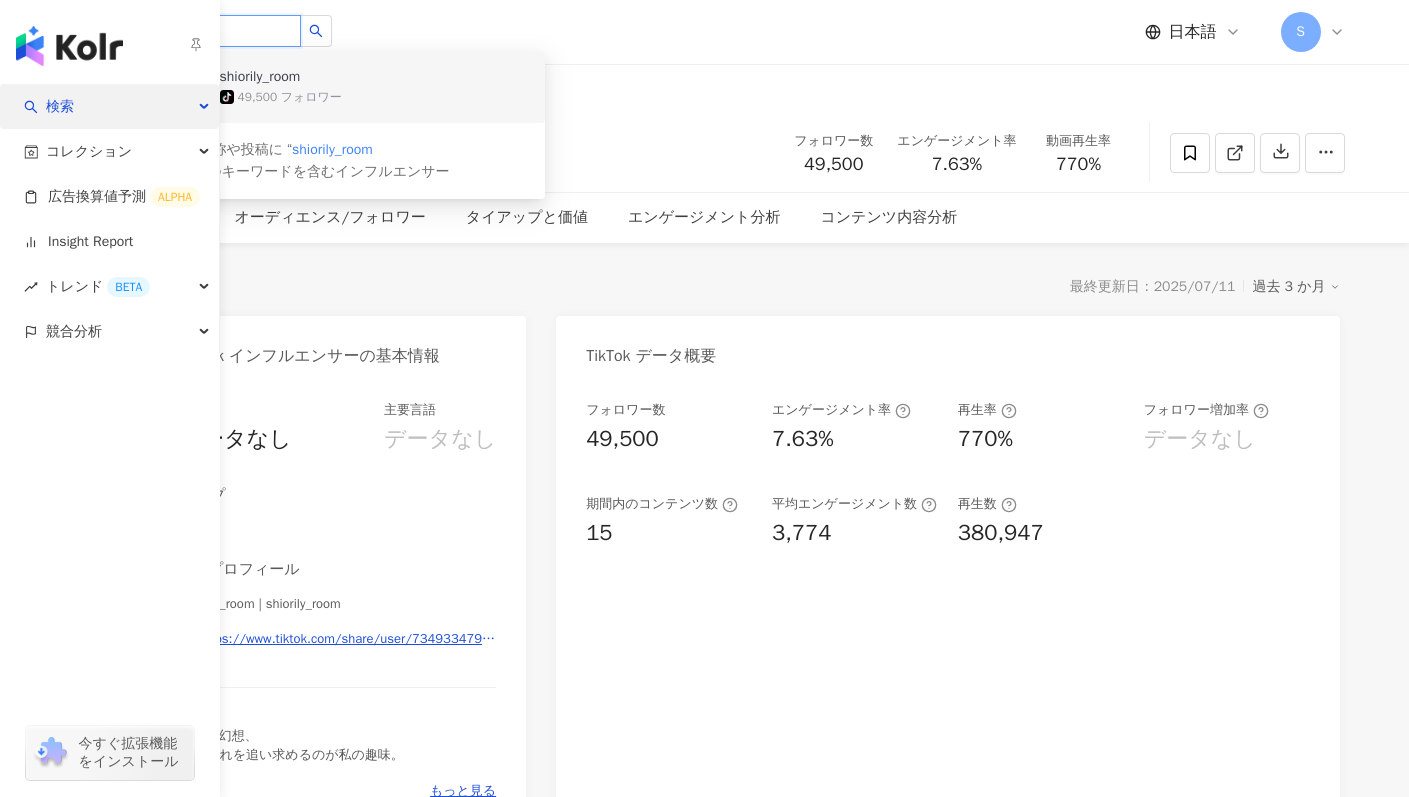 type on "**********" 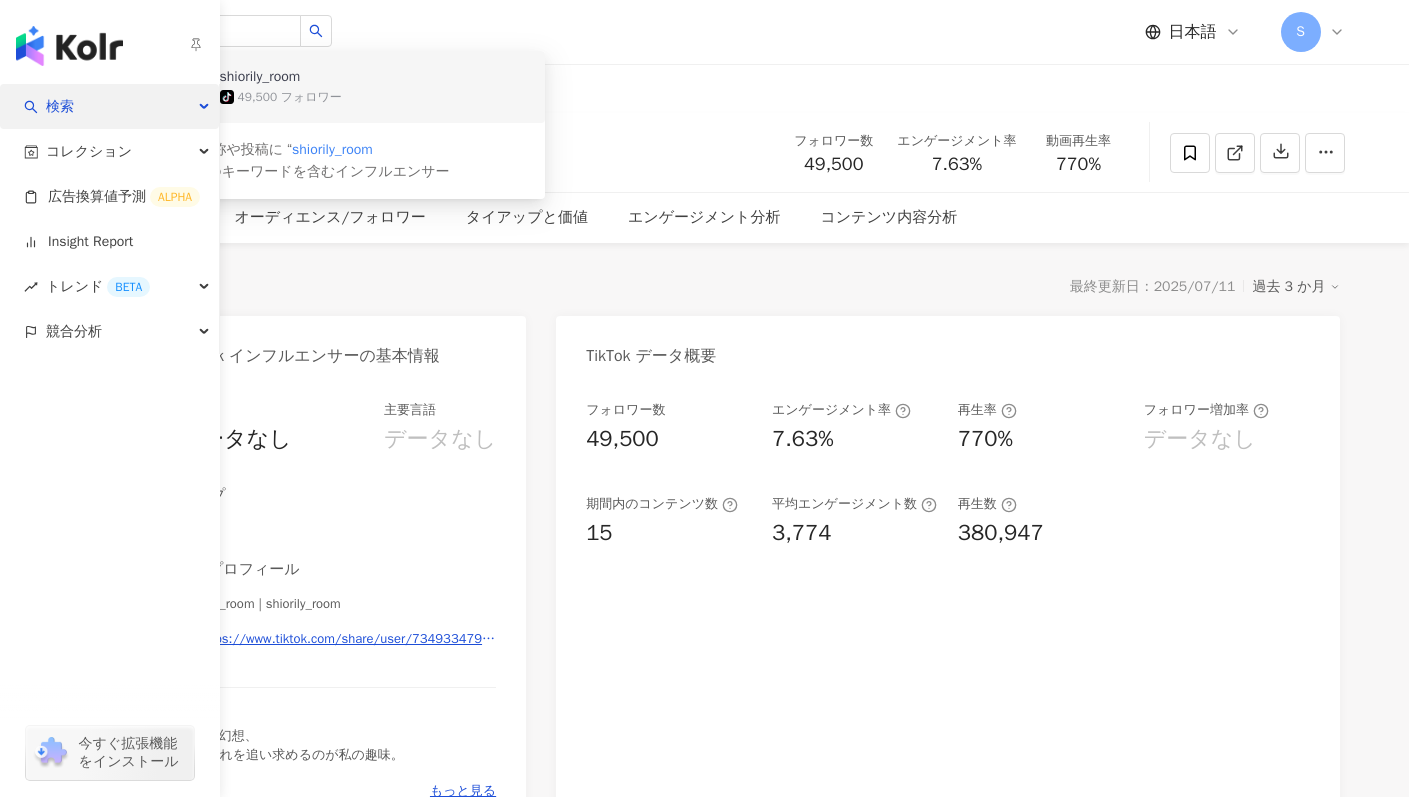 click on "検索" at bounding box center [109, 106] 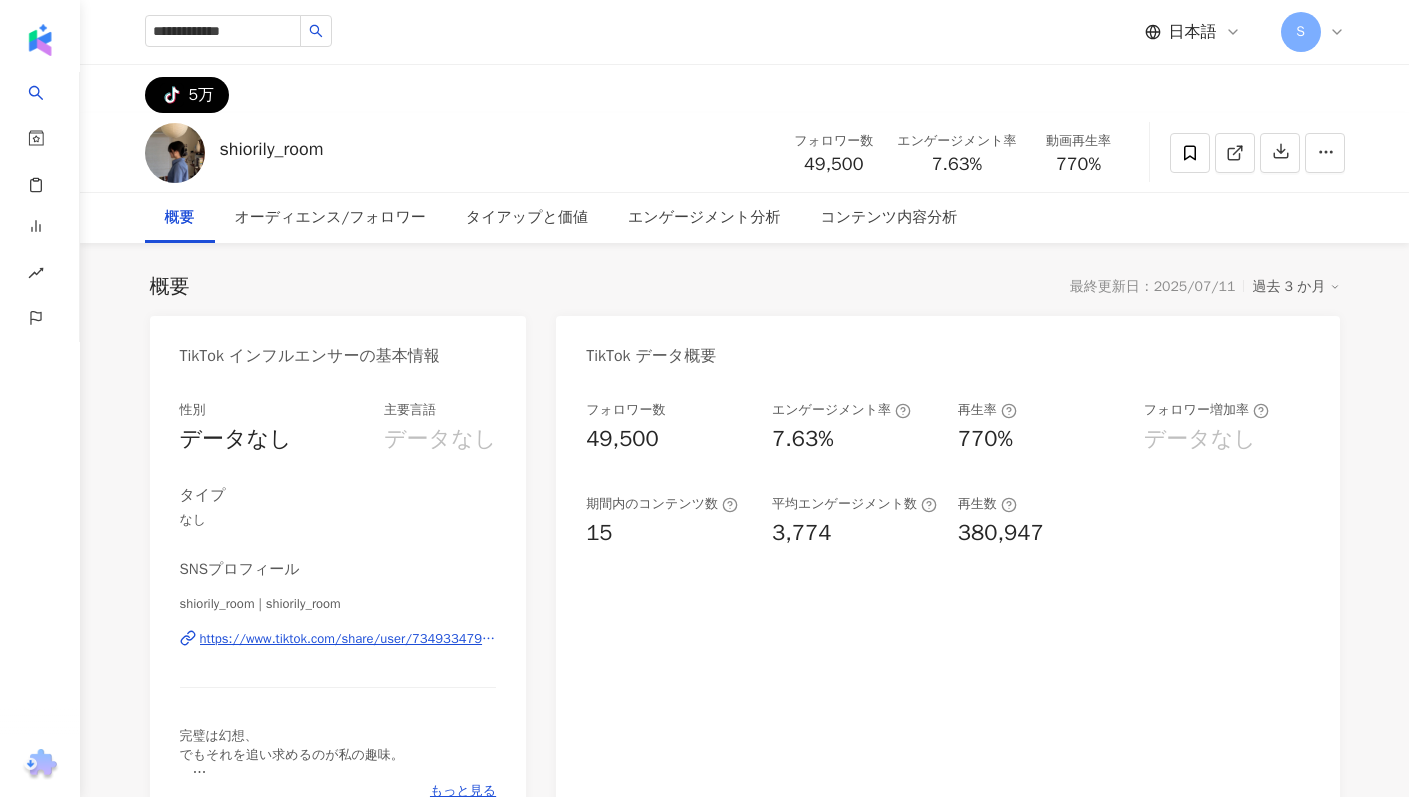 click at bounding box center [175, 153] 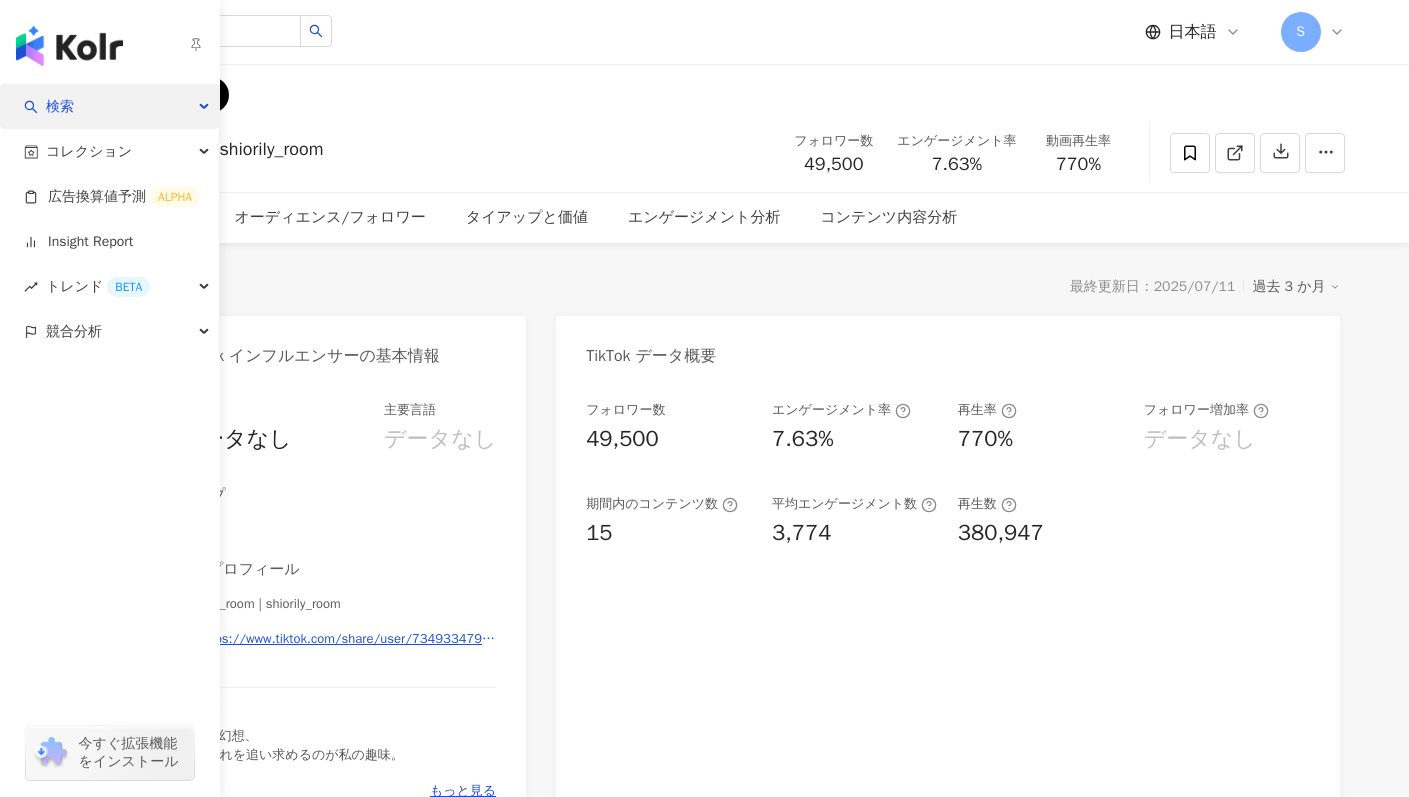 click on "検索" at bounding box center (109, 106) 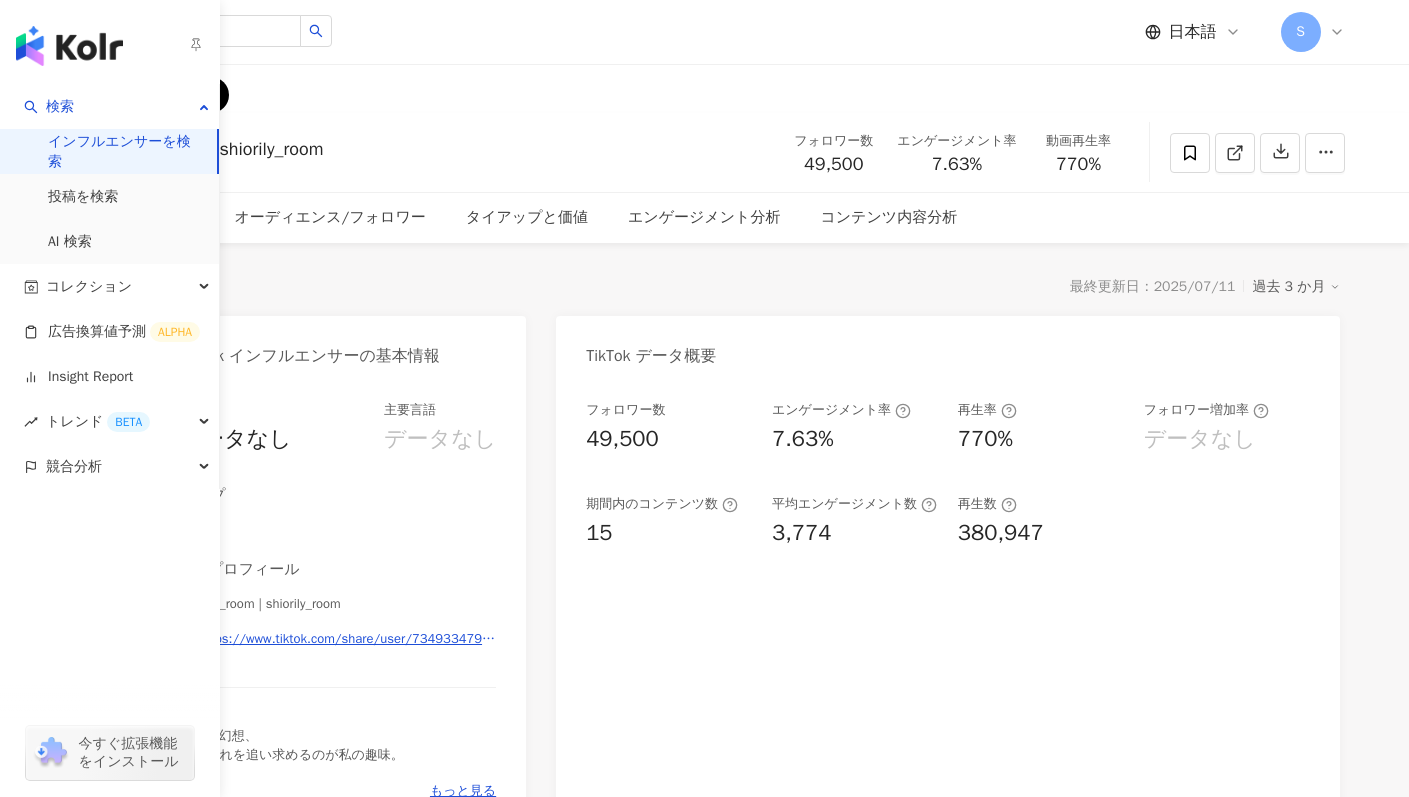 click on "インフルエンサーを検索" at bounding box center [124, 151] 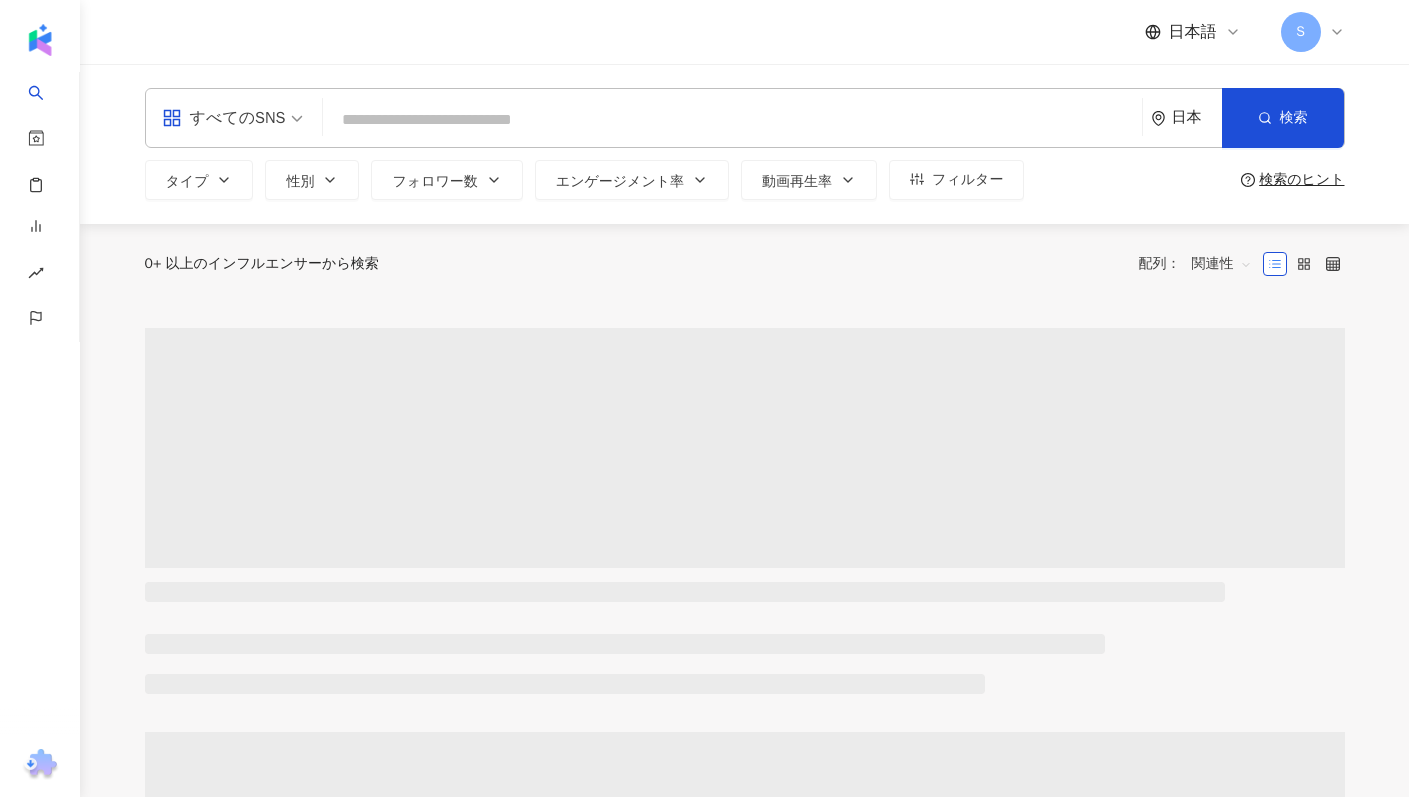 click at bounding box center [732, 120] 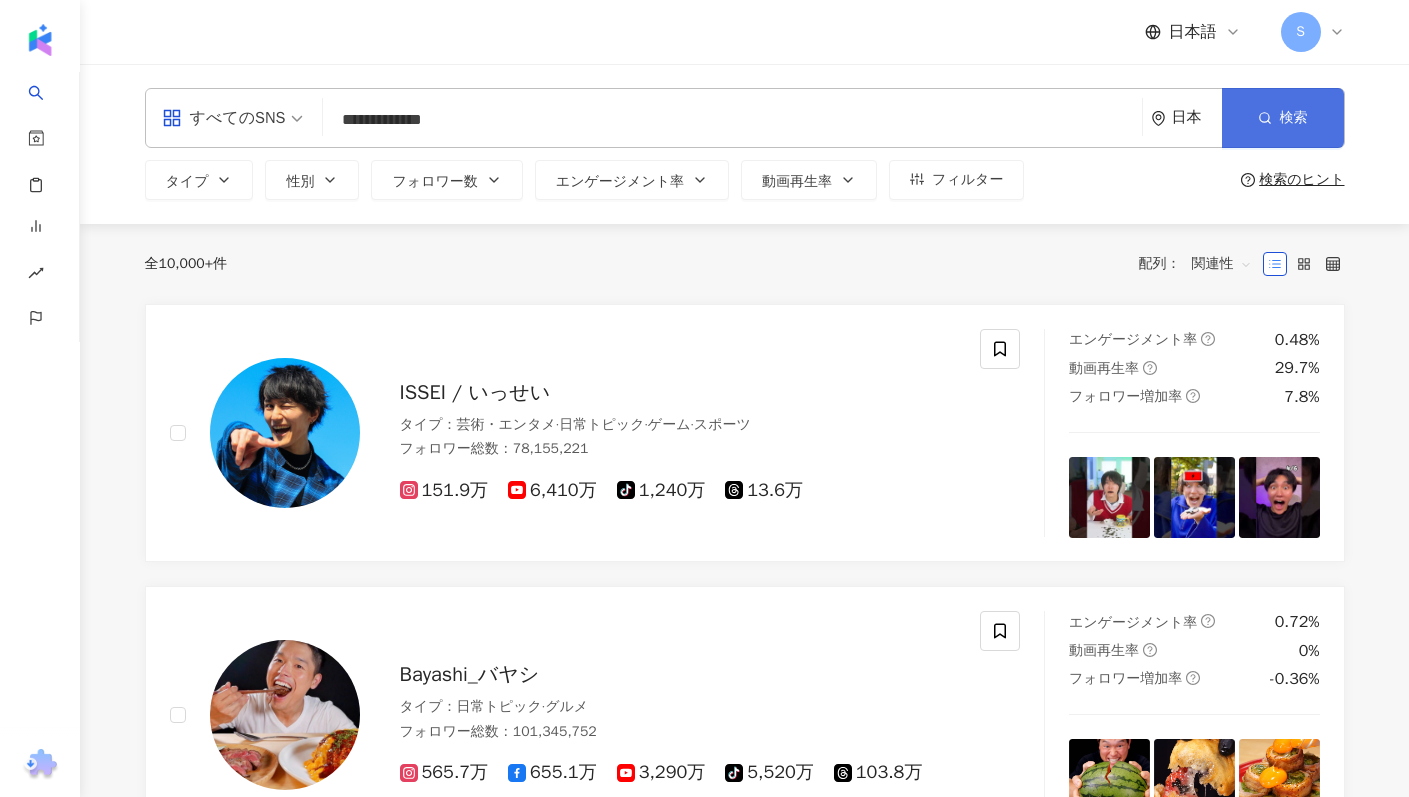 type on "**********" 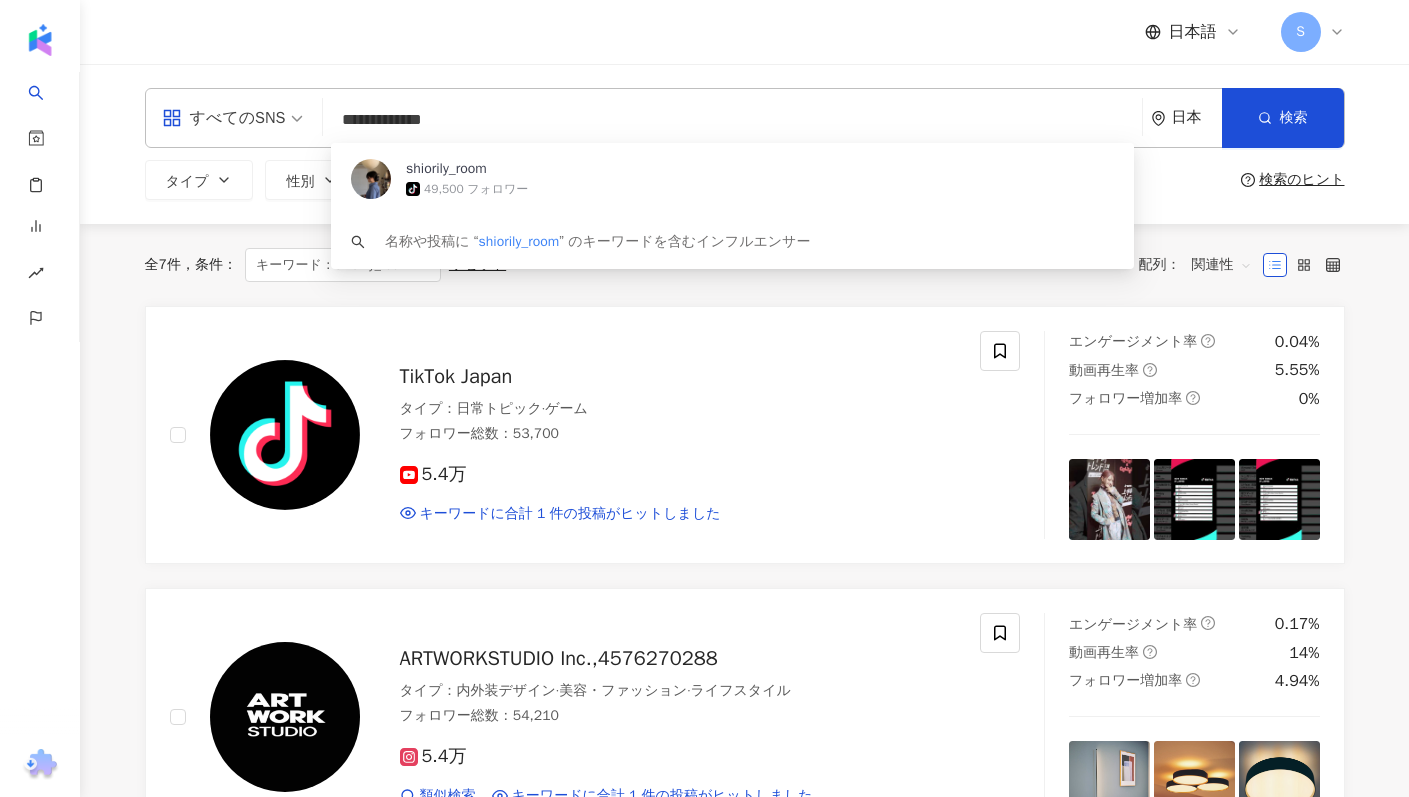 click on "**********" at bounding box center (732, 120) 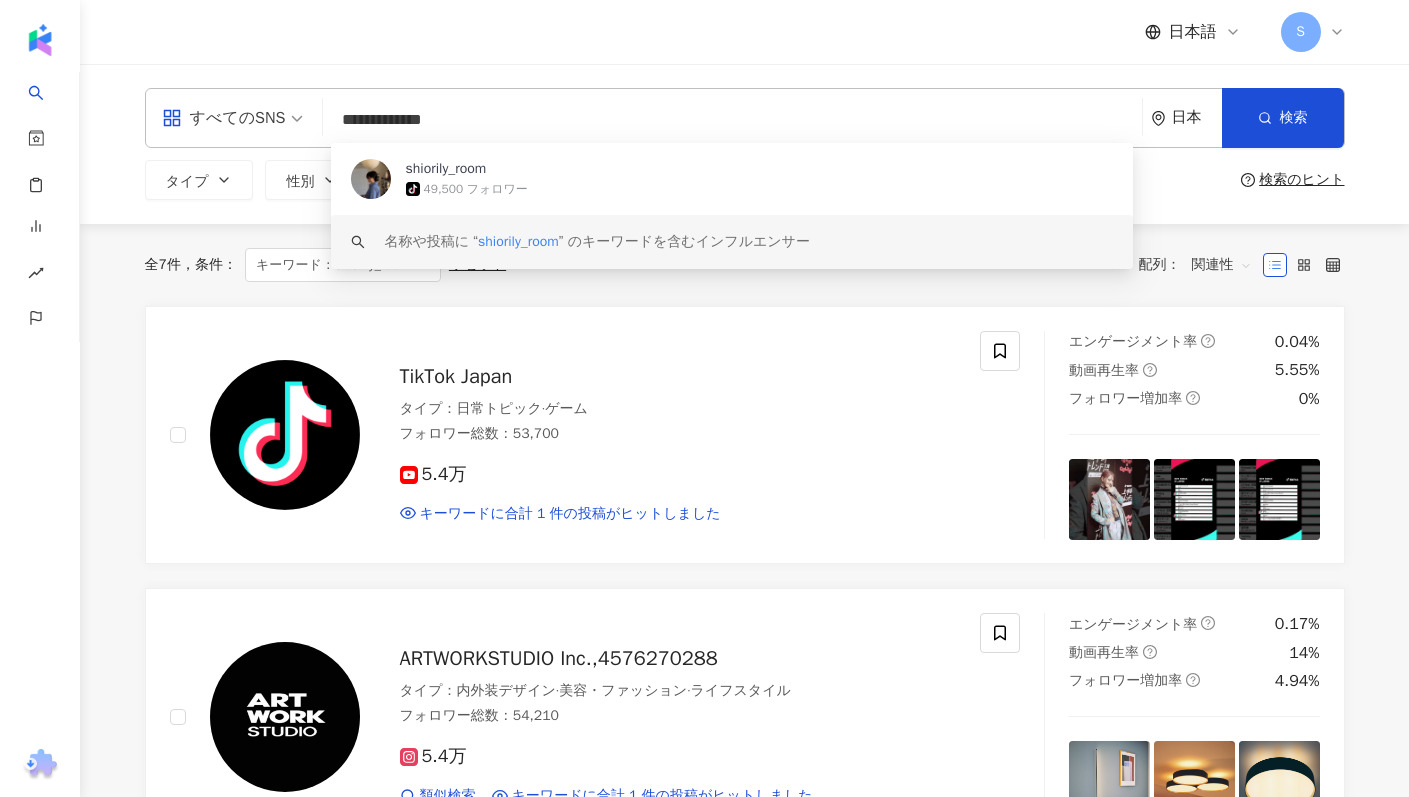 click on "shiorily_room" at bounding box center [518, 241] 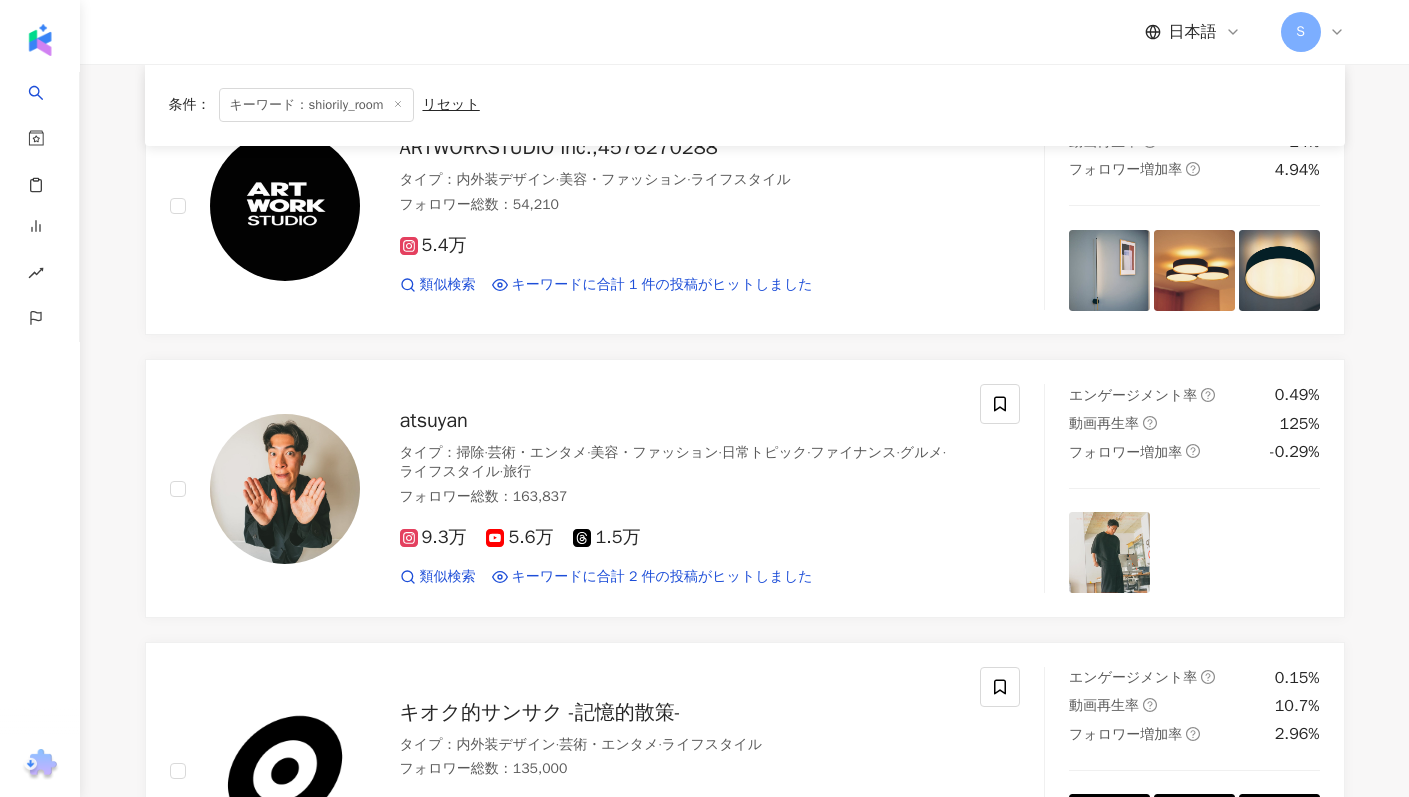 scroll, scrollTop: 0, scrollLeft: 0, axis: both 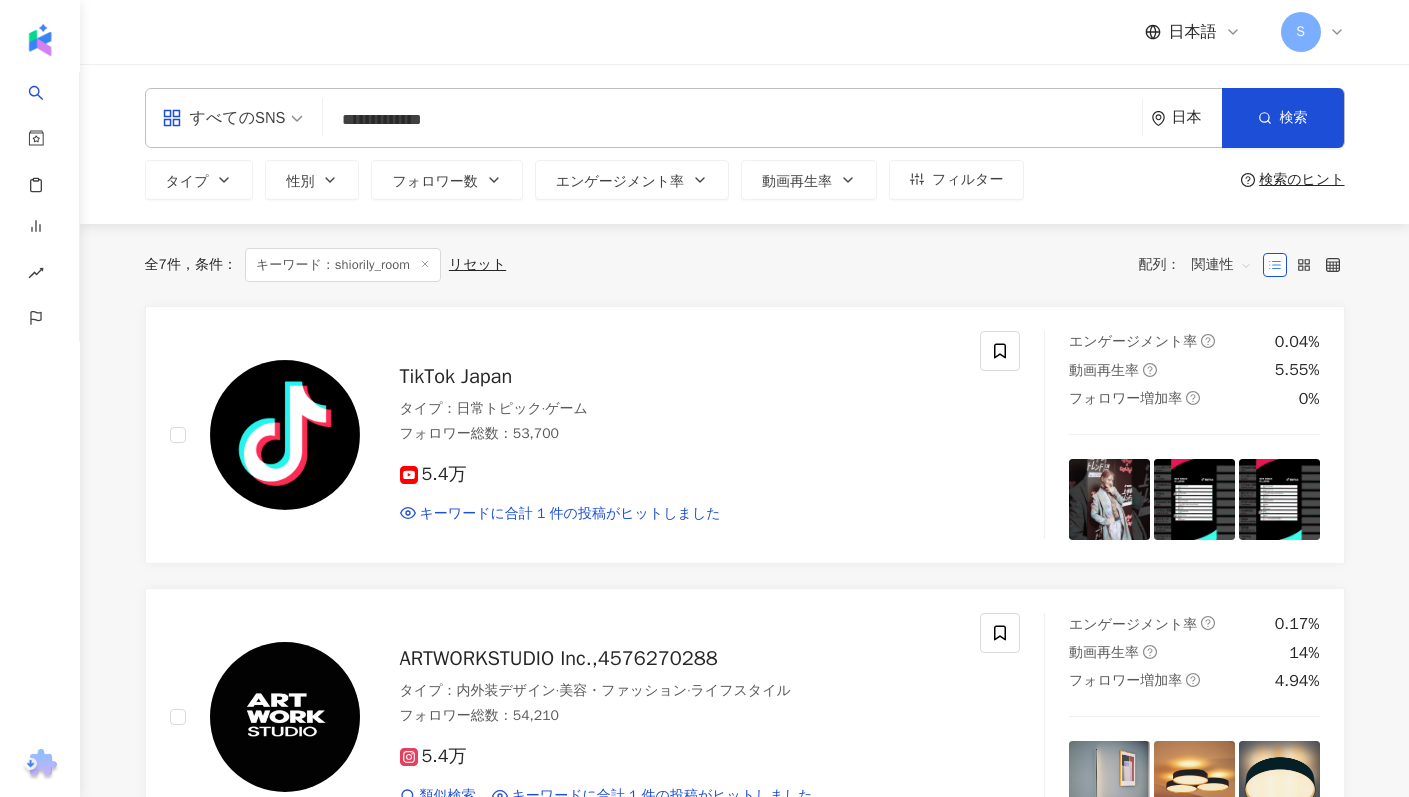 click at bounding box center (233, 105) 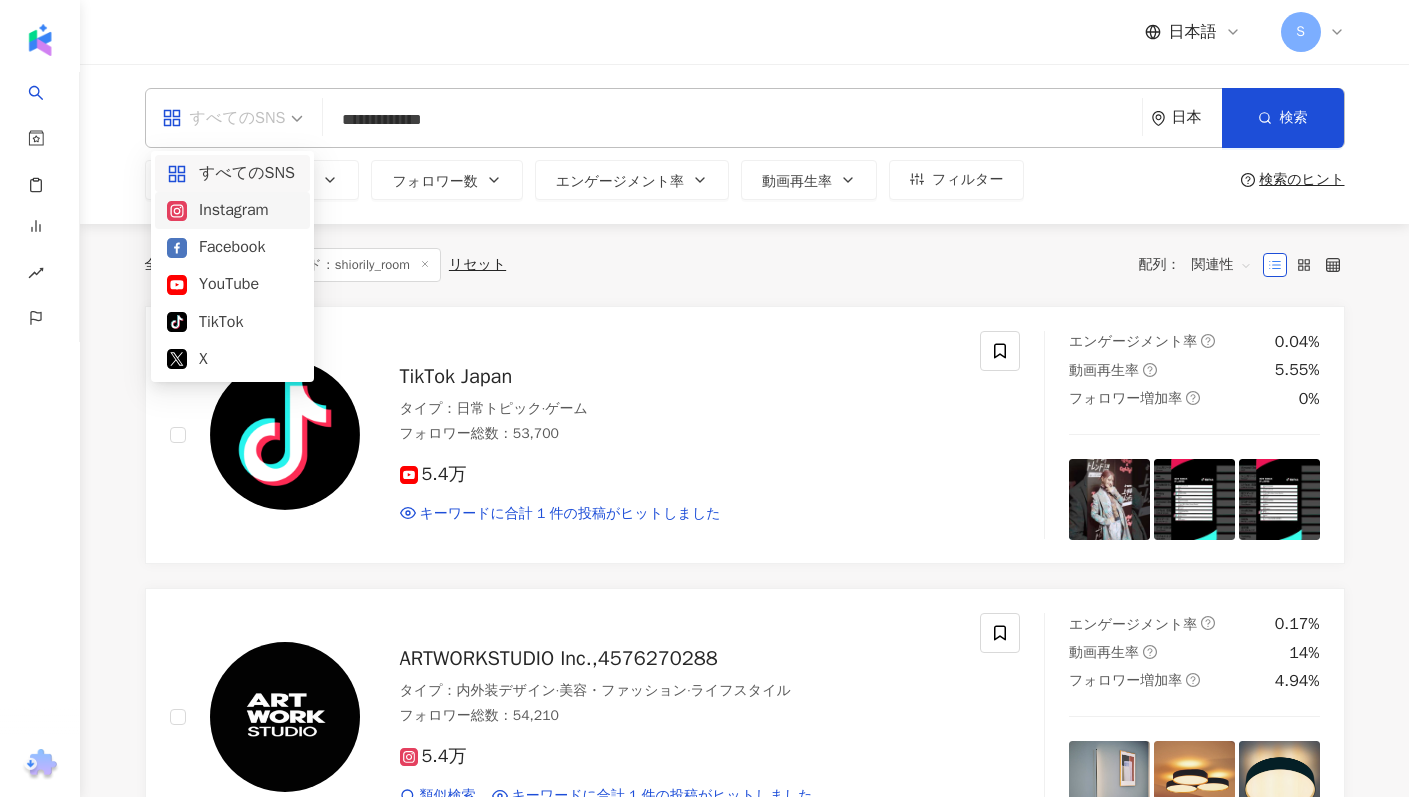 click on "Instagram" at bounding box center [232, 210] 